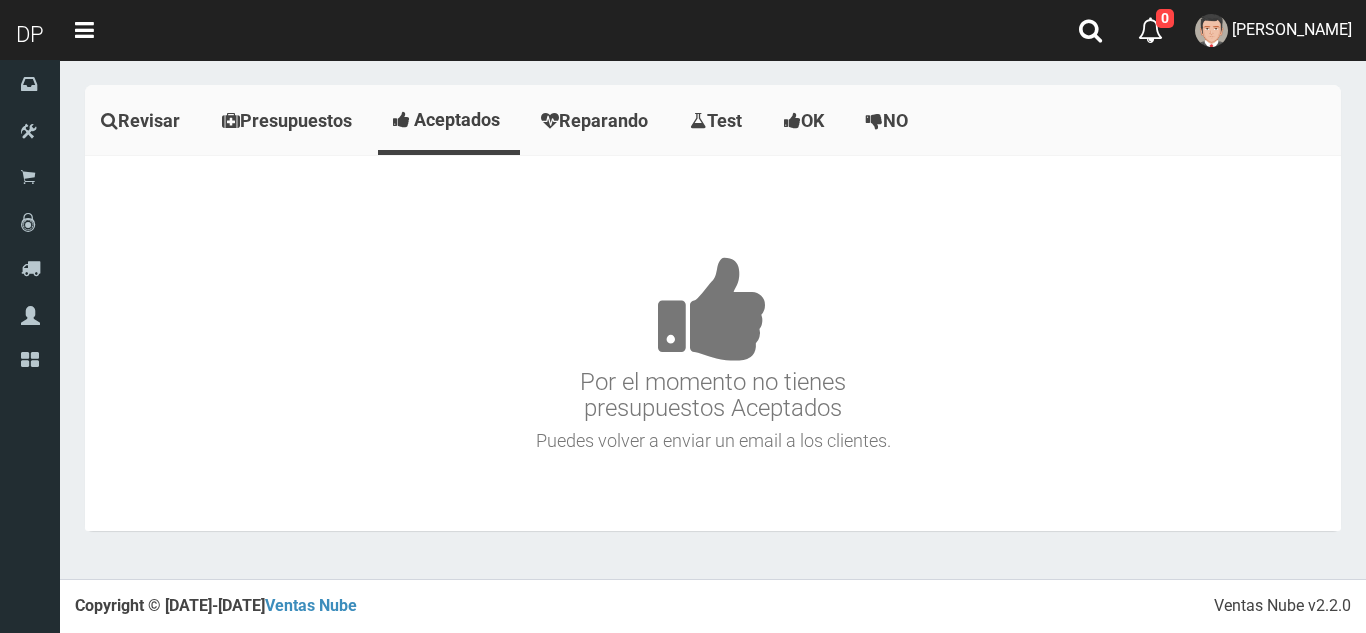 scroll, scrollTop: 0, scrollLeft: 0, axis: both 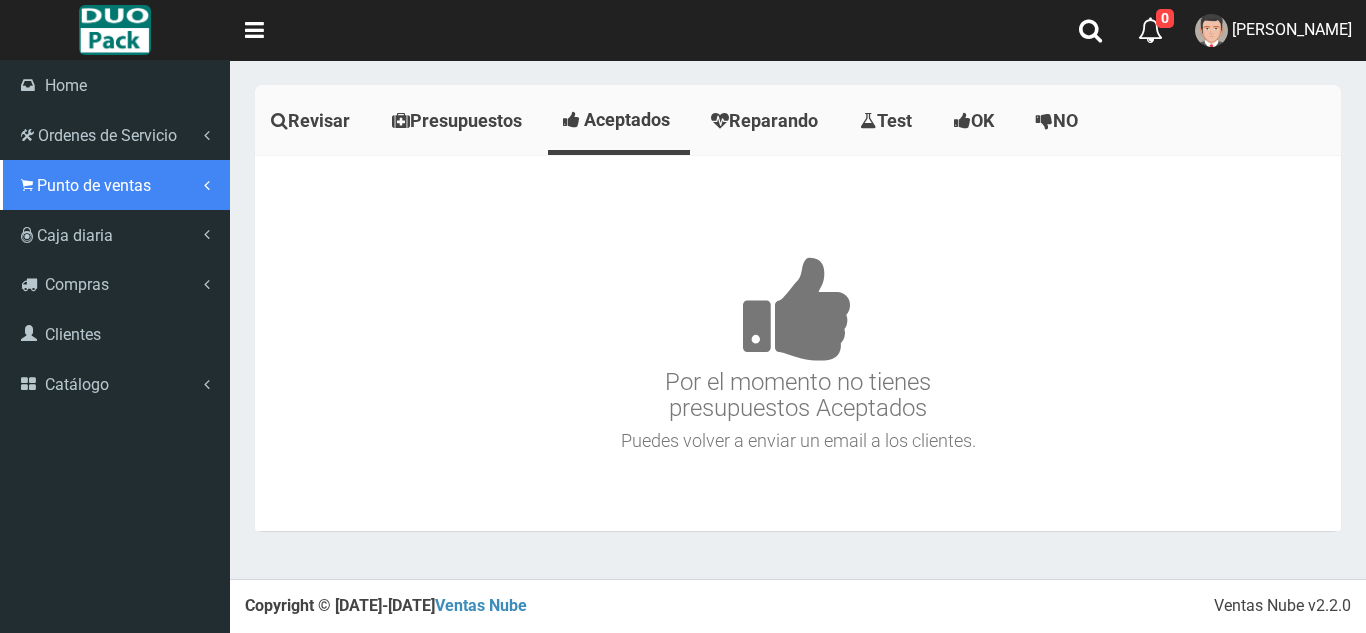 click on "Punto de ventas" at bounding box center (94, 185) 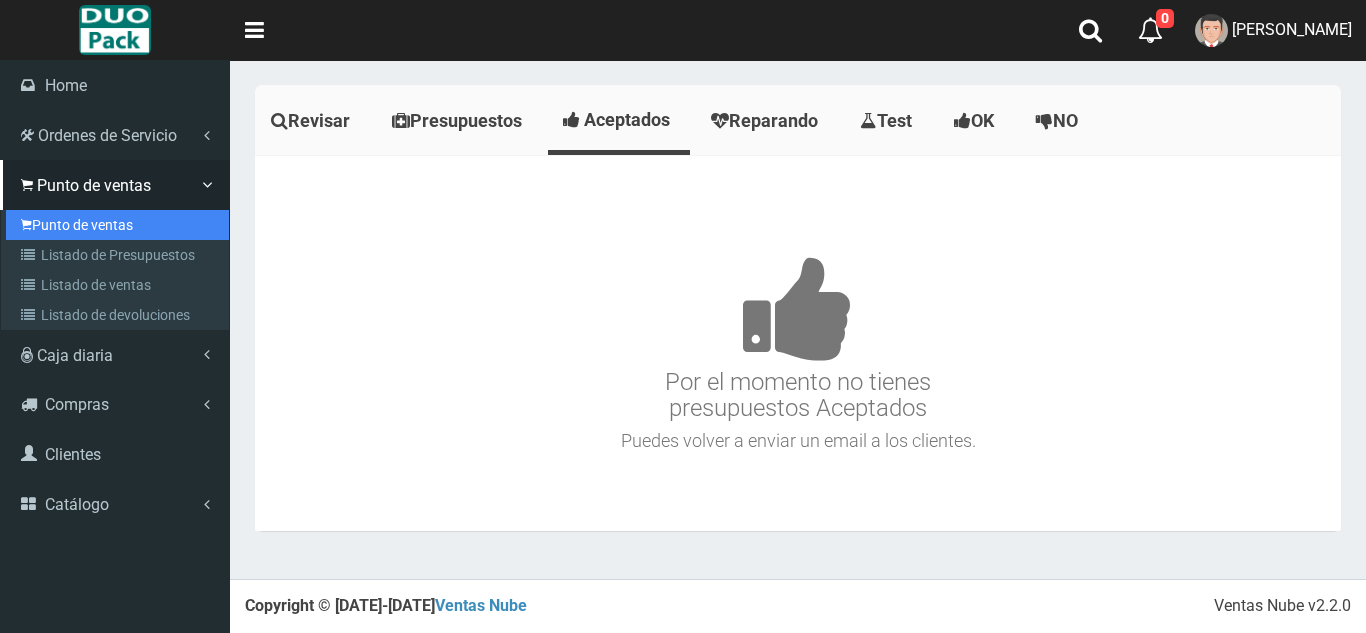 click on "Punto de ventas" at bounding box center [117, 225] 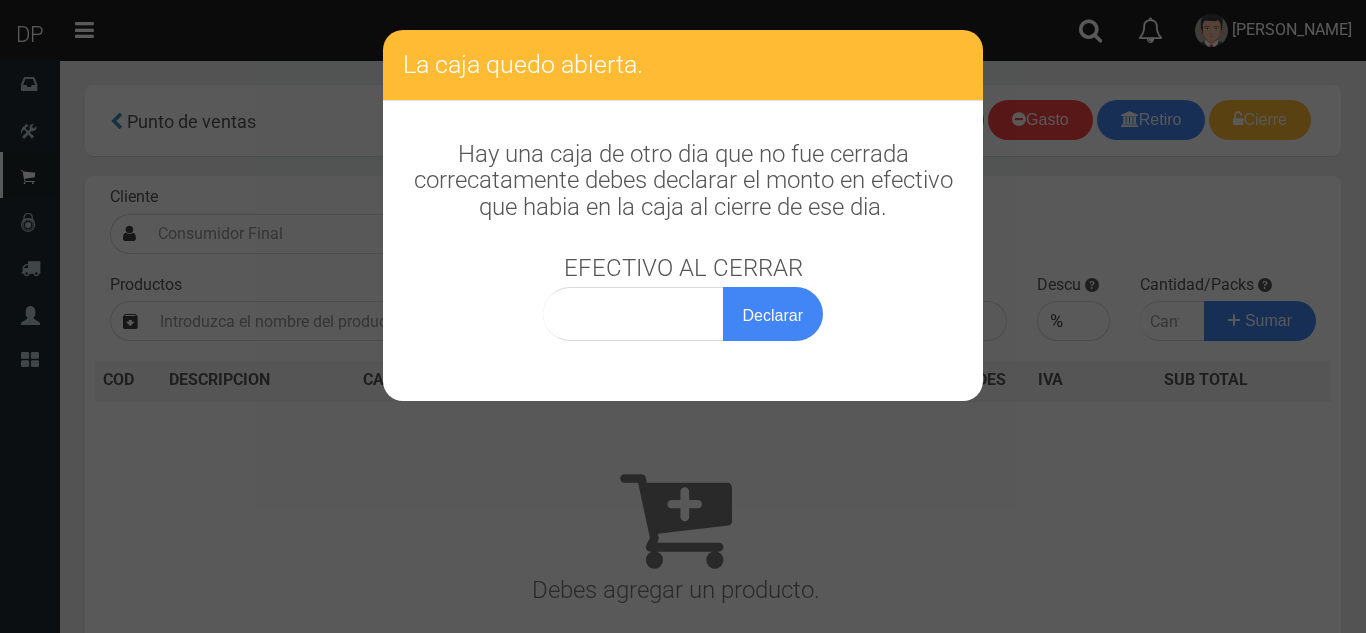 scroll, scrollTop: 0, scrollLeft: 0, axis: both 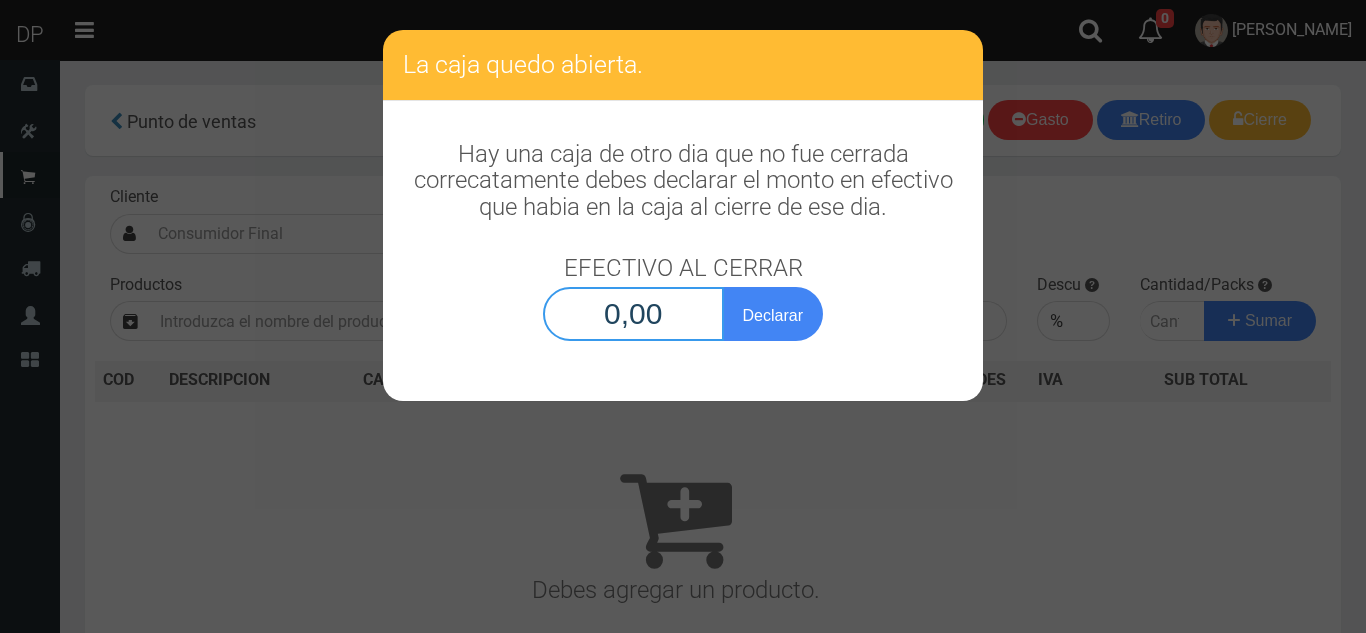 click on "0,00" at bounding box center (633, 314) 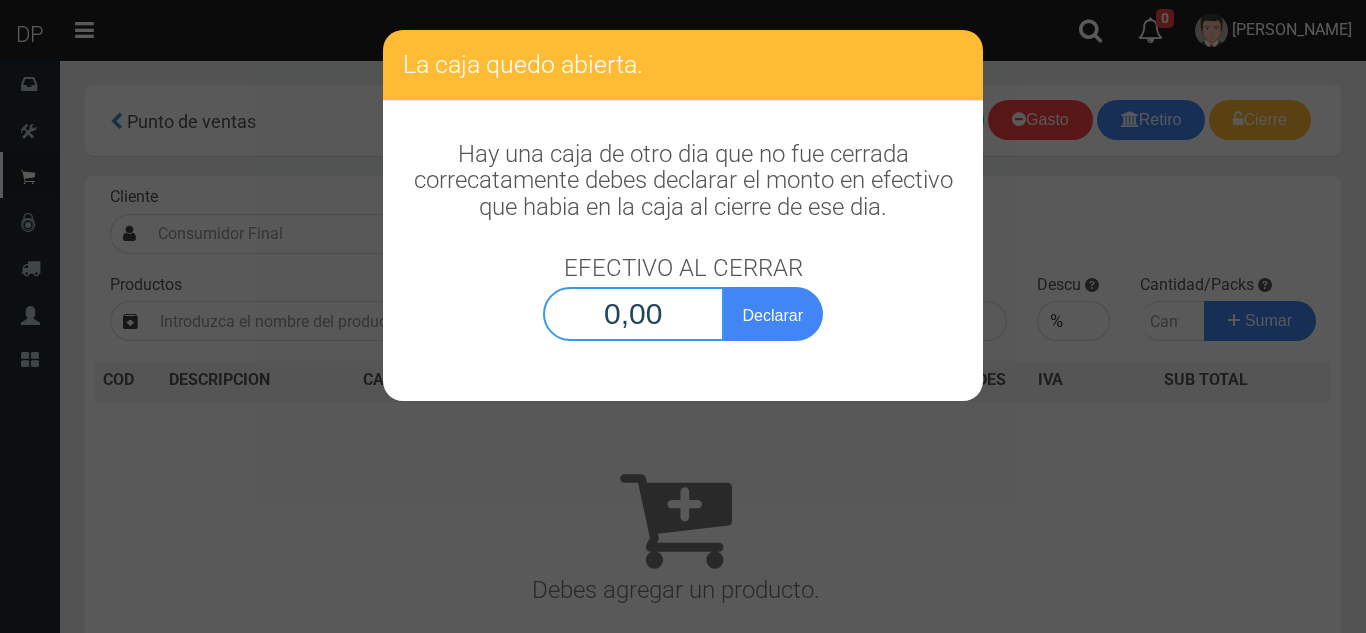 type on "1,00" 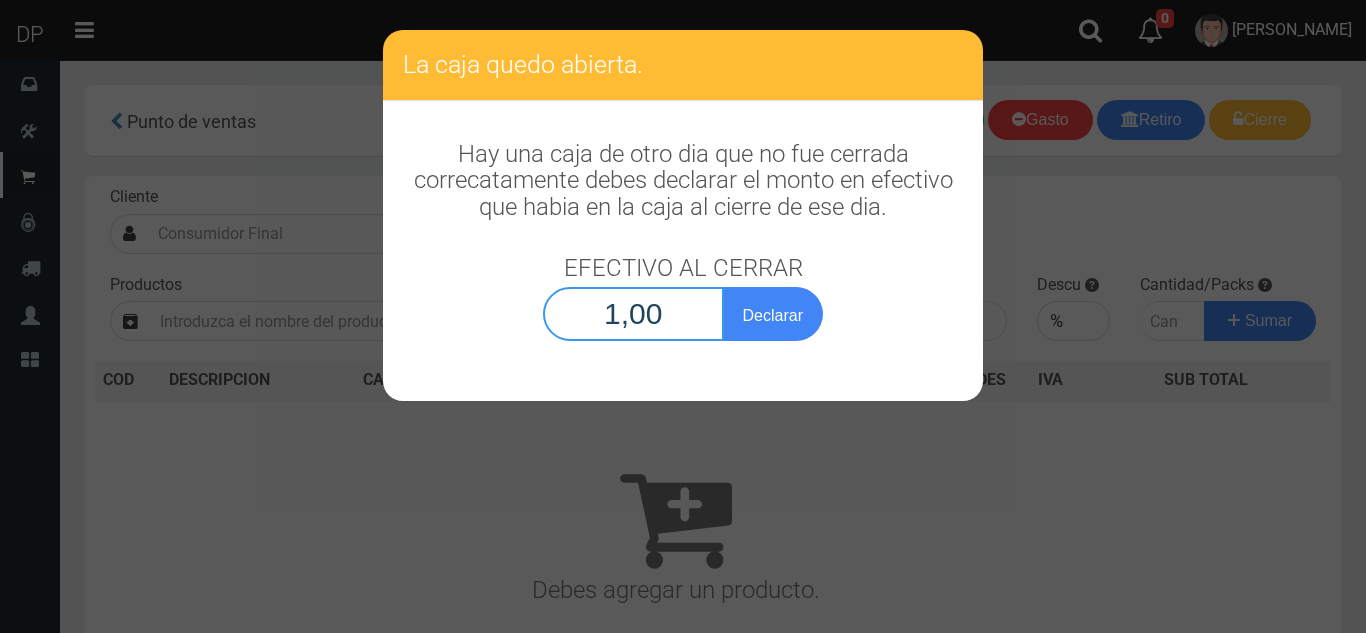 click on "Declarar" at bounding box center (773, 314) 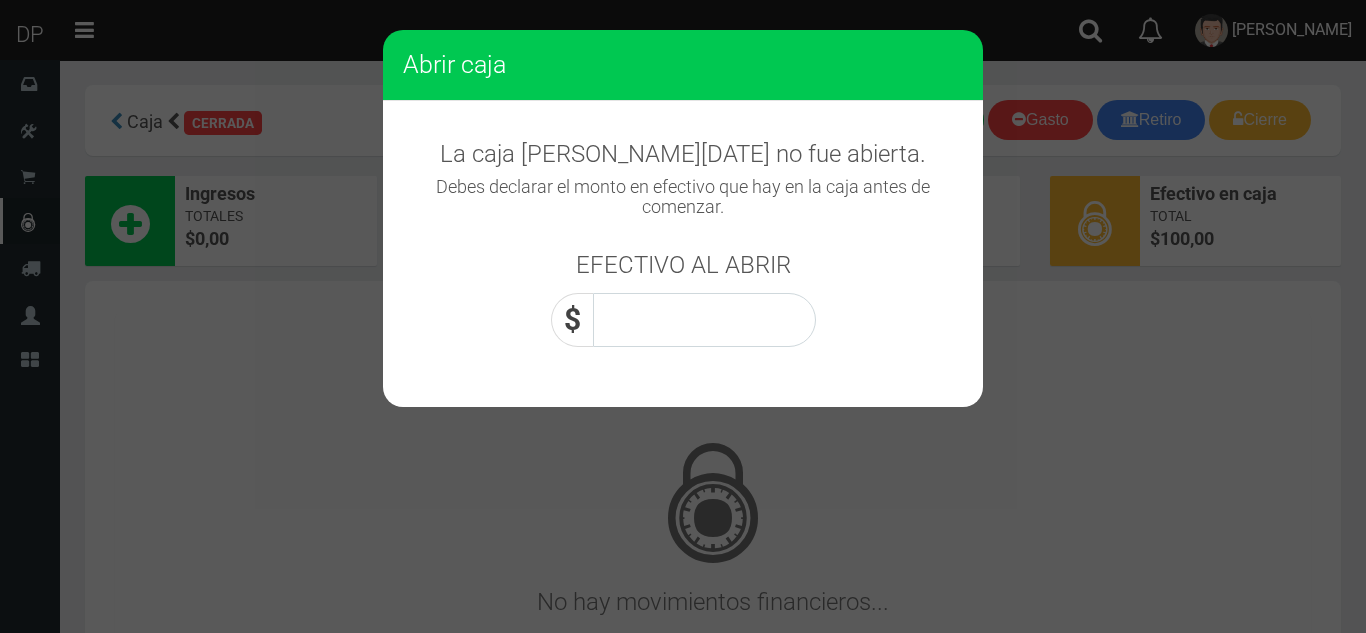 scroll, scrollTop: 0, scrollLeft: 0, axis: both 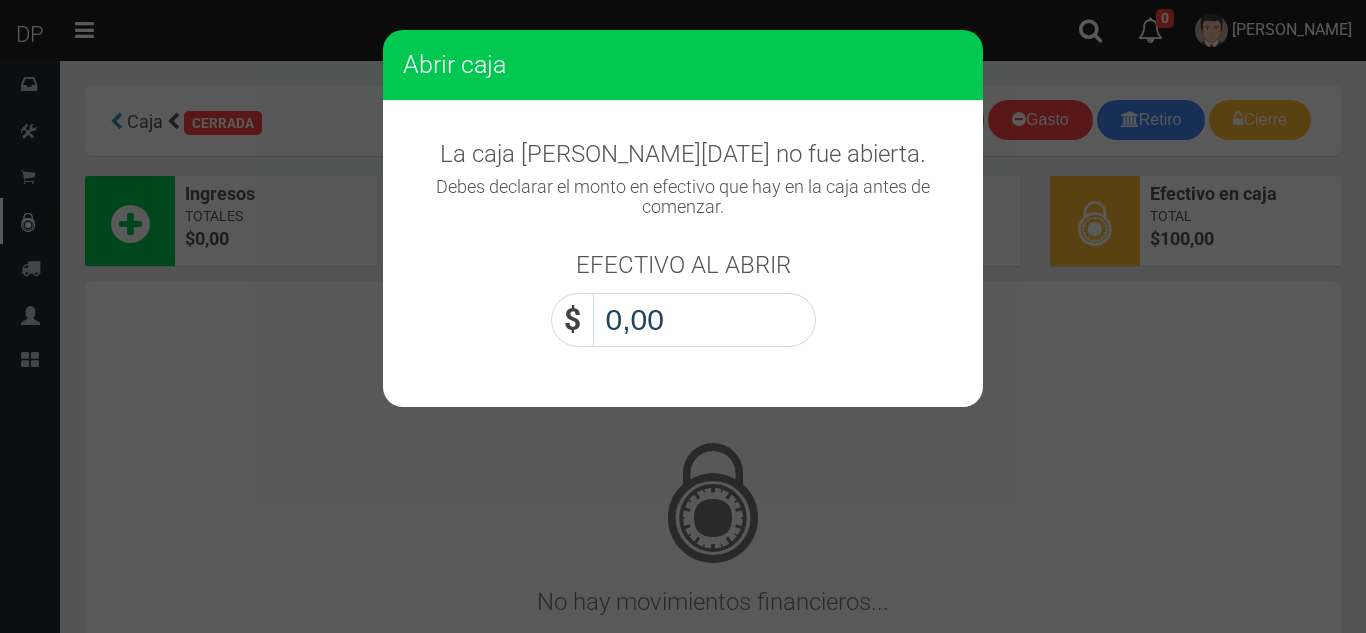 click on "0,00" at bounding box center [704, 320] 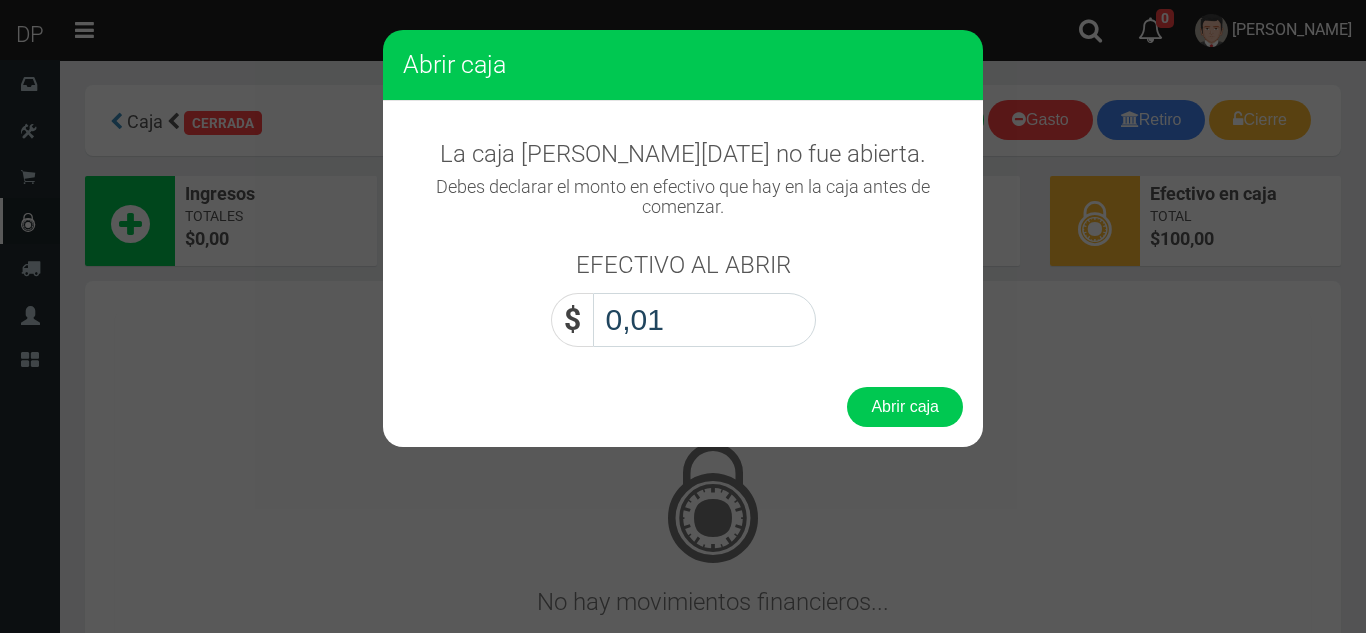 click on "Abrir caja" at bounding box center [905, 407] 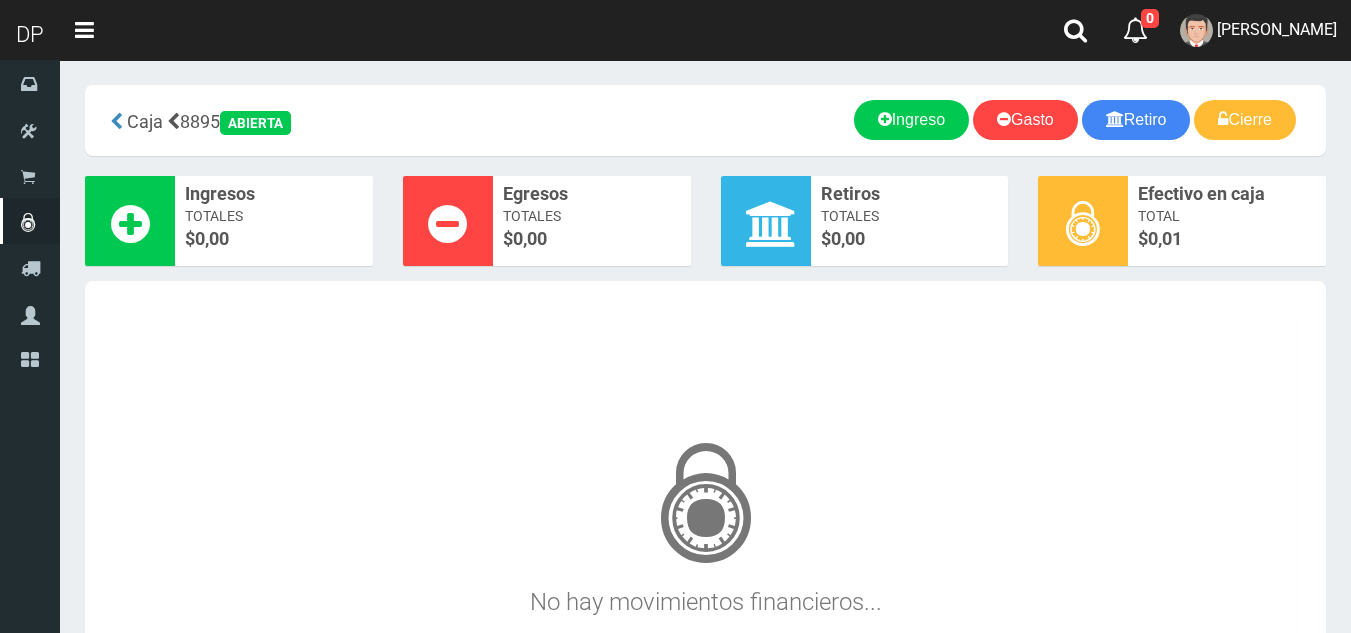 scroll, scrollTop: 0, scrollLeft: 0, axis: both 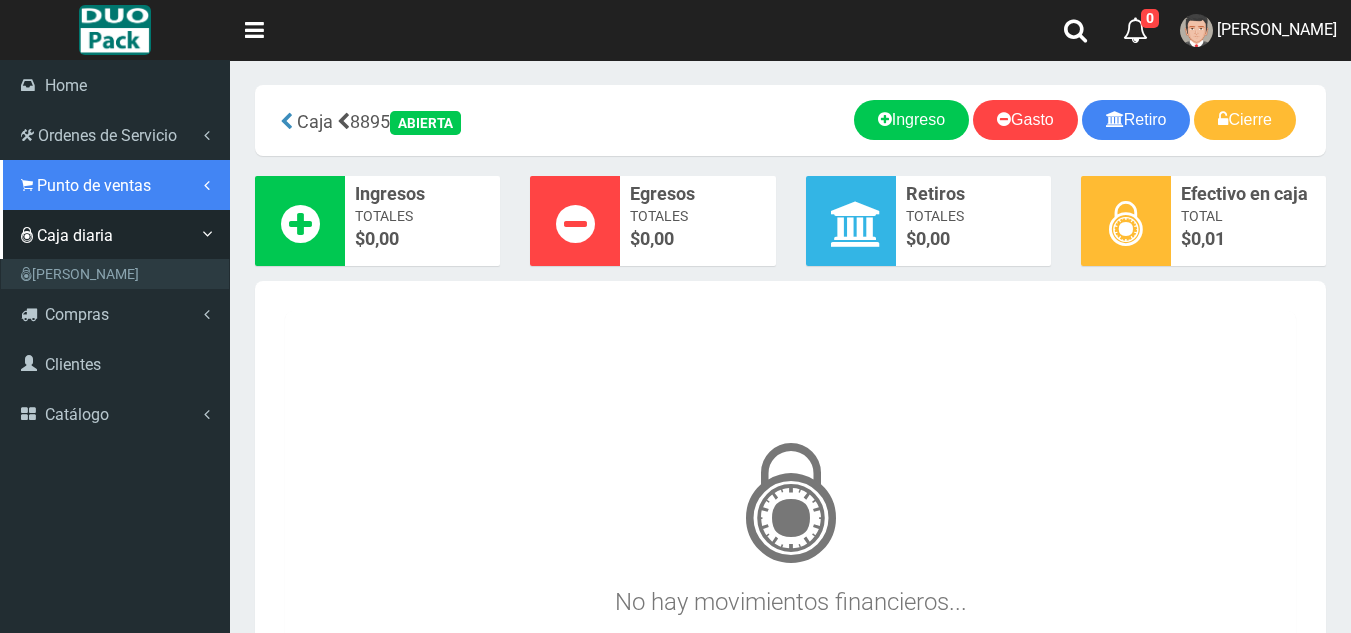 click on "Punto de ventas" at bounding box center (94, 185) 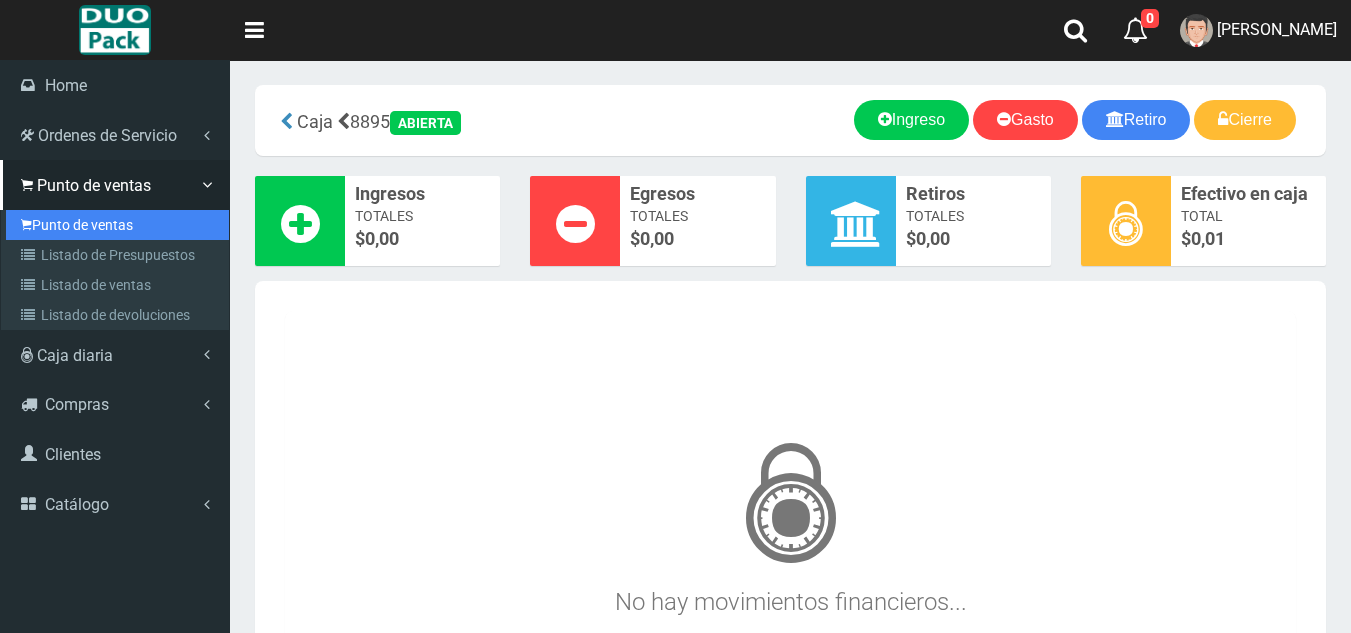 click on "Punto de ventas" at bounding box center (117, 225) 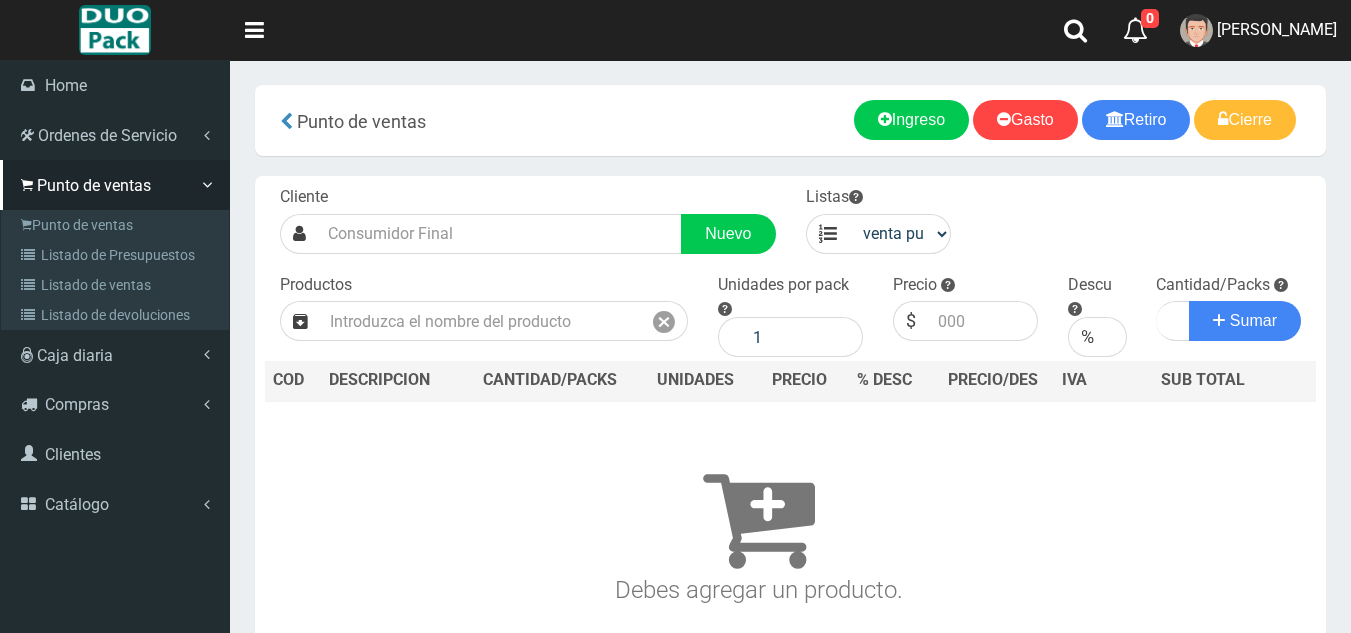 scroll, scrollTop: 0, scrollLeft: 0, axis: both 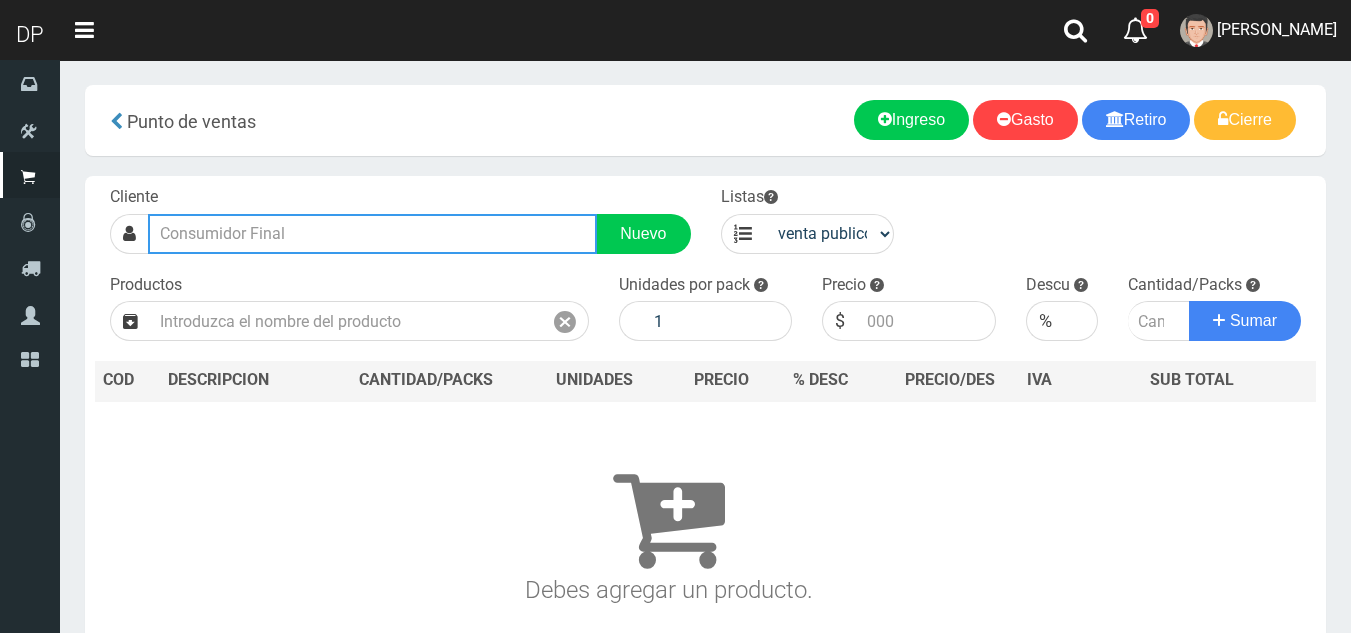 click at bounding box center [372, 234] 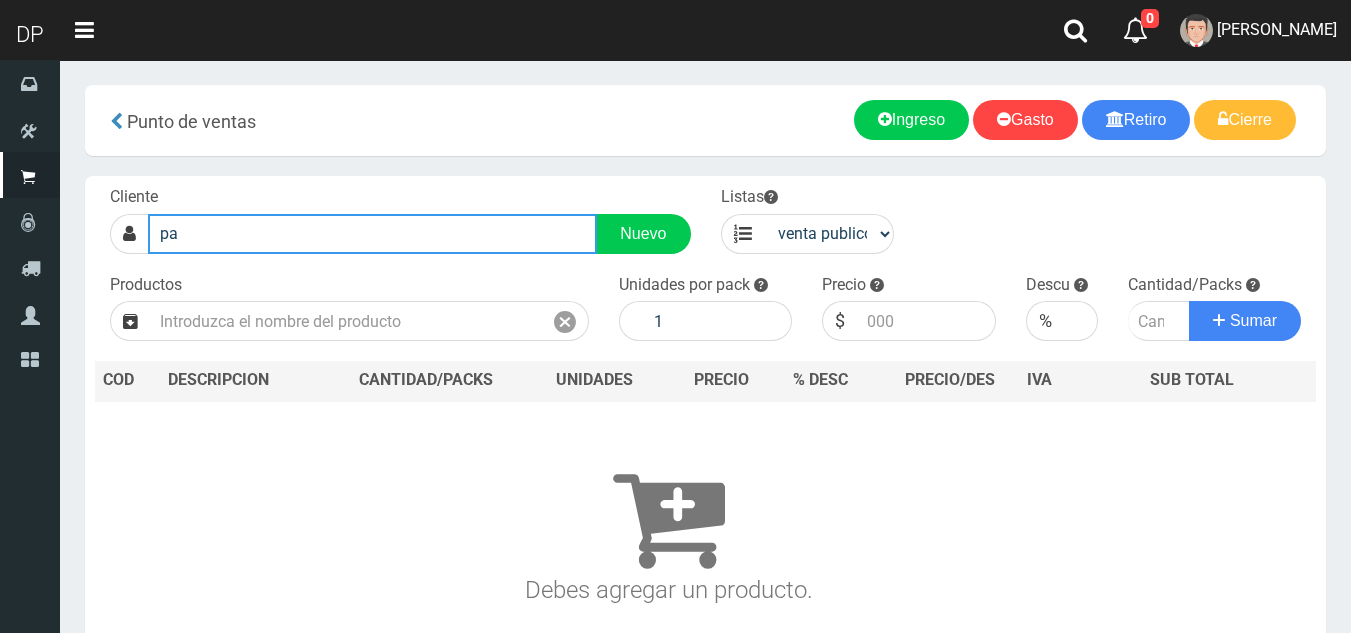 type on "p" 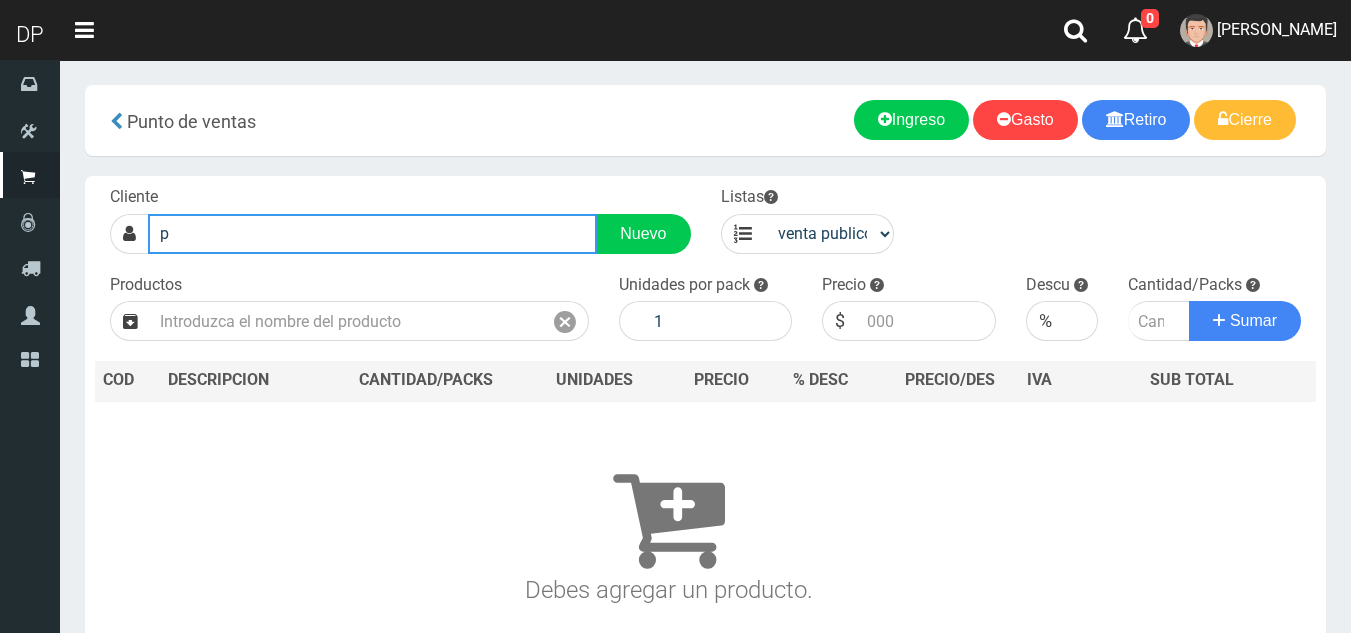 type 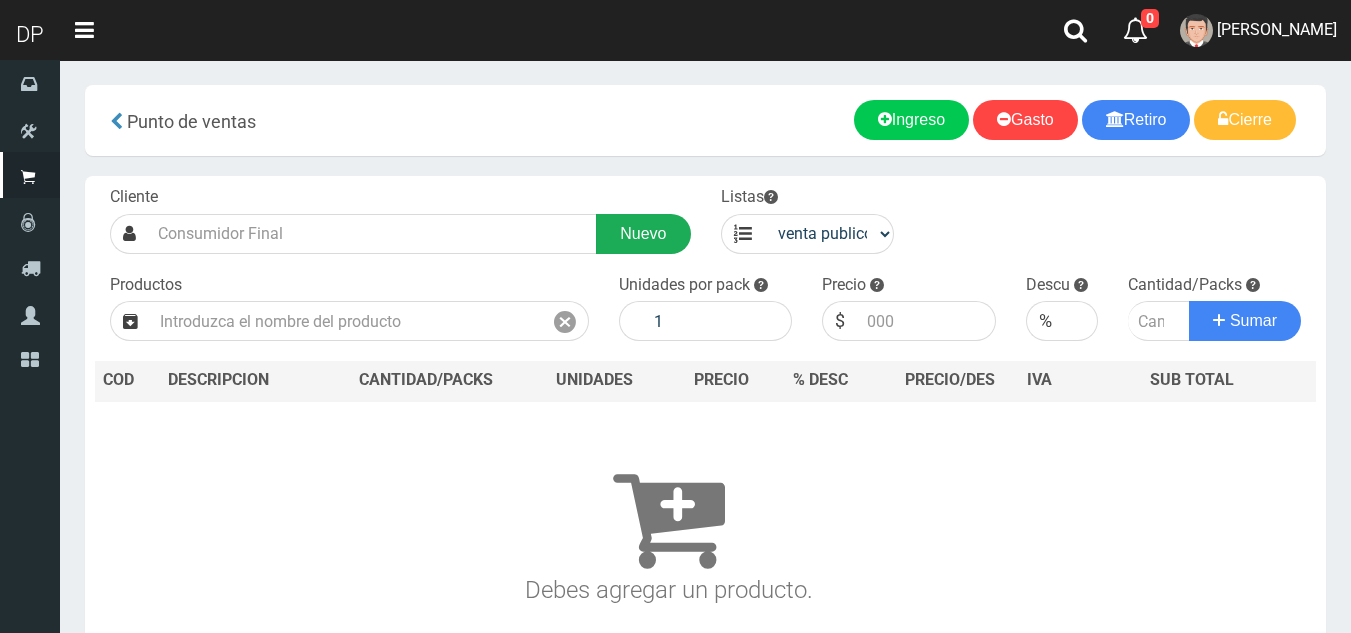 click on "Nuevo" at bounding box center (643, 234) 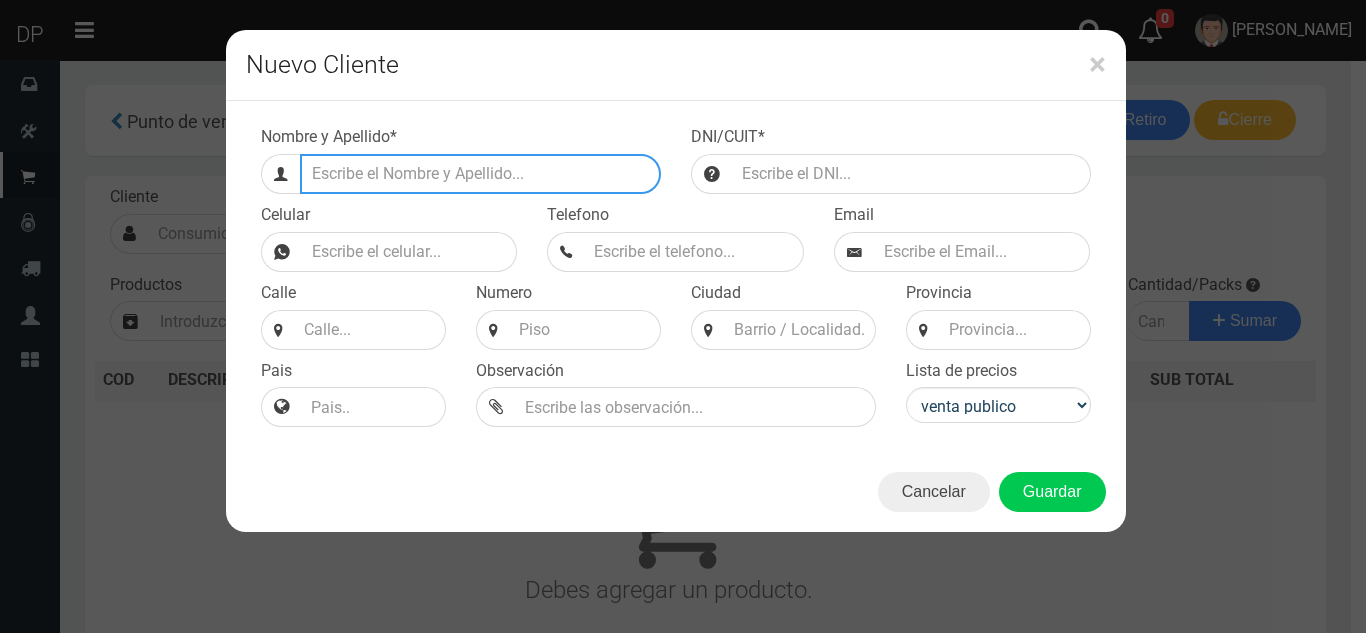 click on "Efectivo a retirar" at bounding box center (480, 174) 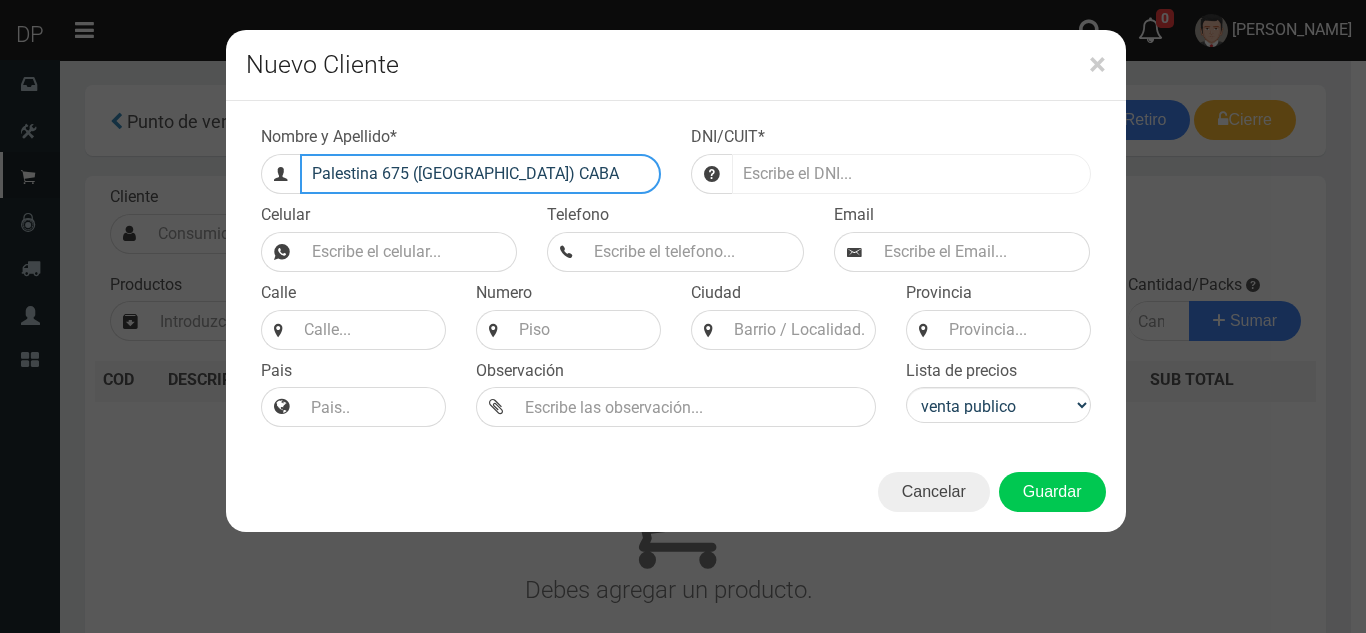 type on "Palestina 675 (Almagro) CABA" 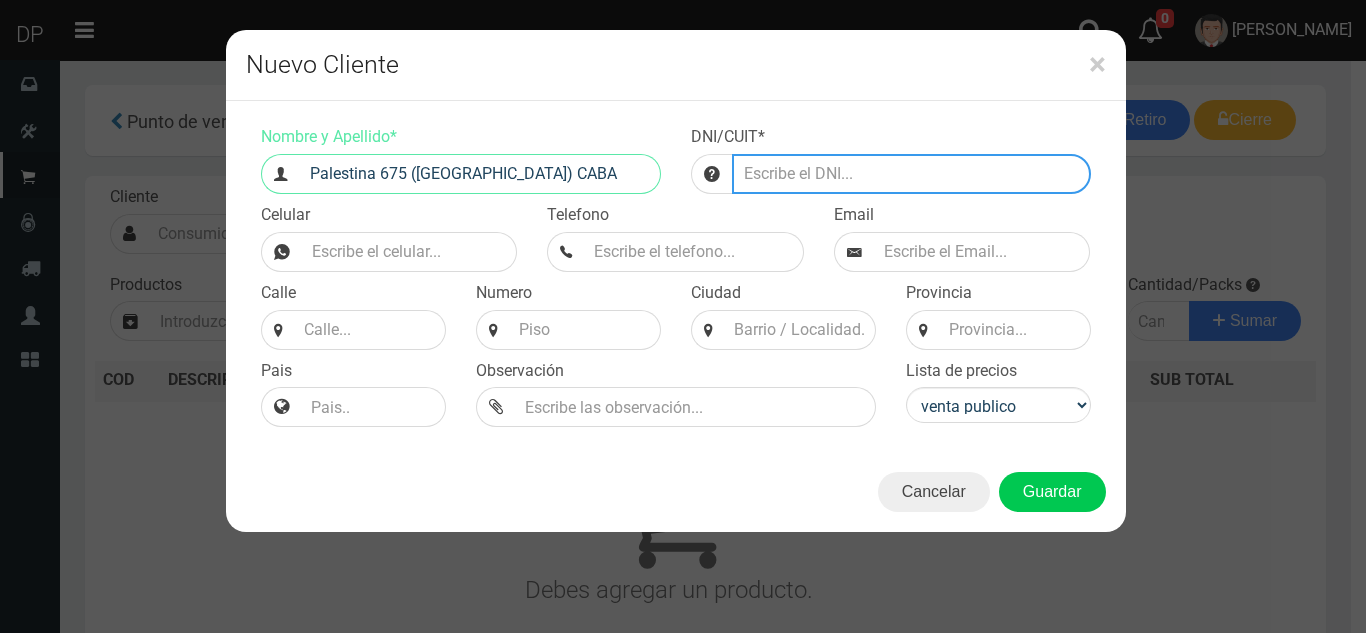 click at bounding box center (911, 174) 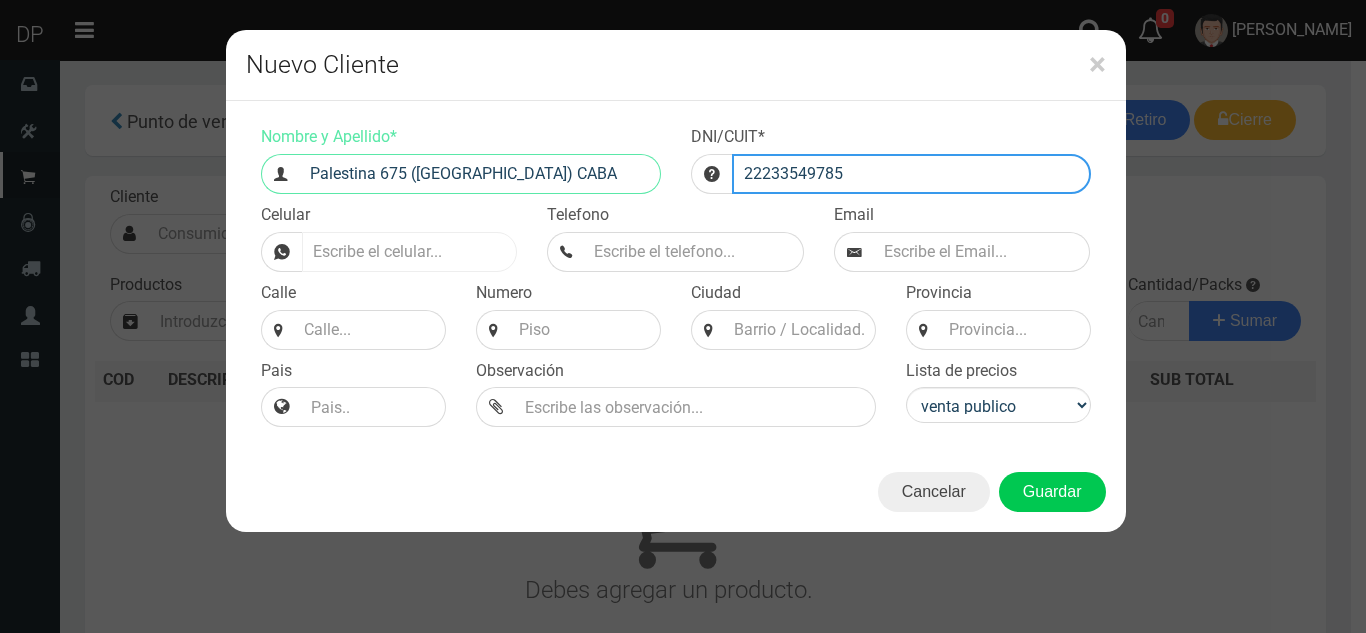 type on "22233549785" 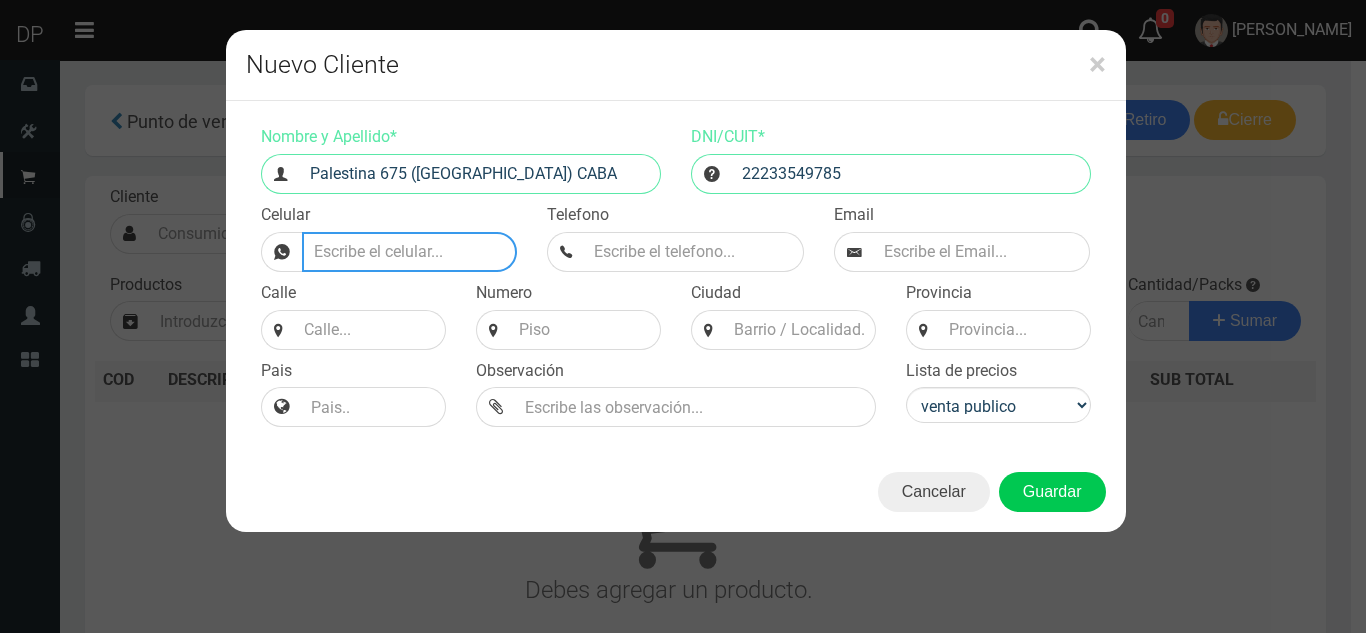 click on "Nombre y Apellido *" at bounding box center [410, 252] 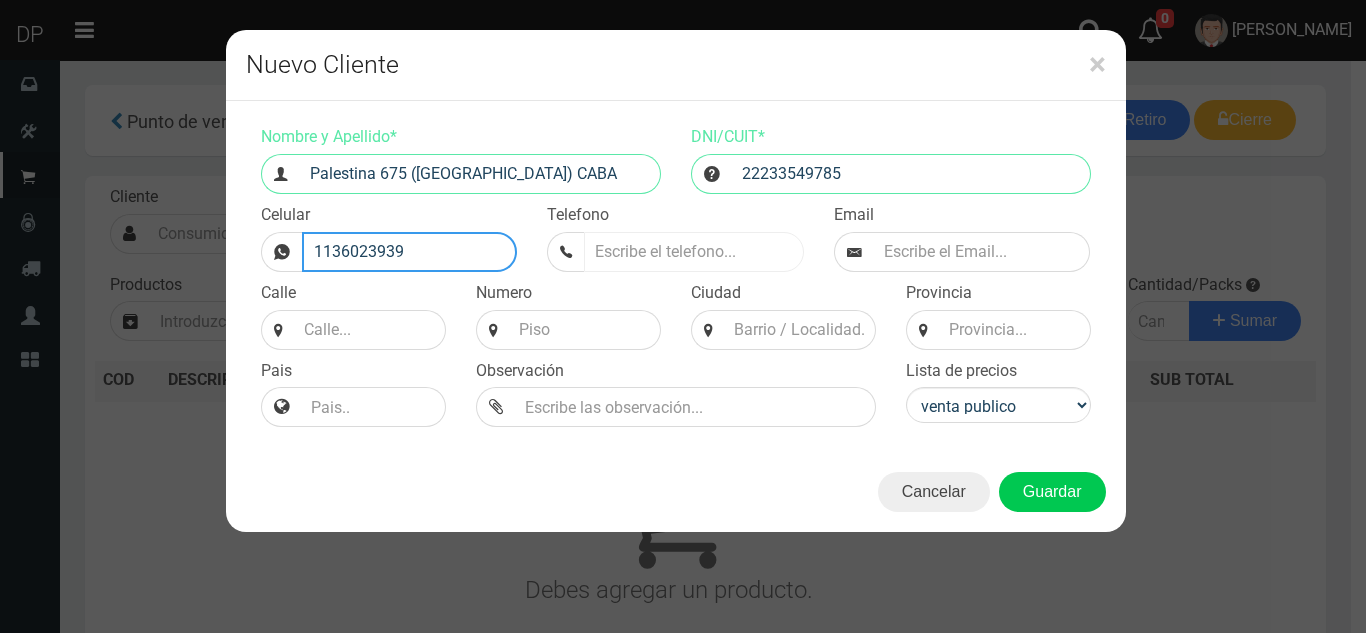 type on "1136023939" 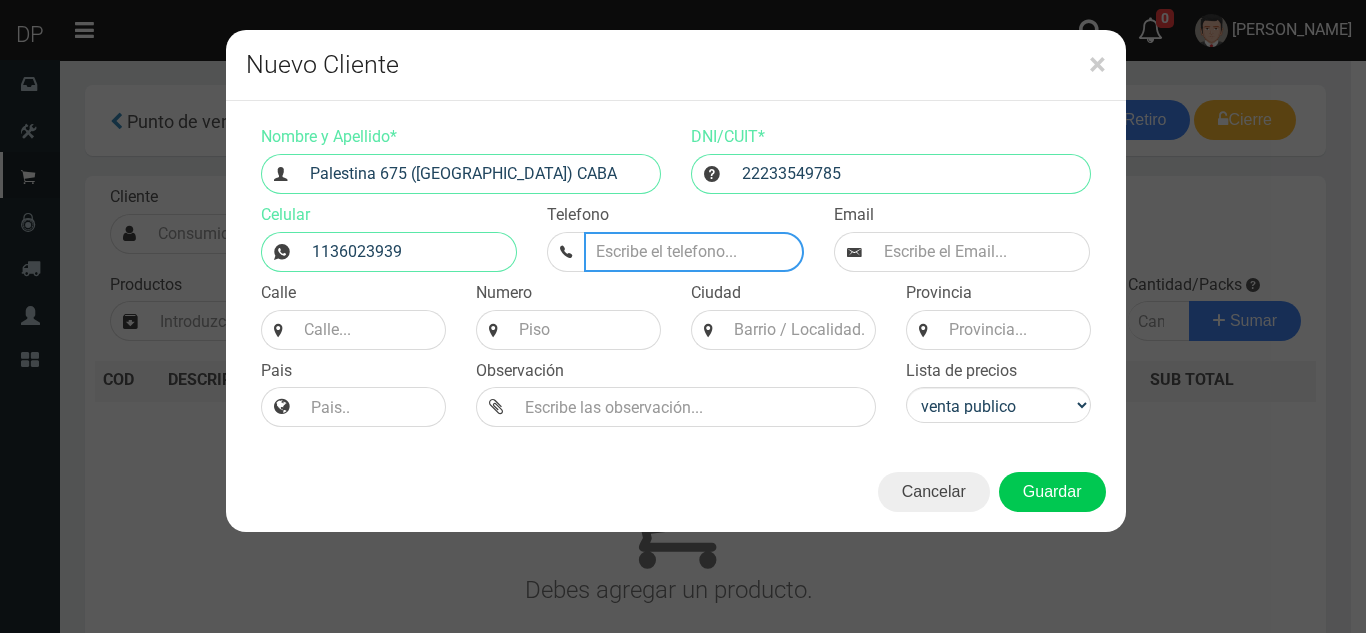 click at bounding box center (694, 252) 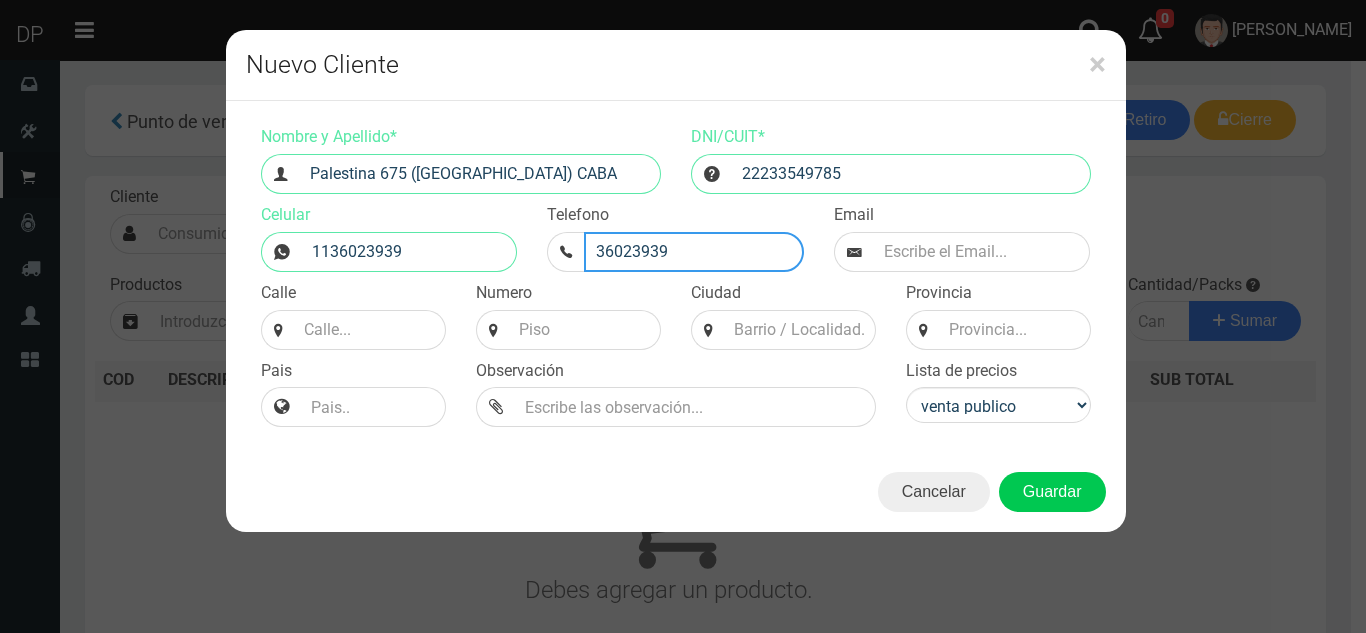 type on "36023939" 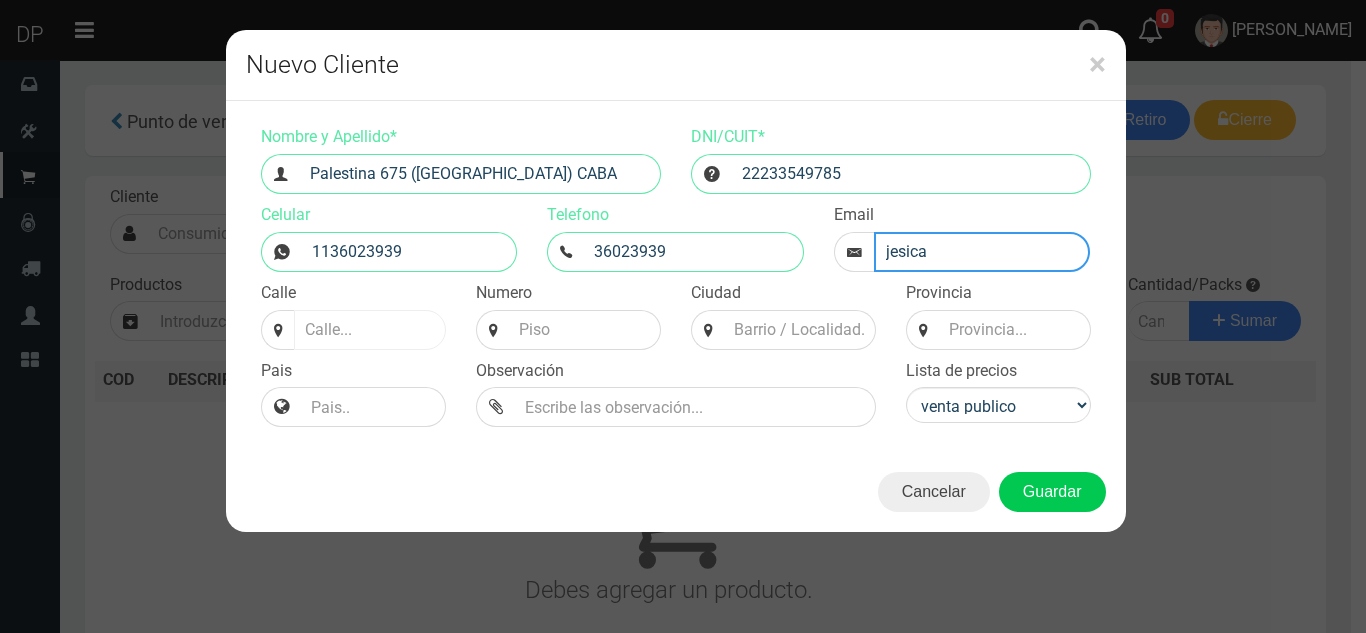 type on "jesica" 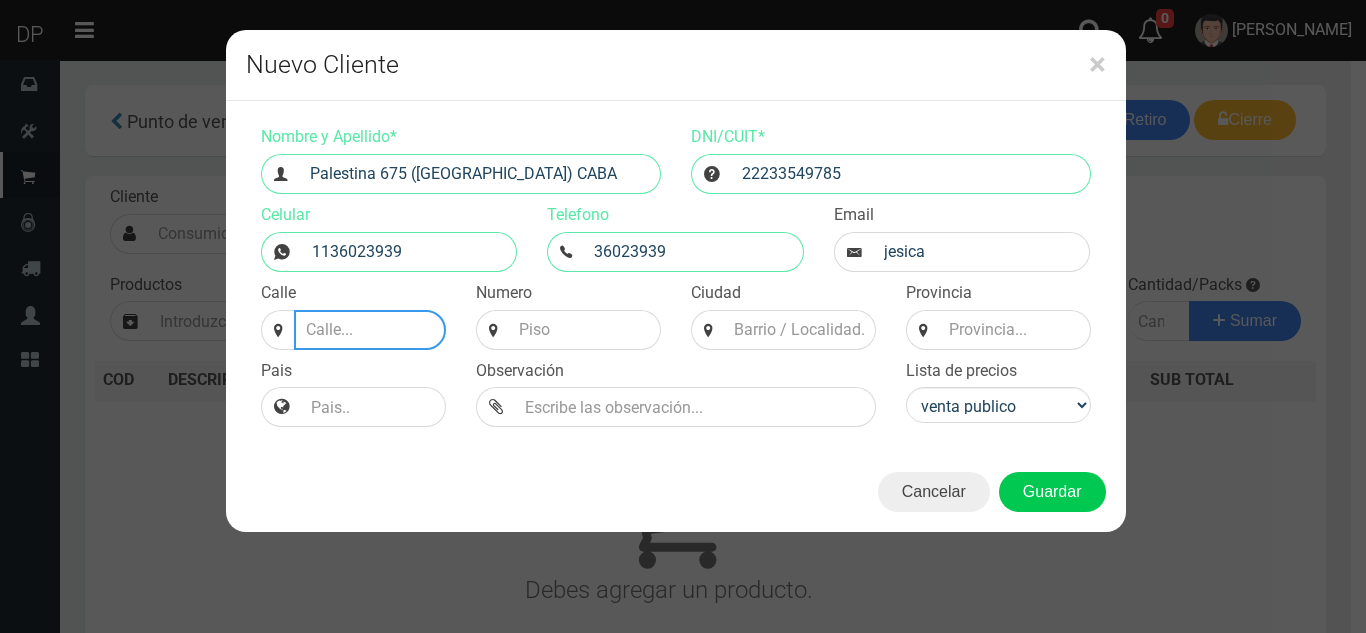 click at bounding box center (370, 330) 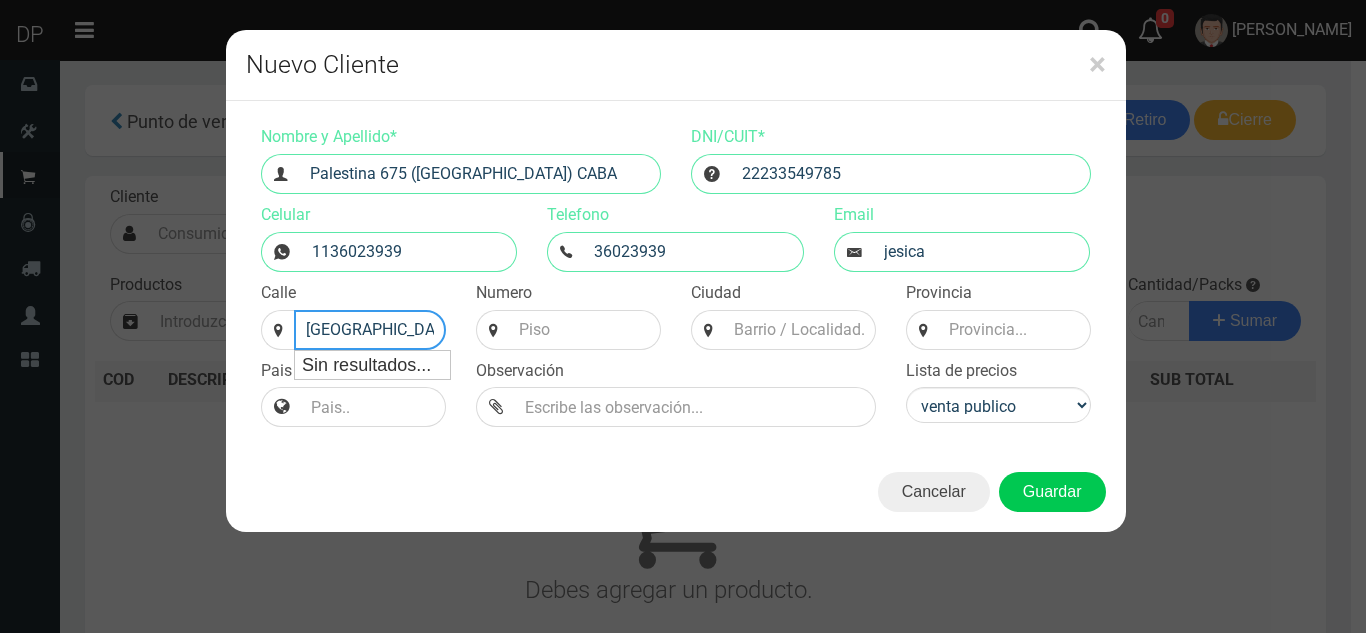 type on "palestina" 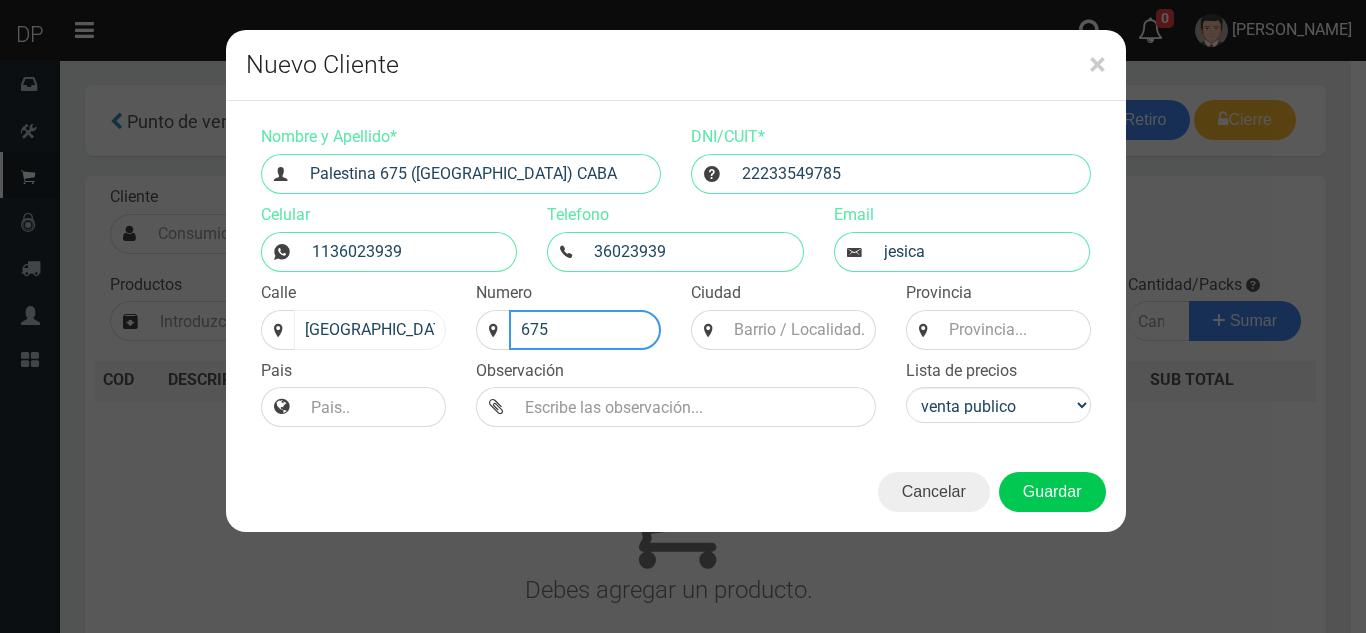 type on "675" 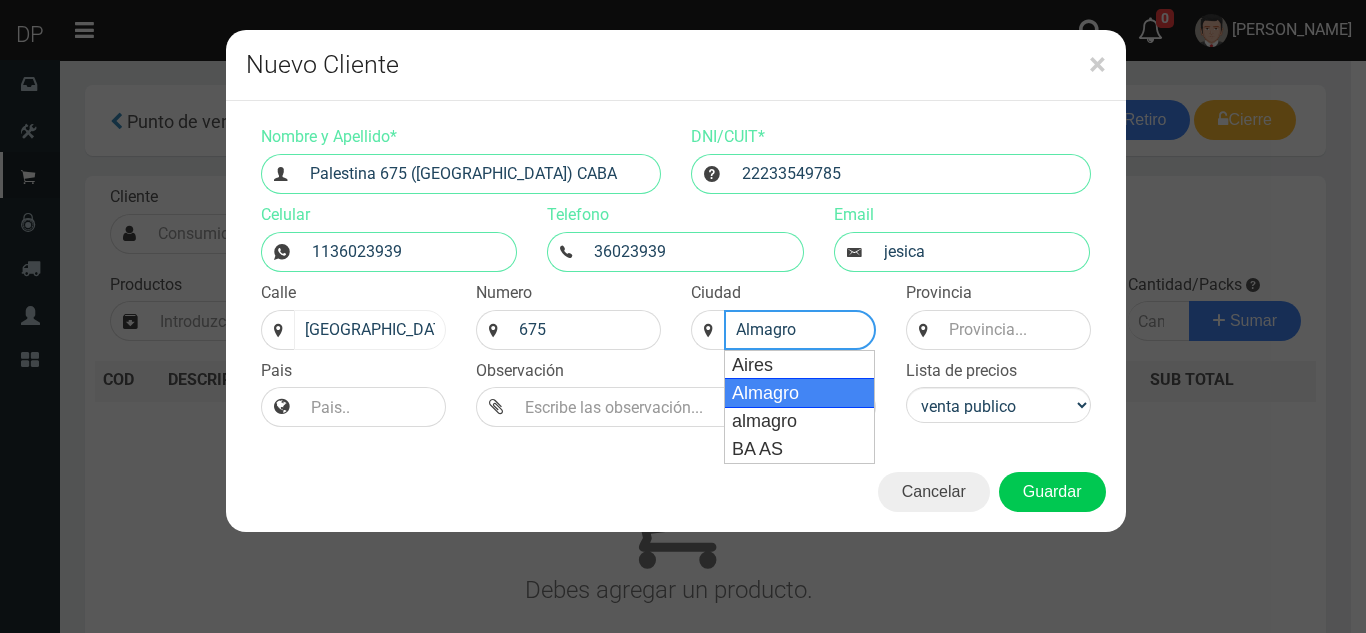 type on "Almagro" 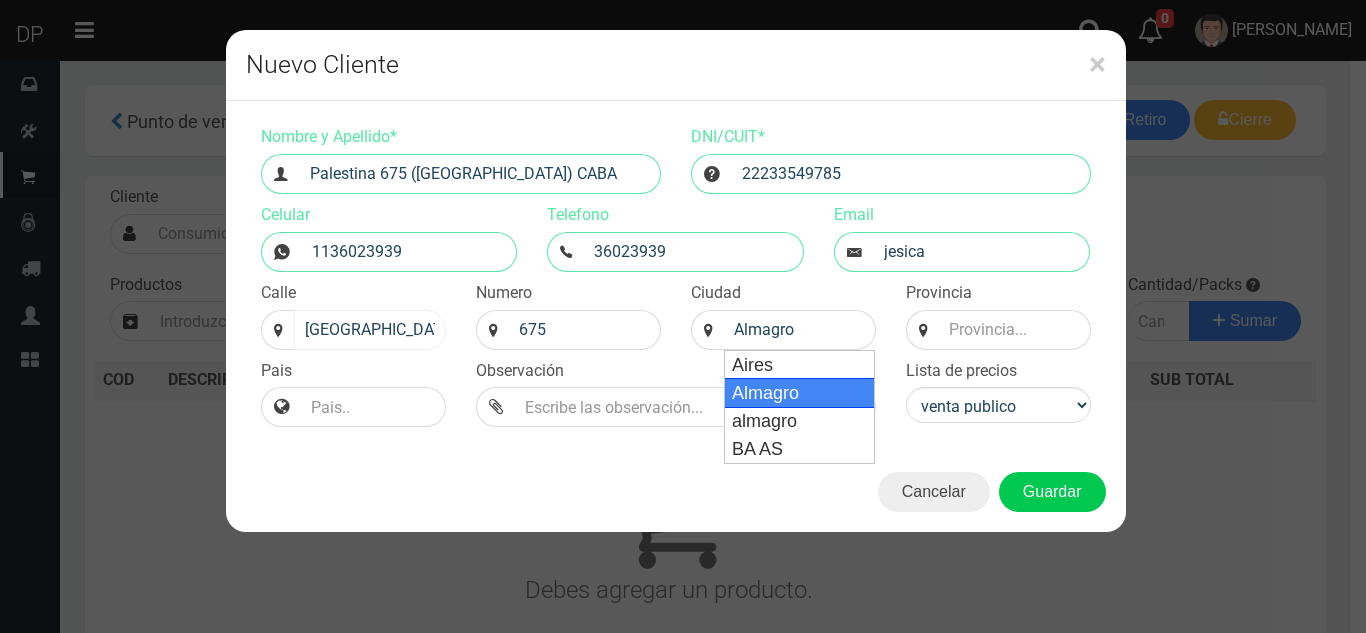 select 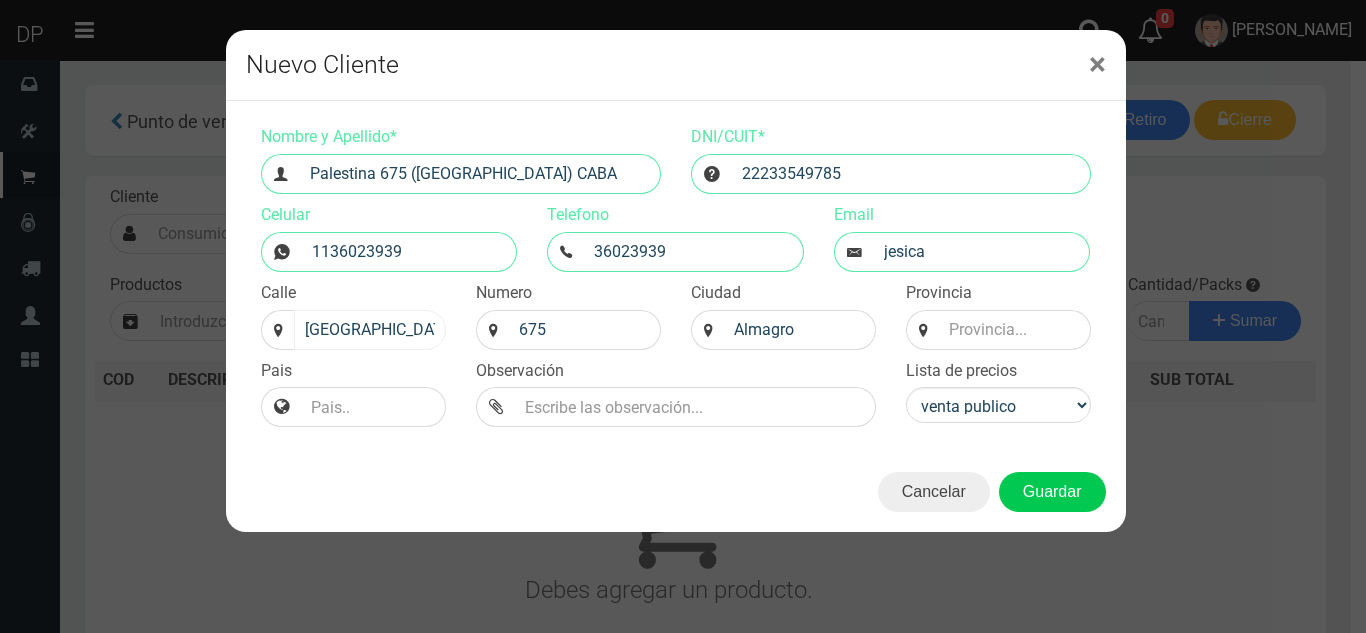 type 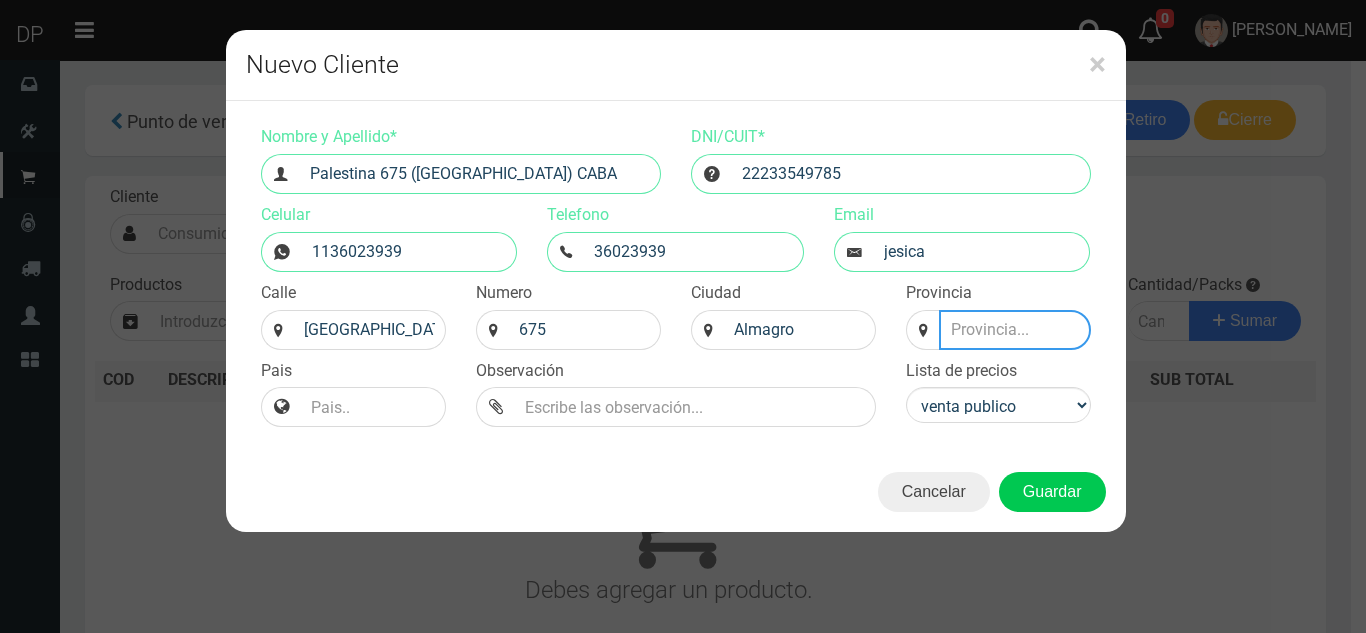 click at bounding box center [1015, 330] 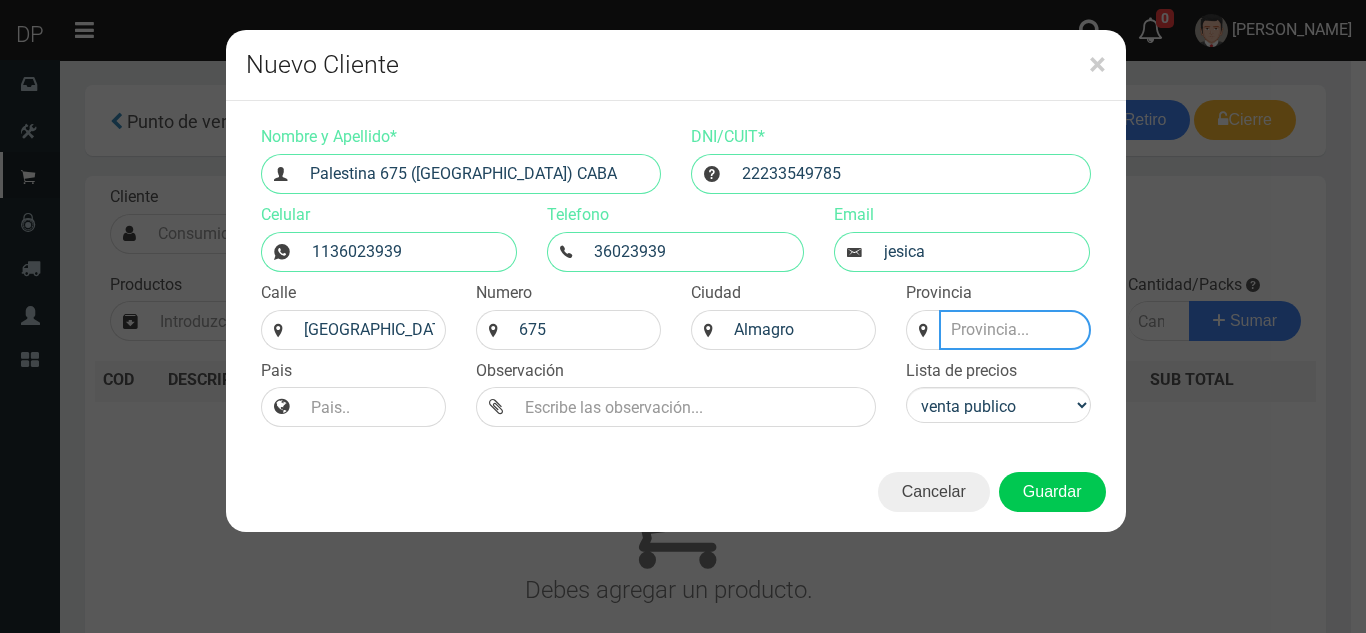 type on "caba" 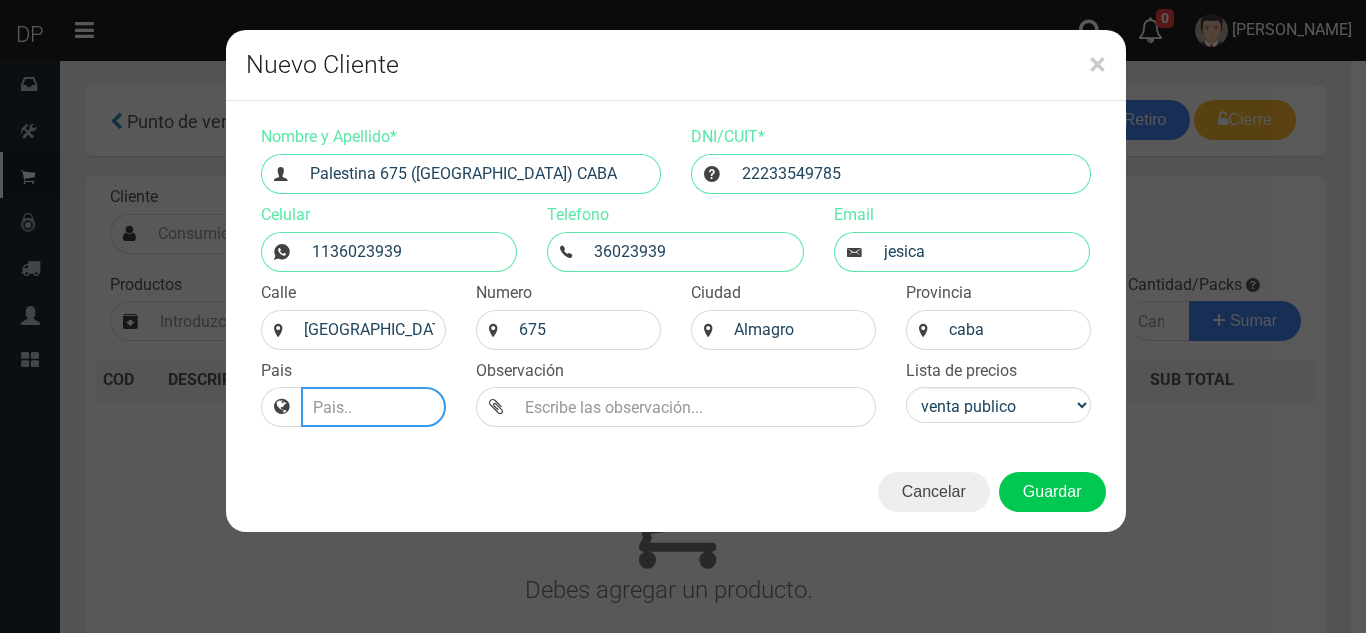 click at bounding box center [373, 407] 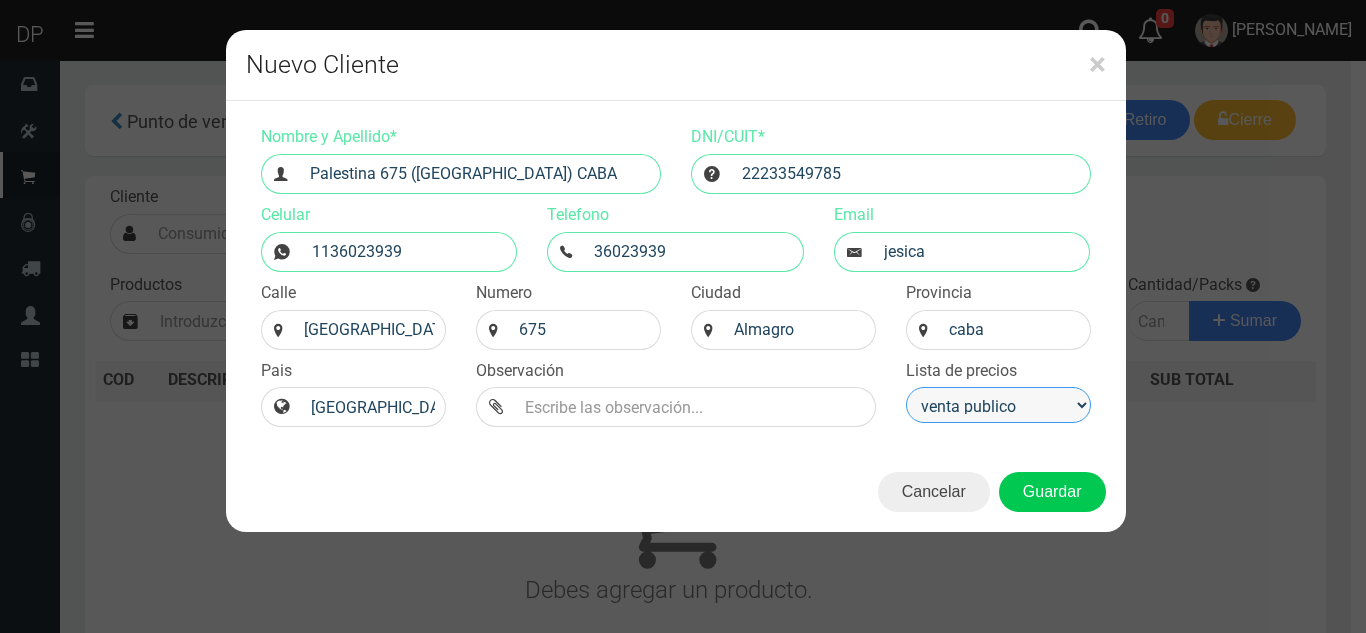 click on "venta publico
Sup chinos
reventas" at bounding box center (998, 405) 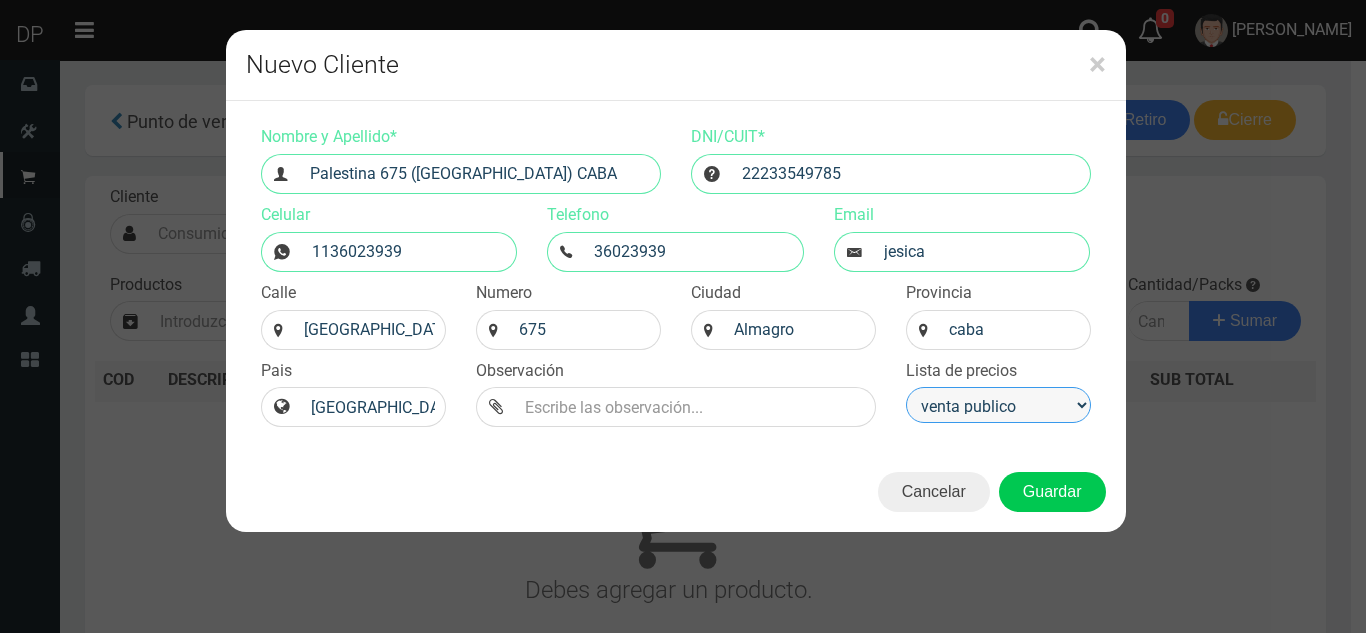 select on "2" 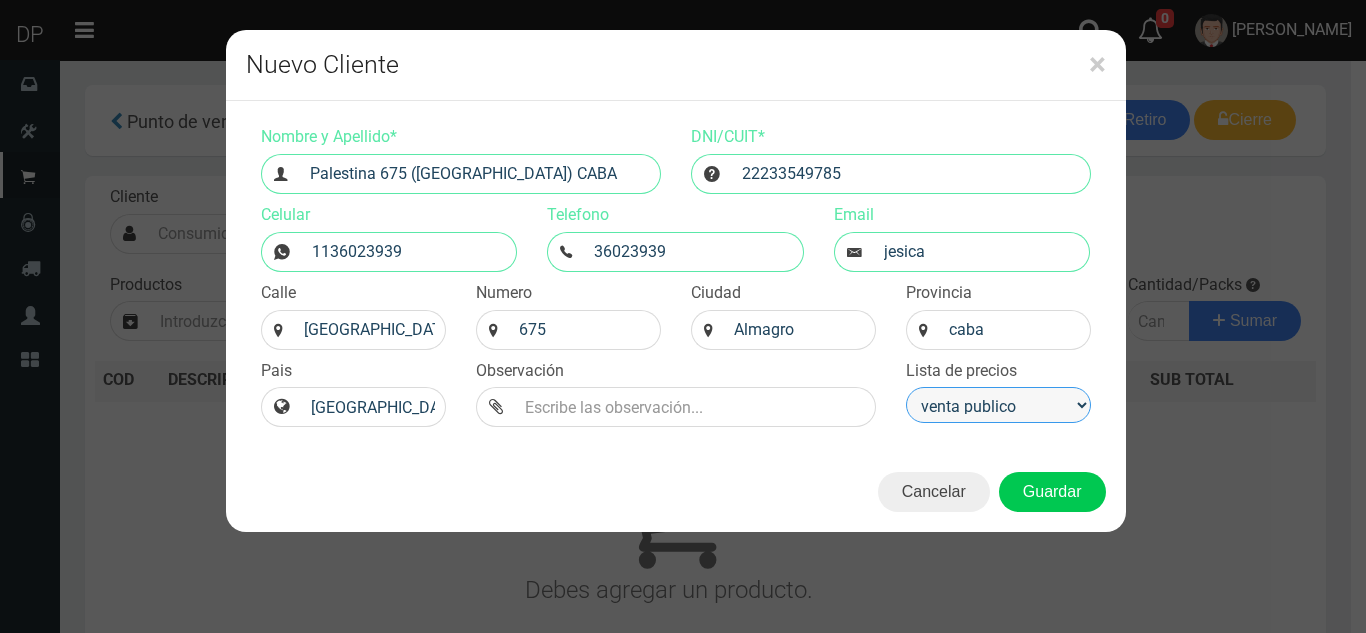 click on "venta publico
Sup chinos
reventas" at bounding box center [998, 405] 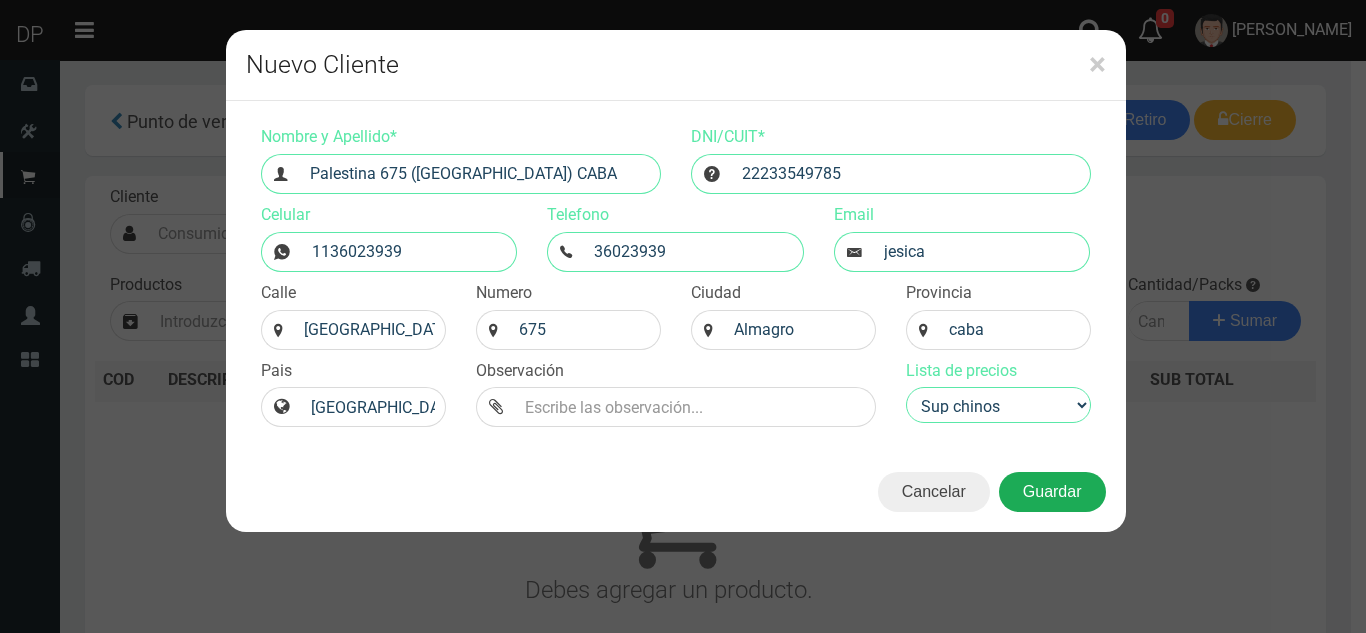 click on "Guardar" at bounding box center [1052, 492] 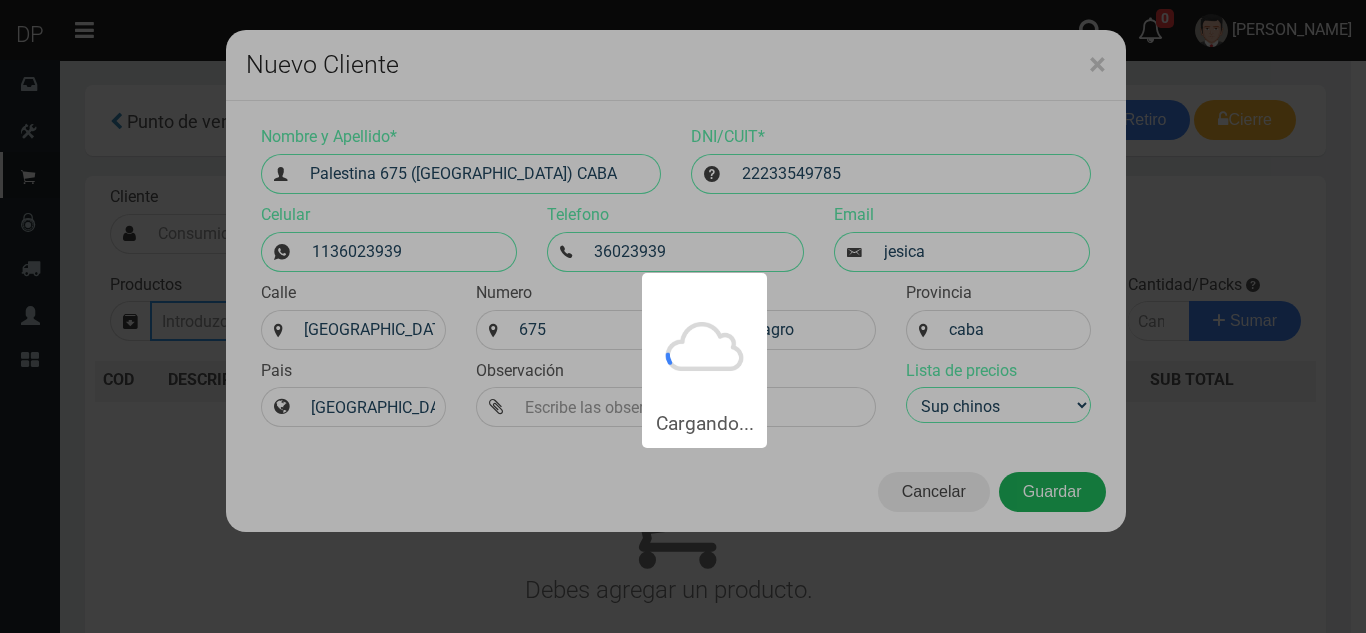 type on "Palestina 675 (Almagro) CABA  | Documento: 22233549785" 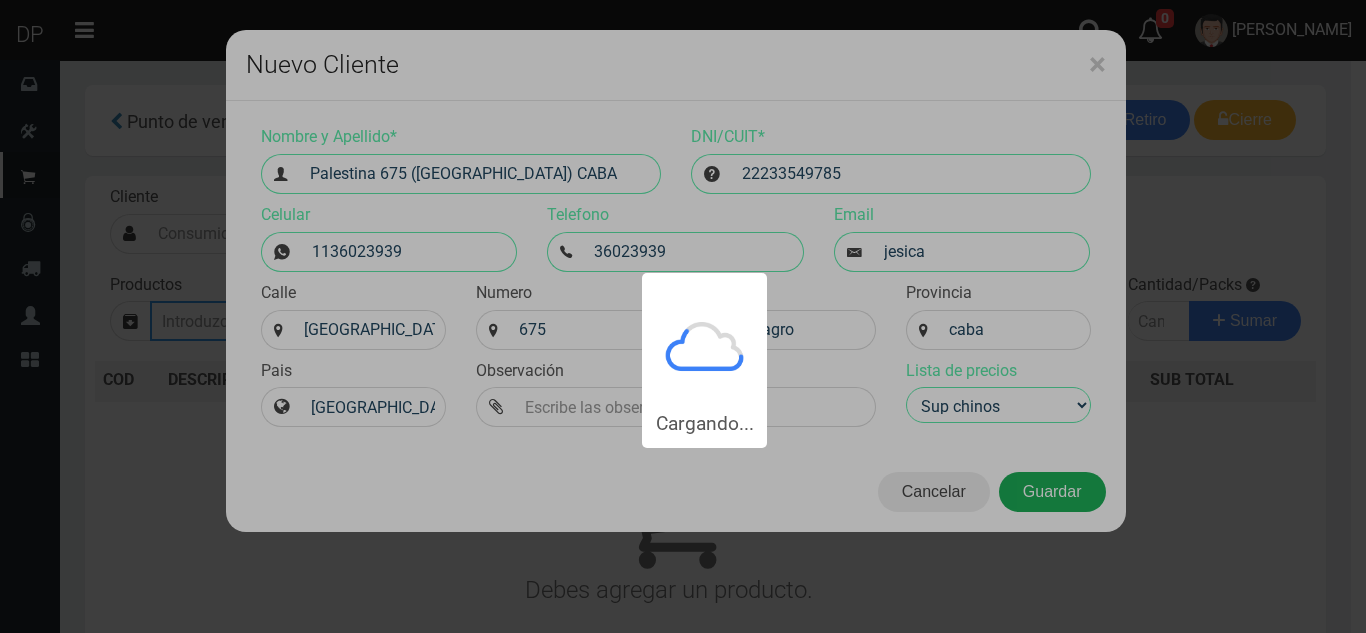 select on "2" 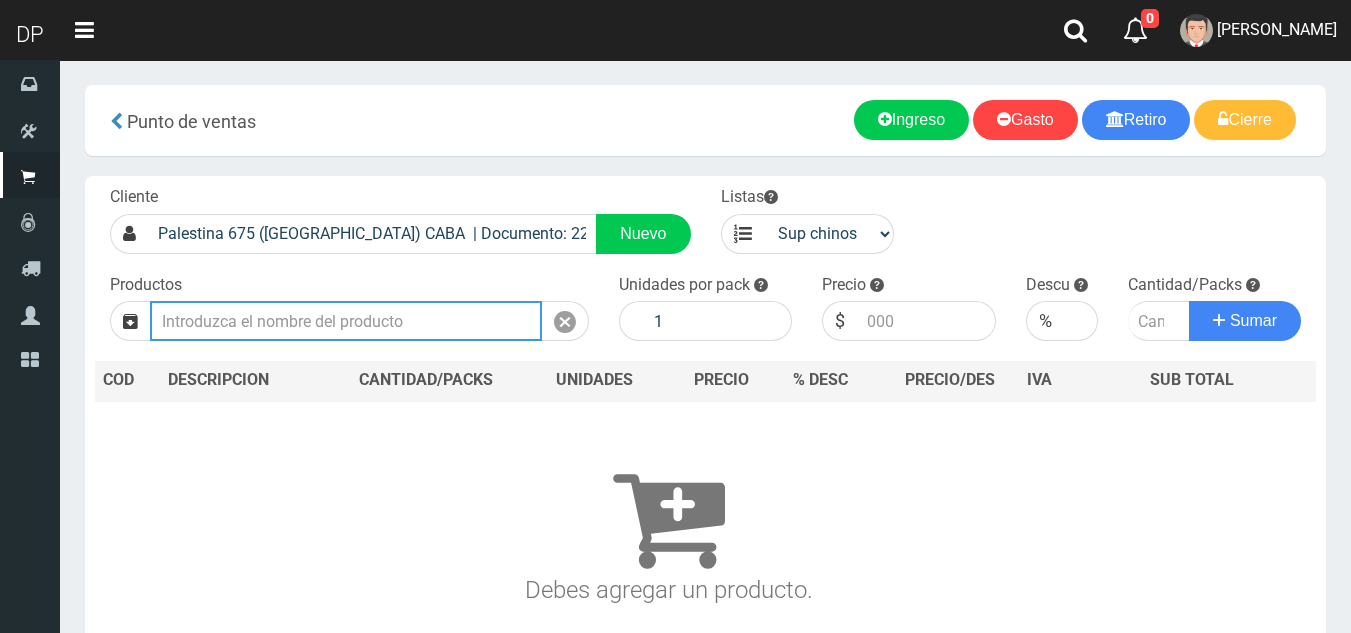 click at bounding box center (346, 321) 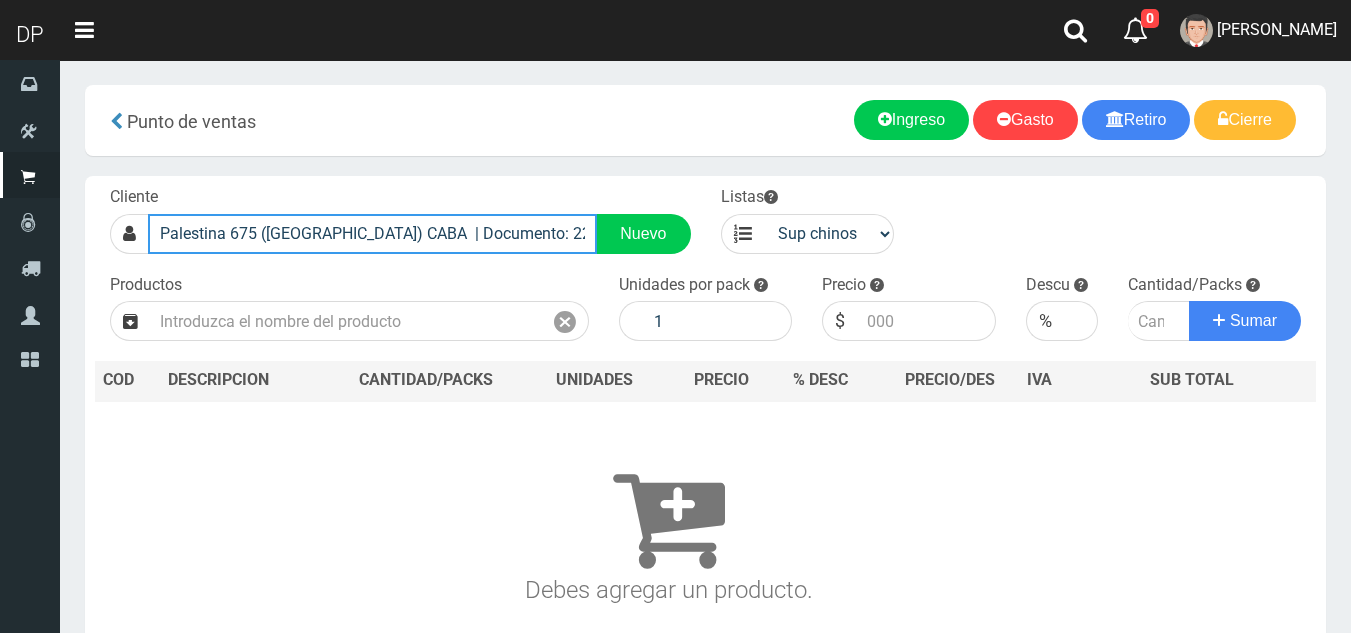 click on "Palestina 675 (Almagro) CABA  | Documento: 22233549785" at bounding box center (372, 234) 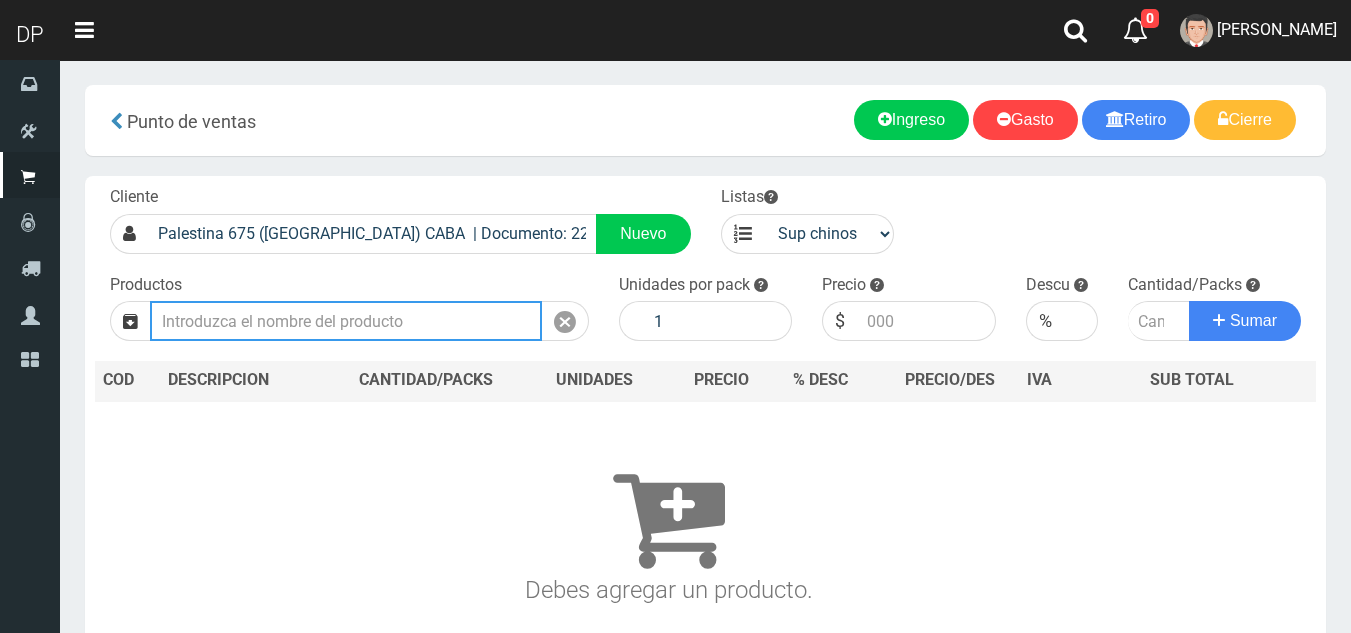 click at bounding box center (346, 321) 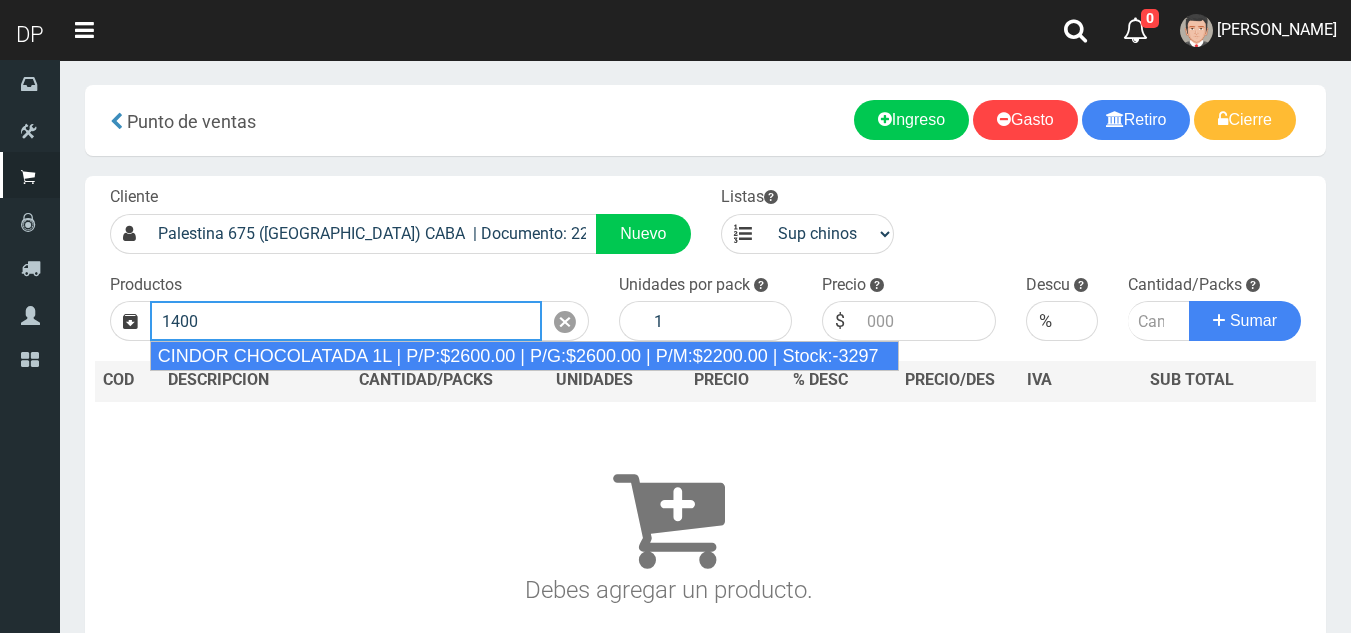 click on "CINDOR CHOCOLATADA 1L | P/P:$2600.00 | P/G:$2600.00 | P/M:$2200.00 | Stock:-3297" at bounding box center (524, 356) 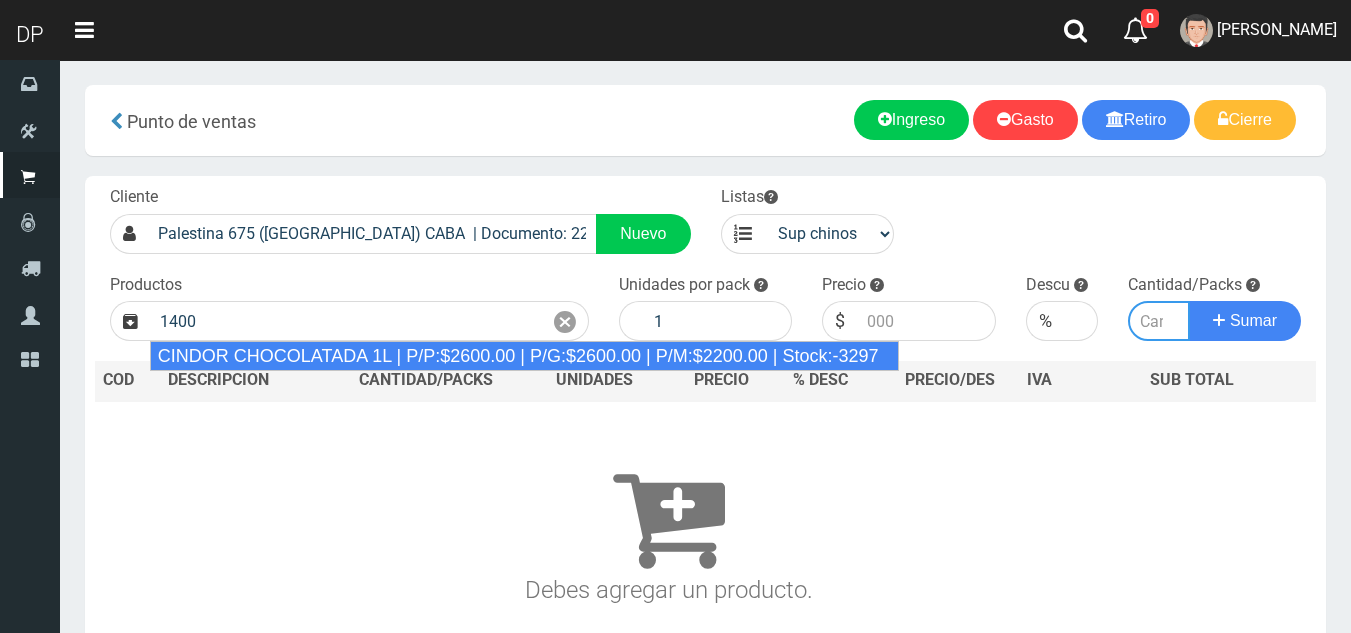 type on "CINDOR CHOCOLATADA 1L | P/P:$2600.00 | P/G:$2600.00 | P/M:$2200.00 | Stock:-3297" 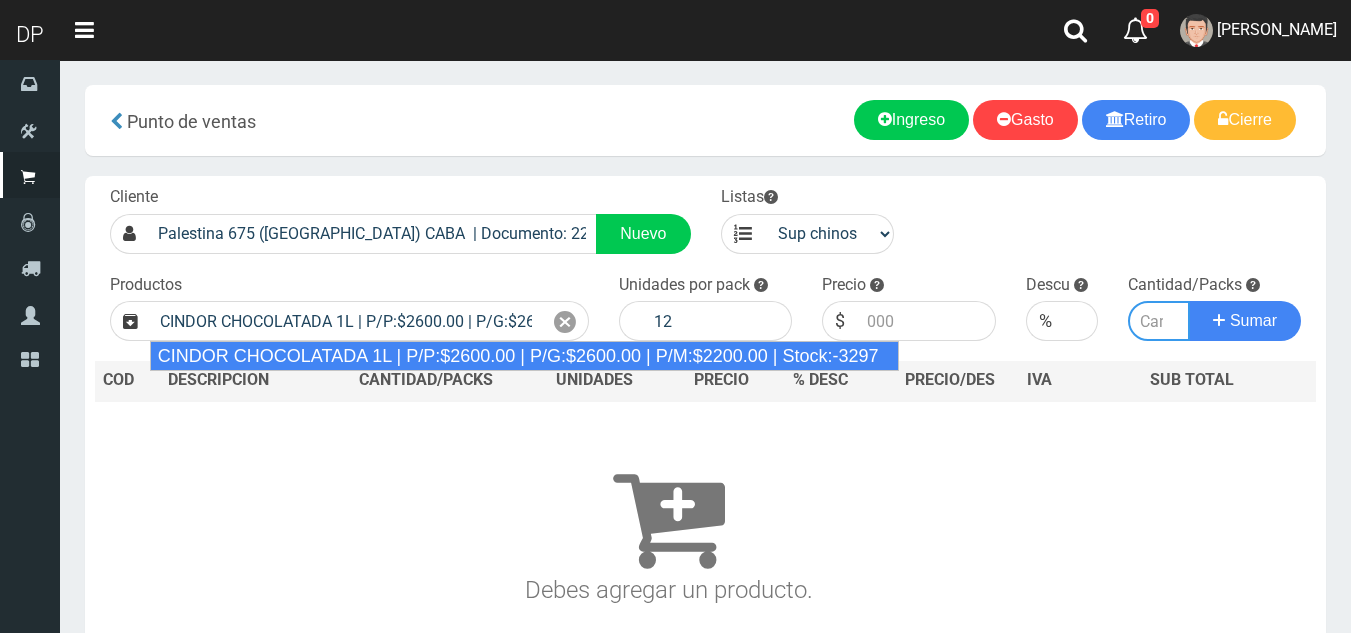 type on "2600.00" 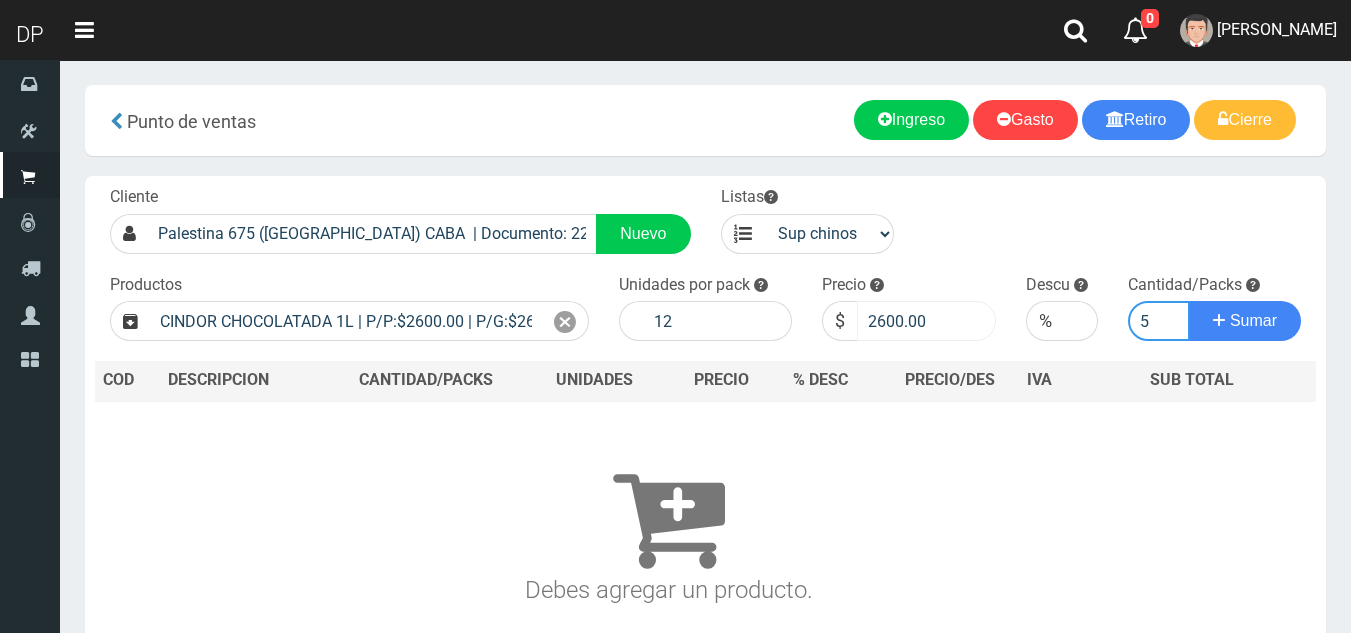 type on "5" 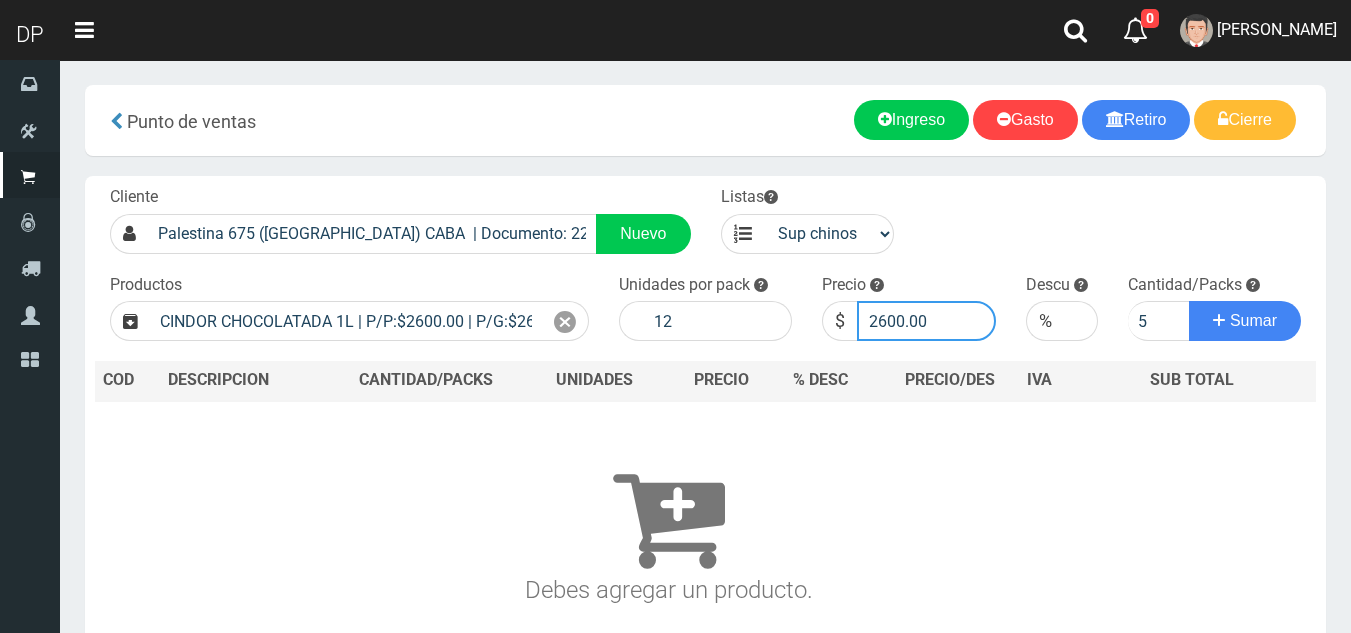 click on "2600.00" at bounding box center (926, 321) 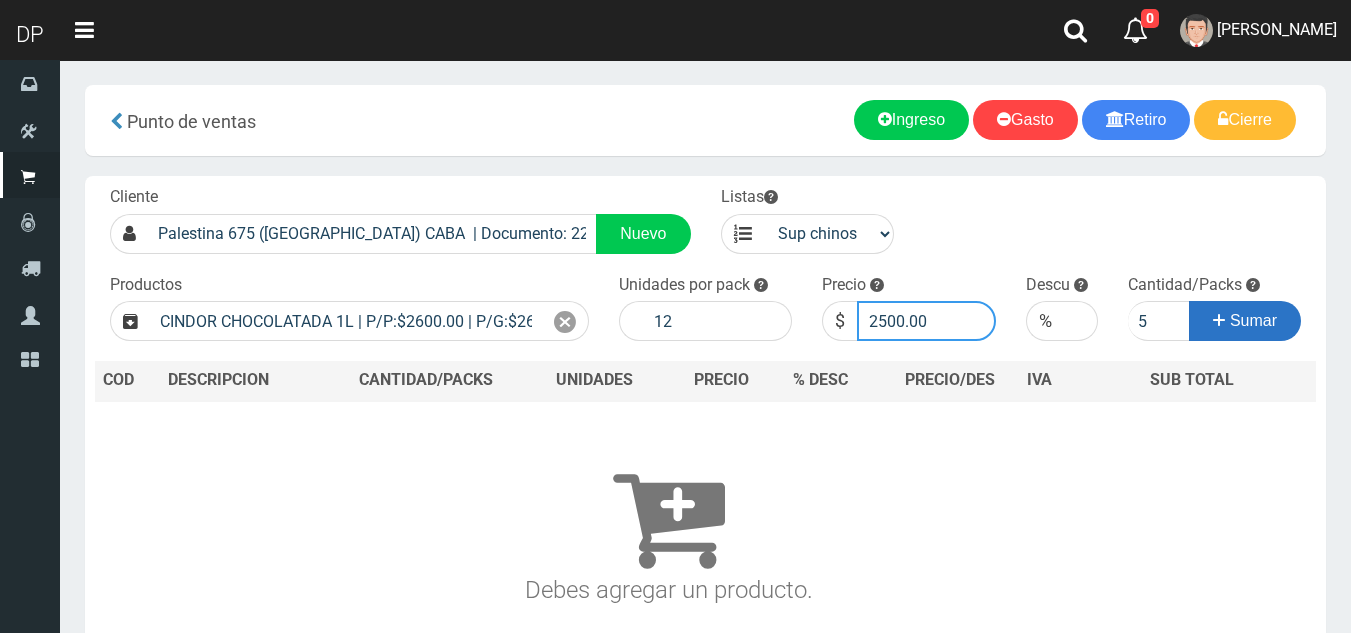 type on "2500.00" 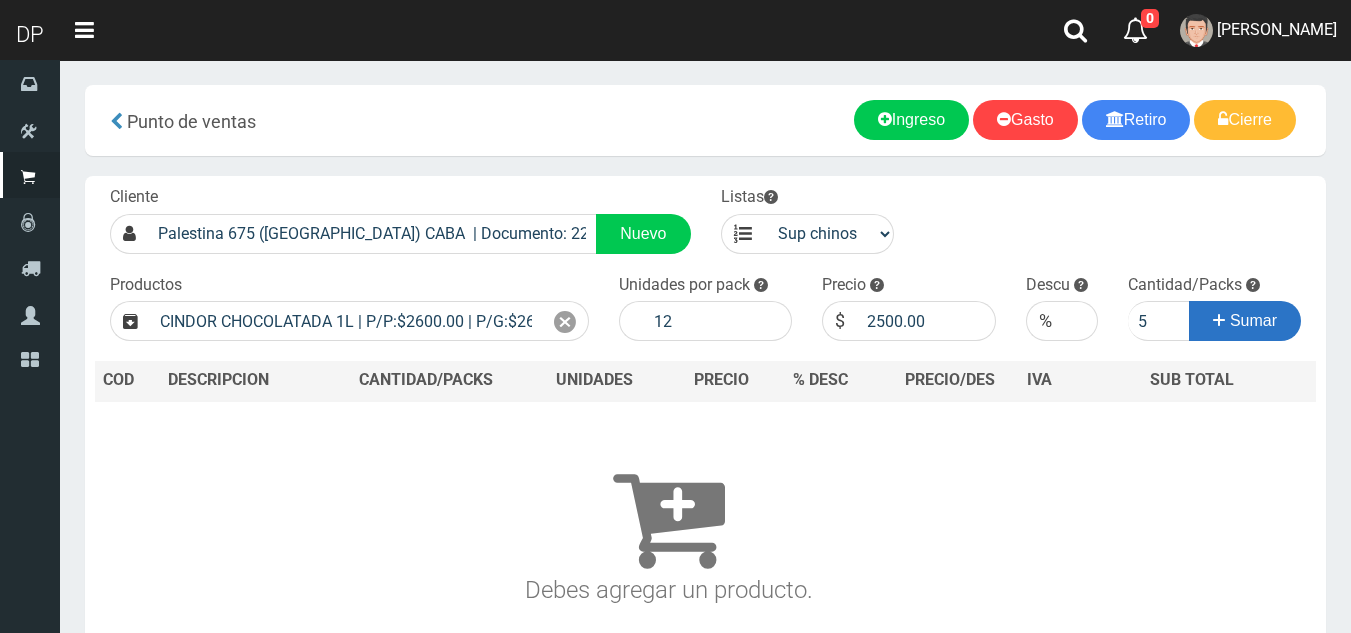 click on "Sumar" at bounding box center (1253, 320) 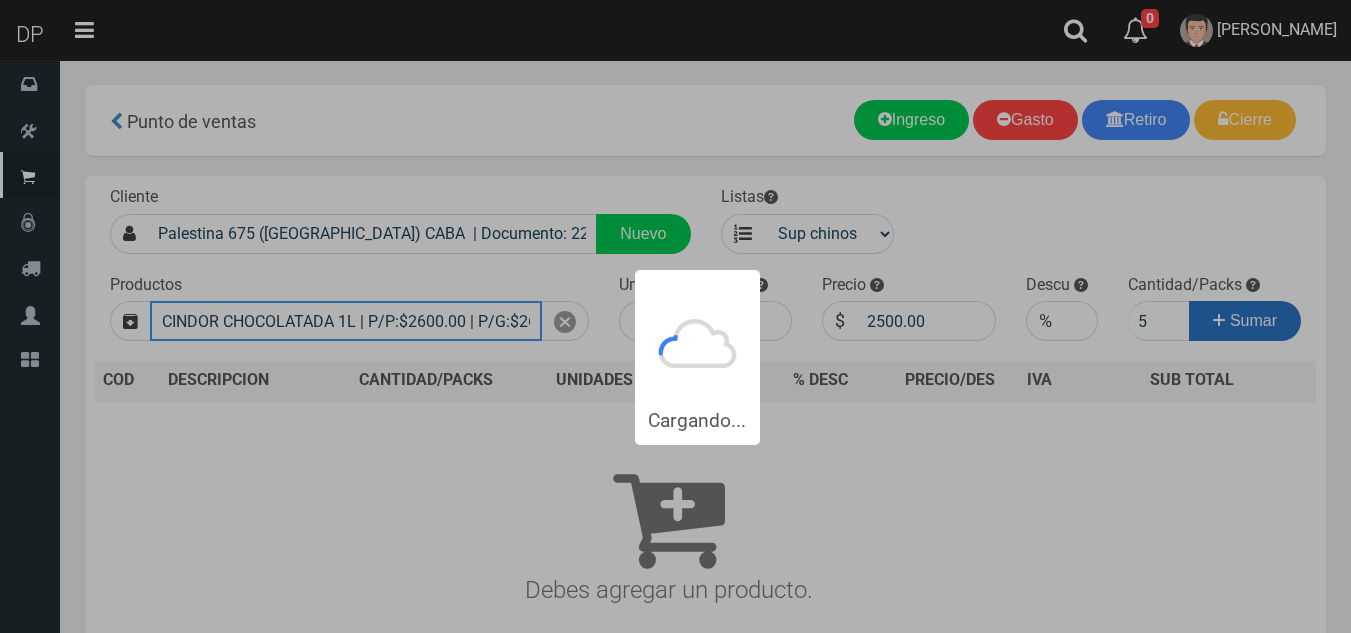 type 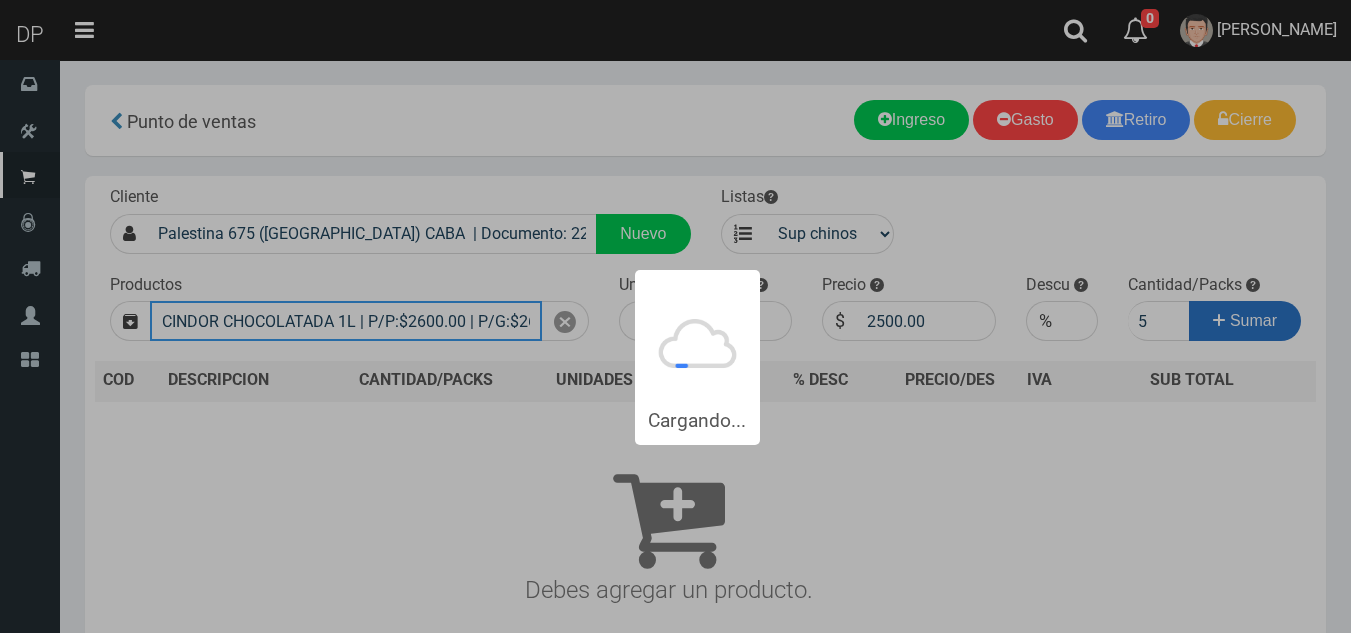 type 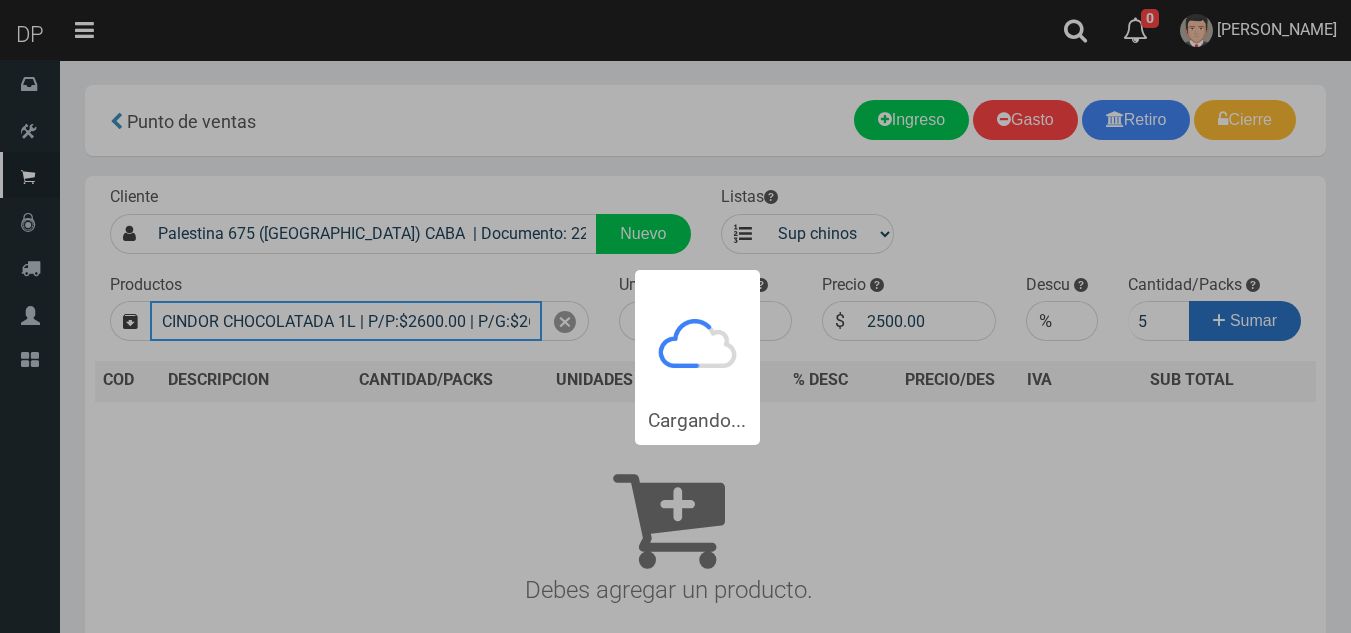 type 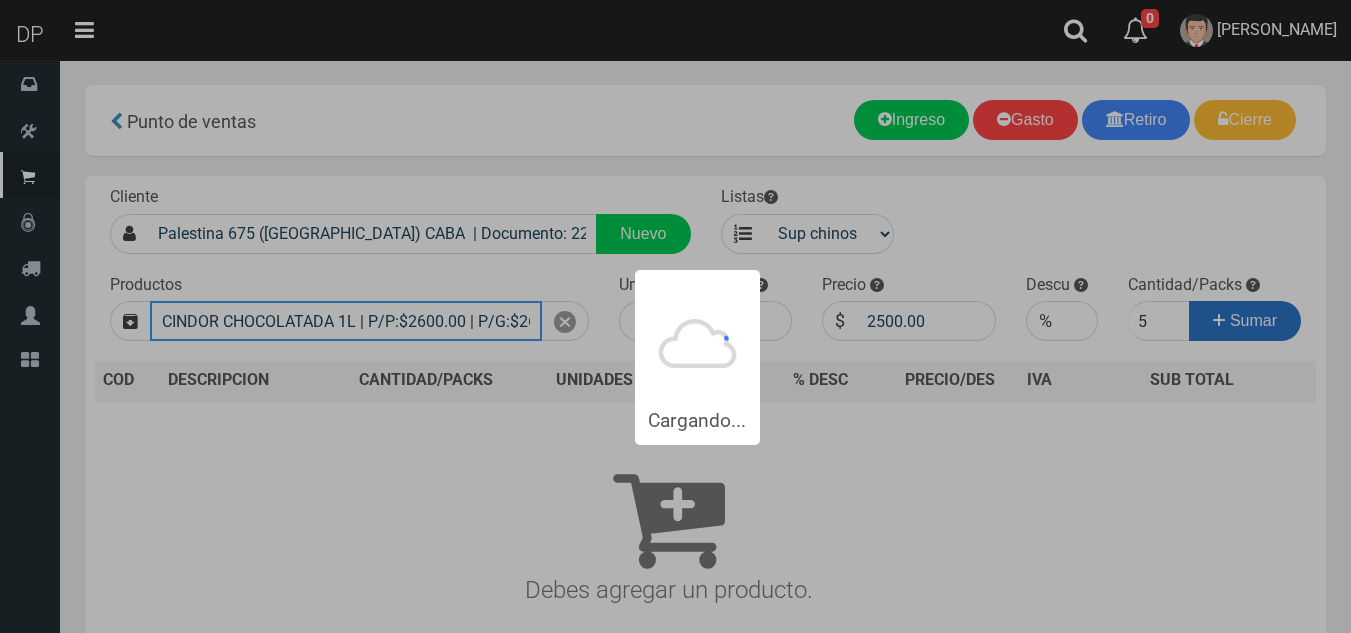 type 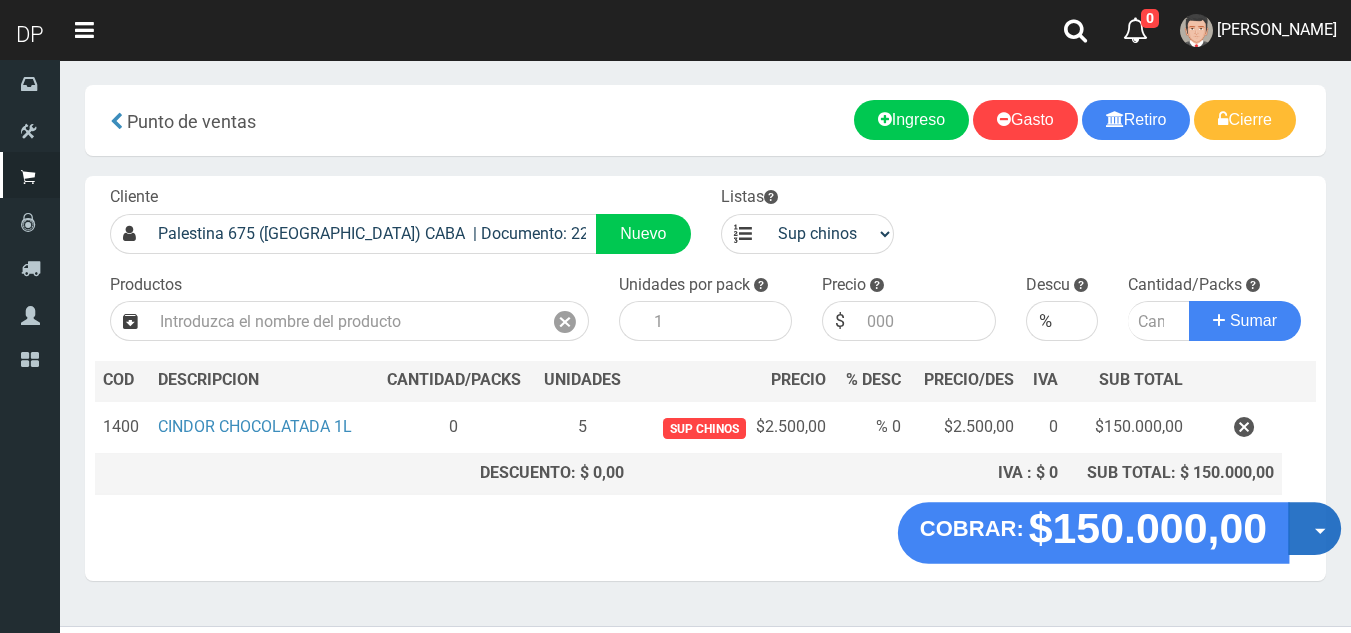 click on "Opciones" at bounding box center [1314, 528] 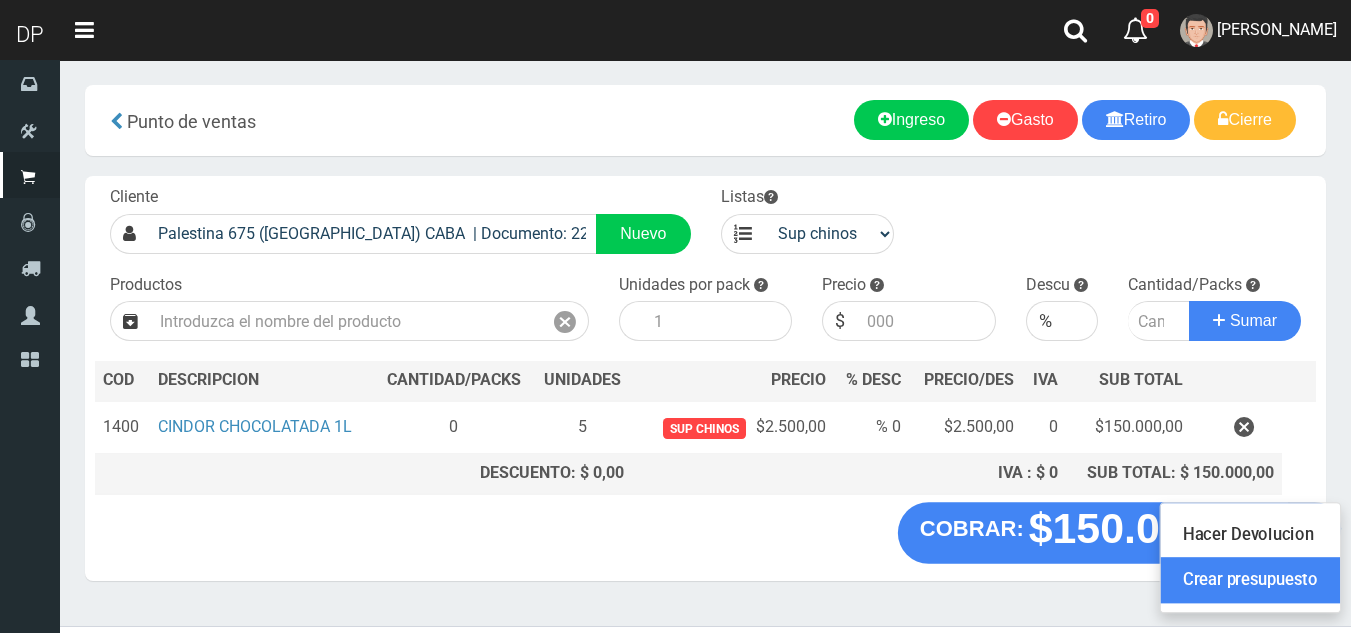 click on "Crear presupuesto" at bounding box center [1250, 581] 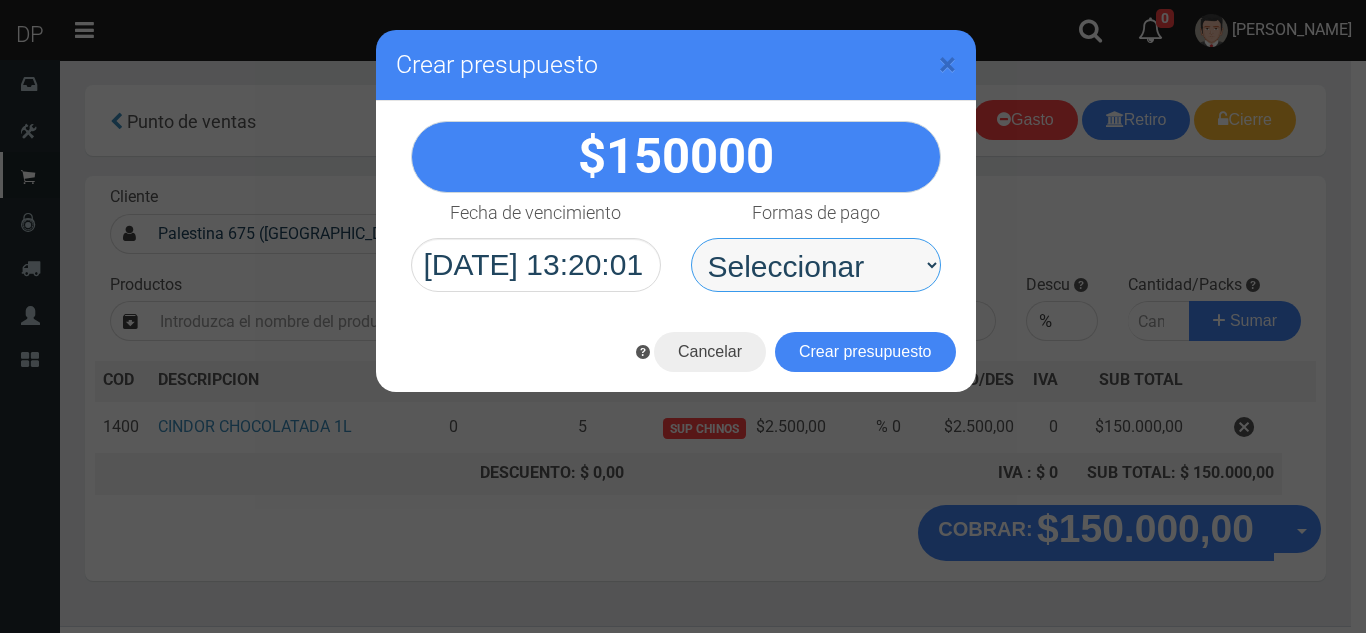 click on "Seleccionar
Efectivo
Tarjeta de Crédito
Depósito
Débito" at bounding box center (816, 265) 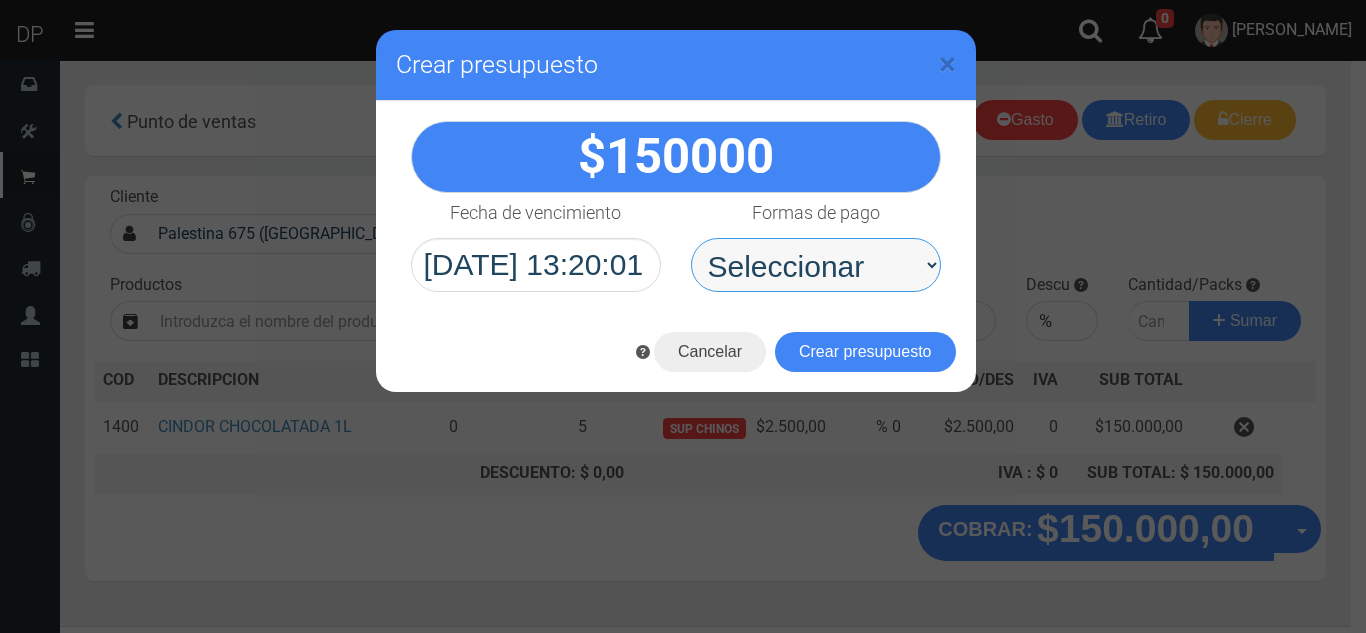 select on "Efectivo" 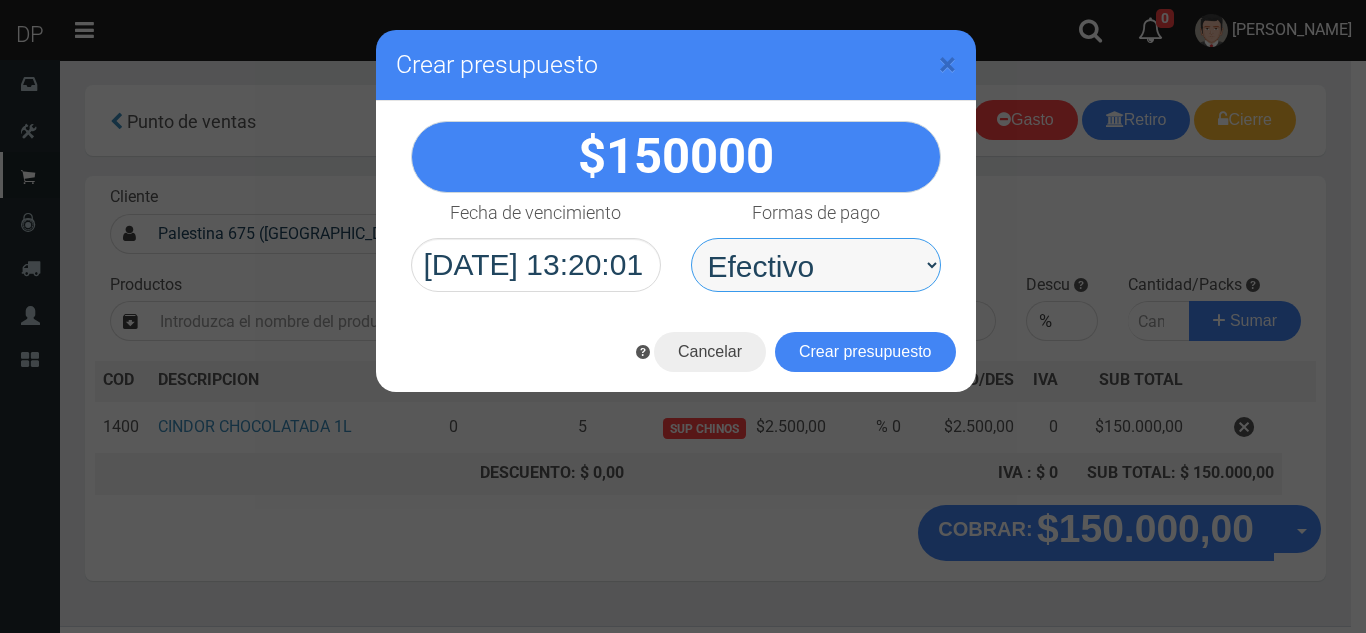 click on "Seleccionar
Efectivo
Tarjeta de Crédito
Depósito
Débito" at bounding box center (816, 265) 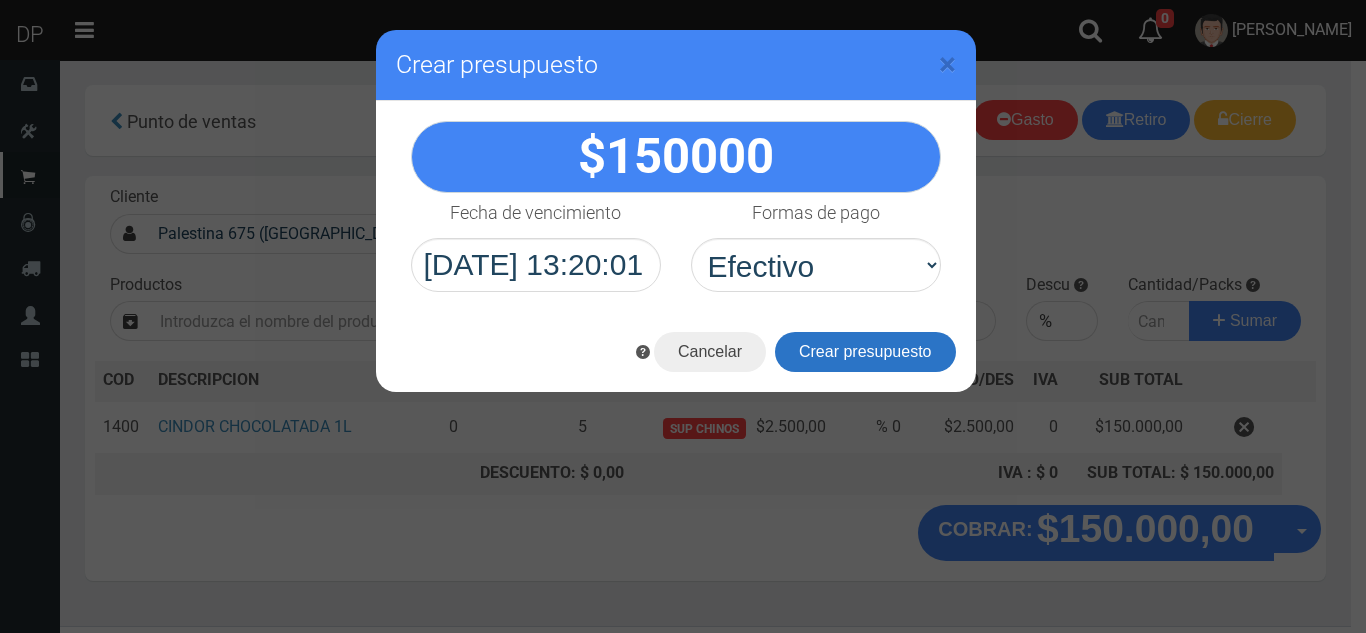 click on "Crear presupuesto" at bounding box center [865, 352] 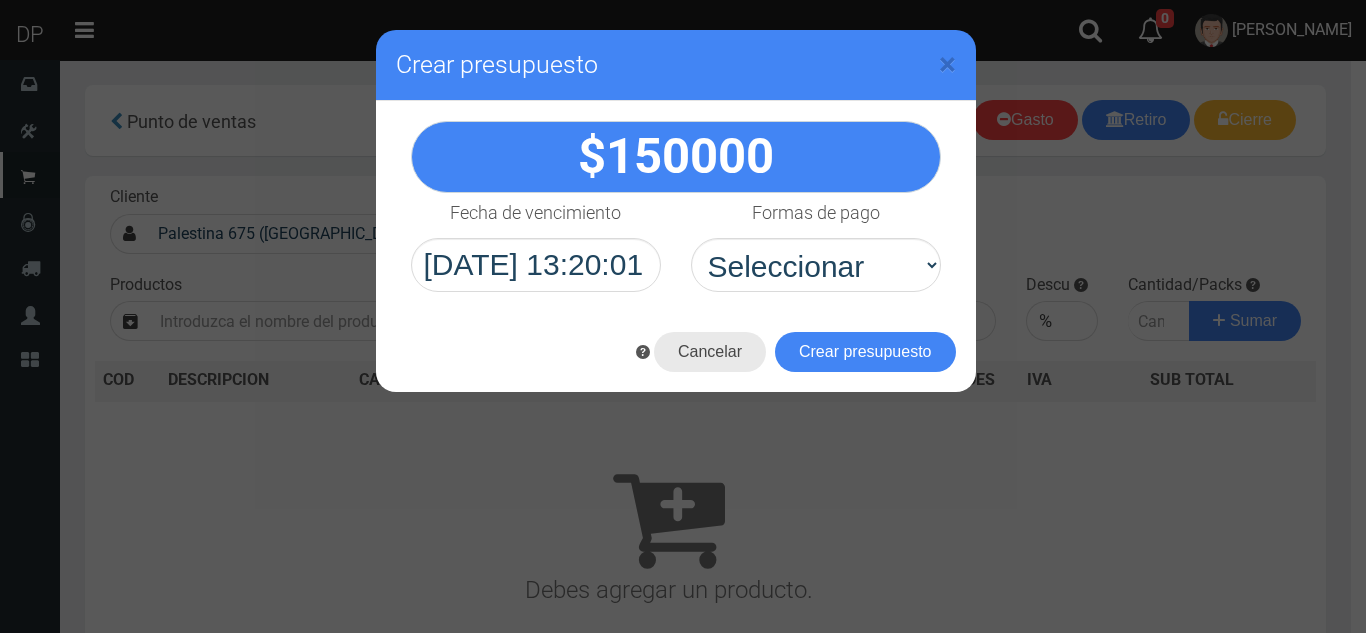 click on "Cancelar" at bounding box center [710, 352] 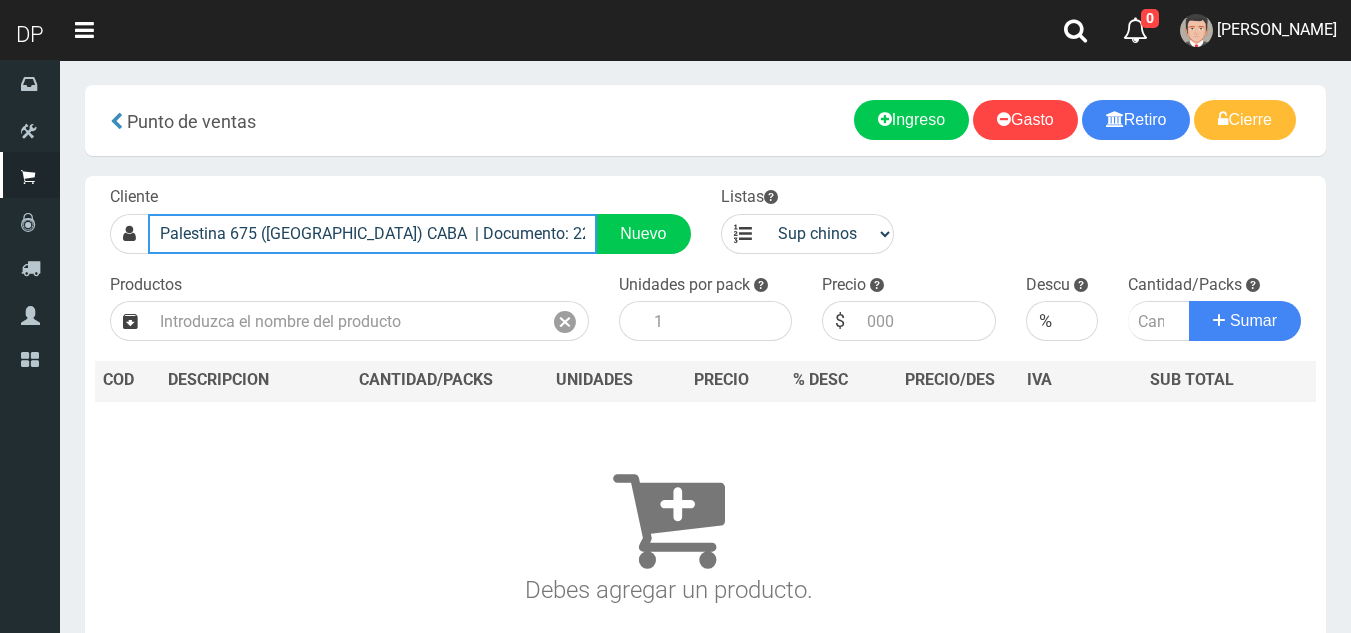 click on "Palestina 675 (Almagro) CABA  | Documento: 22233549785" at bounding box center [372, 234] 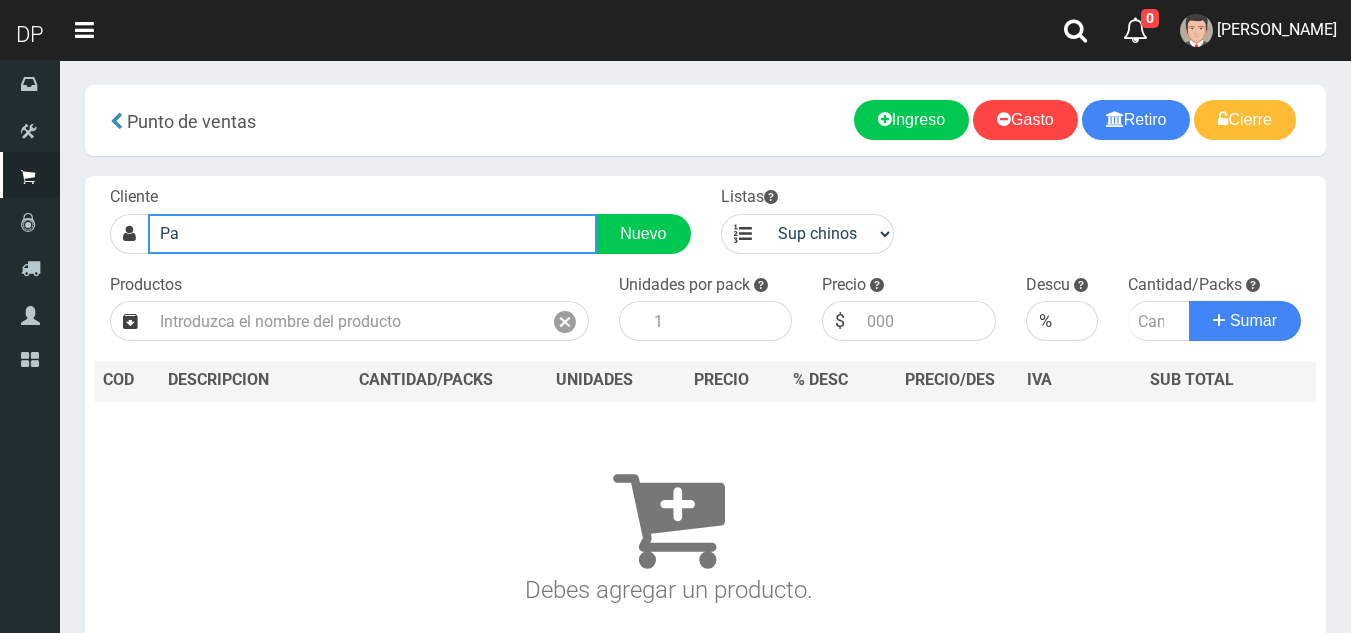 type on "P" 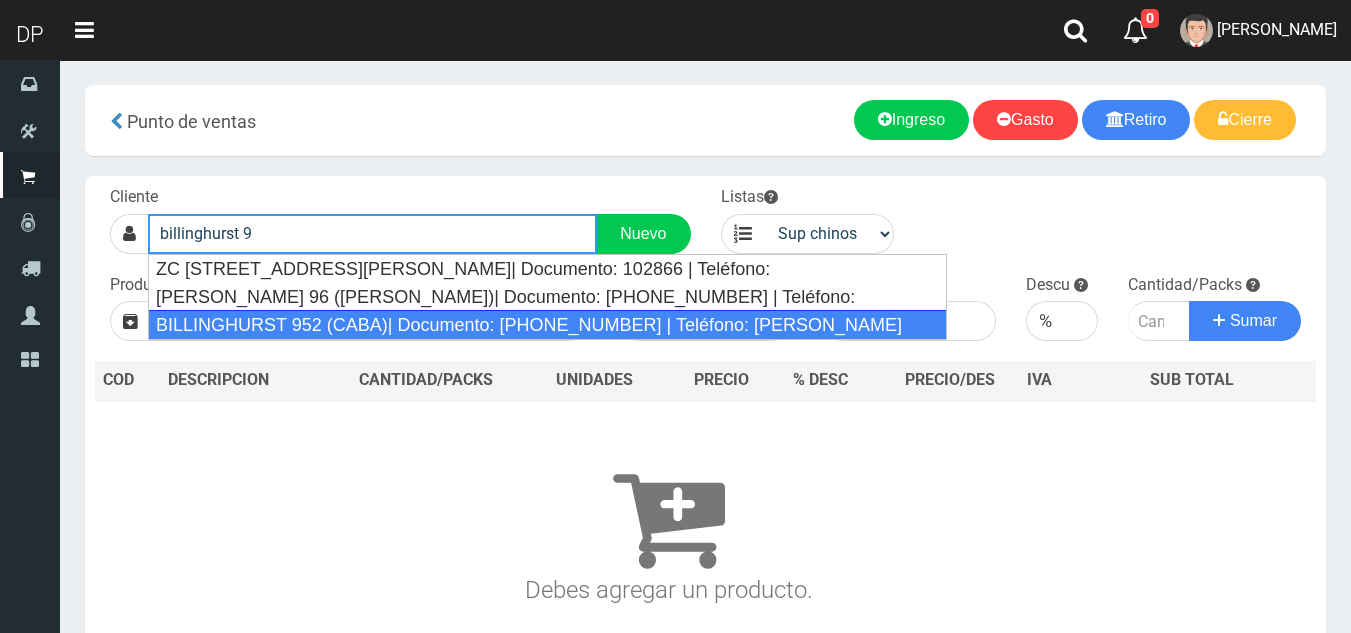 click on "BILLINGHURST 952 (CABA)| Documento: 3134679788484 | Teléfono: FRANCISCO ORTIGOZA" at bounding box center [547, 325] 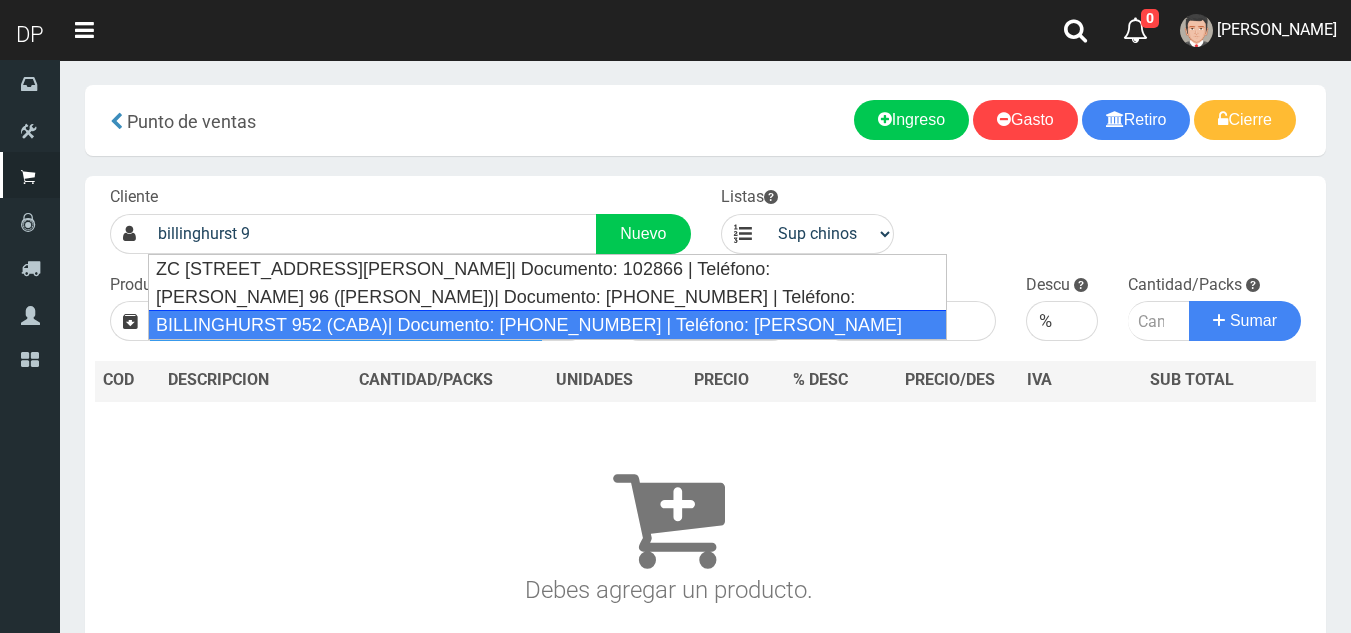 type on "BILLINGHURST 952 (CABA)| Documento: 3134679788484 | Teléfono: FRANCISCO ORTIGOZA" 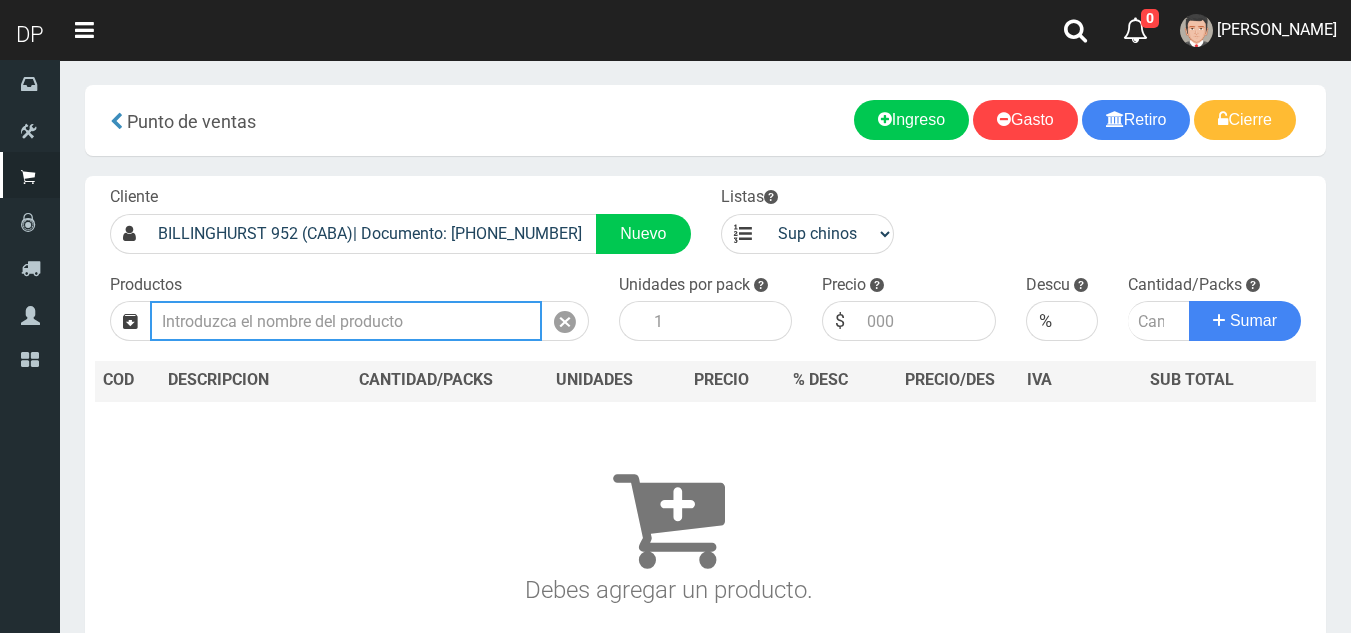 click at bounding box center (346, 321) 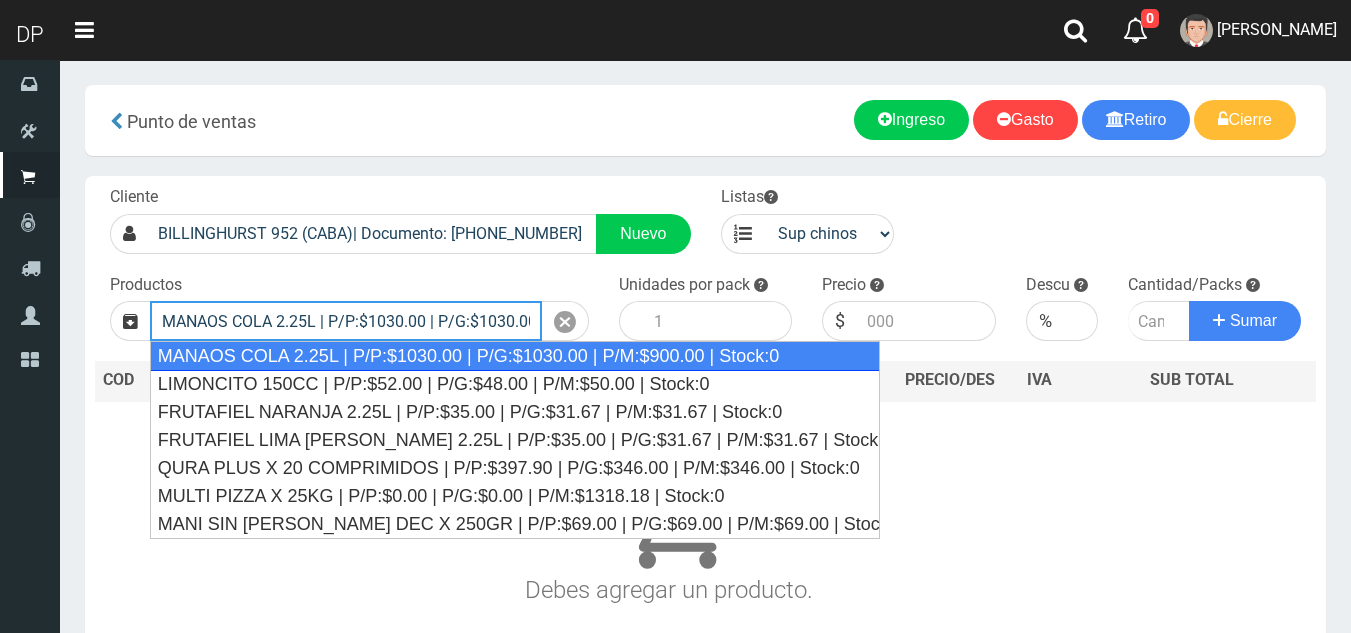 type on "MANAOS COLA 2.25L | P/P:$1030.00 | P/G:$1030.00 | P/M:$900.00 | Stock:0" 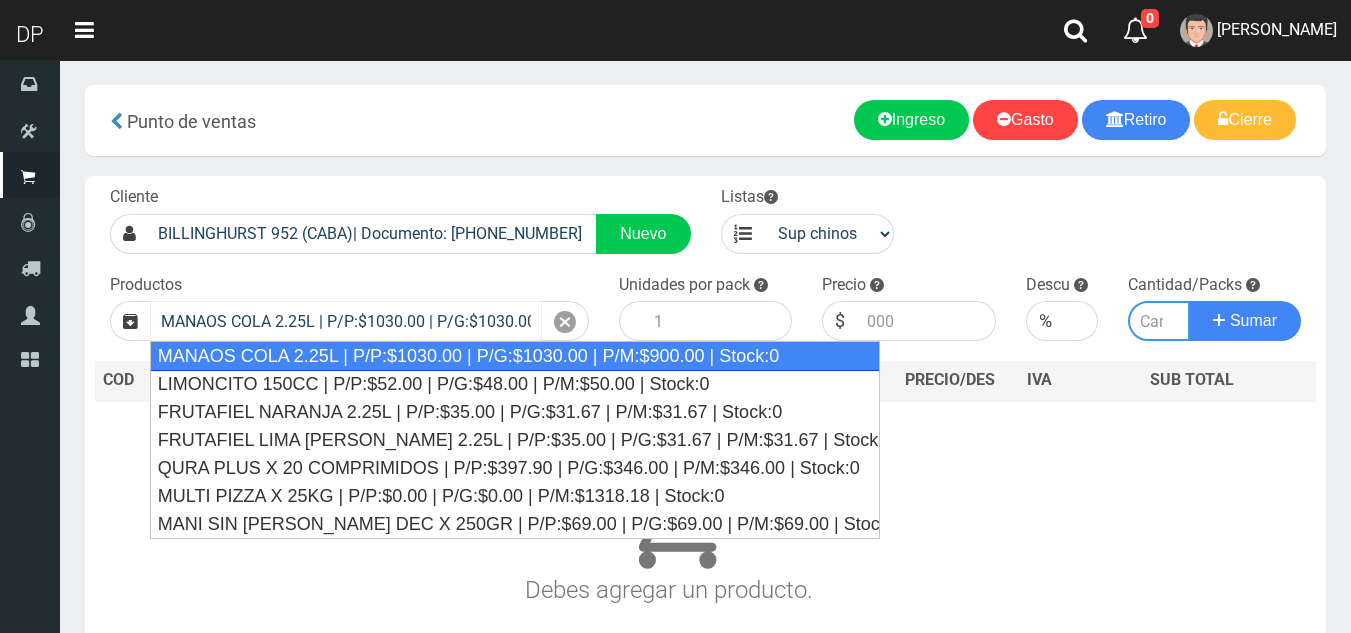 type on "6" 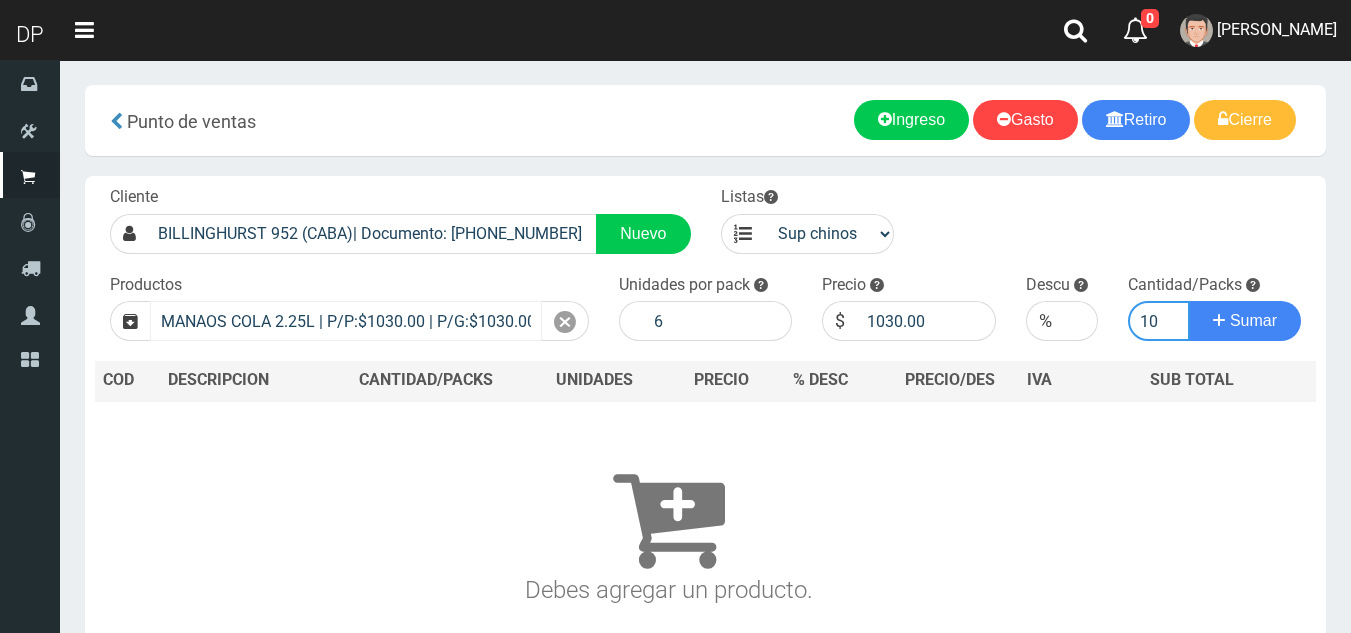type on "10" 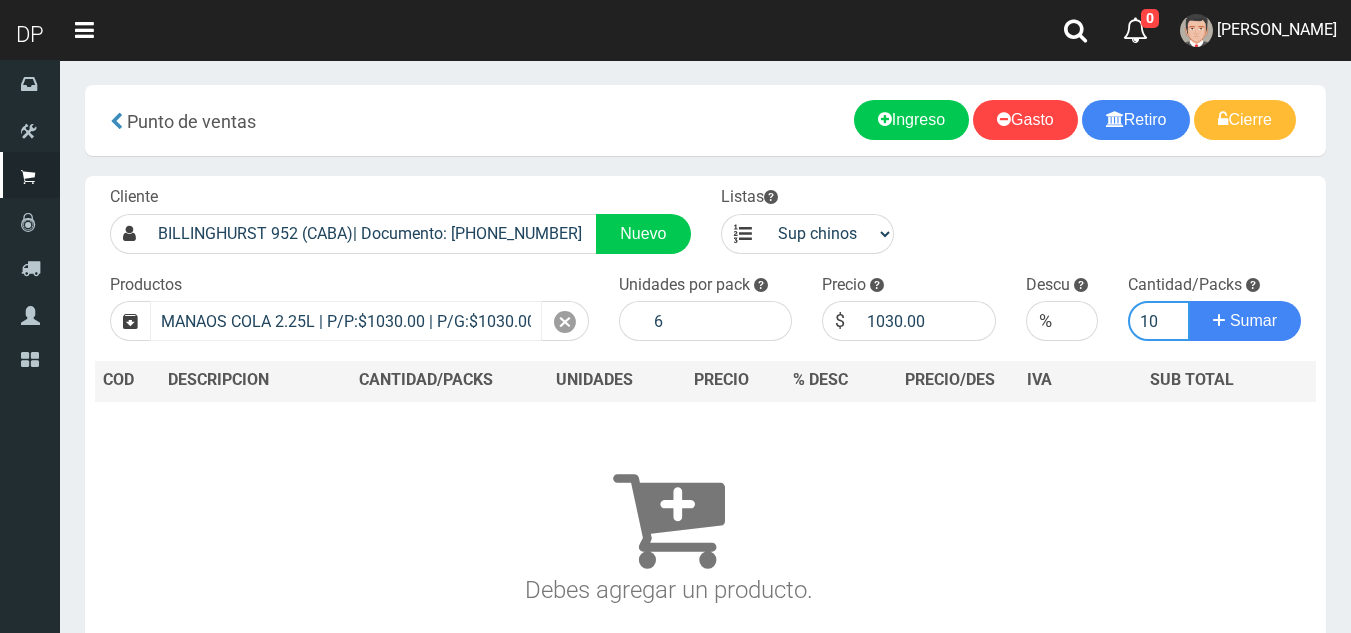 click on "Sumar" at bounding box center [1245, 321] 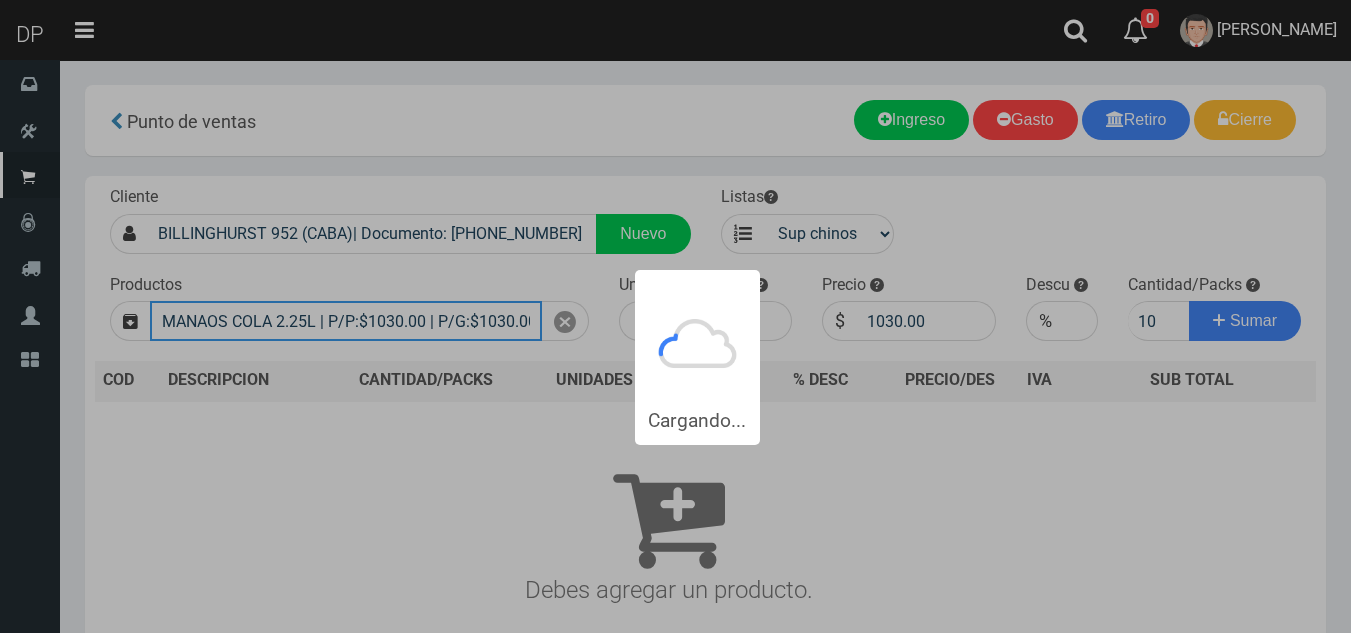 type 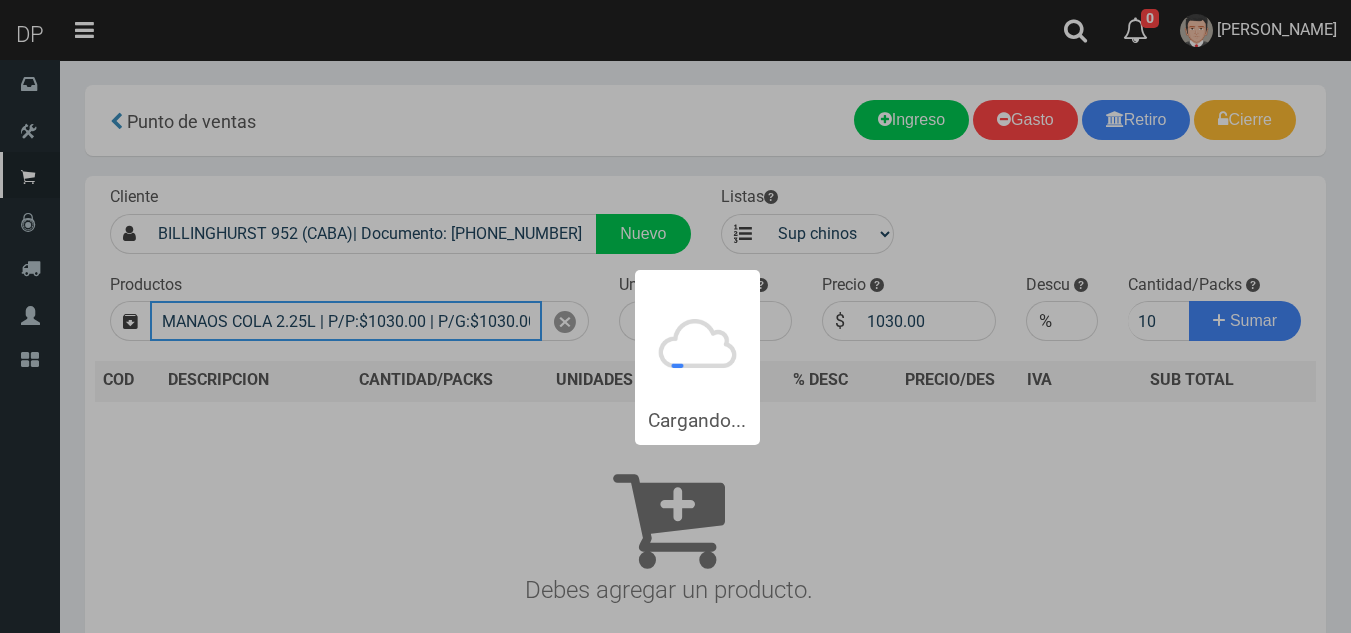 type 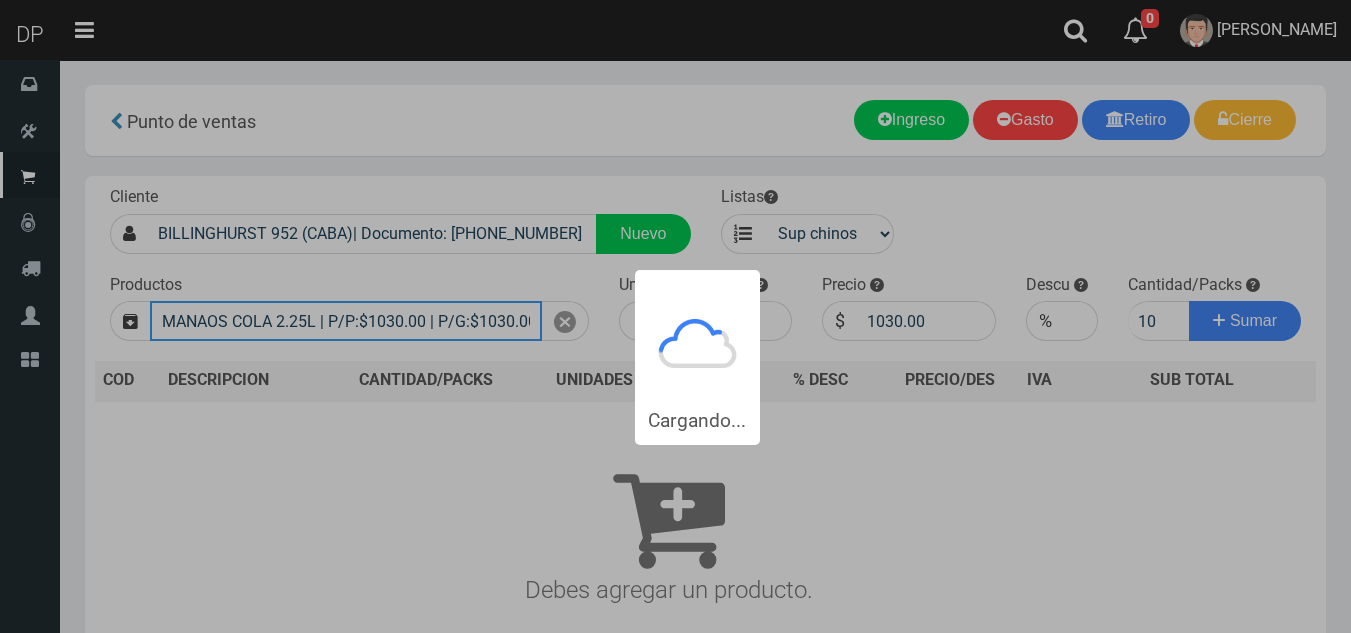 type 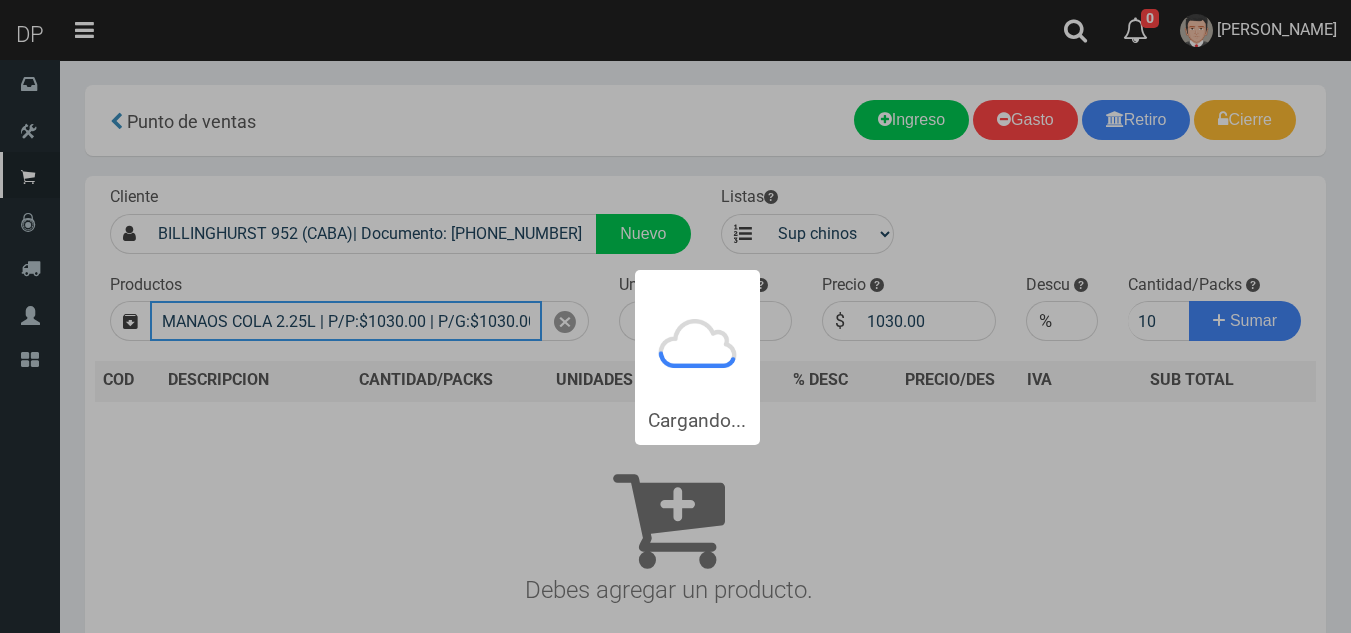 type 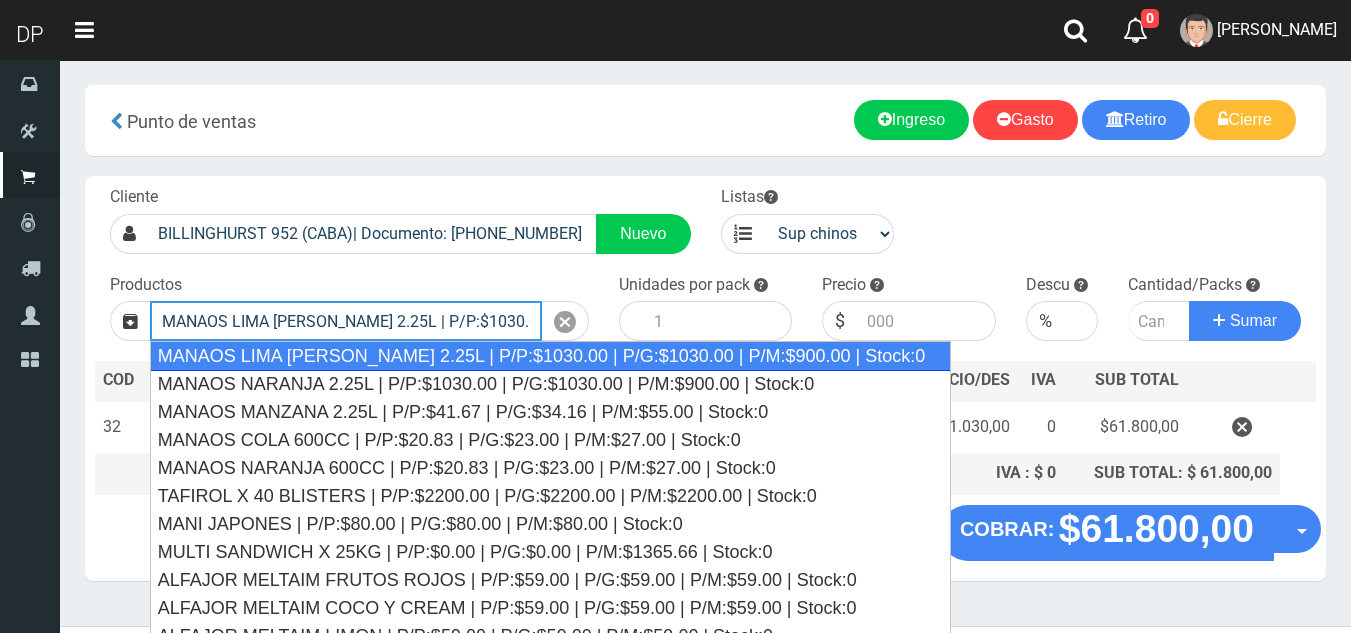 type on "MANAOS LIMA LIMON 2.25L | P/P:$1030.00 | P/G:$1030.00 | P/M:$900.00 | Stock:0" 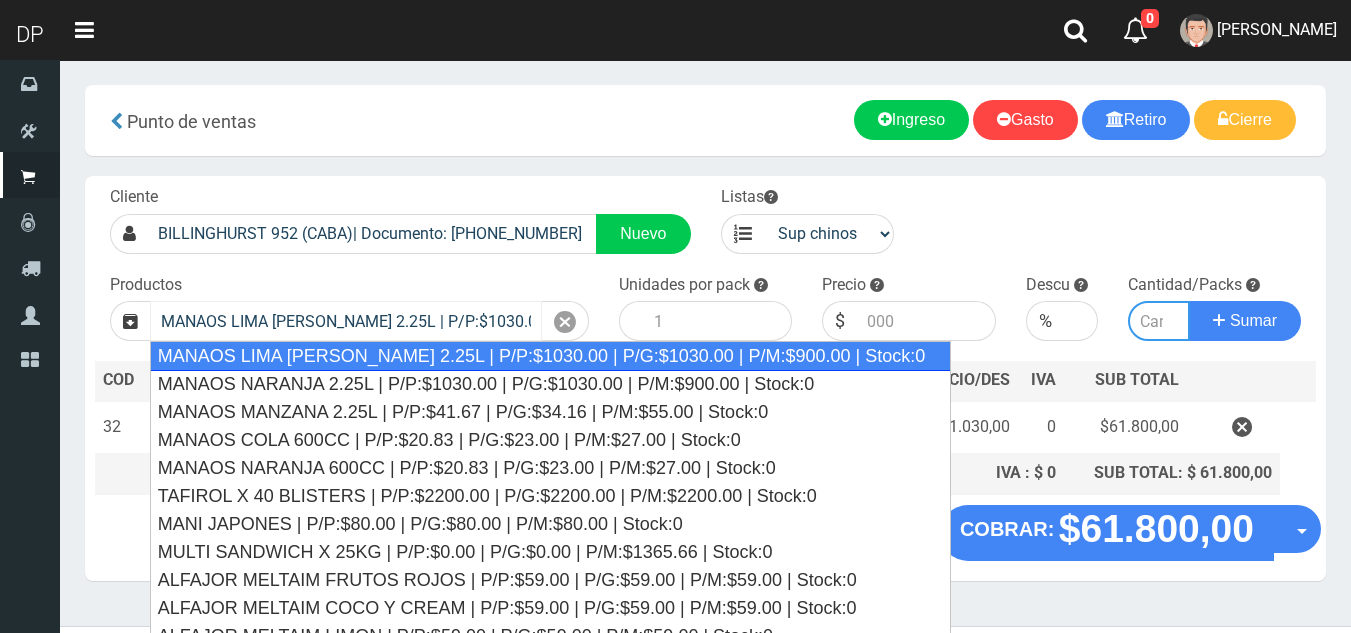 type on "6" 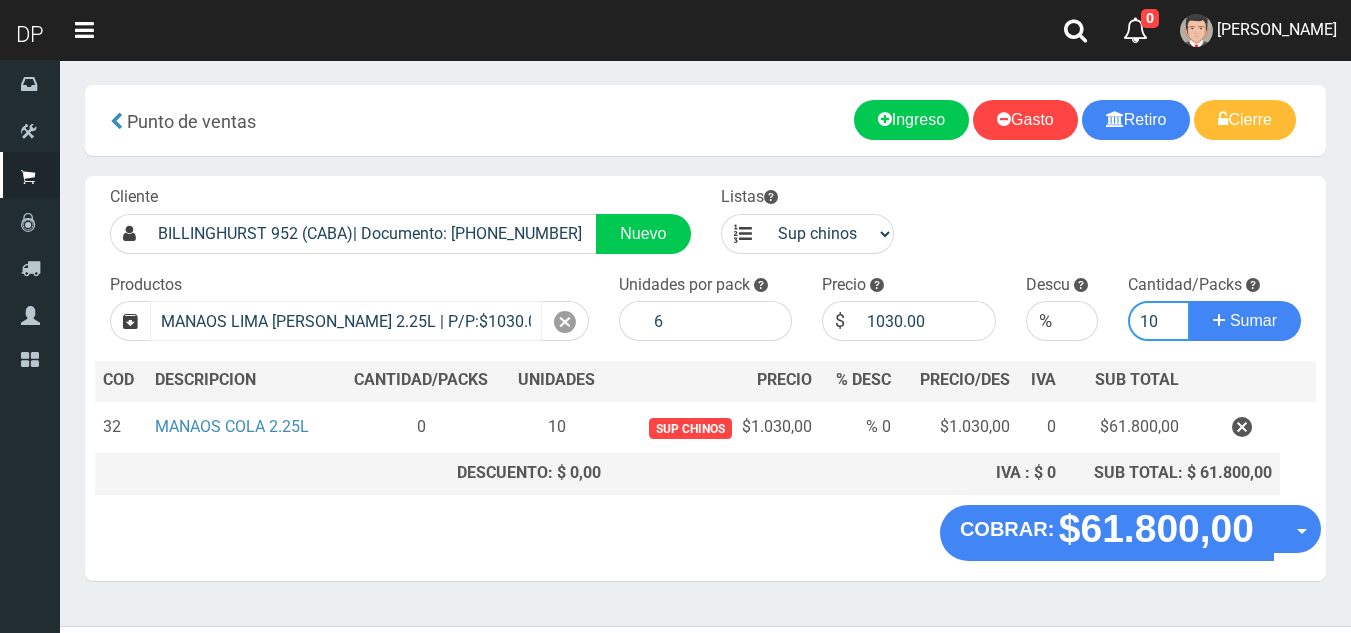 type on "10" 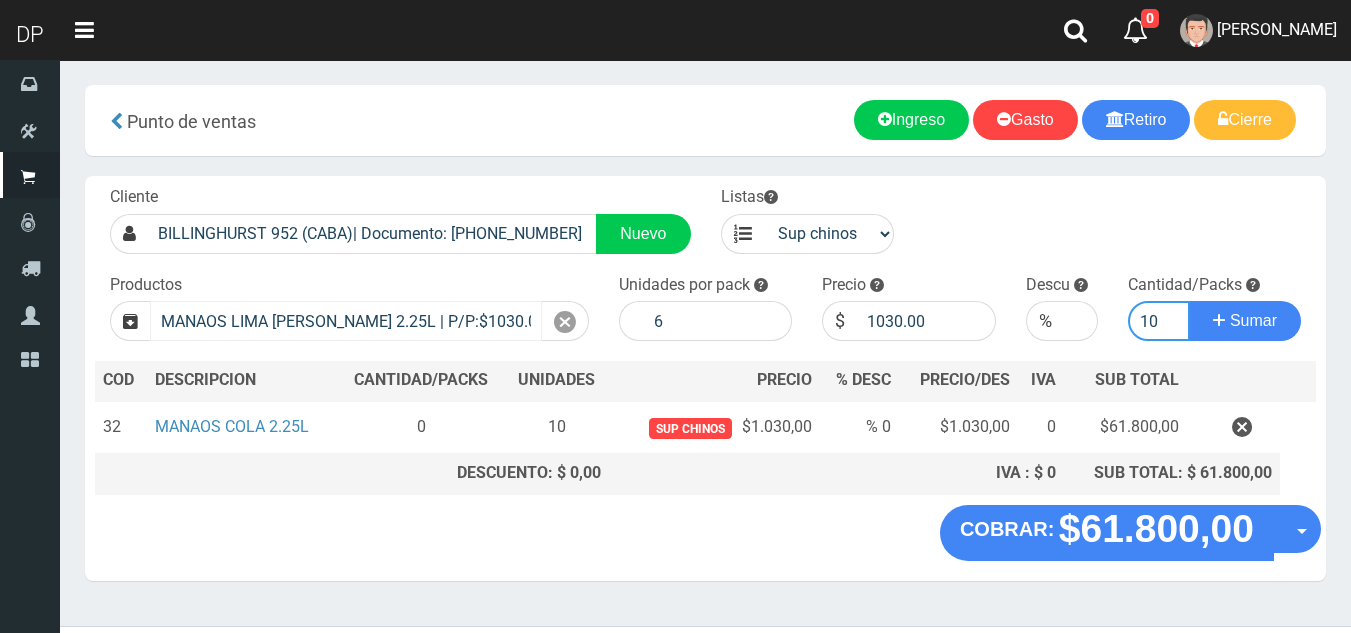 click on "Sumar" at bounding box center (1245, 321) 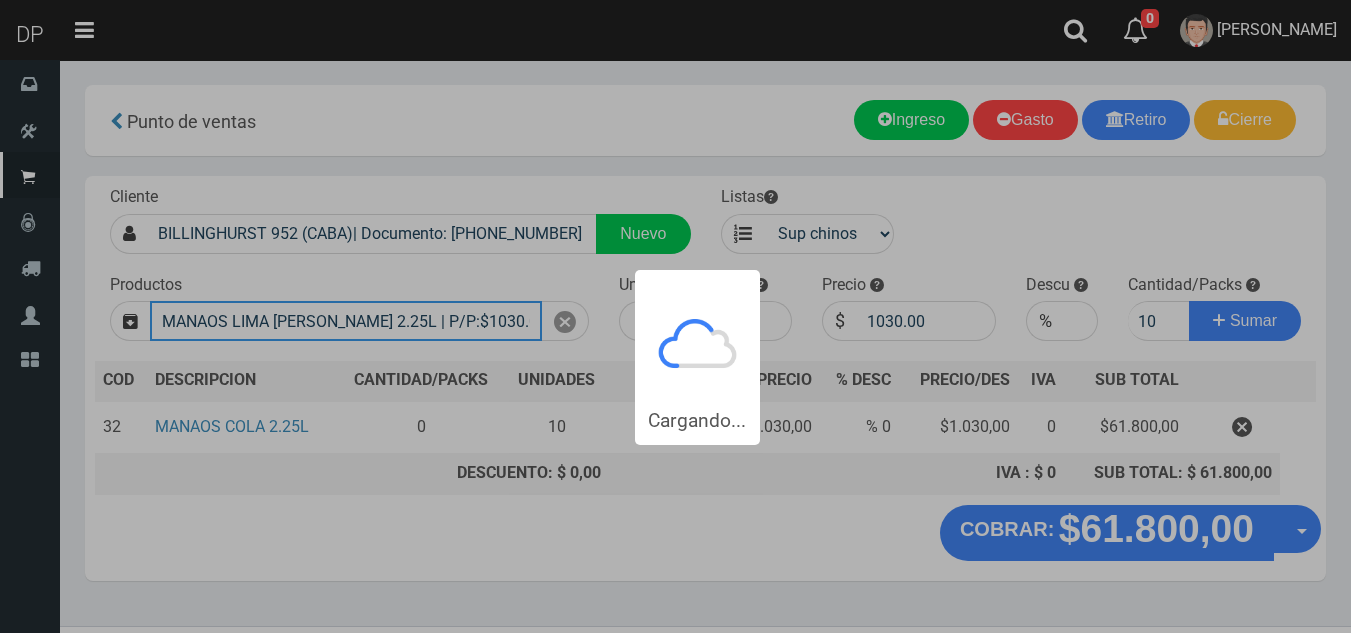 type 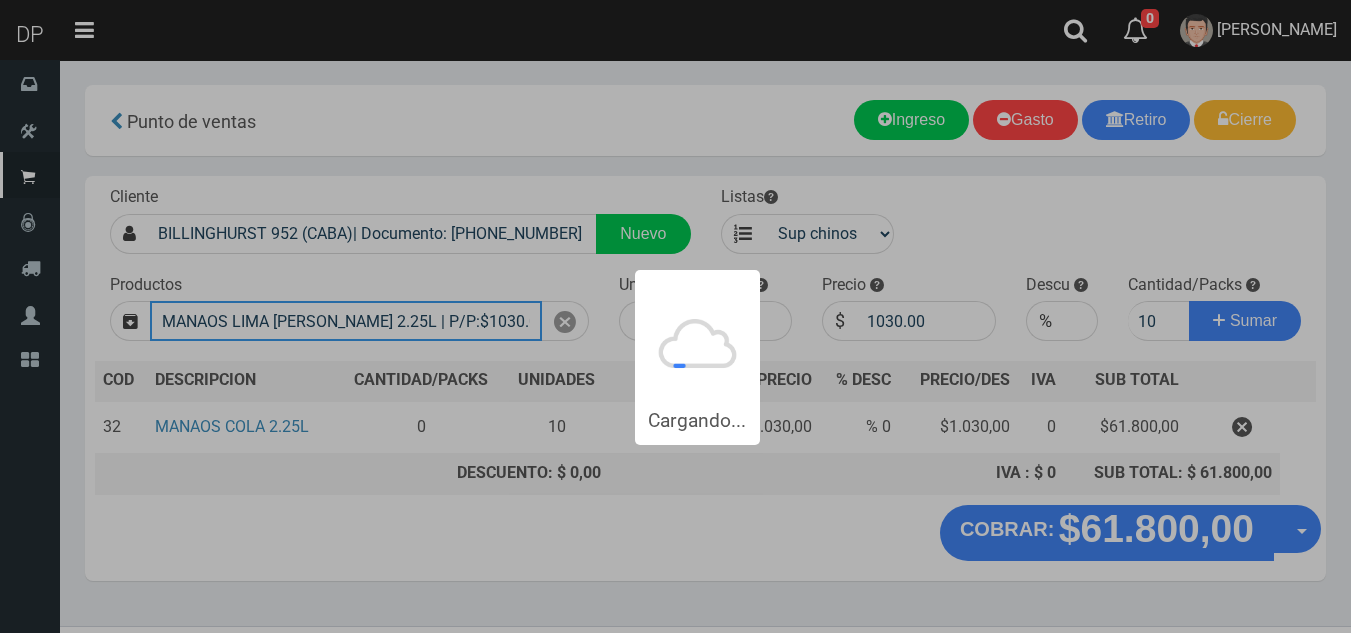 type 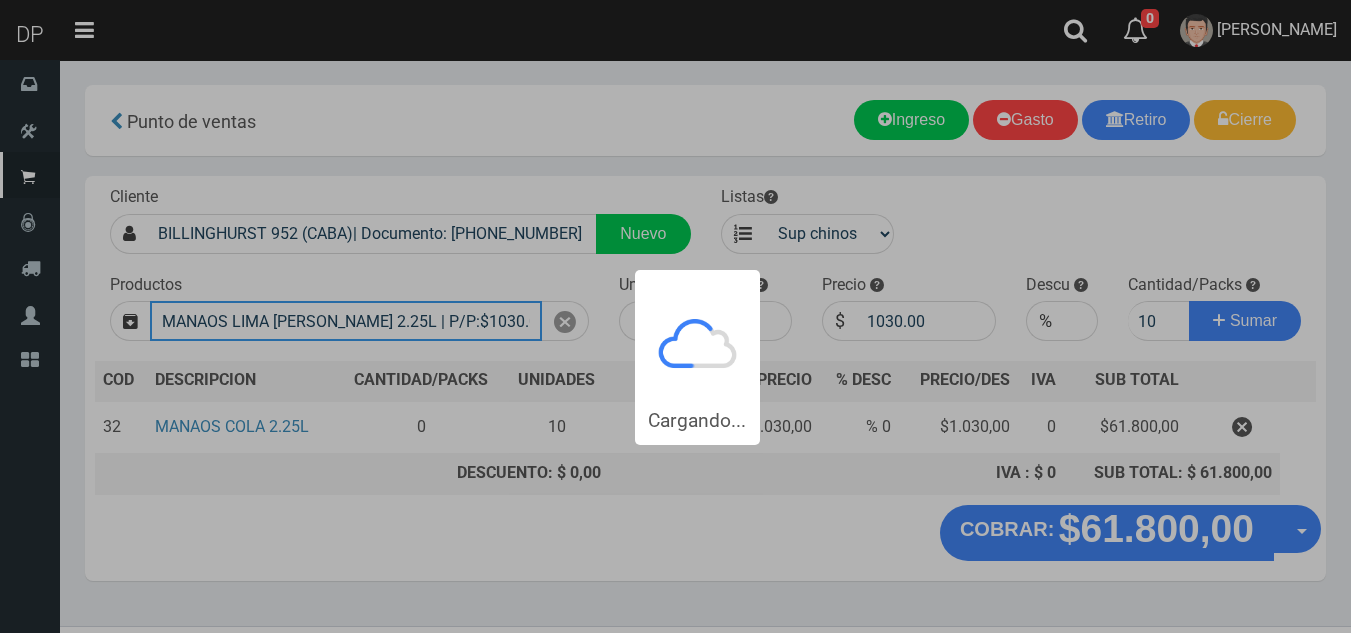 type 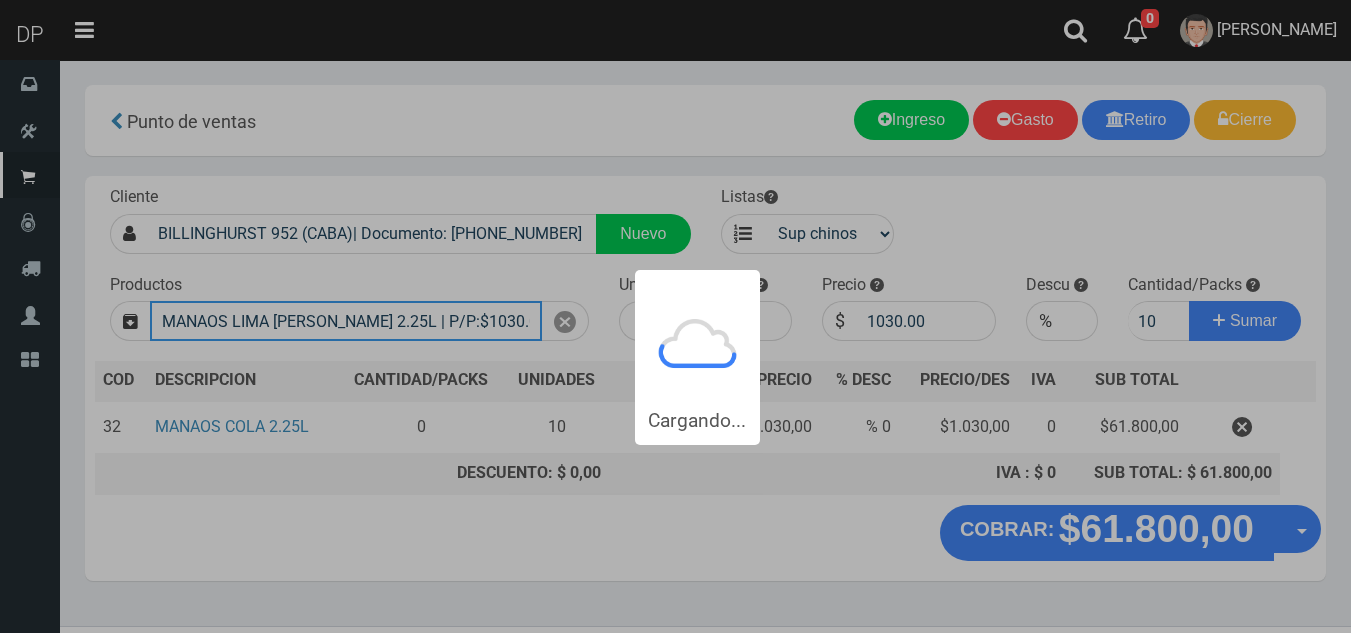 type 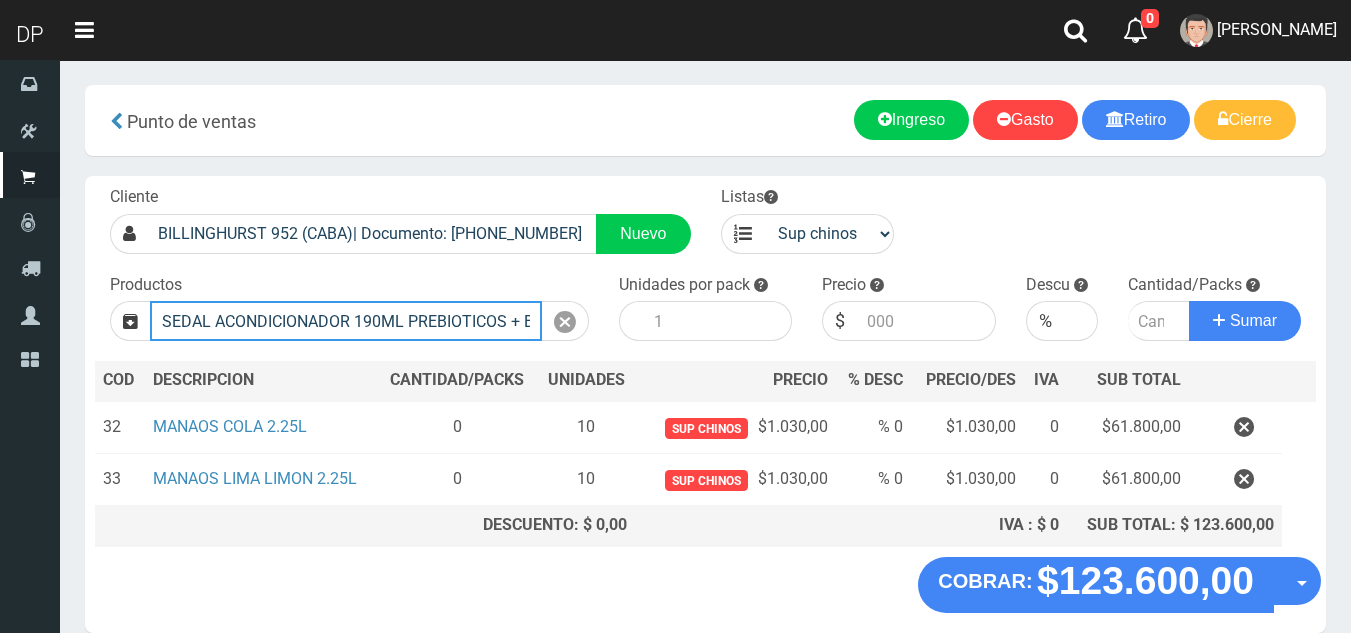 click on "SEDAL ACONDICIONADOR 190ML PREBIOTICOS + BIOTINA (VERDE PASTEL) | P/P:$1885.00 | P/G:$1885.00 | P/M:$1744.59 | Stock:96" at bounding box center [346, 321] 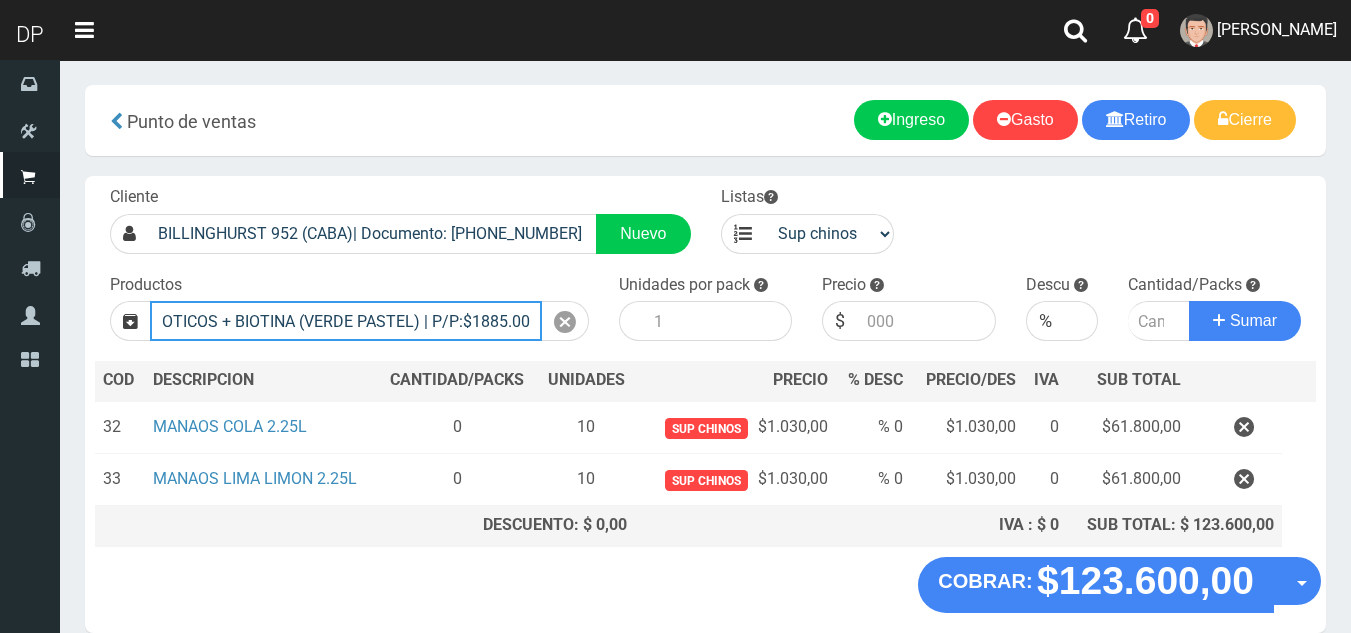 click on "OTICOS + BIOTINA (VERDE PASTEL) | P/P:$1885.00 | P/G:$1885.00 | P/M:$1744.59 | Stock:96" at bounding box center (346, 321) 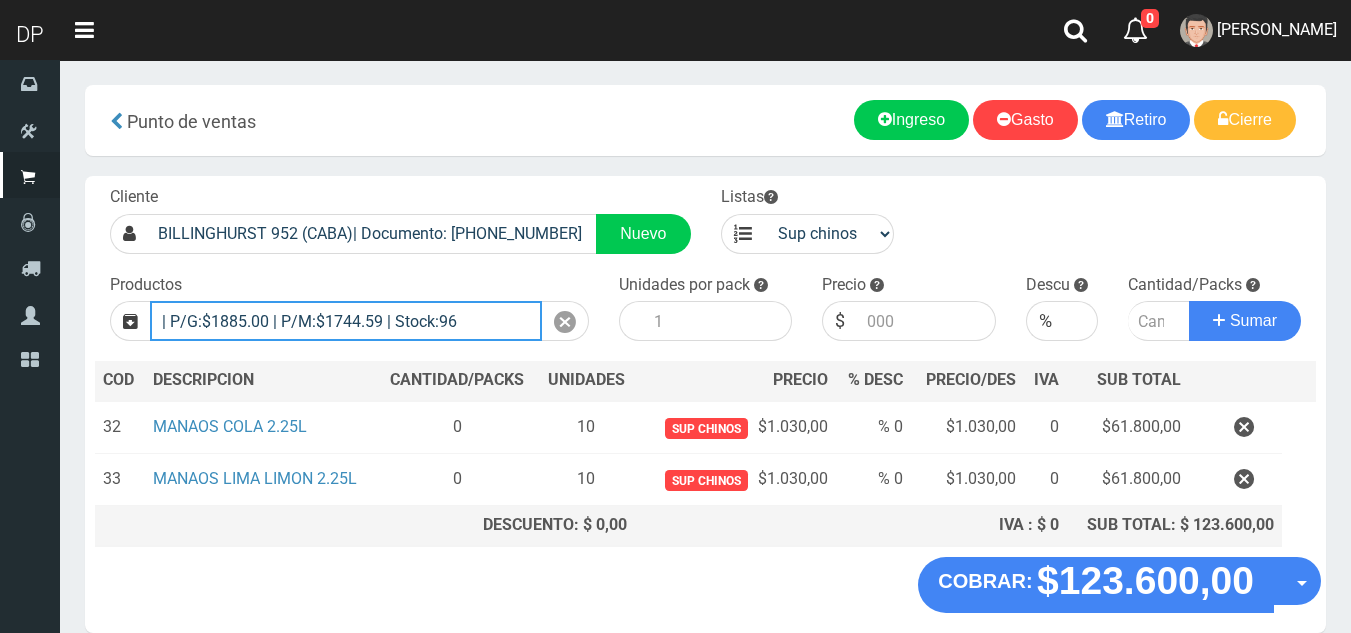 click on "| P/G:$1885.00 | P/M:$1744.59 | Stock:96" at bounding box center (346, 321) 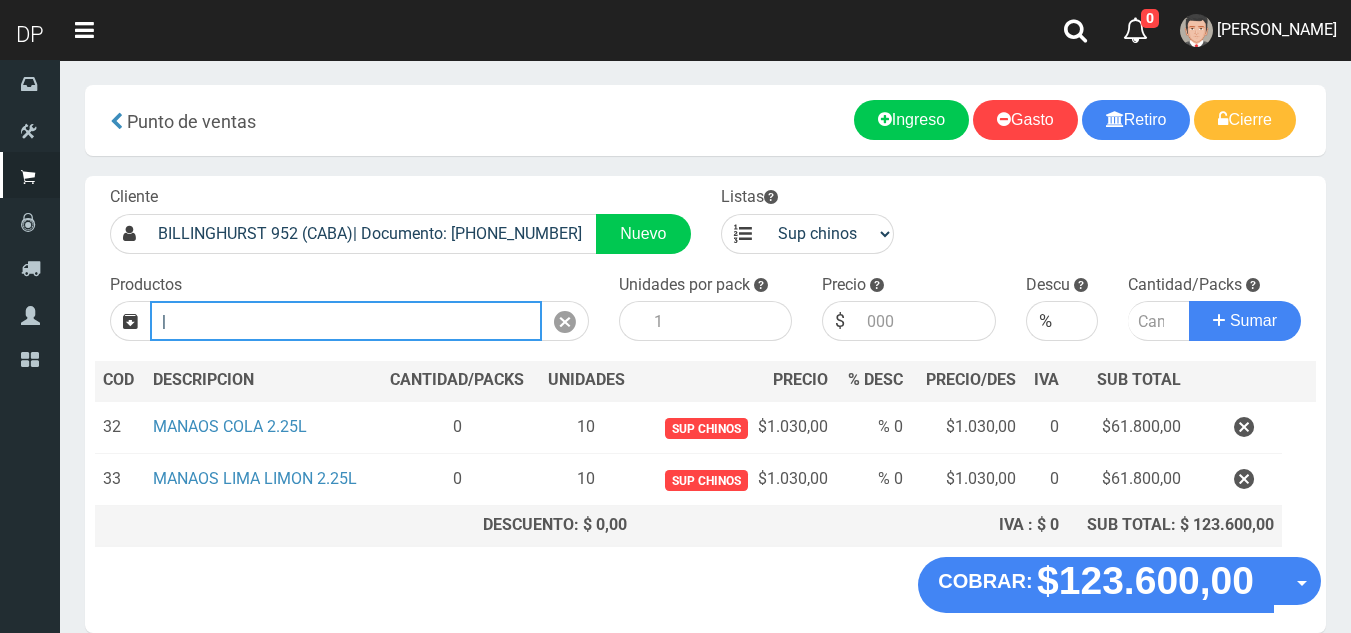 type on "|" 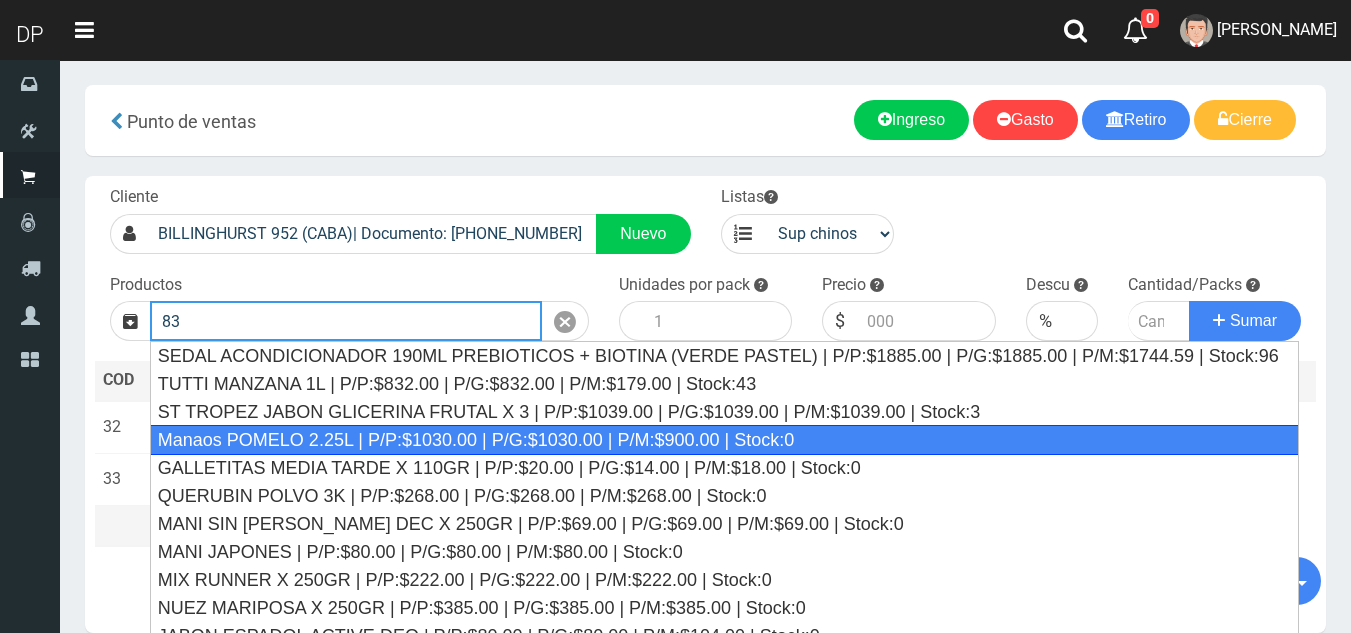 click on "Manaos POMELO 2.25L | P/P:$1030.00 | P/G:$1030.00 | P/M:$900.00 | Stock:0" at bounding box center (724, 440) 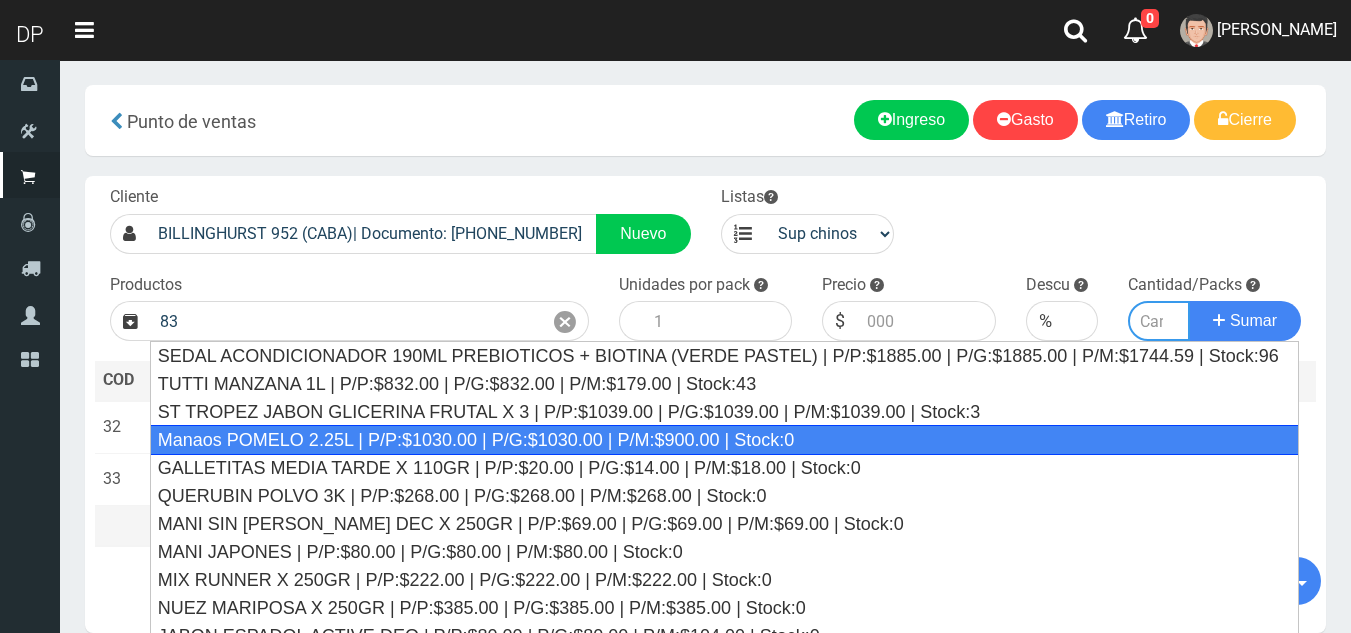 type on "Manaos POMELO 2.25L | P/P:$1030.00 | P/G:$1030.00 | P/M:$900.00 | Stock:0" 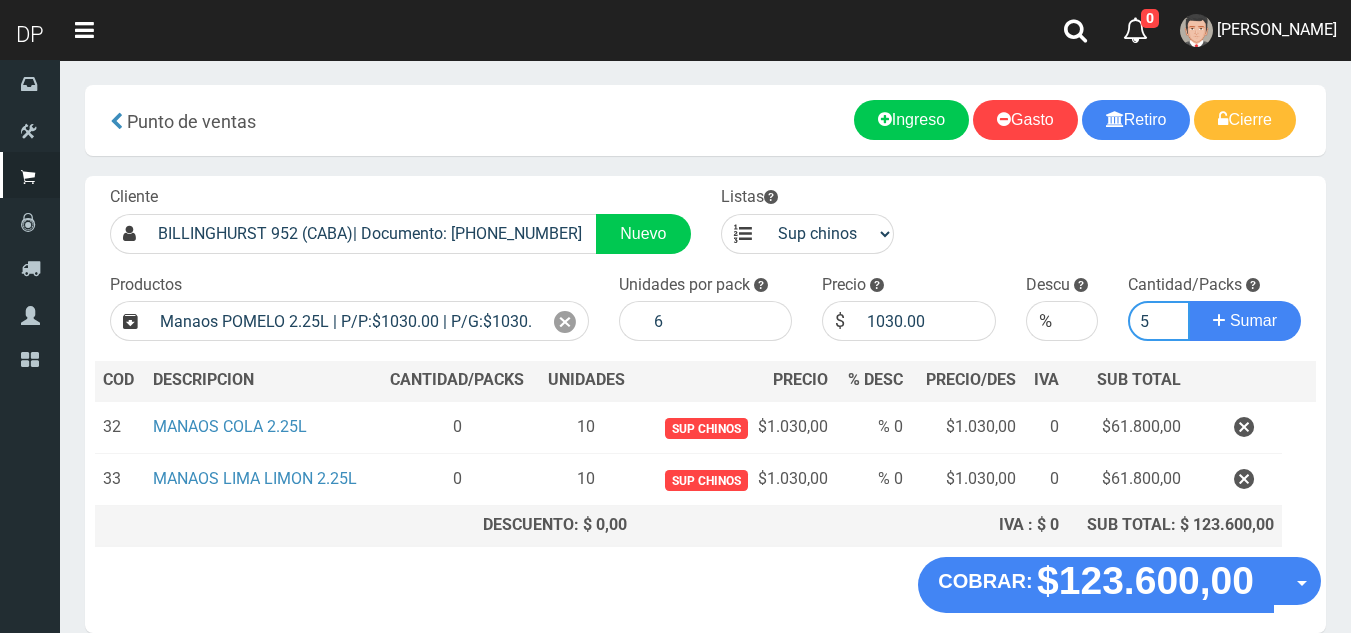 type on "5" 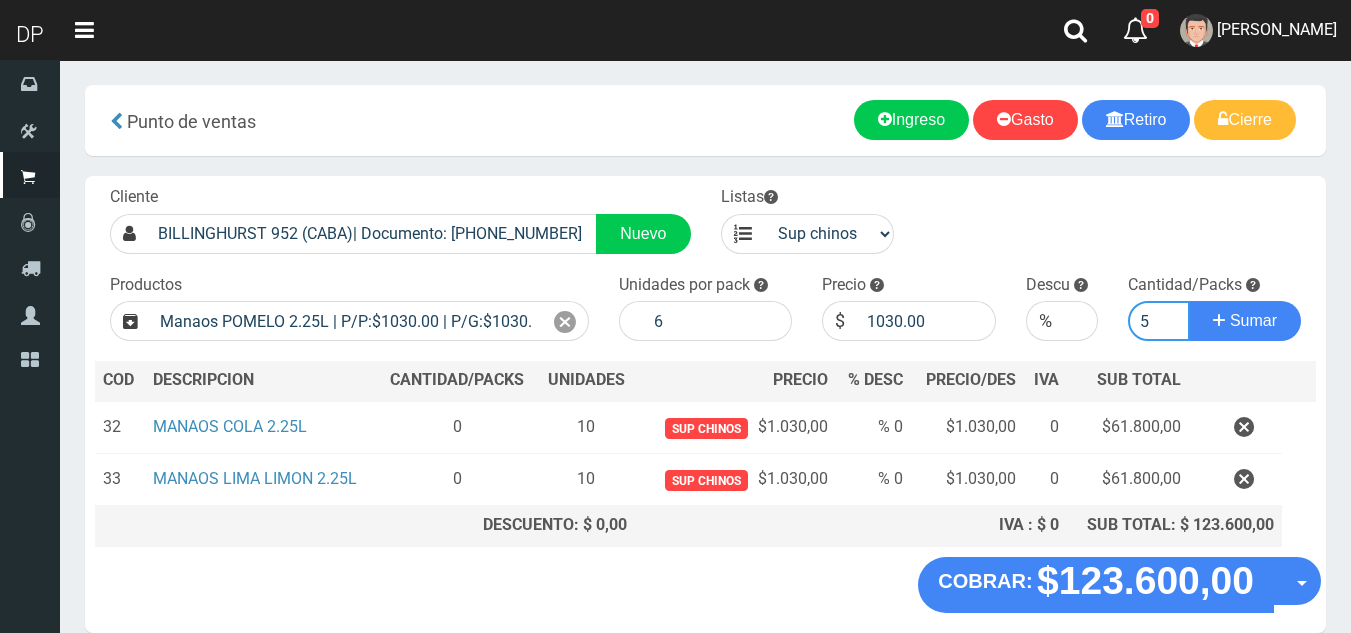 click on "Sumar" at bounding box center (1245, 321) 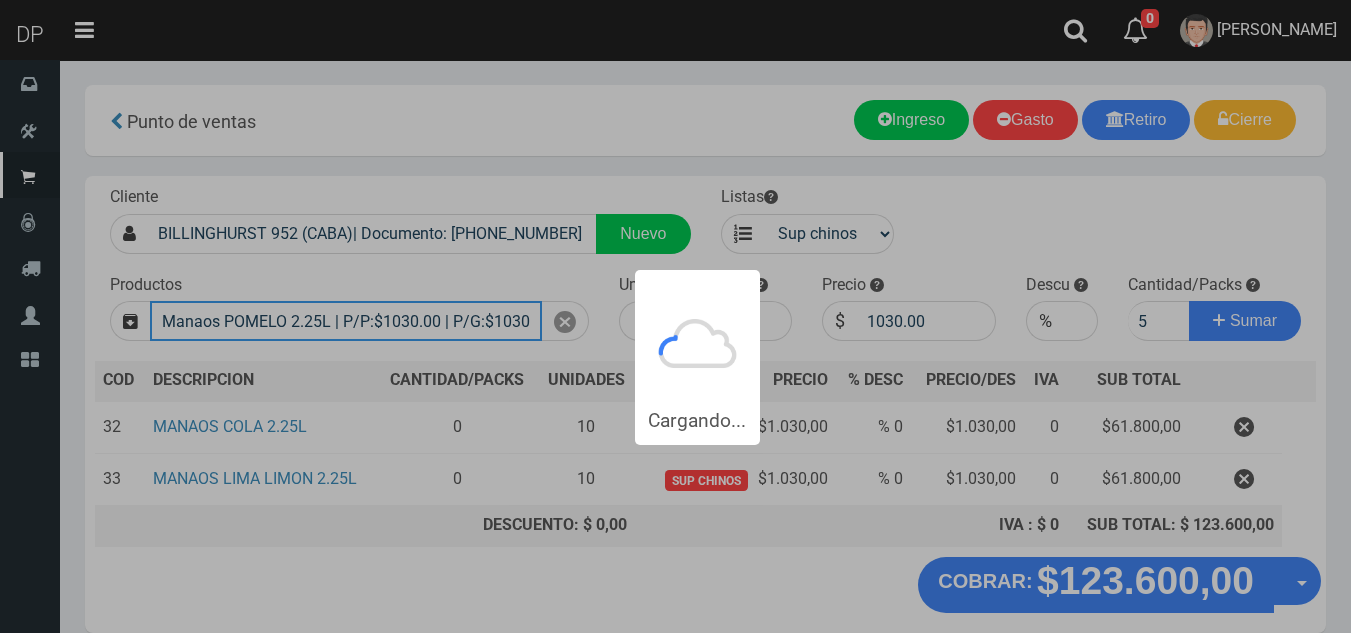 type 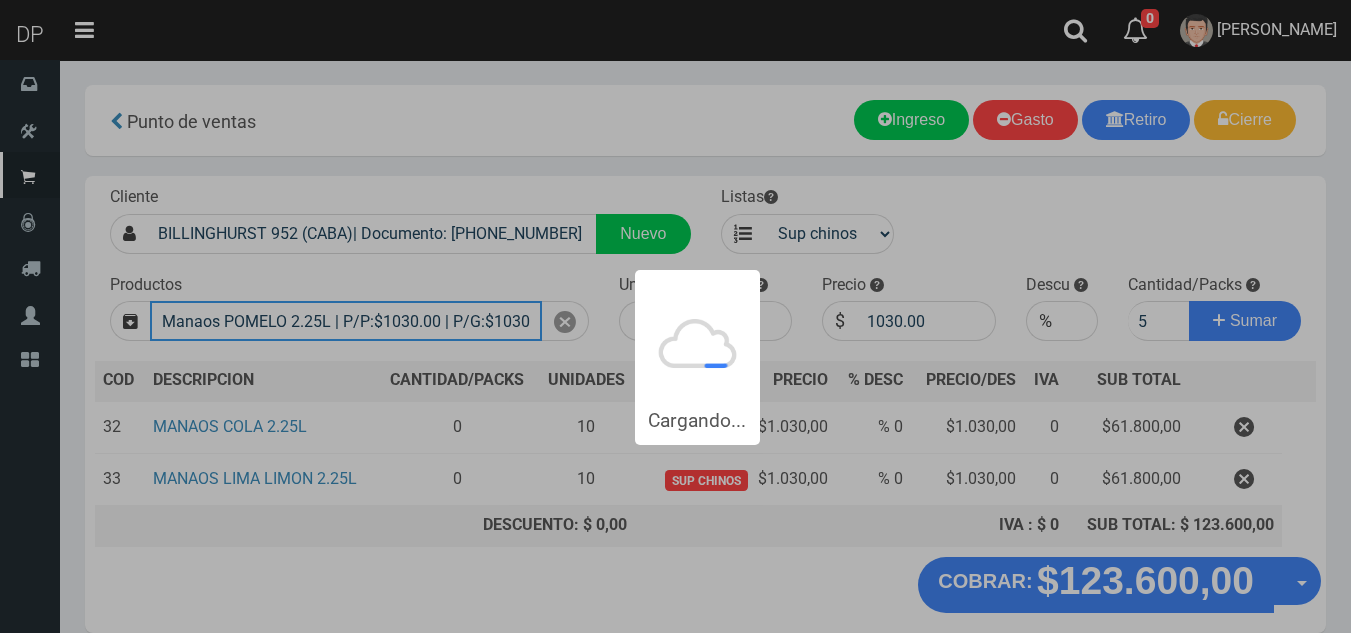 type 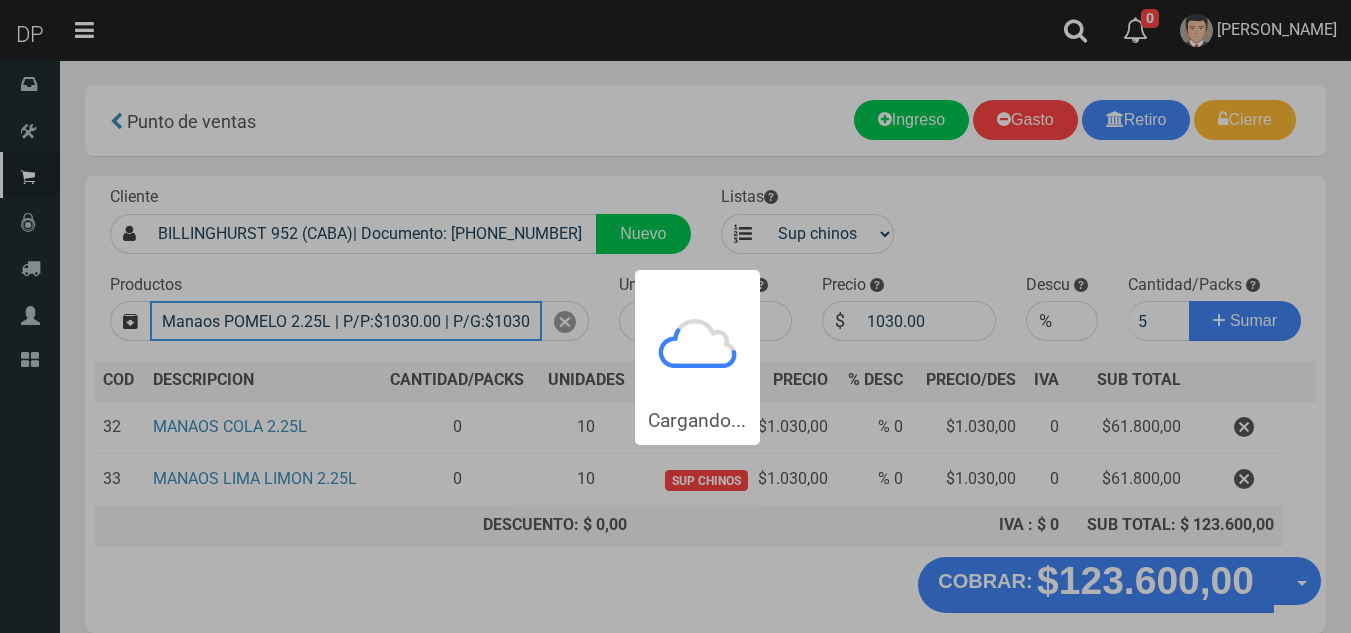 type 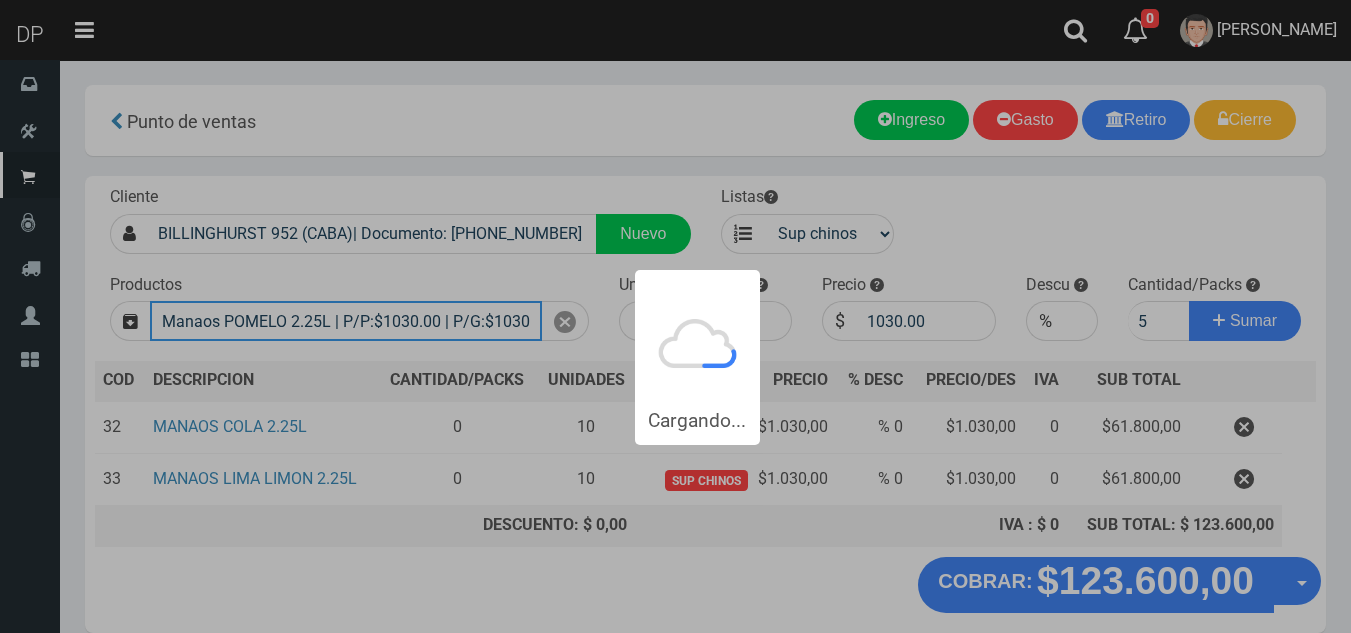 type 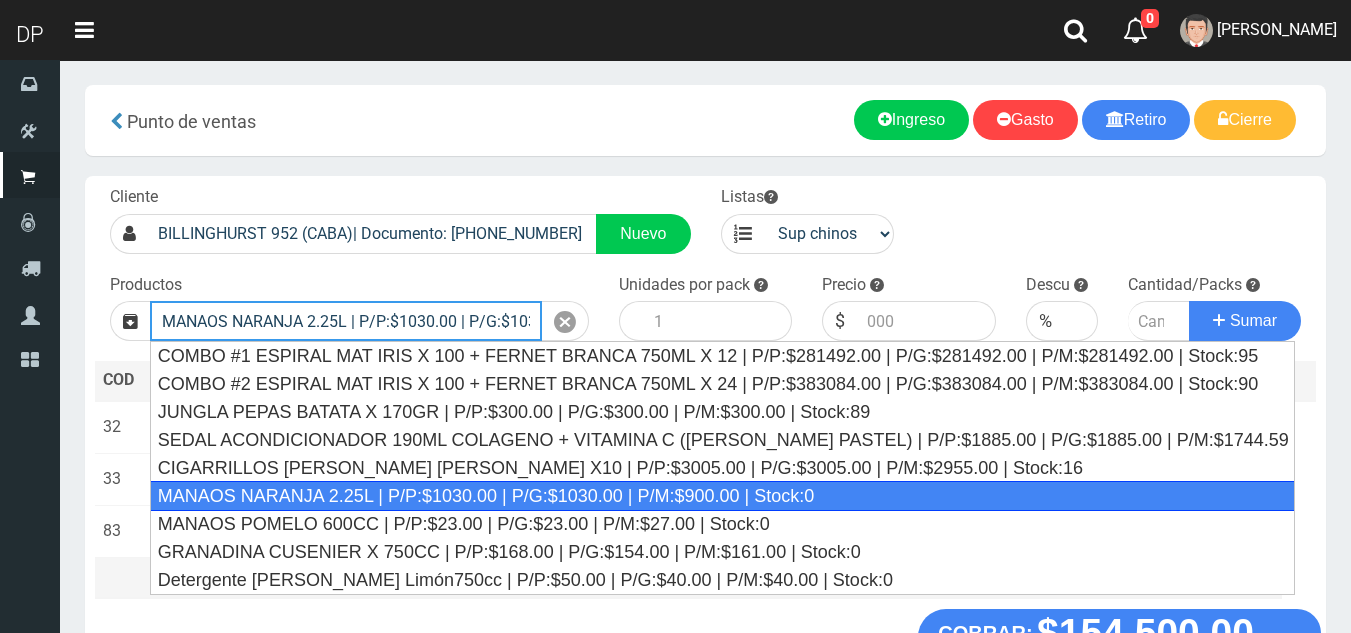 type on "MANAOS NARANJA 2.25L | P/P:$1030.00 | P/G:$1030.00 | P/M:$900.00 | Stock:0" 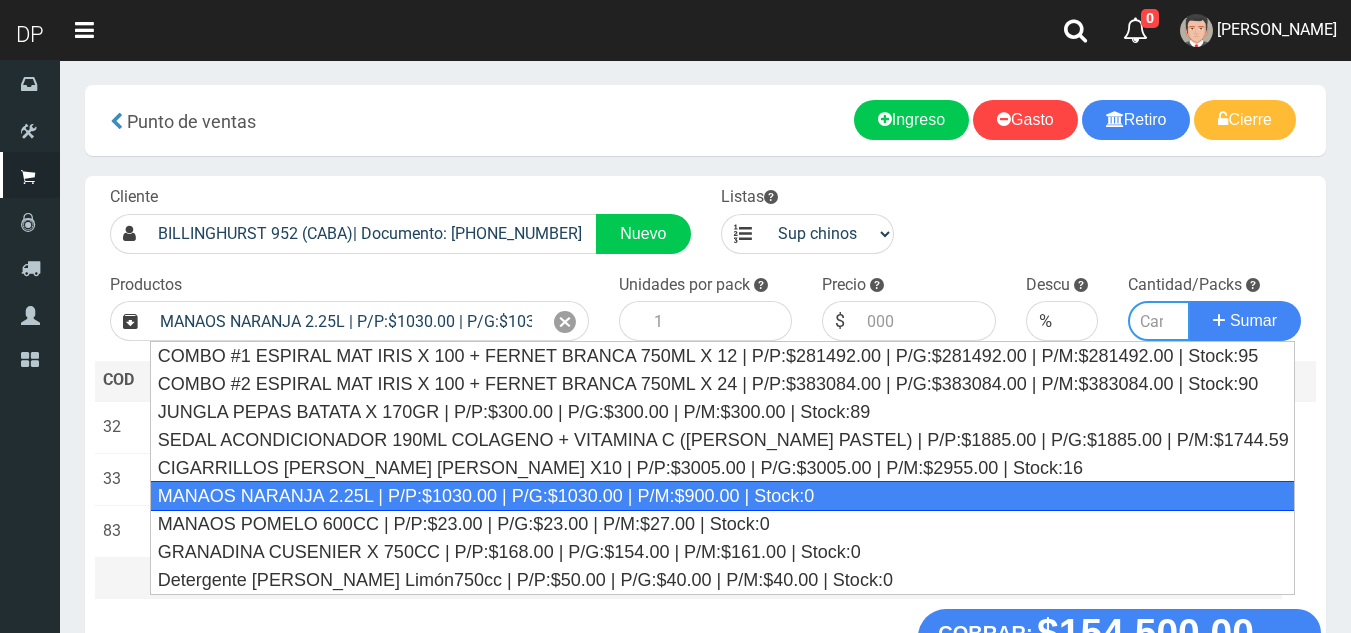 type on "6" 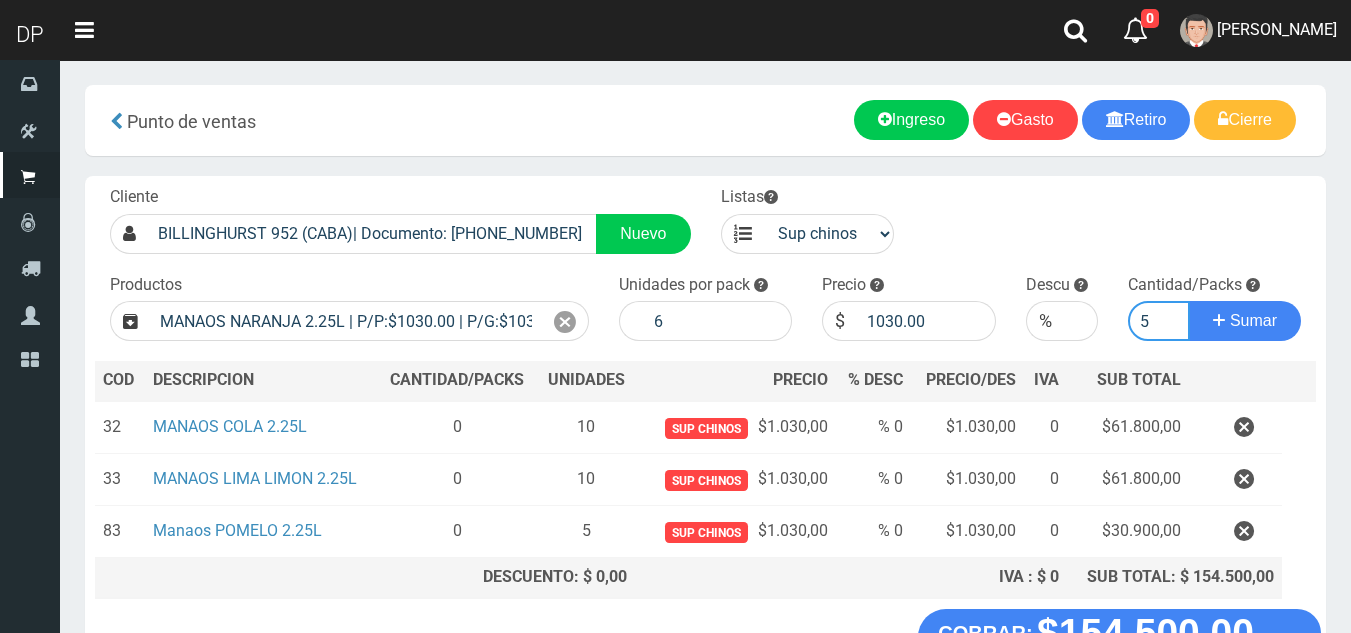 type on "5" 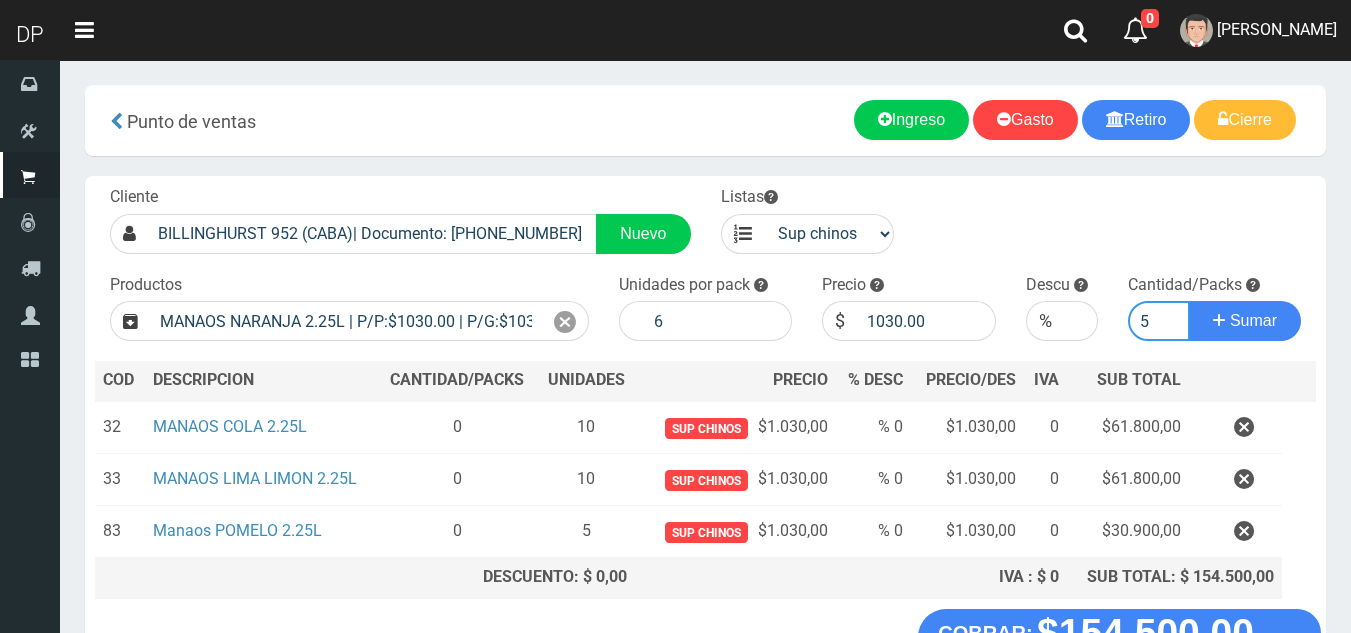 click on "Sumar" at bounding box center (1245, 321) 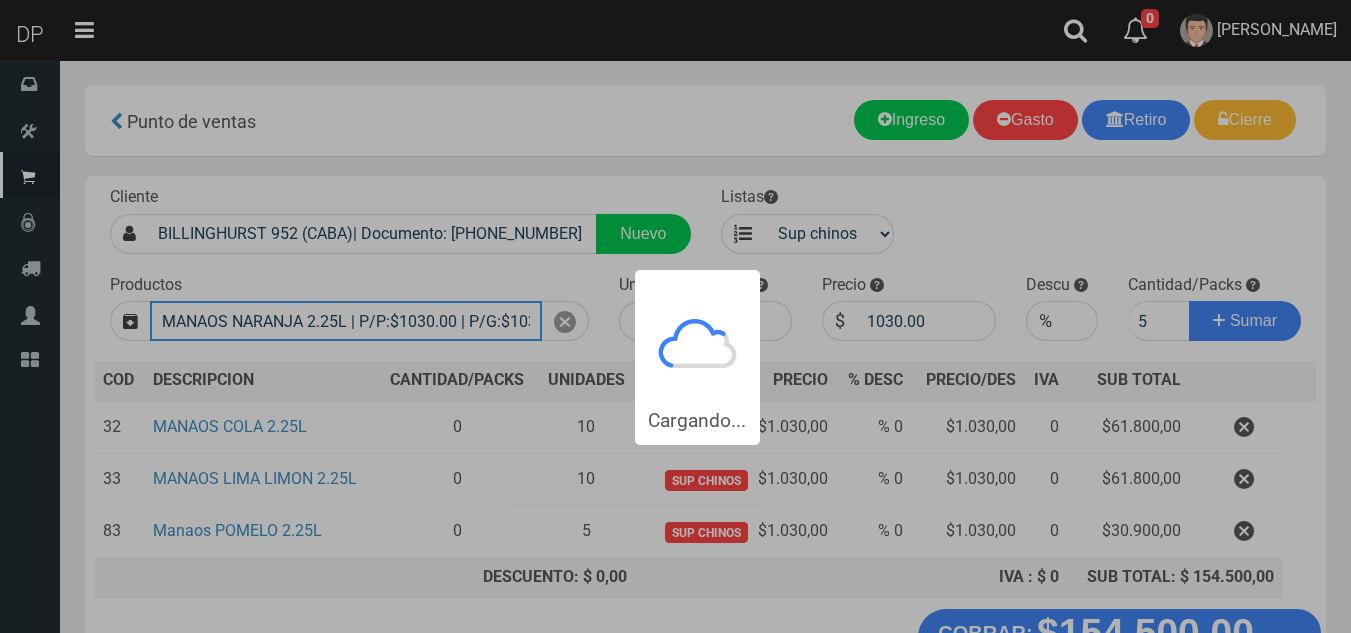 type 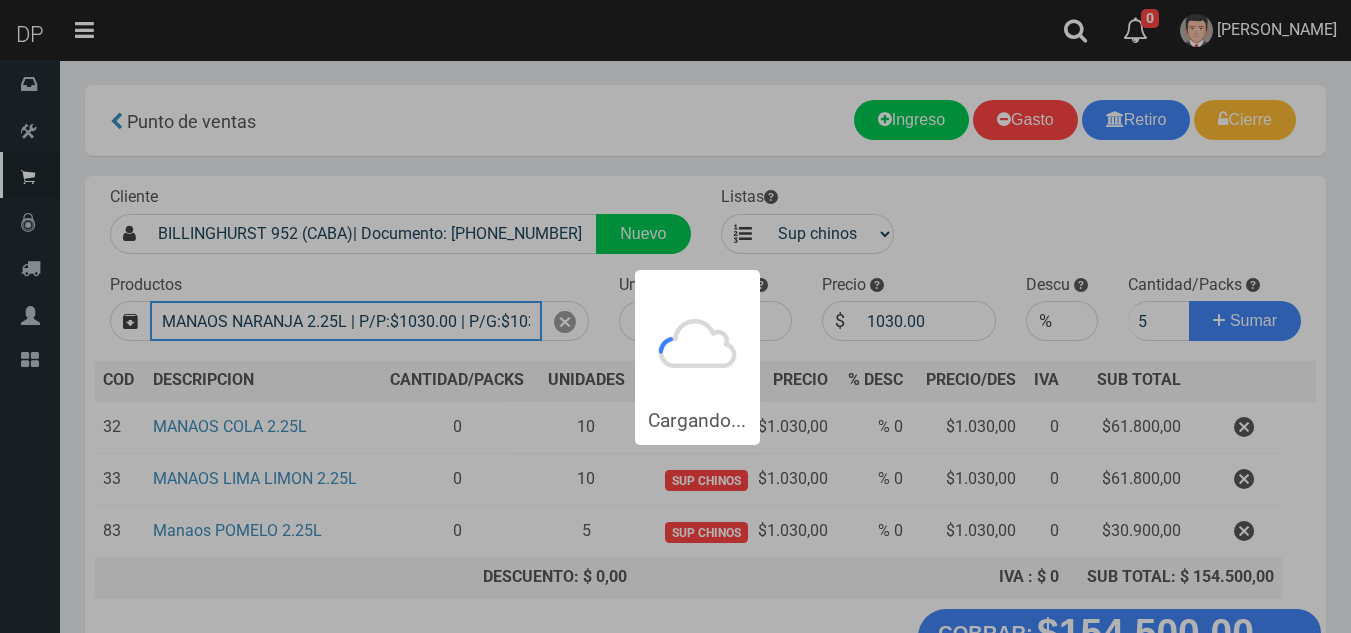 type 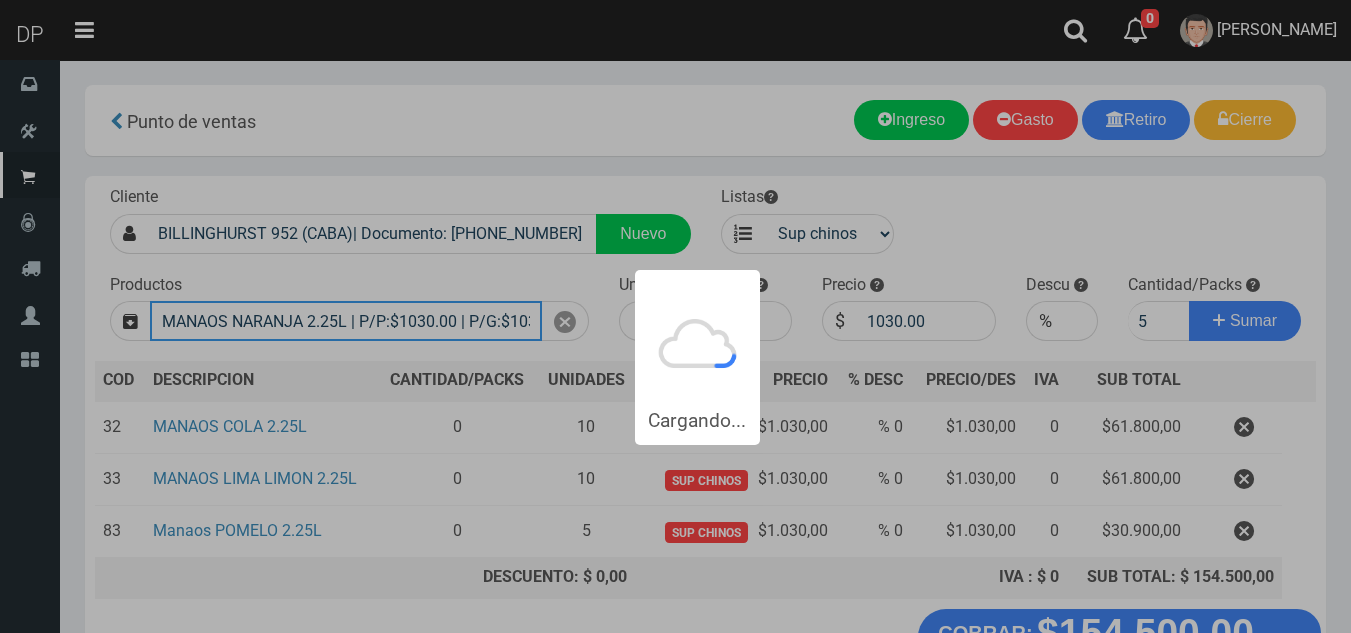 type 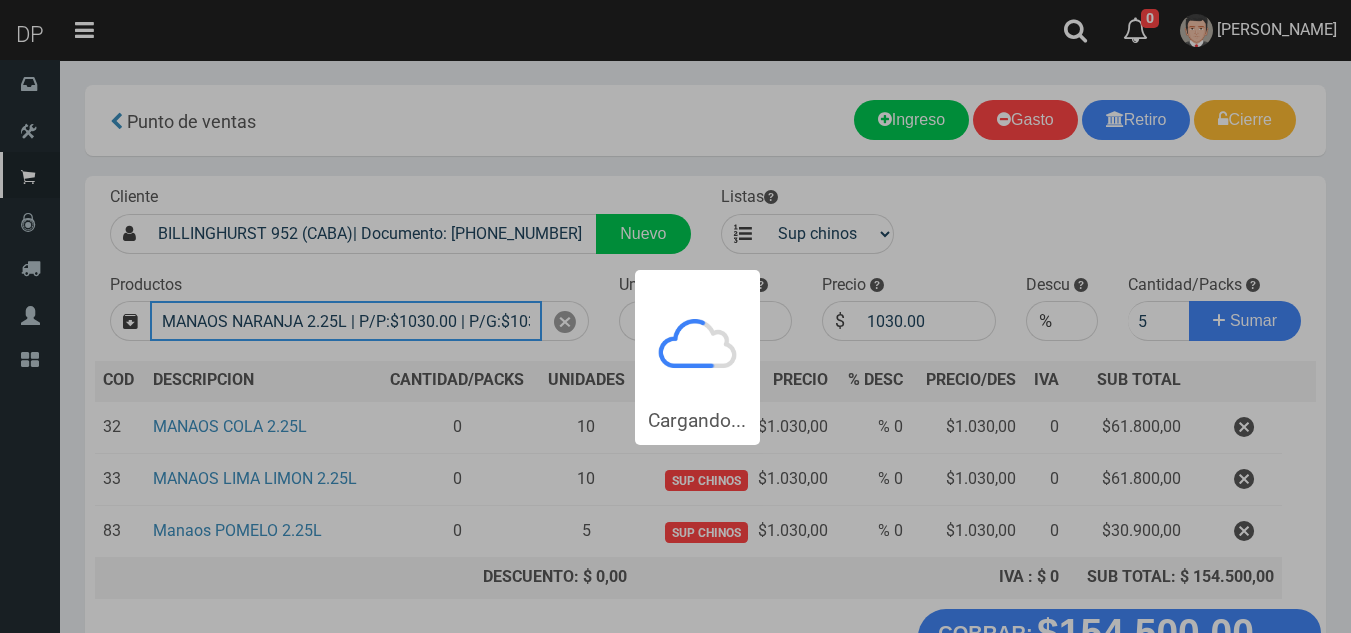 type 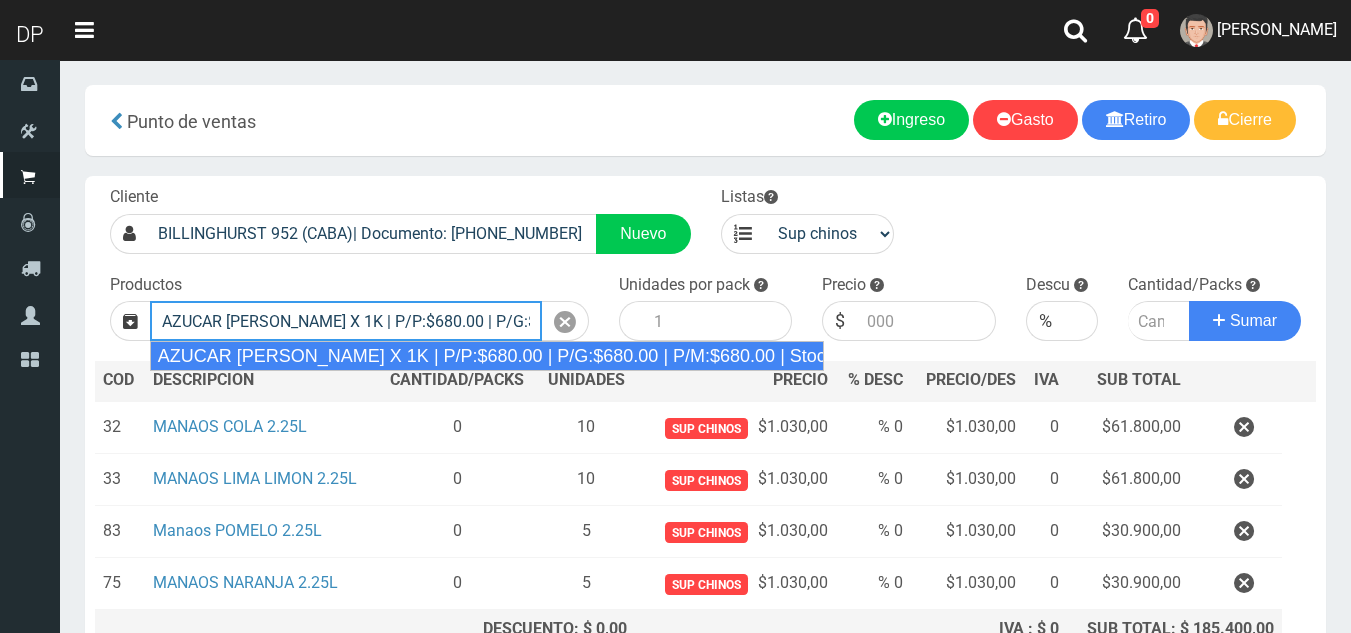type on "AZUCAR MELGAR X 1K | P/P:$680.00 | P/G:$680.00 | P/M:$680.00 | Stock:-218" 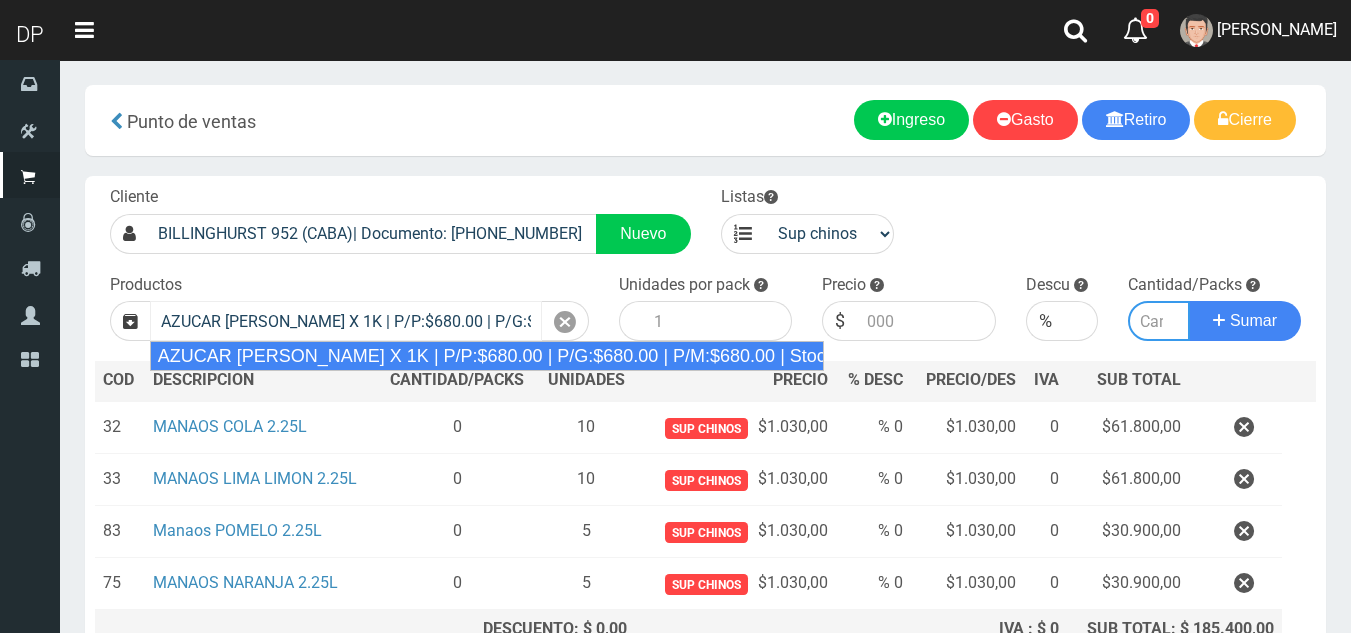 type on "10" 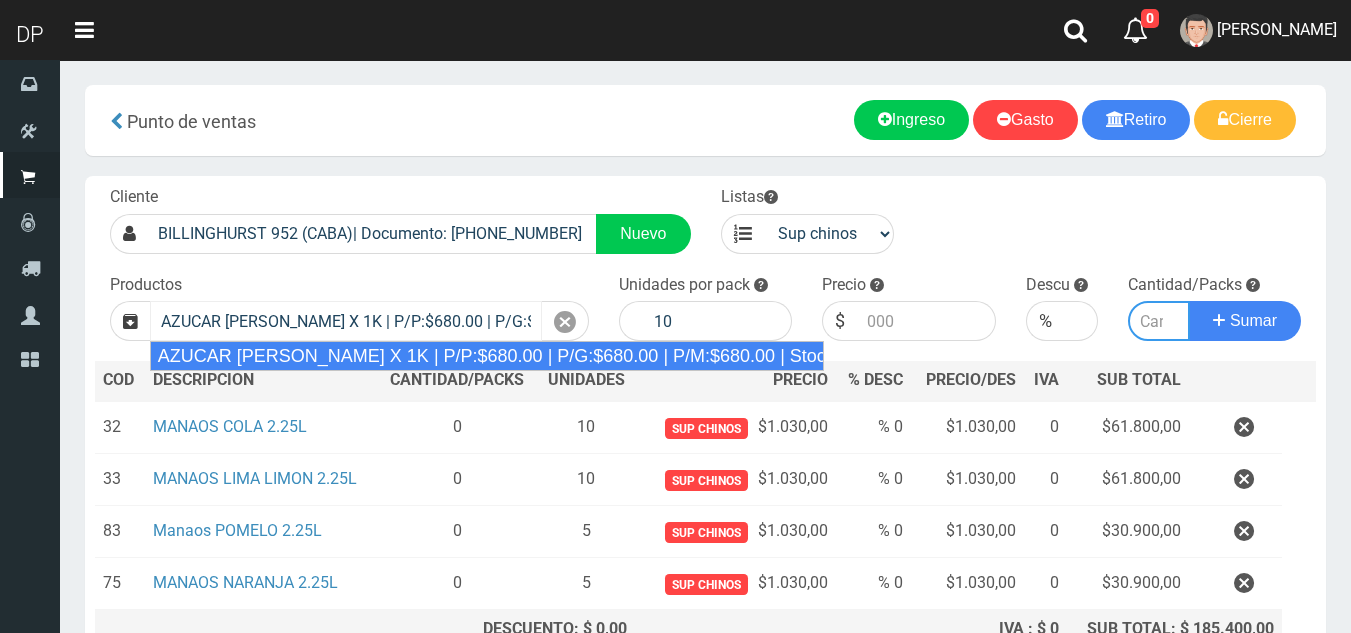 type on "680.00" 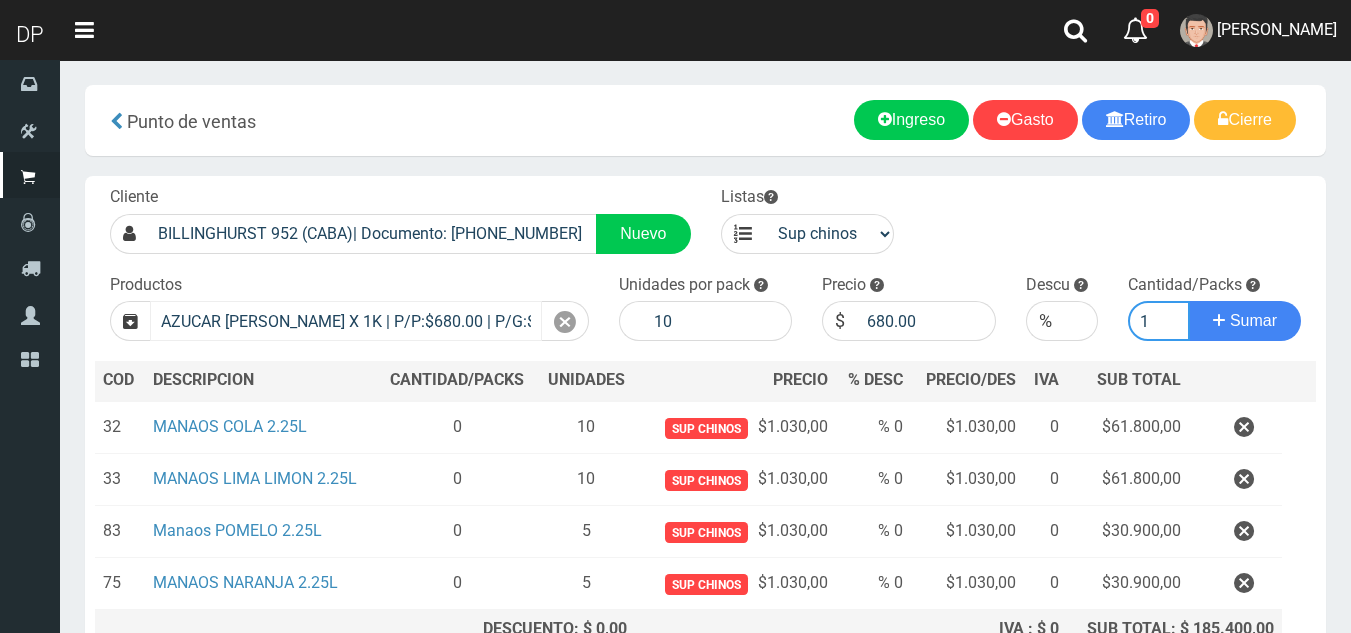 type on "1" 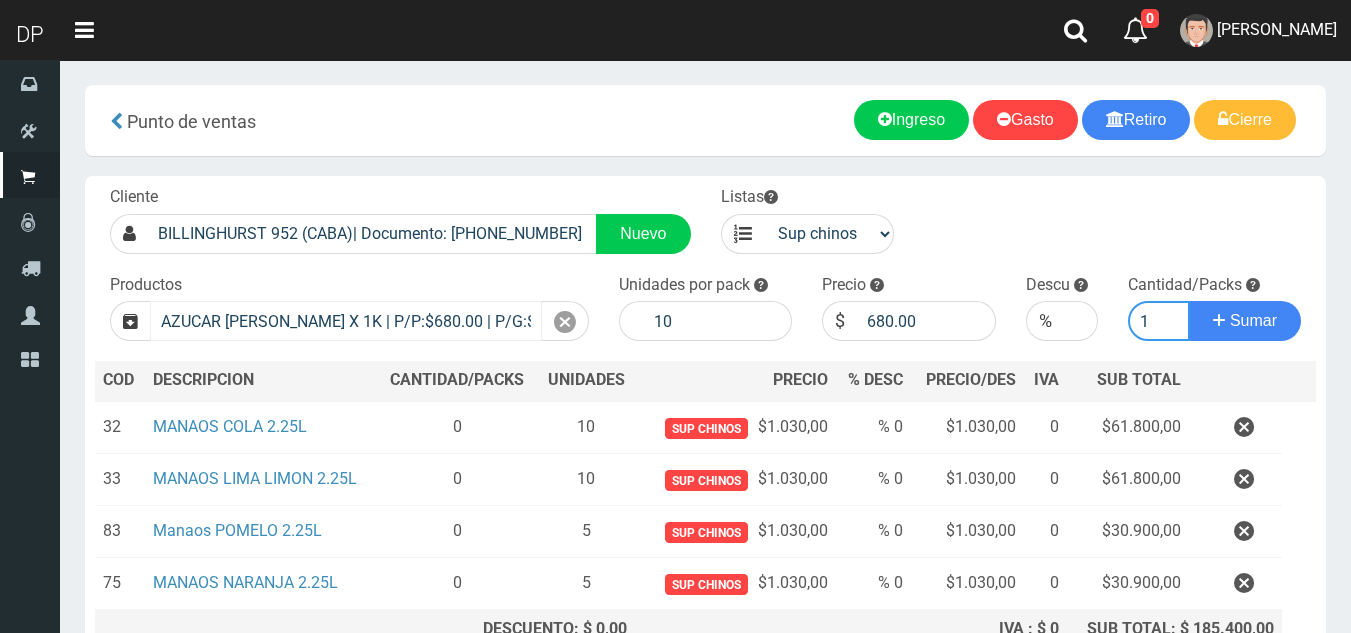 click on "Sumar" at bounding box center [1245, 321] 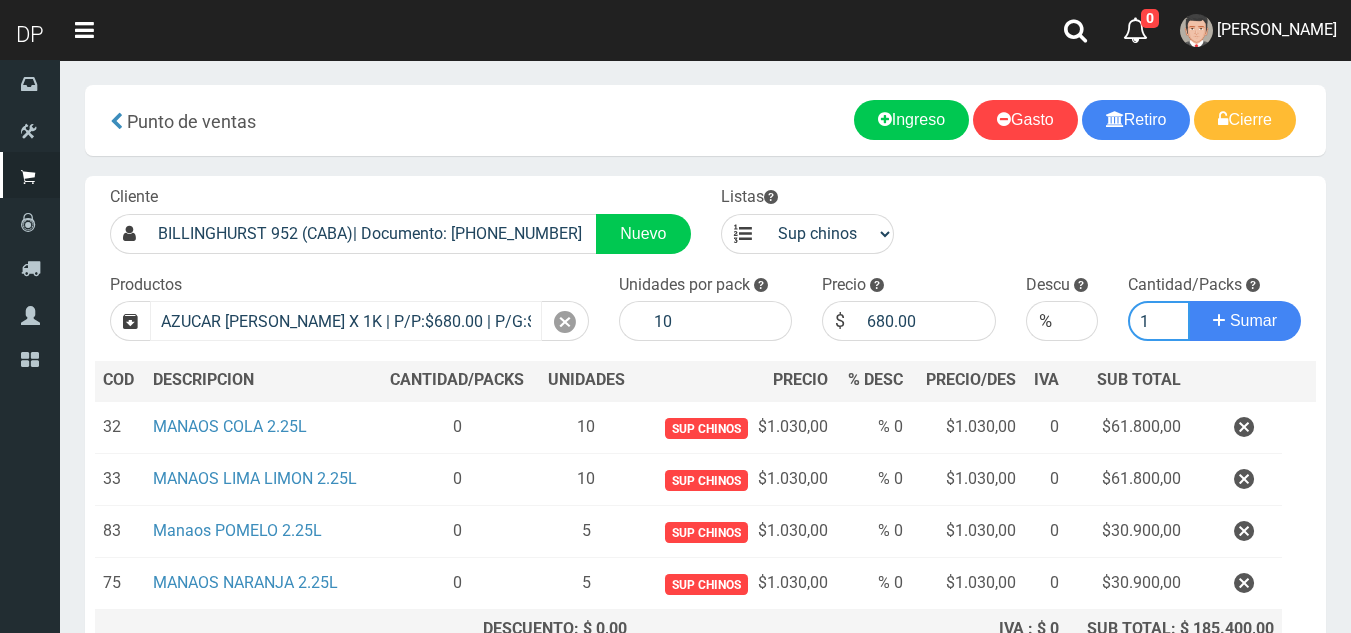 click on "Sumar" at bounding box center [1245, 321] 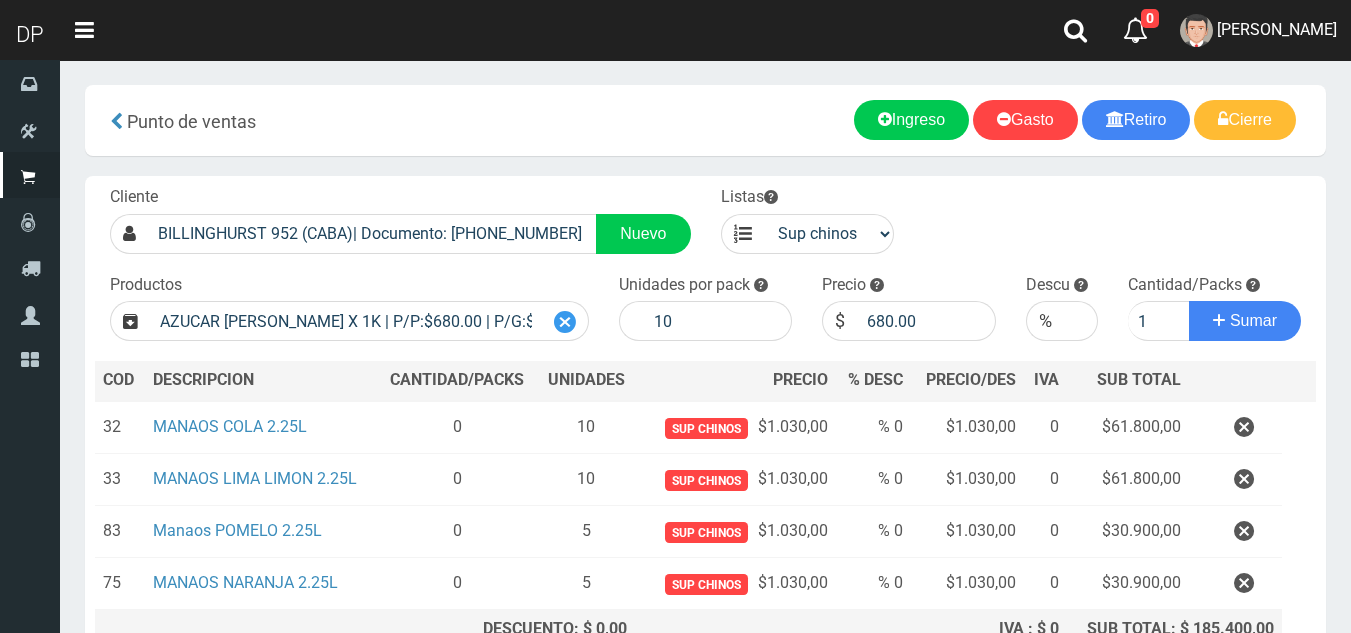 click at bounding box center (565, 322) 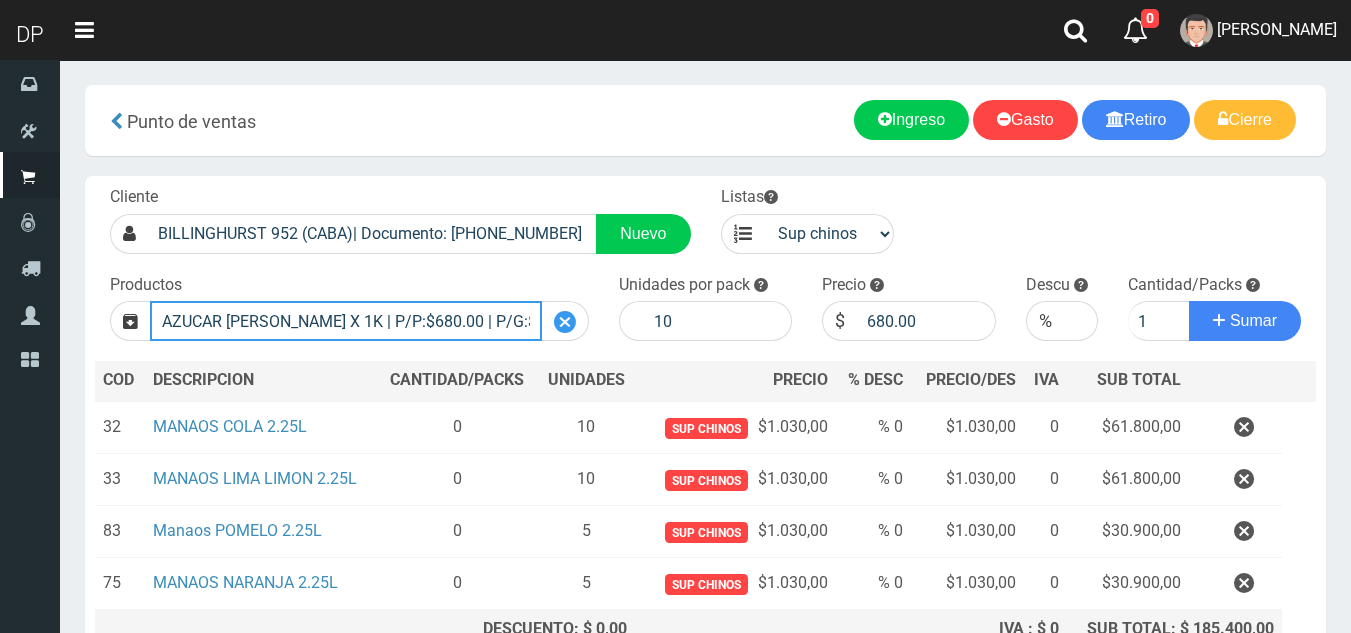 type 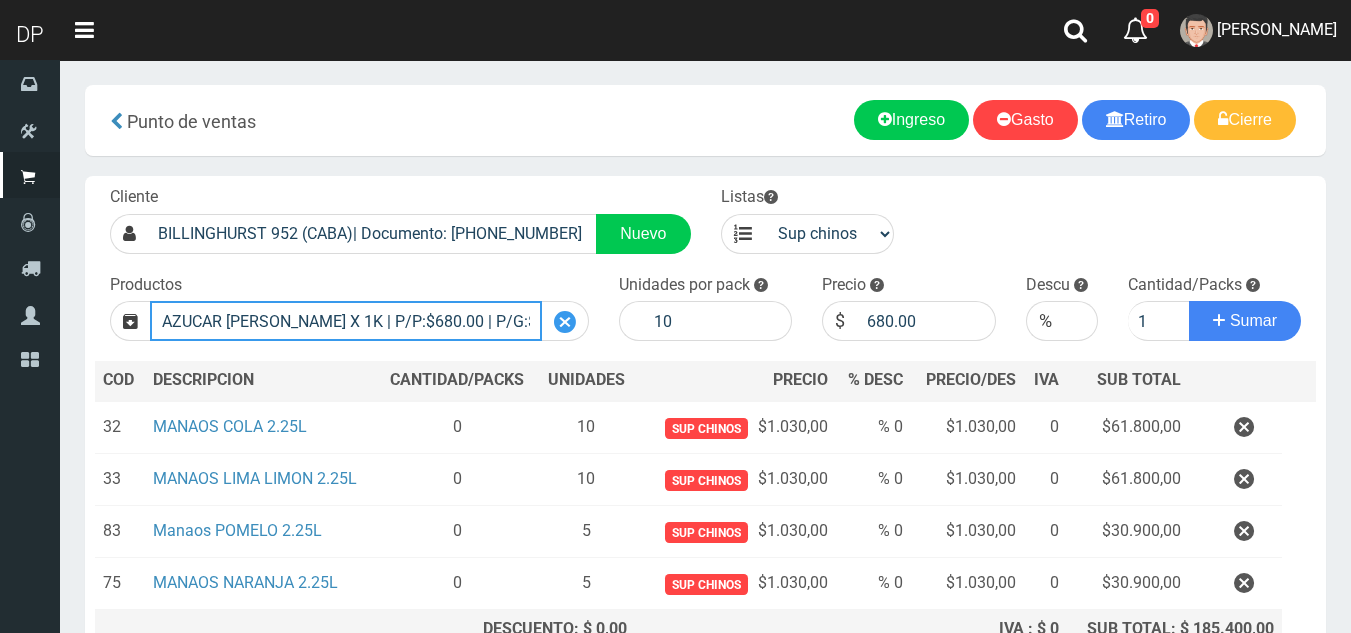 type 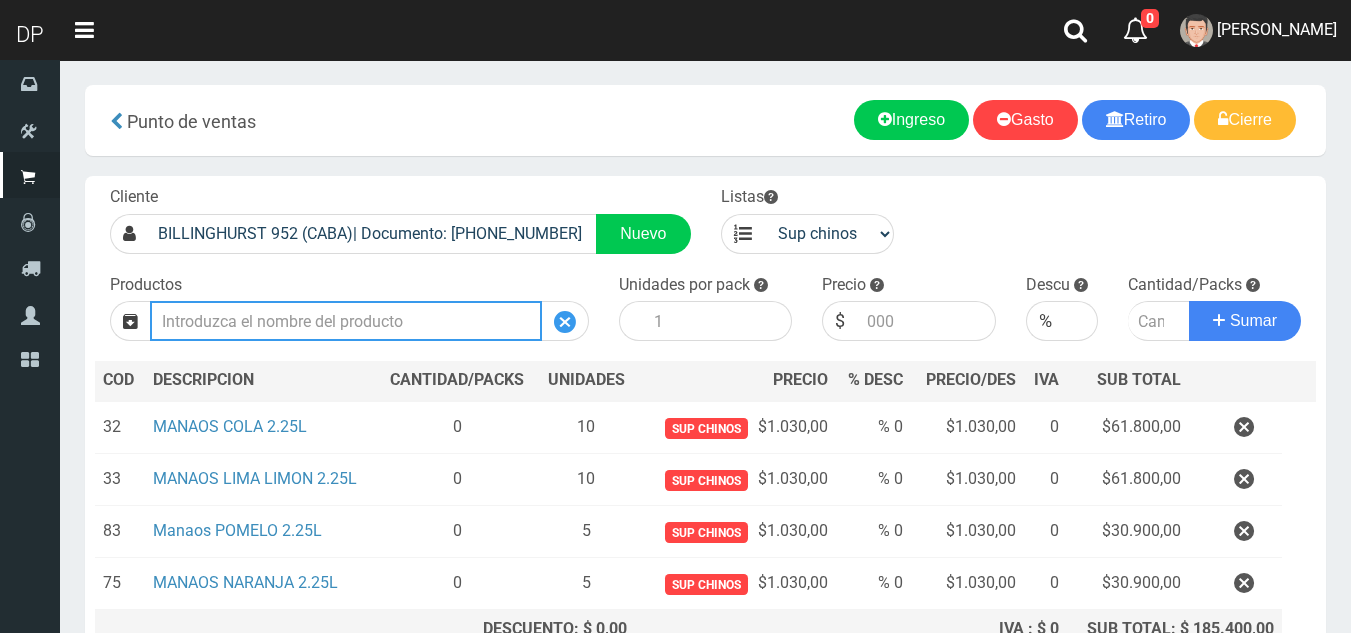 scroll, scrollTop: 0, scrollLeft: 0, axis: both 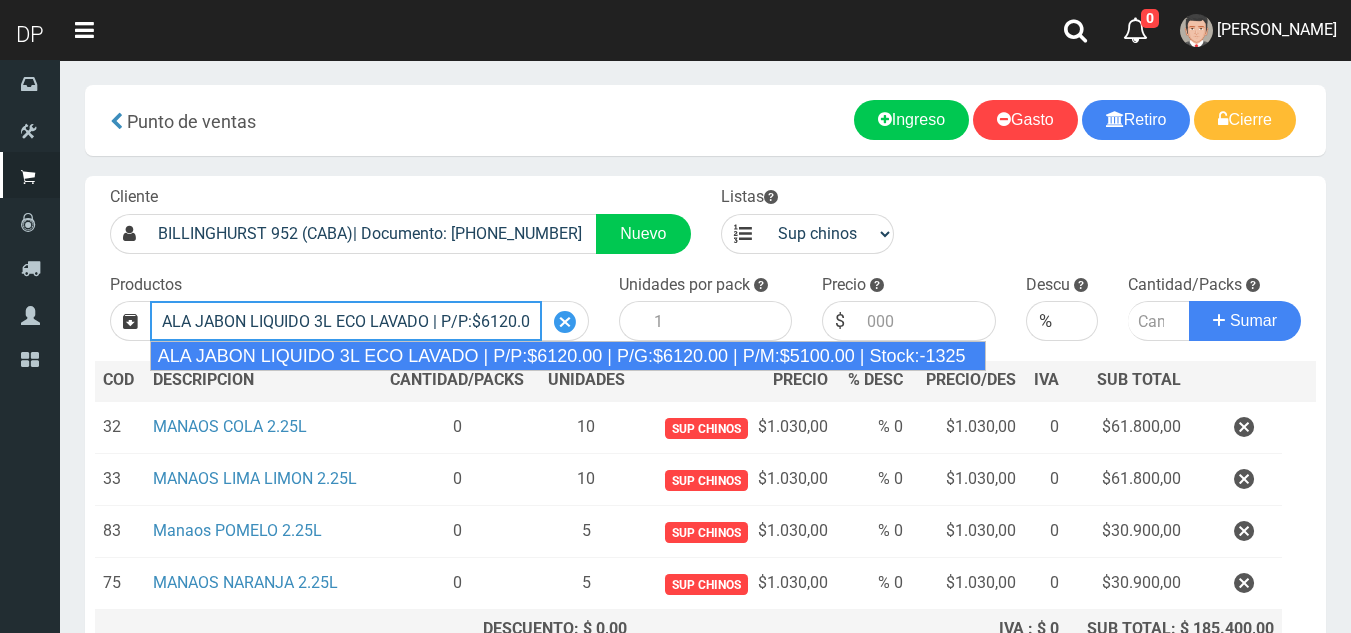 type on "ALA JABON LIQUIDO 3L ECO LAVADO | P/P:$6120.00 | P/G:$6120.00 | P/M:$5100.00 | Stock:-1325" 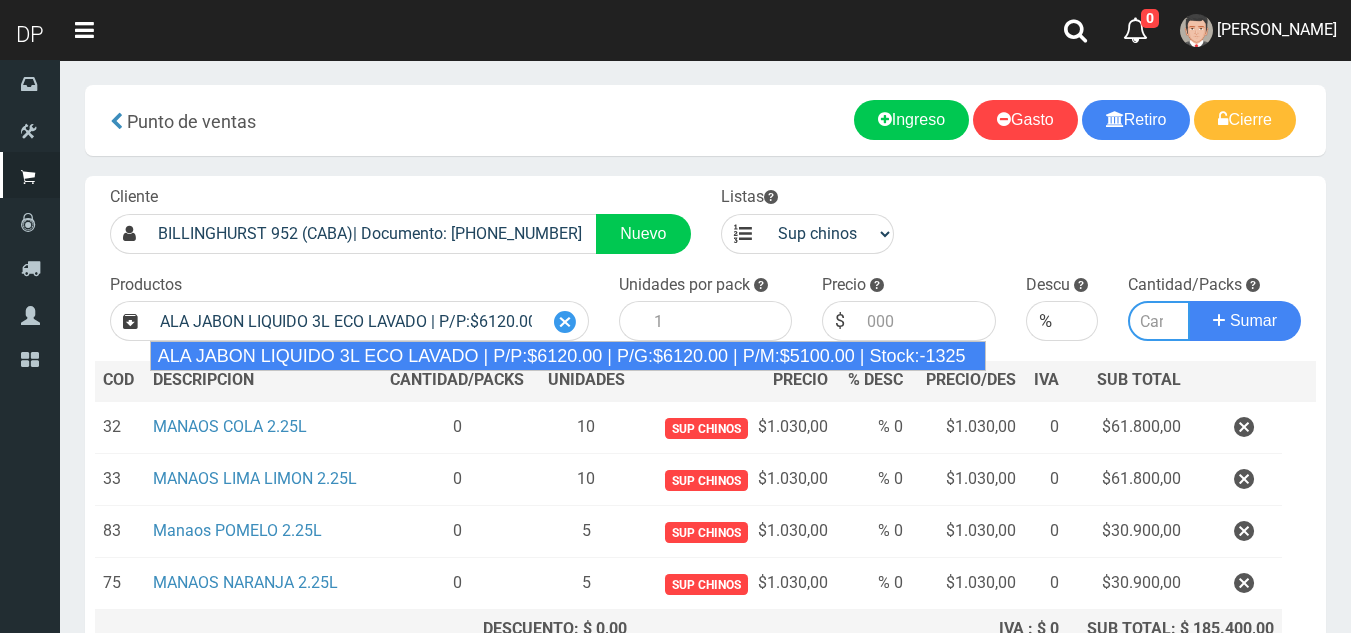 type on "4" 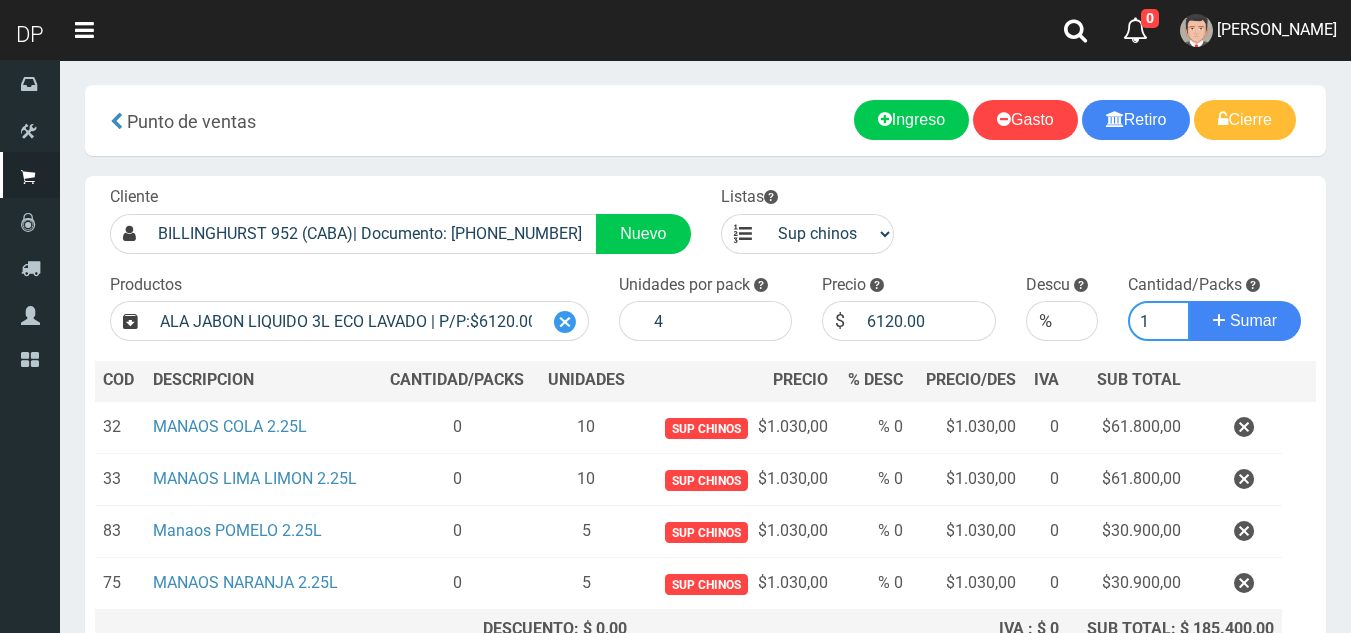 type on "1" 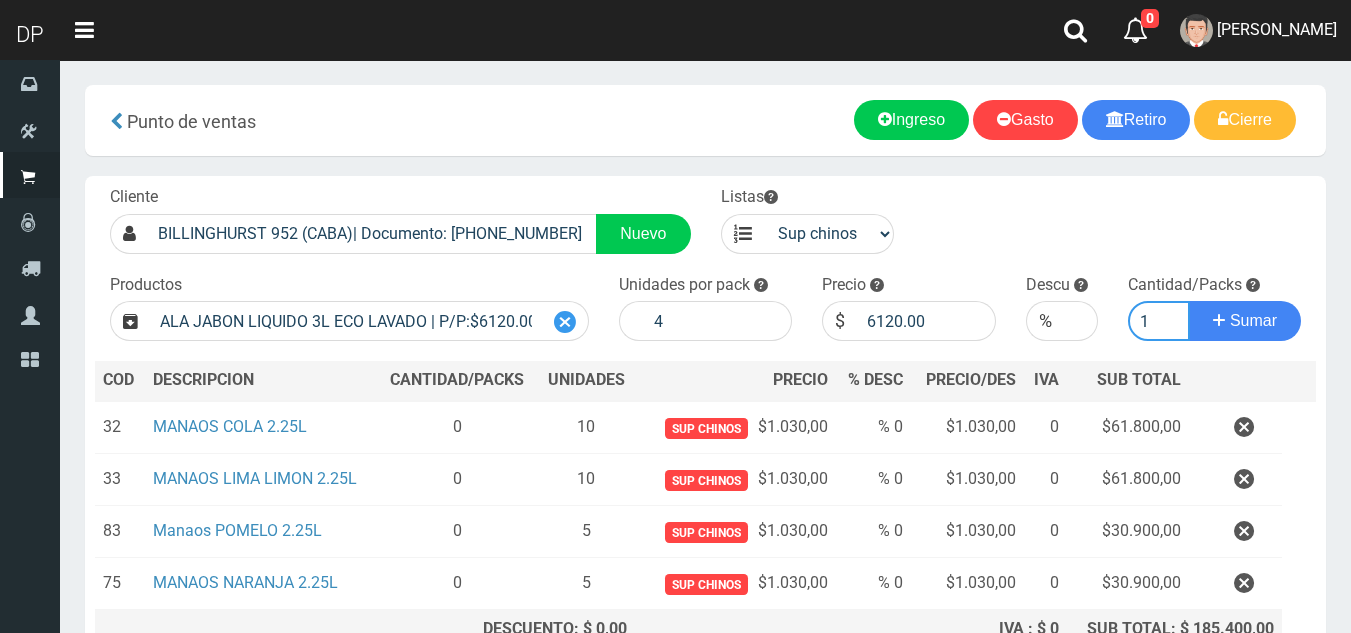 click on "Sumar" at bounding box center (1245, 321) 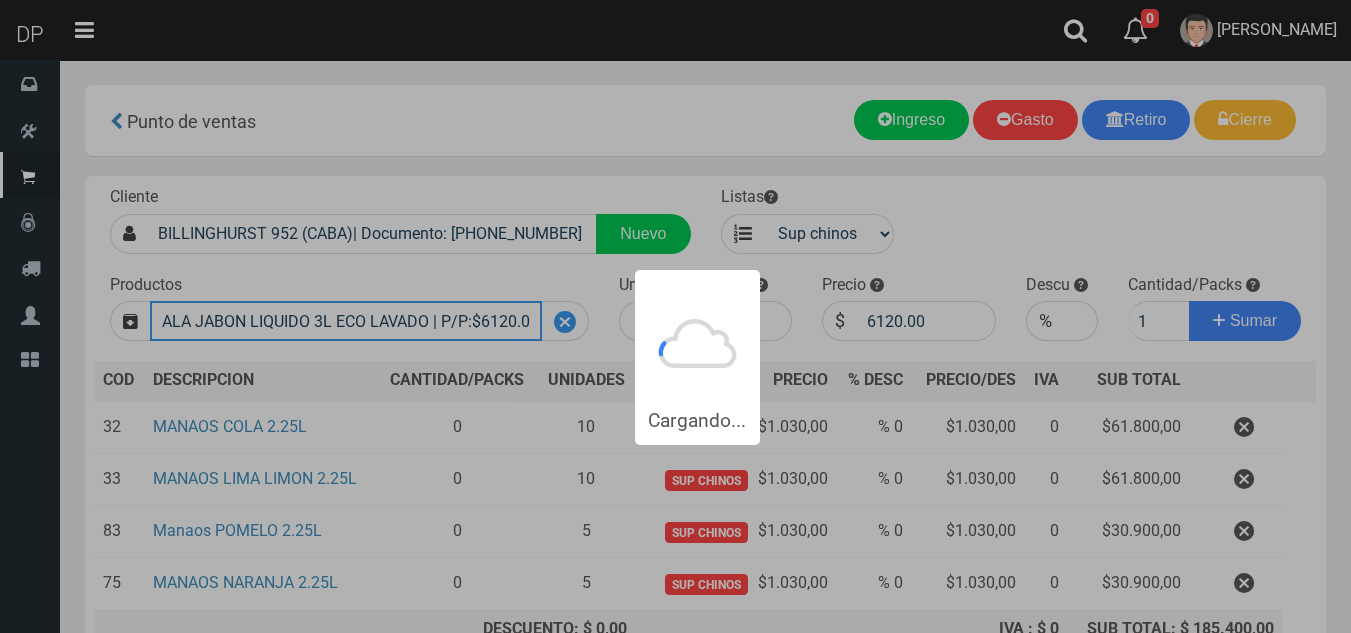 type 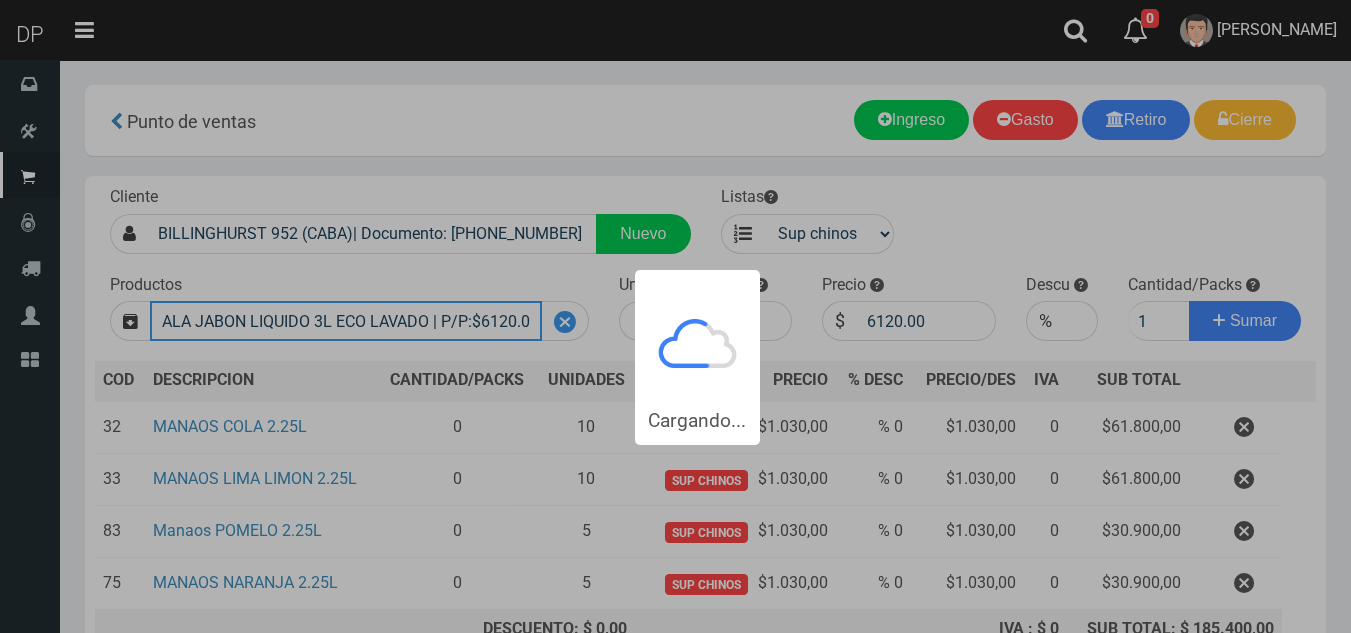 type 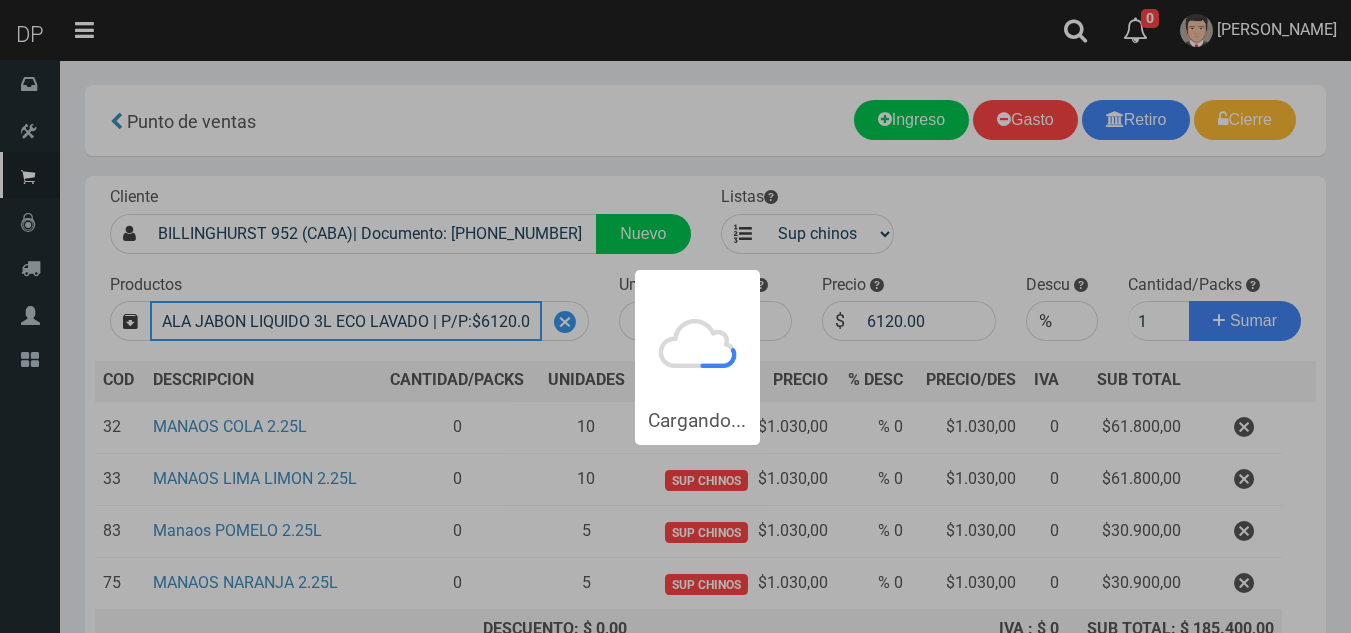type 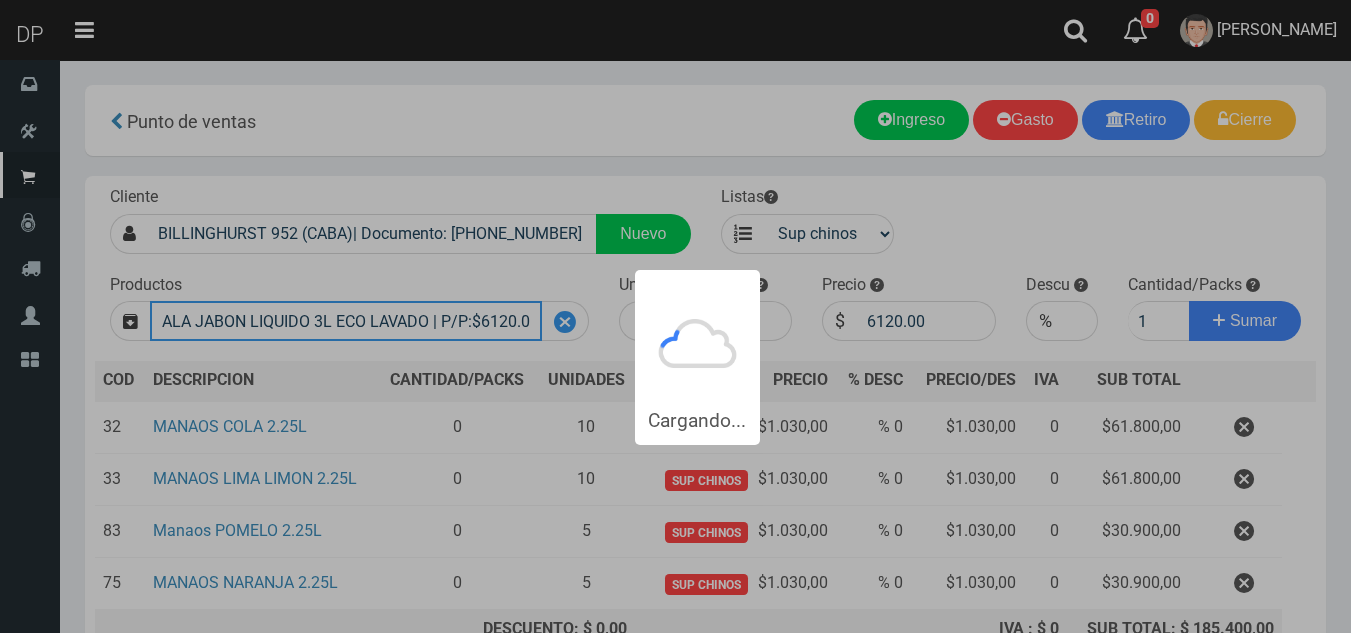 type 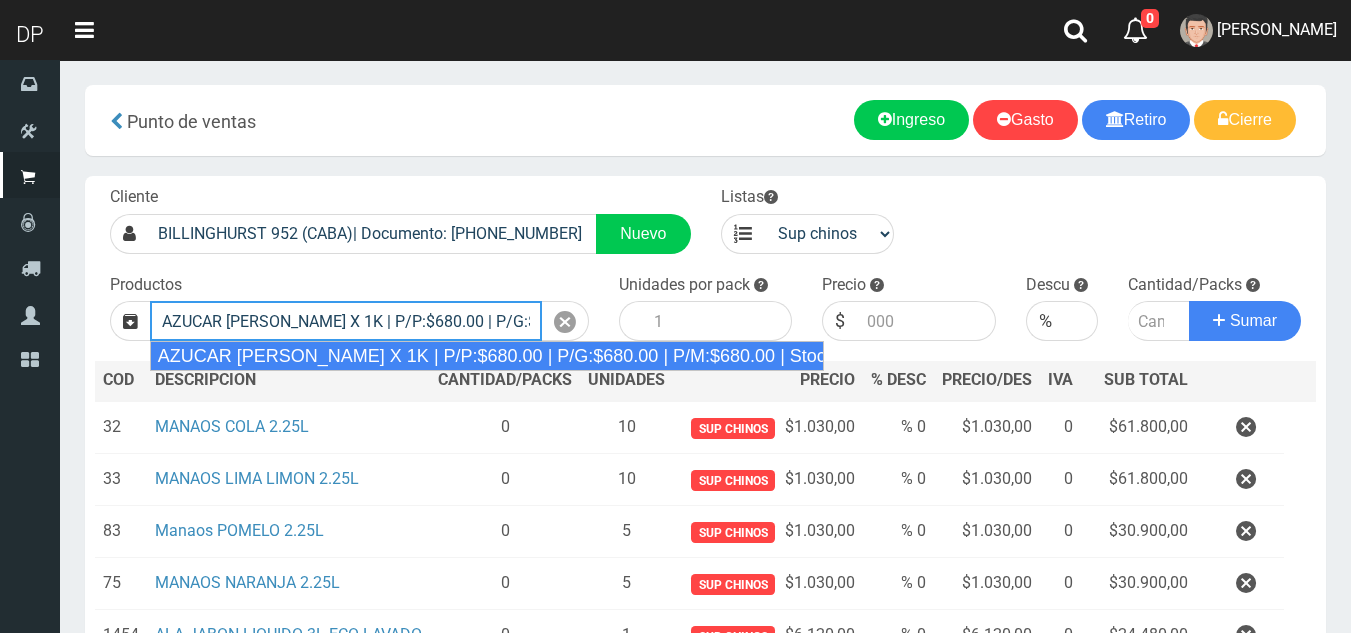 type on "AZUCAR MELGAR X 1K | P/P:$680.00 | P/G:$680.00 | P/M:$680.00 | Stock:-218" 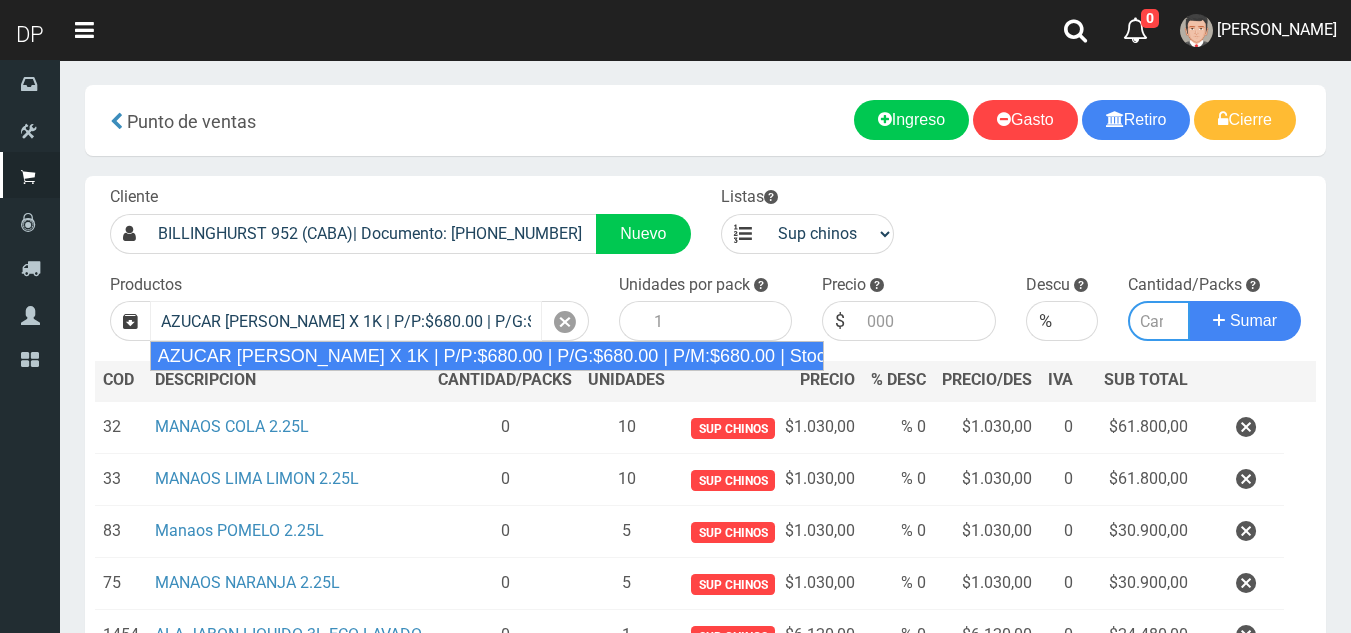 type on "10" 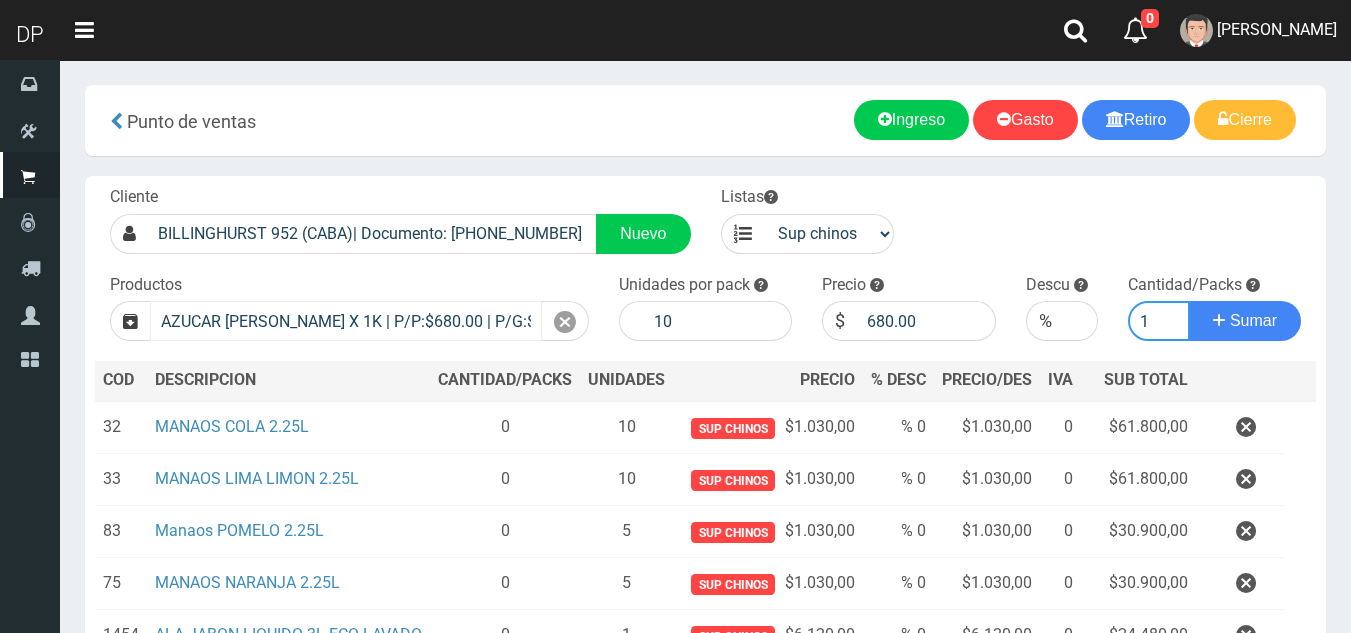 type on "1" 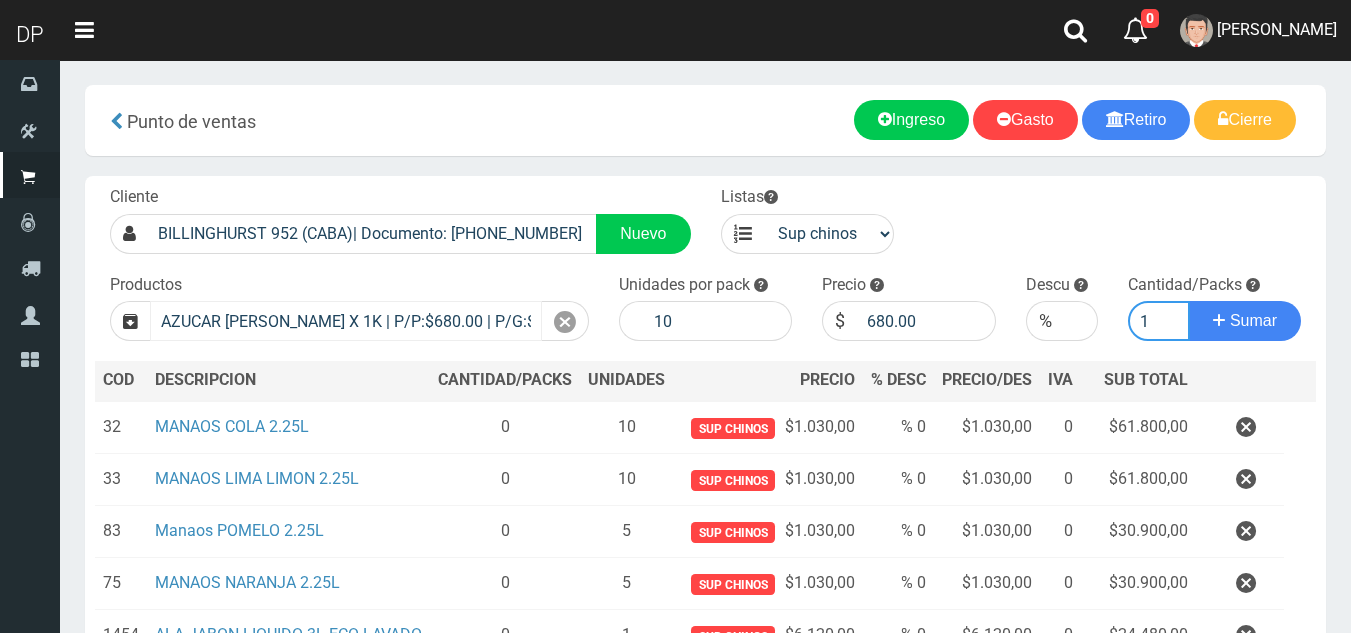 click on "Sumar" at bounding box center (1245, 321) 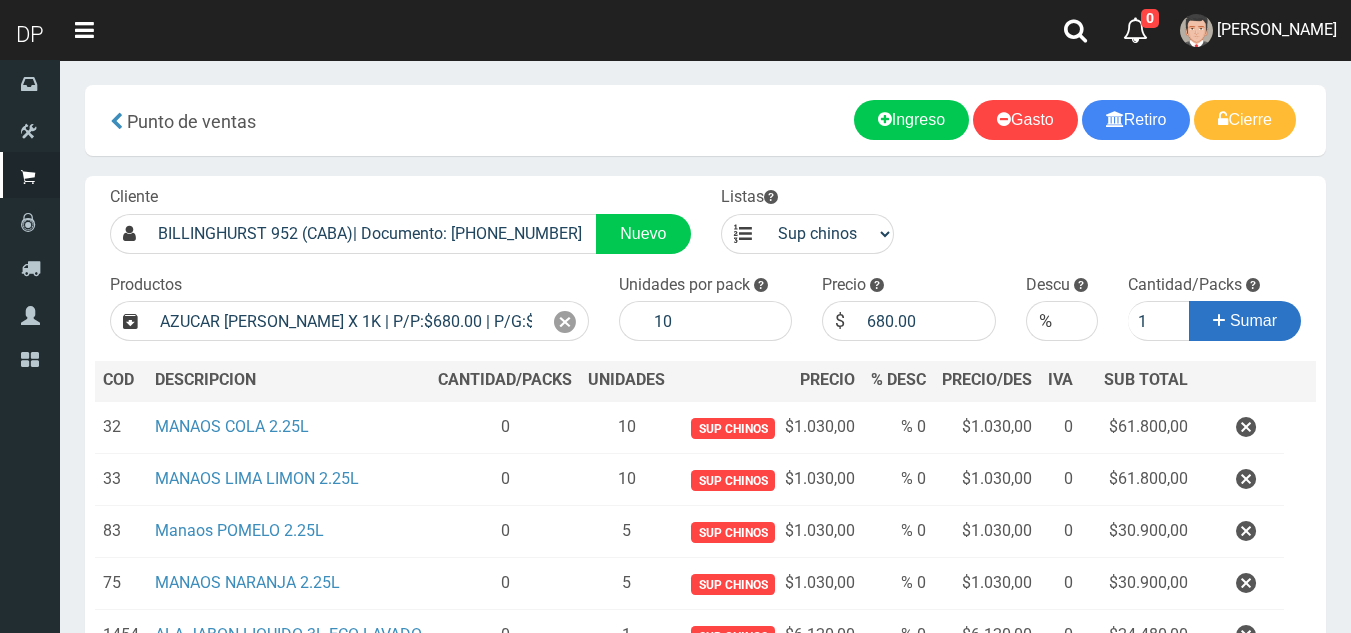 click on "Sumar" at bounding box center (1245, 321) 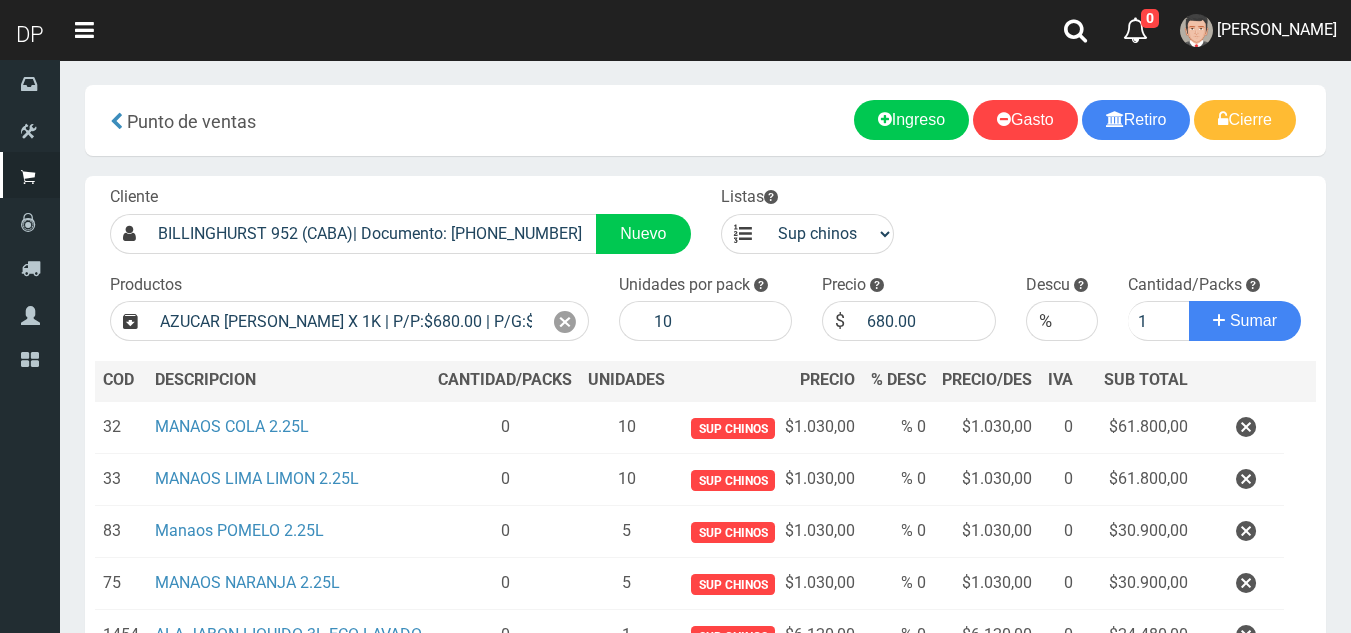 click on "Cliente
BILLINGHURST 952 (CABA)| Documento: 3134679788484 | Teléfono: FRANCISCO ORTIGOZA
Nuevo
Listas
venta publico
Sup chinos
reventas
Productos" at bounding box center (705, 444) 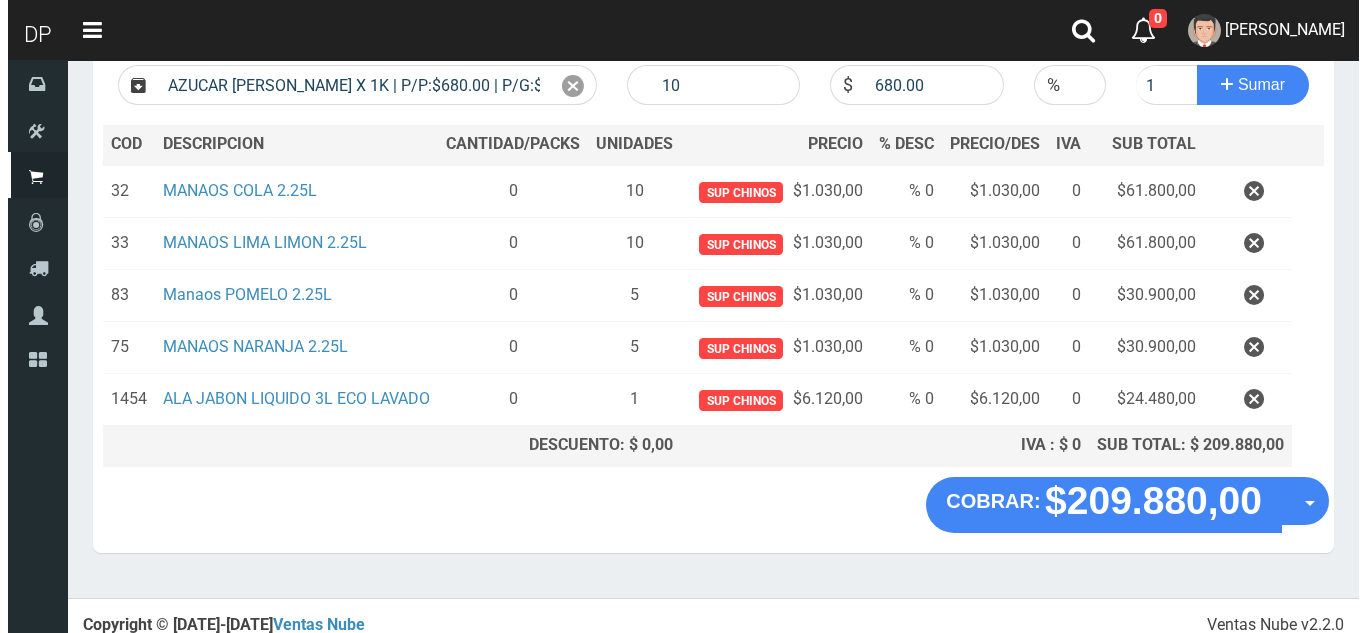 scroll, scrollTop: 304, scrollLeft: 0, axis: vertical 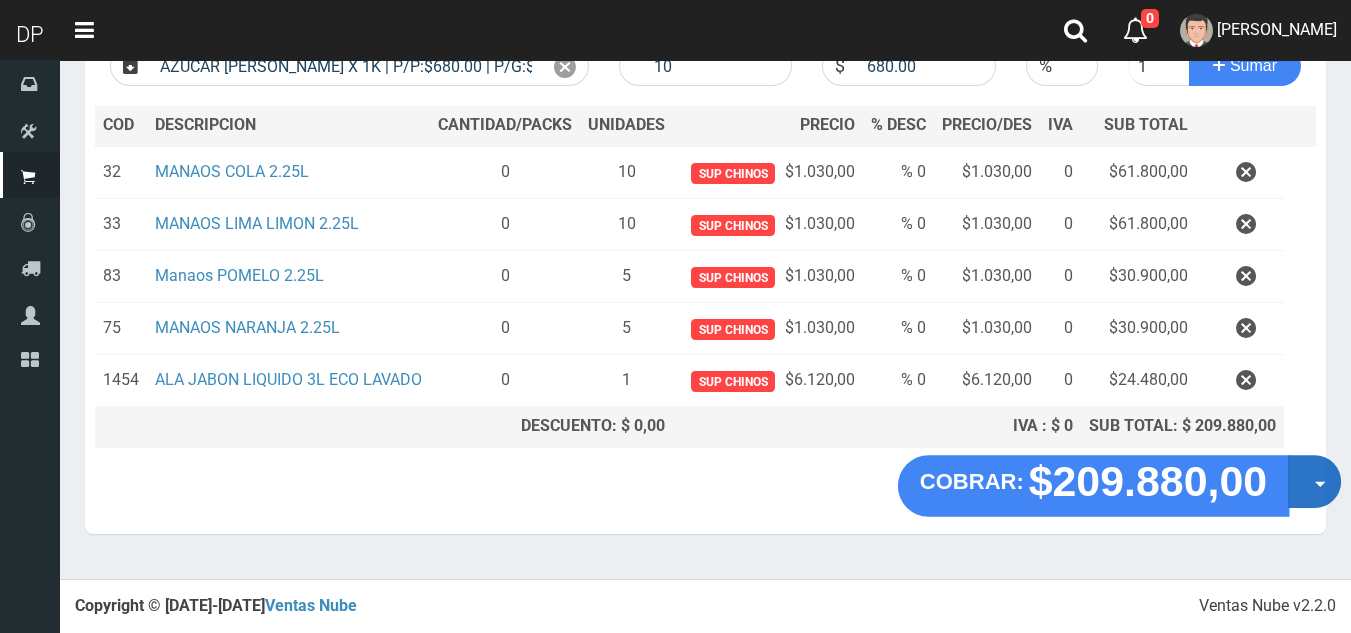 click on "Opciones" at bounding box center [1314, 481] 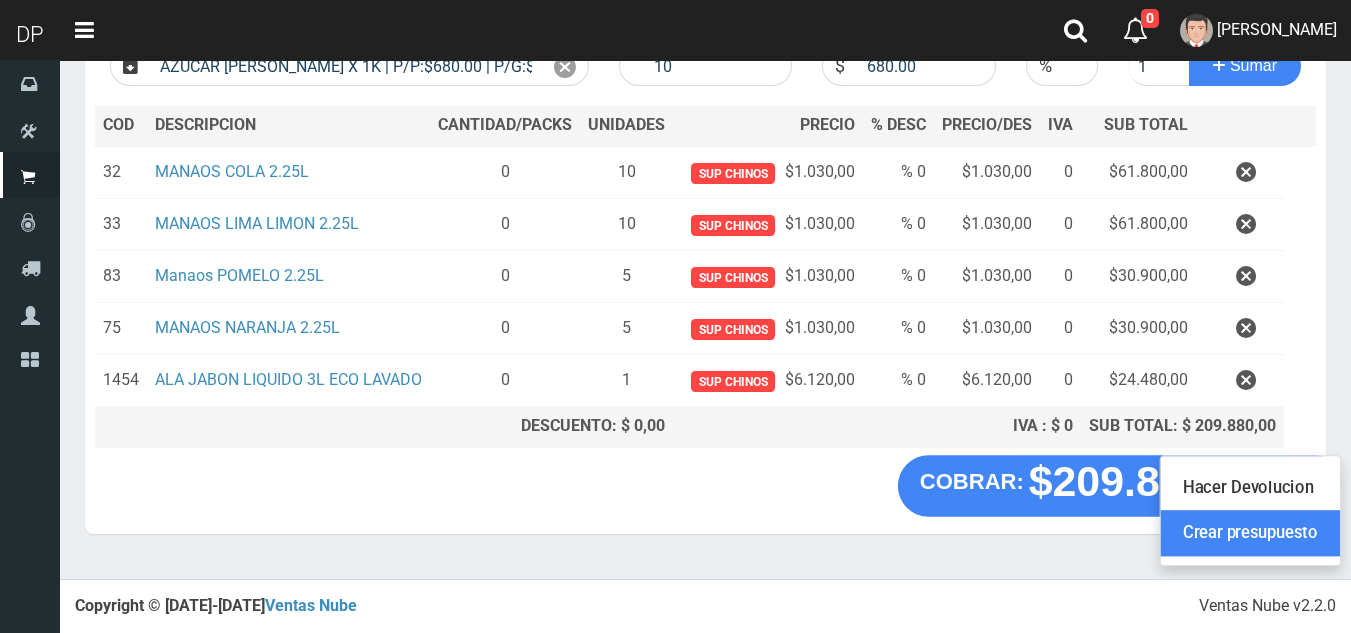 click on "Crear presupuesto" at bounding box center [1250, 534] 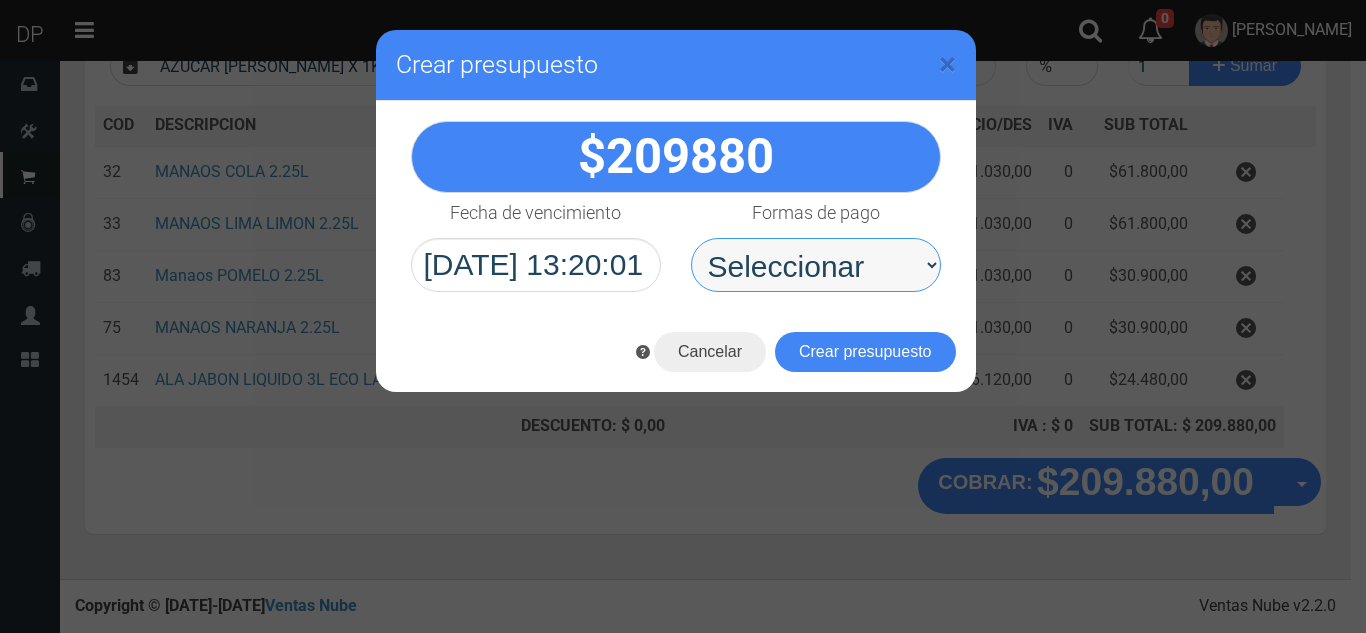 click on "Seleccionar
Efectivo
Tarjeta de Crédito
Depósito
Débito" at bounding box center [816, 265] 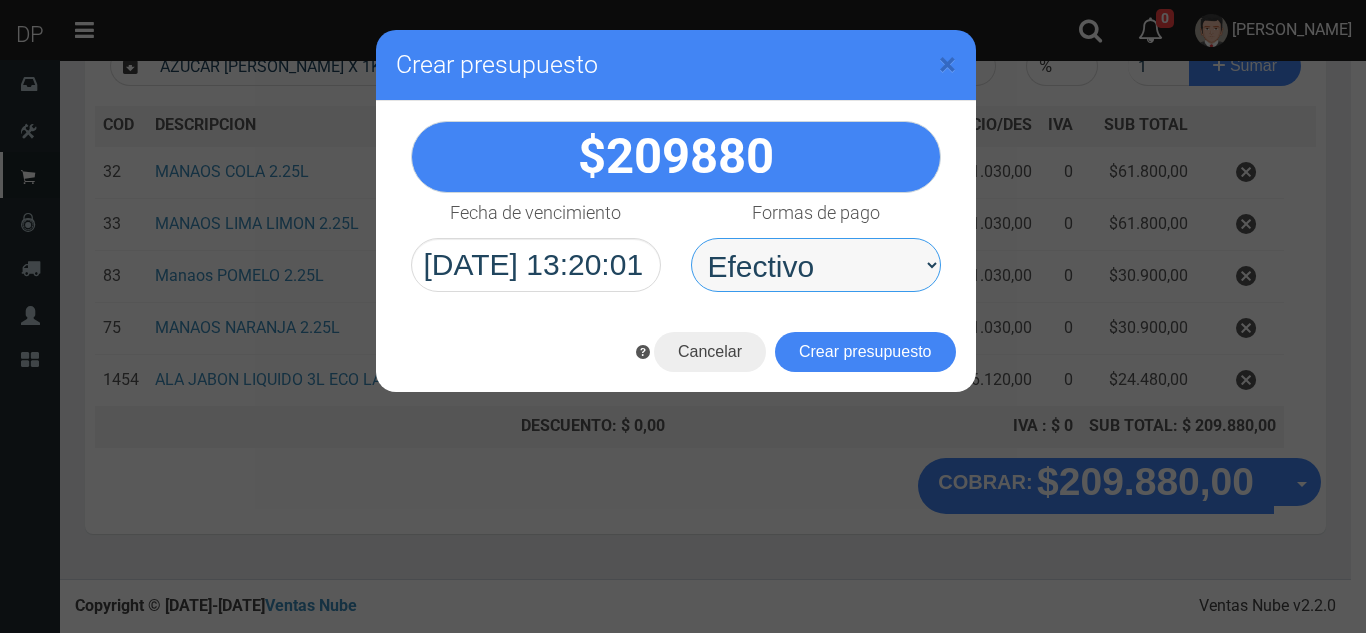 click on "Seleccionar
Efectivo
Tarjeta de Crédito
Depósito
Débito" at bounding box center (816, 265) 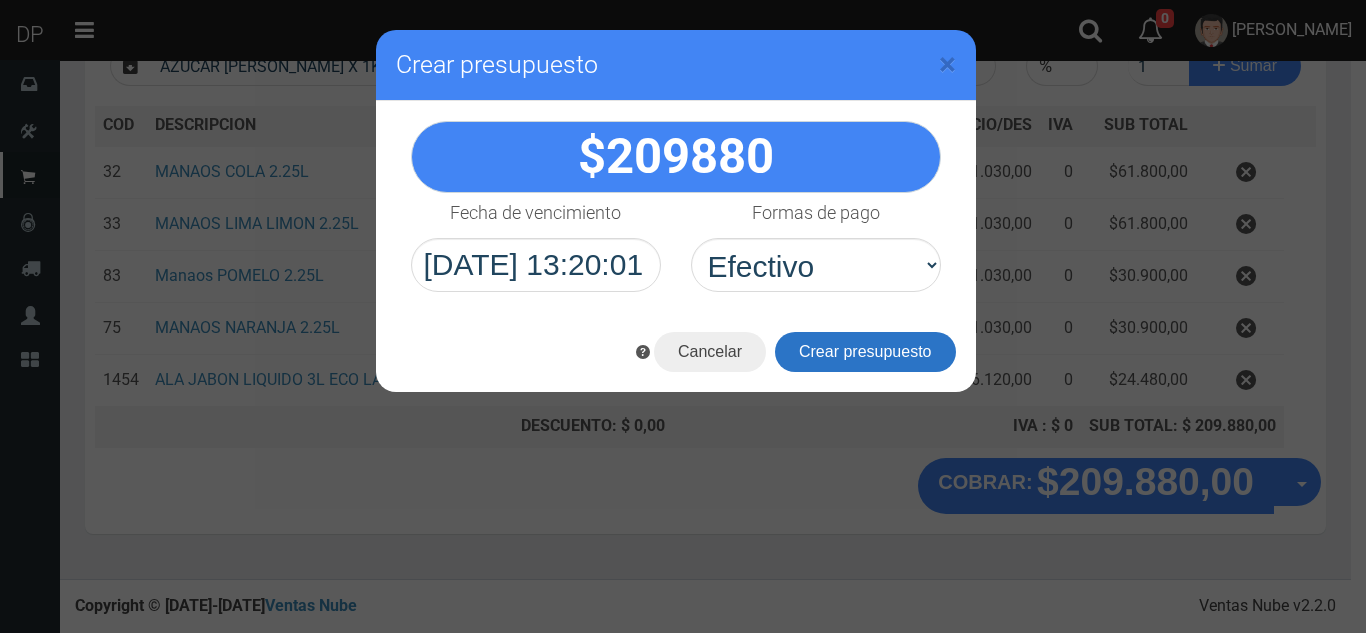 click on "Crear presupuesto" at bounding box center [865, 352] 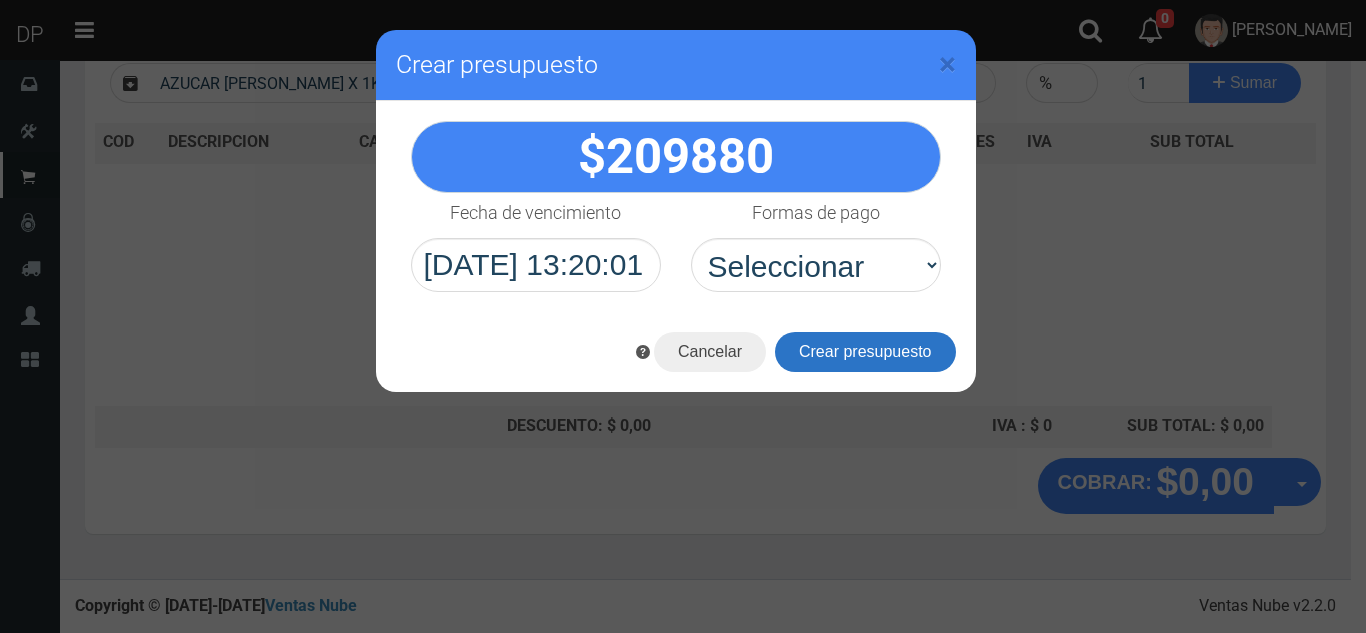 scroll, scrollTop: 230, scrollLeft: 0, axis: vertical 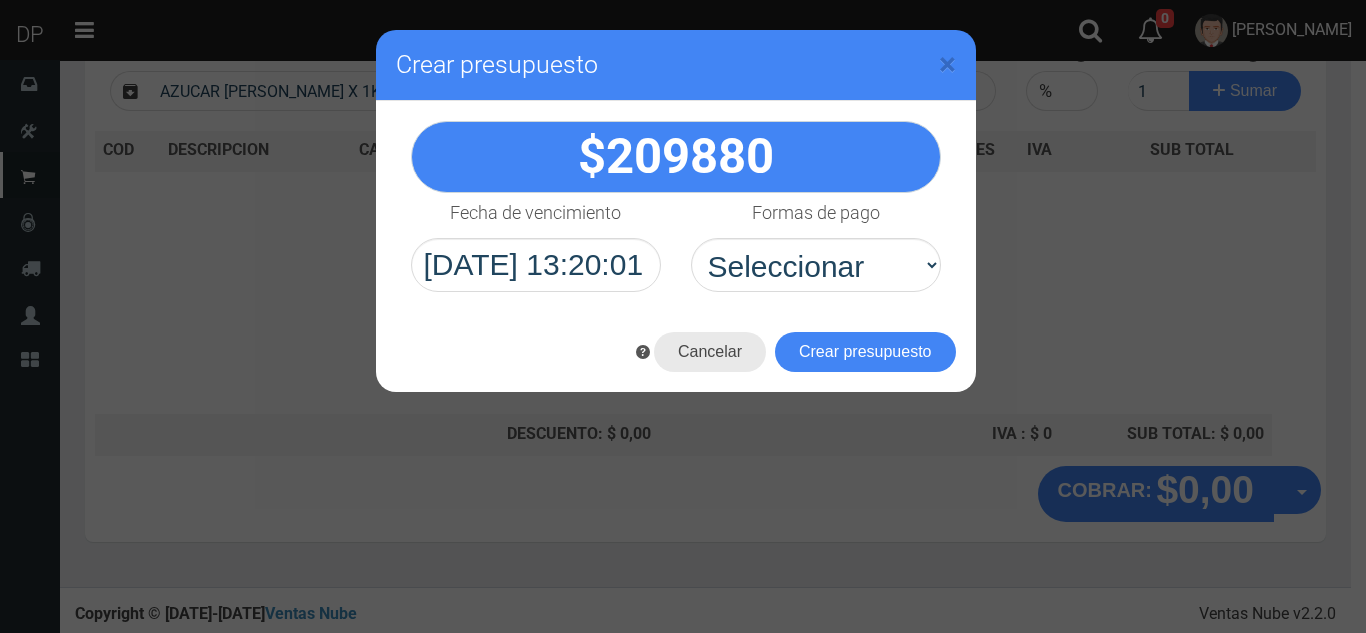 click on "Cancelar" at bounding box center (710, 352) 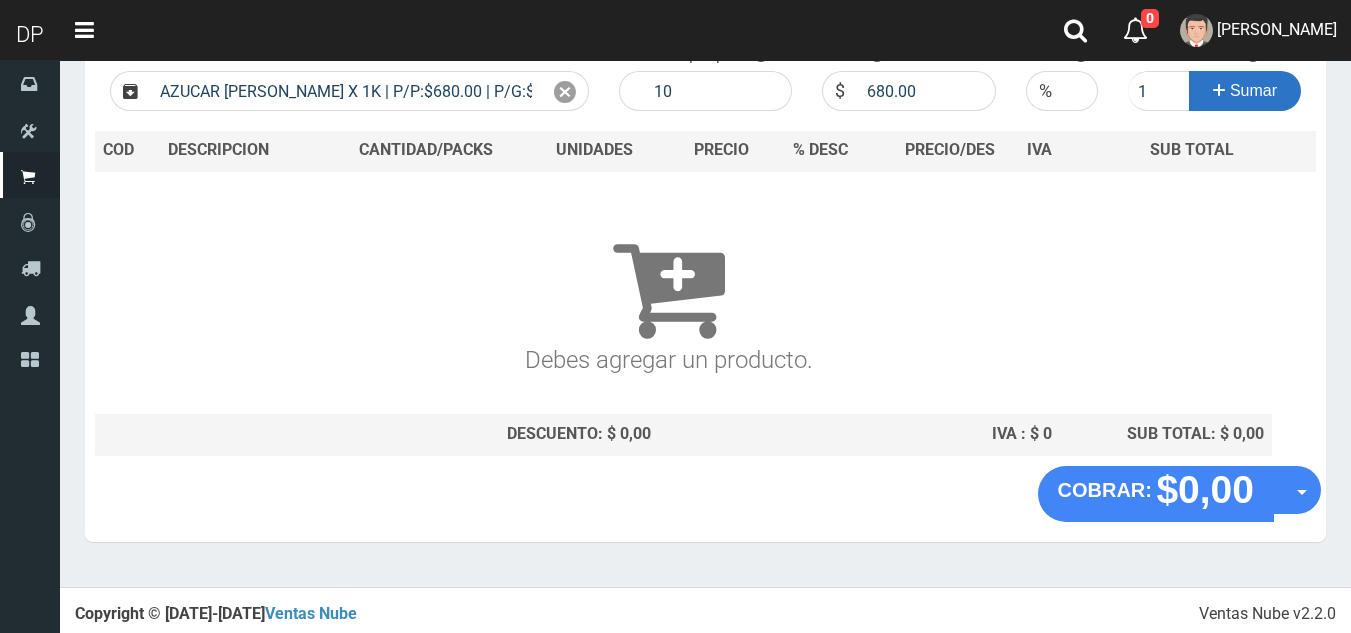 click on "Sumar" at bounding box center (1253, 90) 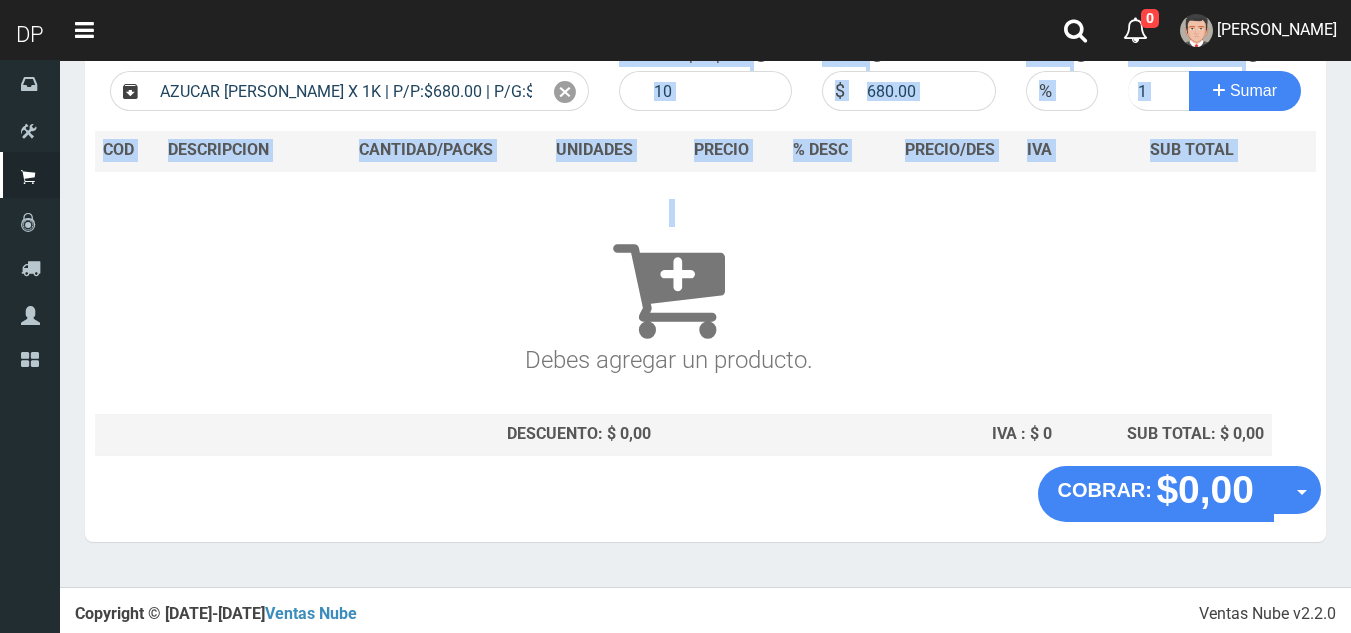 drag, startPoint x: 573, startPoint y: 96, endPoint x: 446, endPoint y: 215, distance: 174.04022 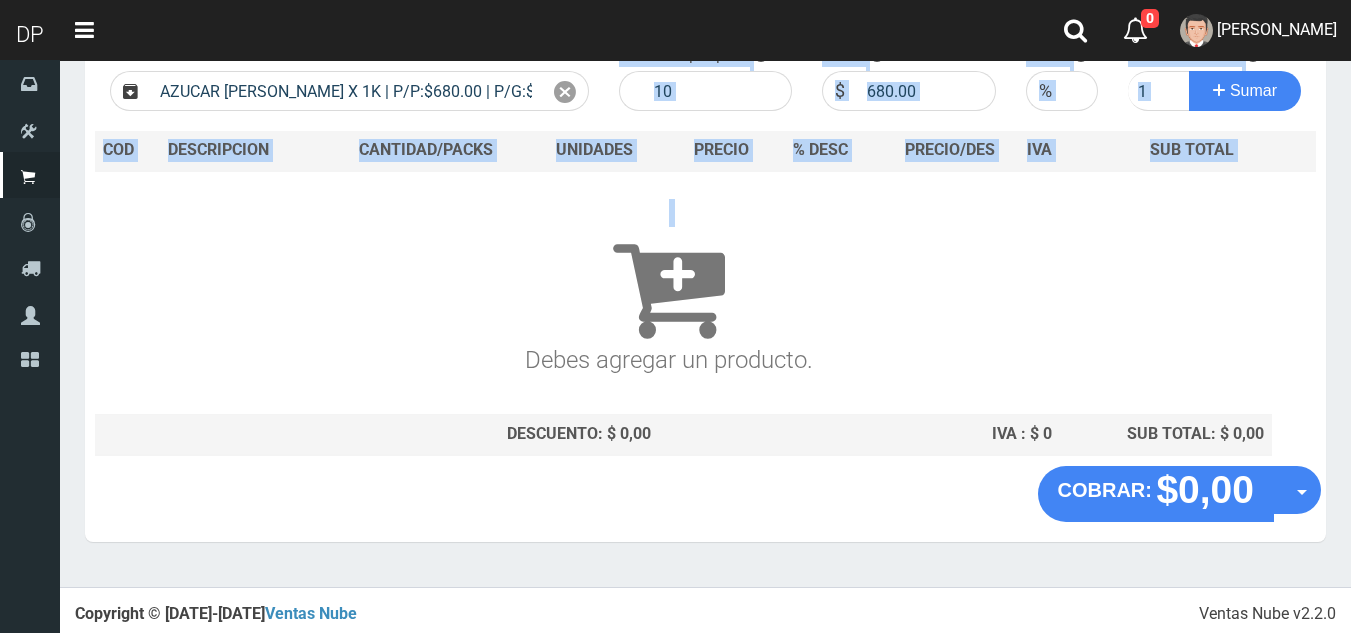 click on "Cliente
BILLINGHURST 952 (CABA)| Documento: 3134679788484 | Teléfono: FRANCISCO ORTIGOZA
Nuevo
Listas
venta publico
Sup chinos
reventas
Productos" at bounding box center (705, 206) 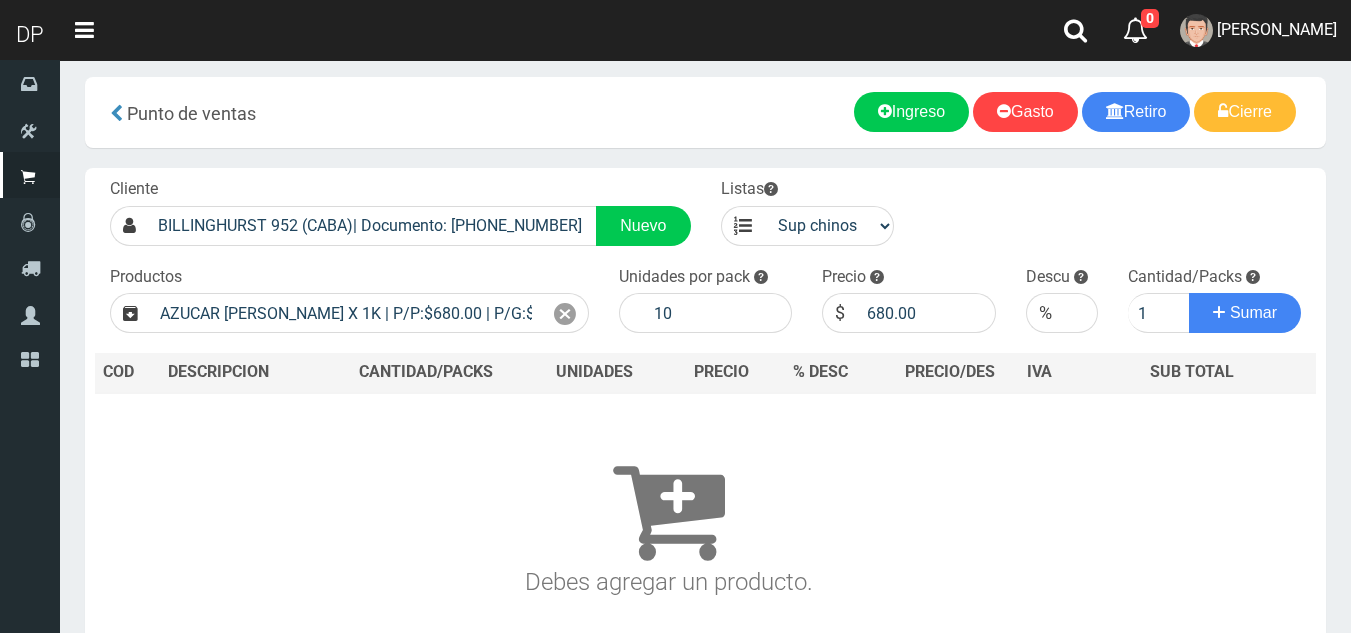 scroll, scrollTop: 0, scrollLeft: 0, axis: both 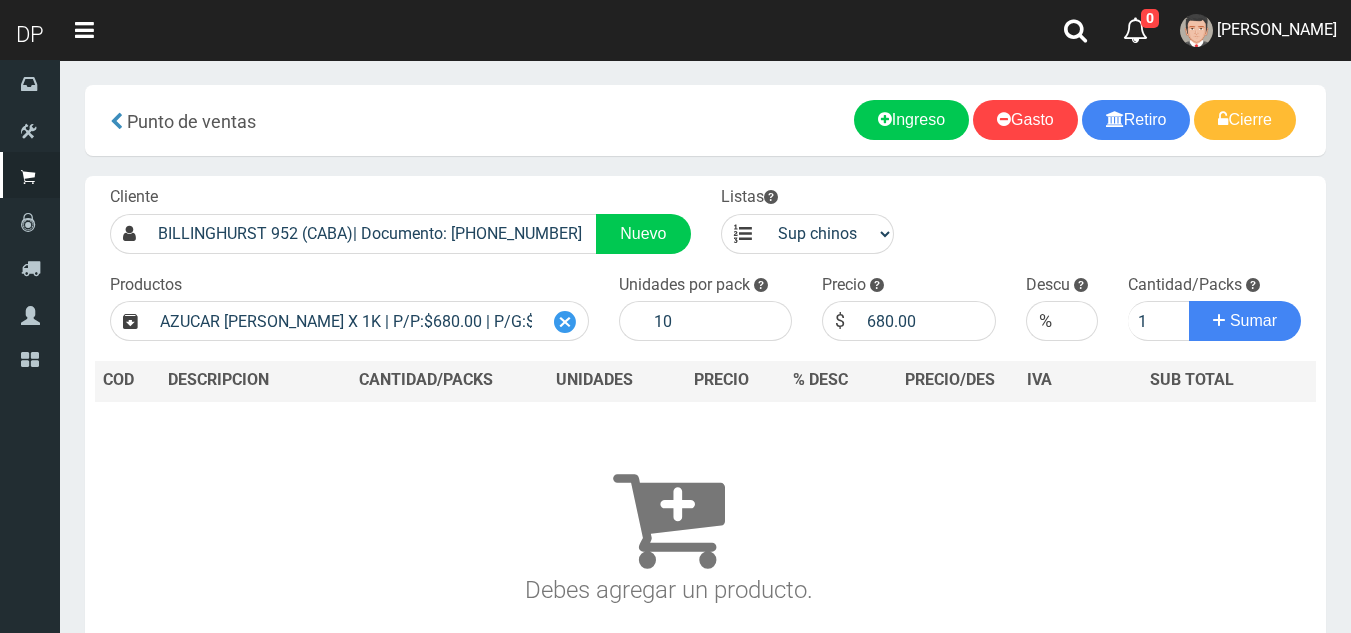 click at bounding box center (565, 322) 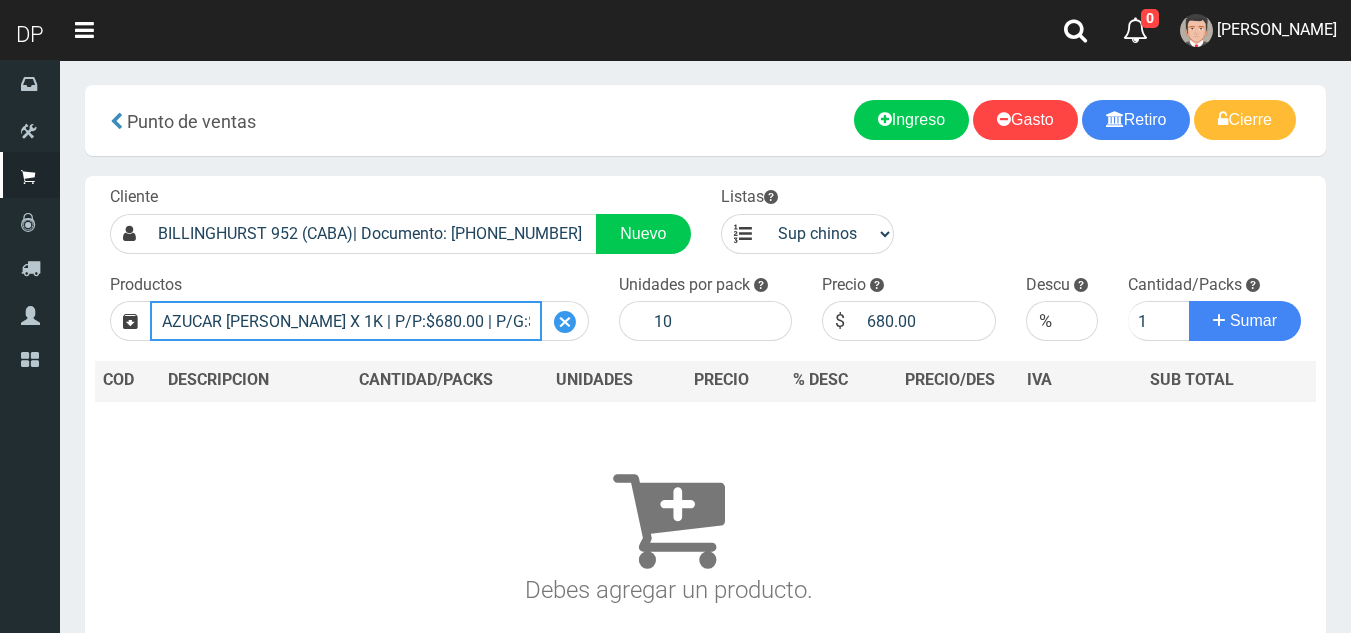 type 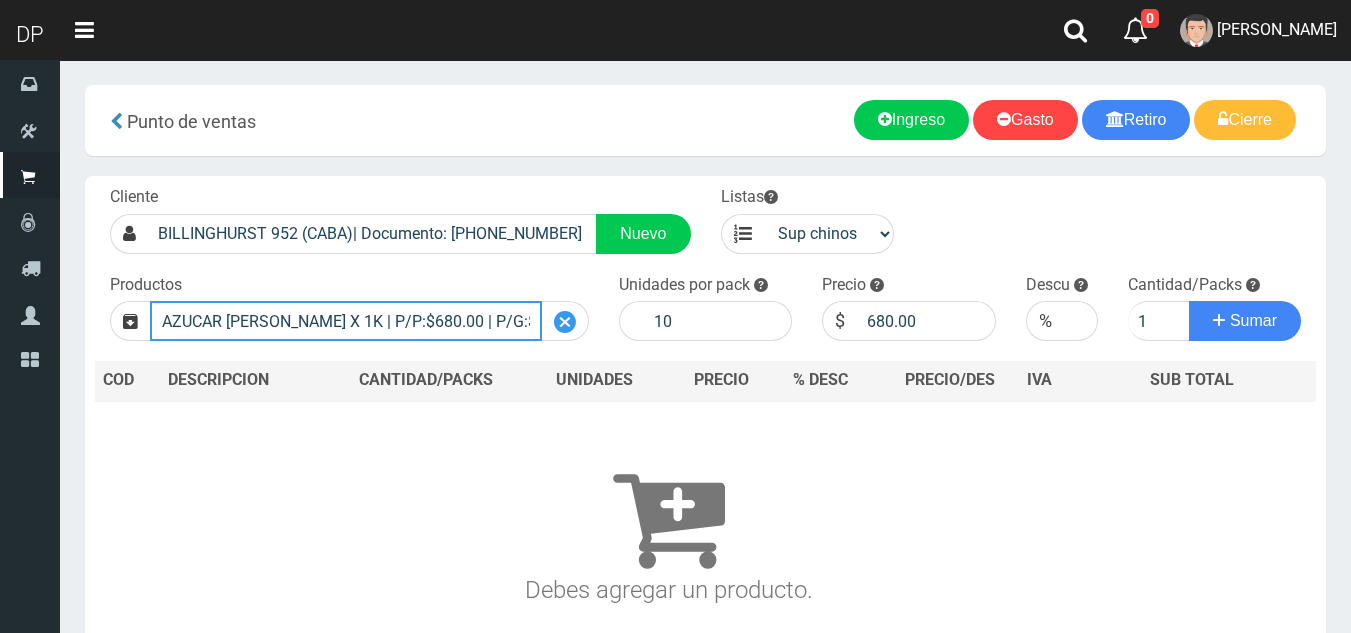 type 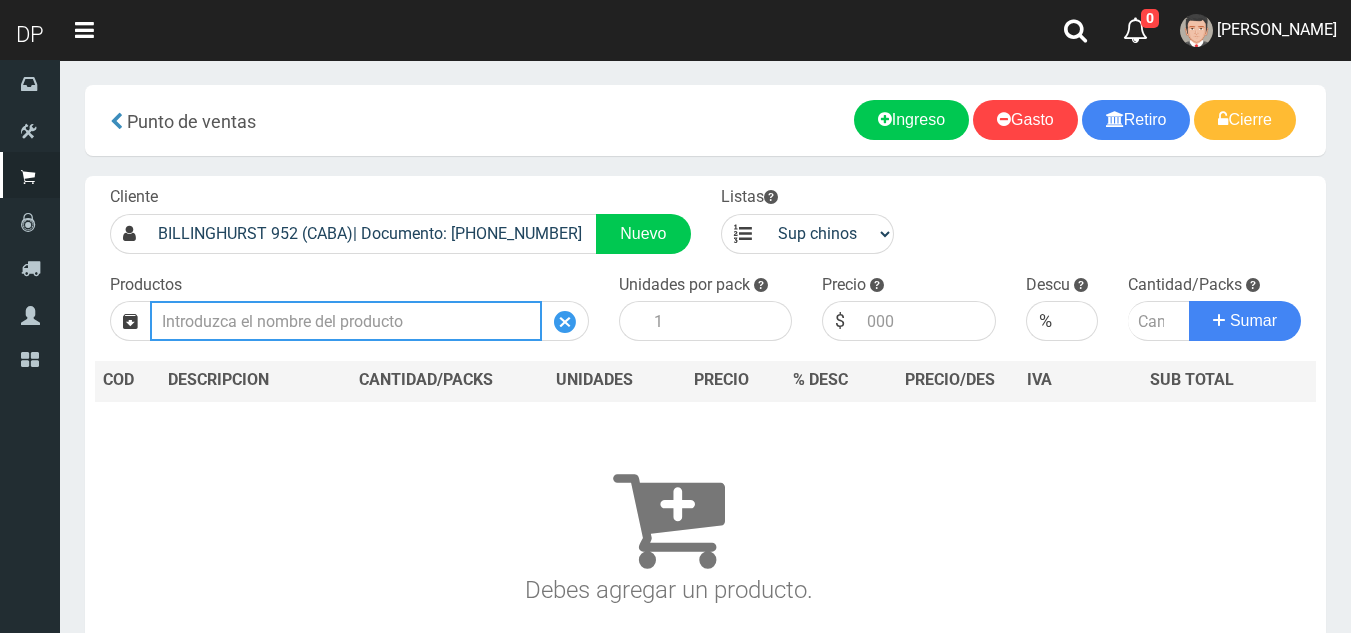 scroll, scrollTop: 0, scrollLeft: 0, axis: both 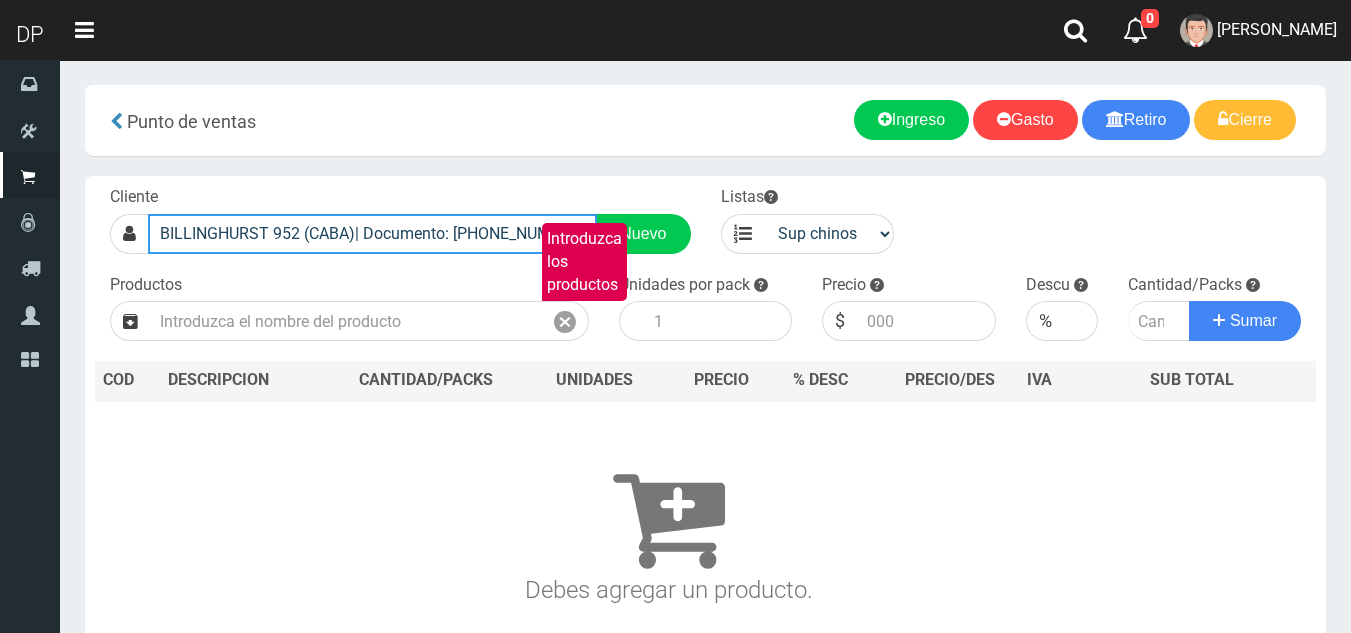 click on "Cliente
BILLINGHURST 952 (CABA)| Documento: 3134679788484 | Teléfono: FRANCISCO ORTIGOZA
Nuevo
Listas
venta publico
Sup chinos
reventas" at bounding box center [705, 186] 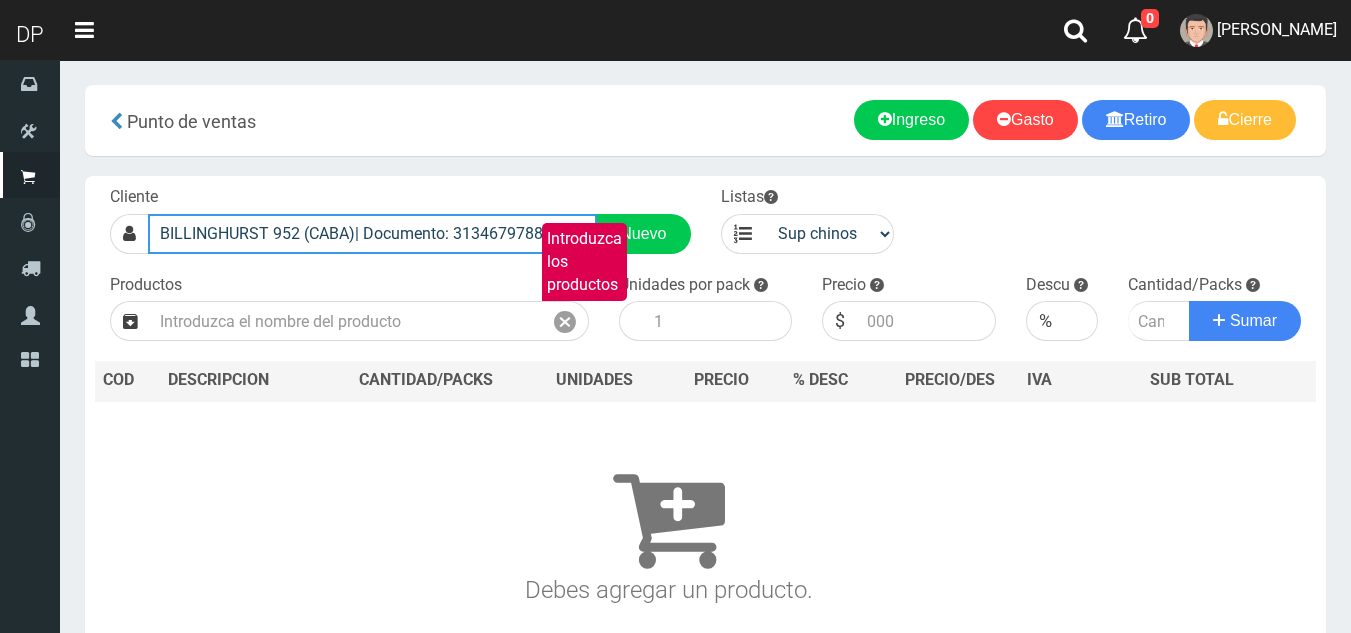 scroll, scrollTop: 0, scrollLeft: 0, axis: both 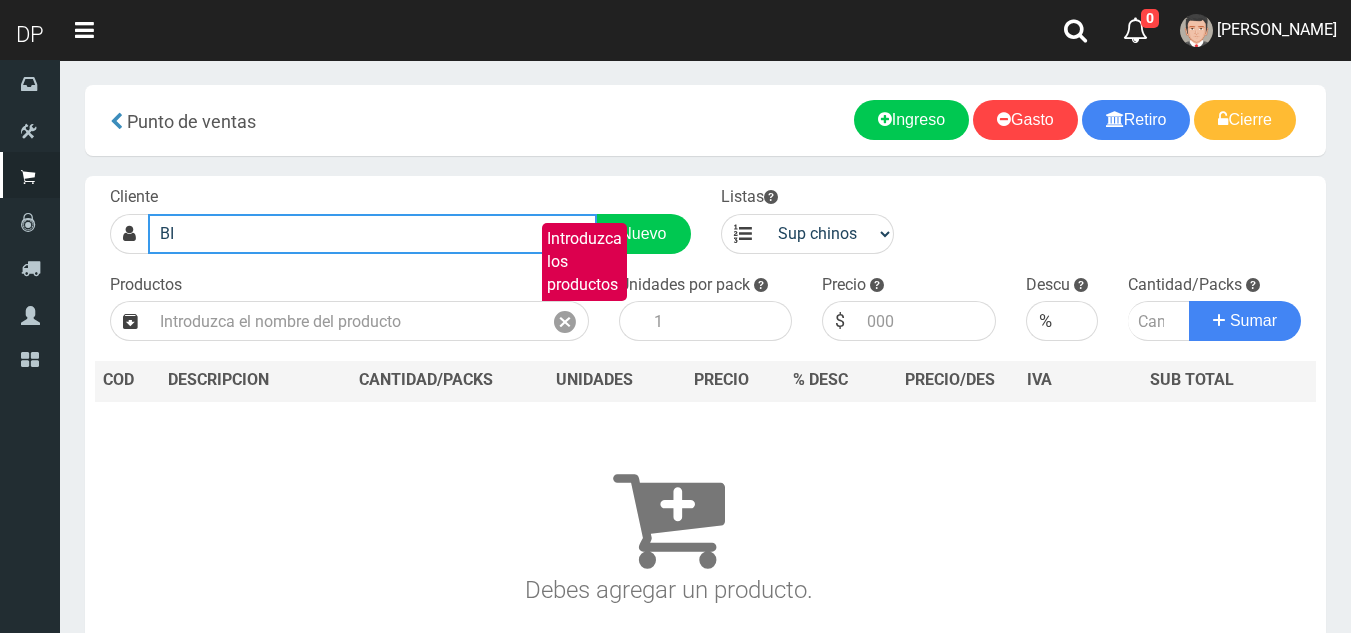 type on "B" 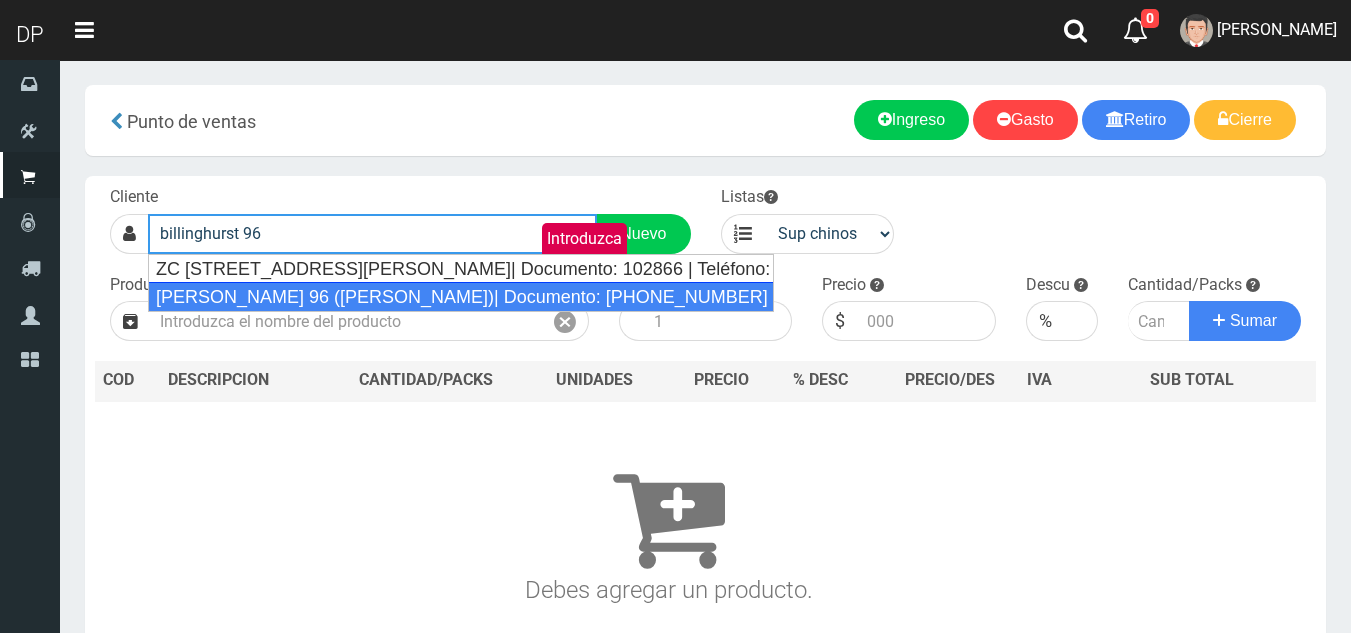 click on "ZC BILLINGHURST 96 (PALERMO)| Documento: 45666516549 | Teléfono:" at bounding box center (461, 297) 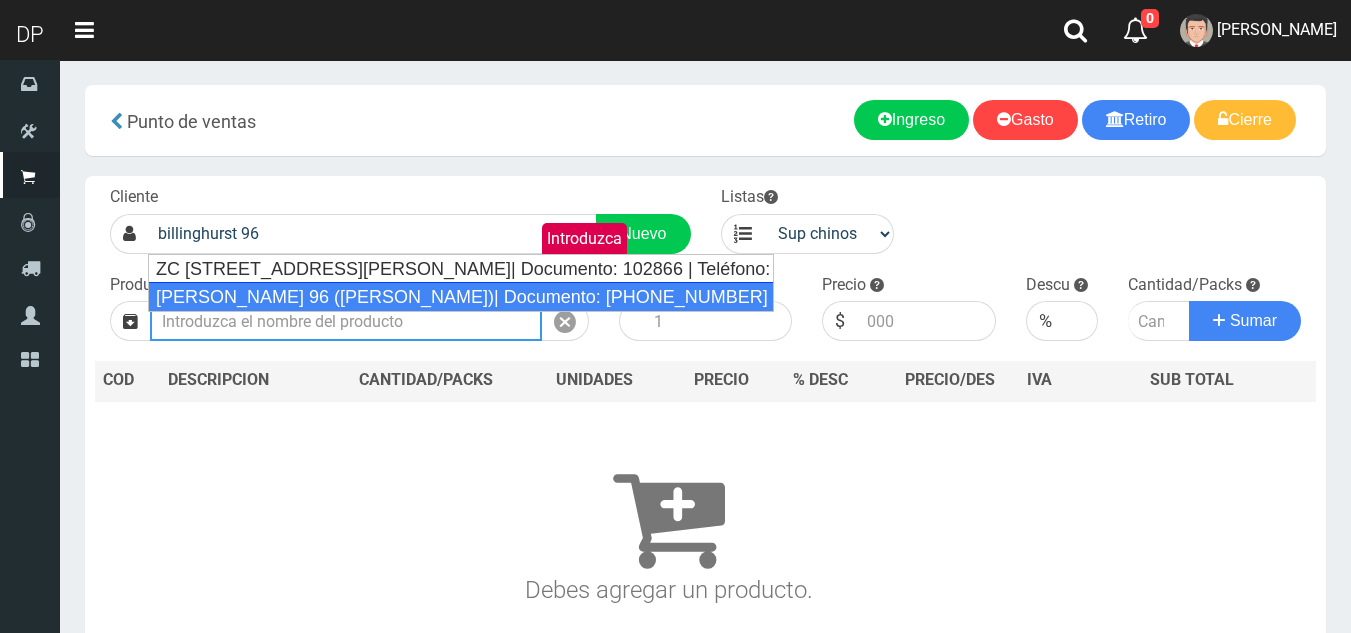 type on "ZC BILLINGHURST 96 (PALERMO)| Documento: 45666516549 | Teléfono:" 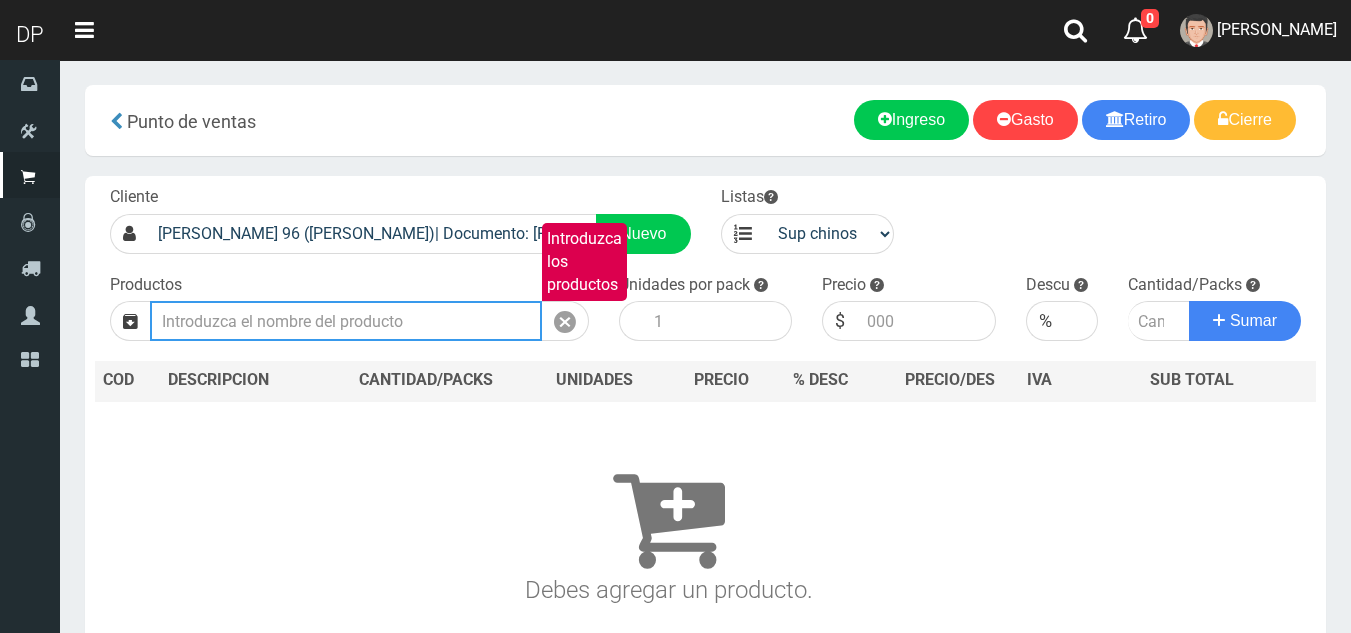 click on "Introduzca los productos" at bounding box center [346, 321] 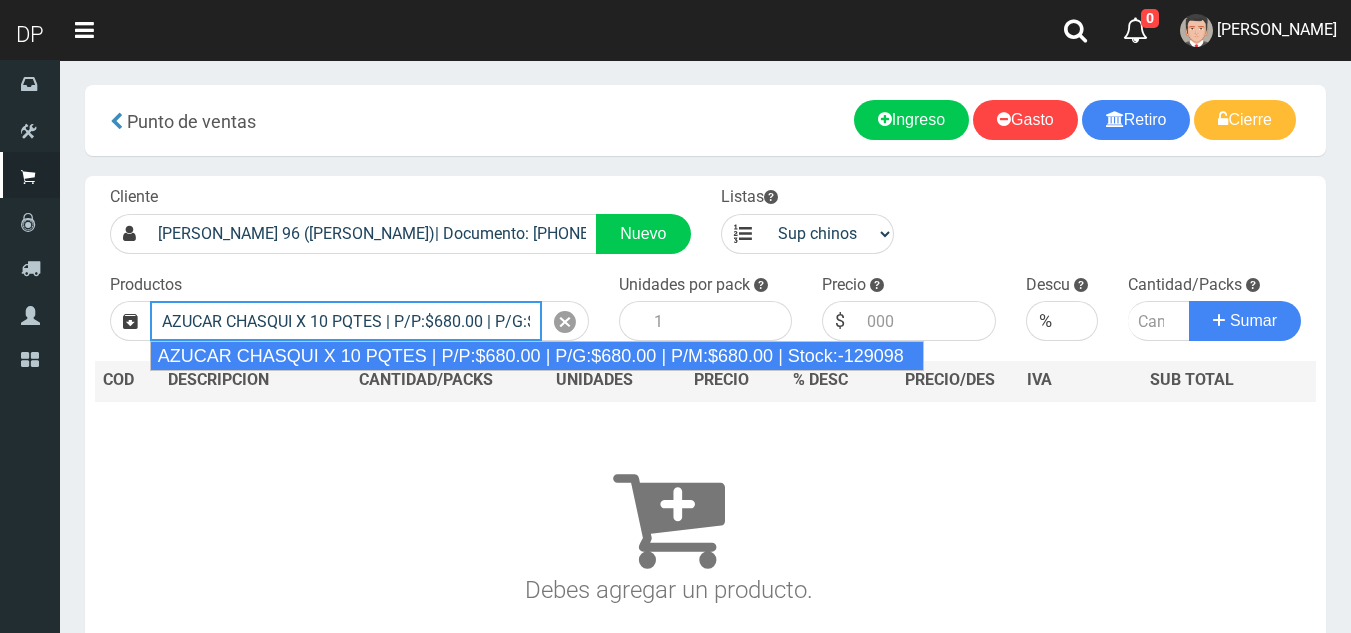 type on "AZUCAR CHASQUI X 10 PQTES | P/P:$680.00 | P/G:$680.00 | P/M:$680.00 | Stock:-129098" 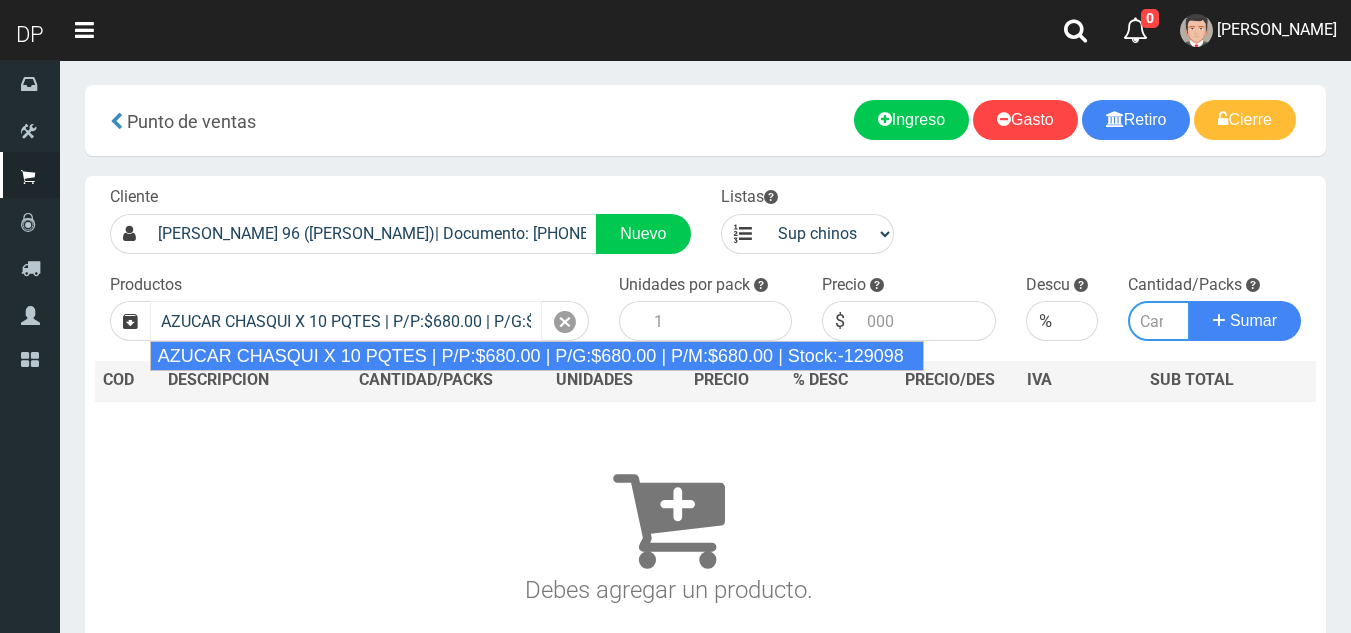type on "10" 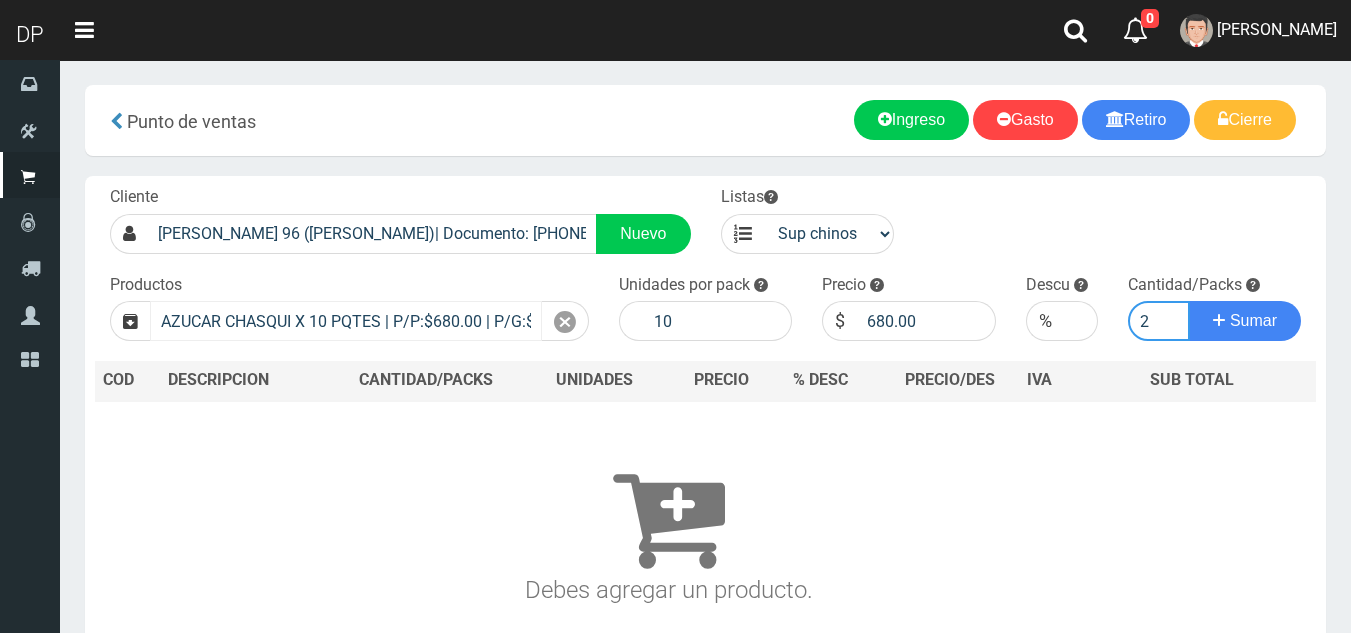 type on "2" 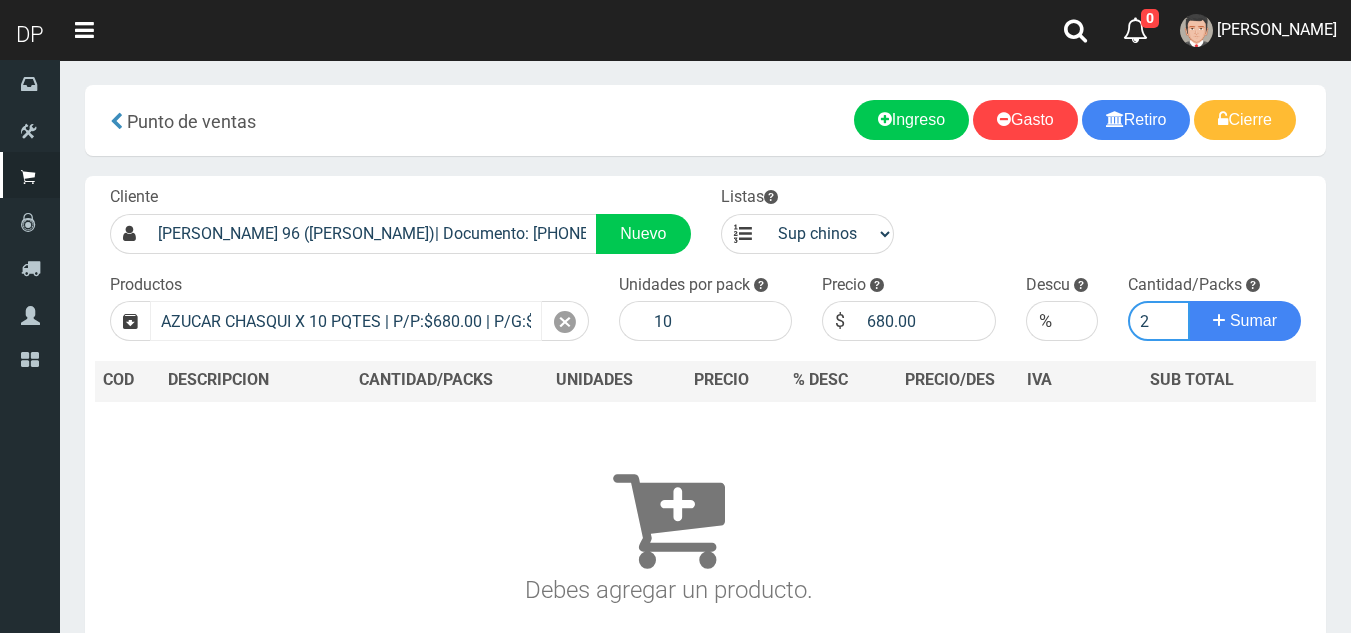 click on "Sumar" at bounding box center (1245, 321) 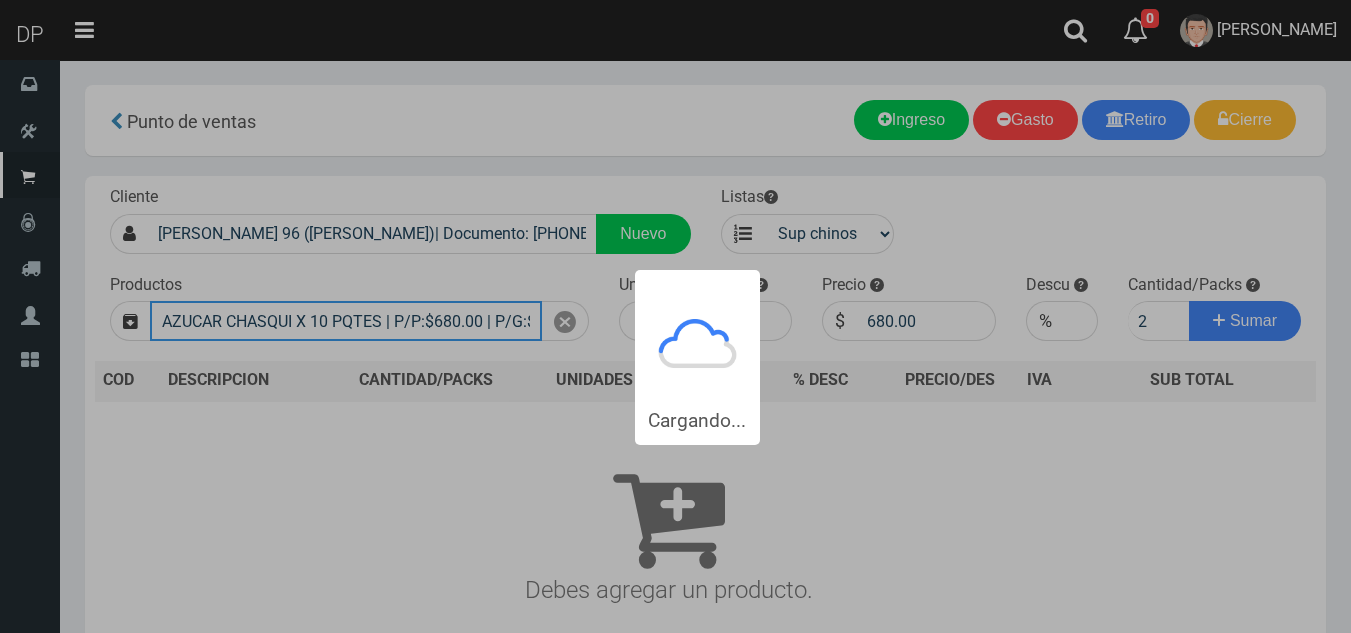 type 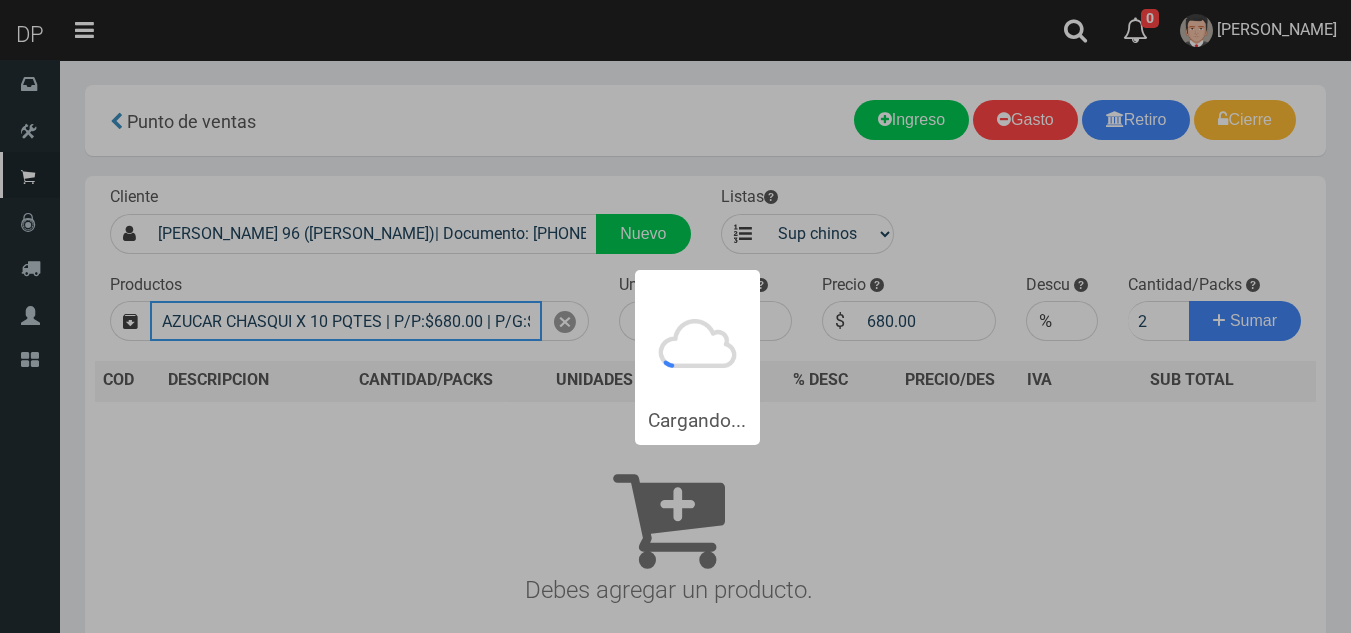 type 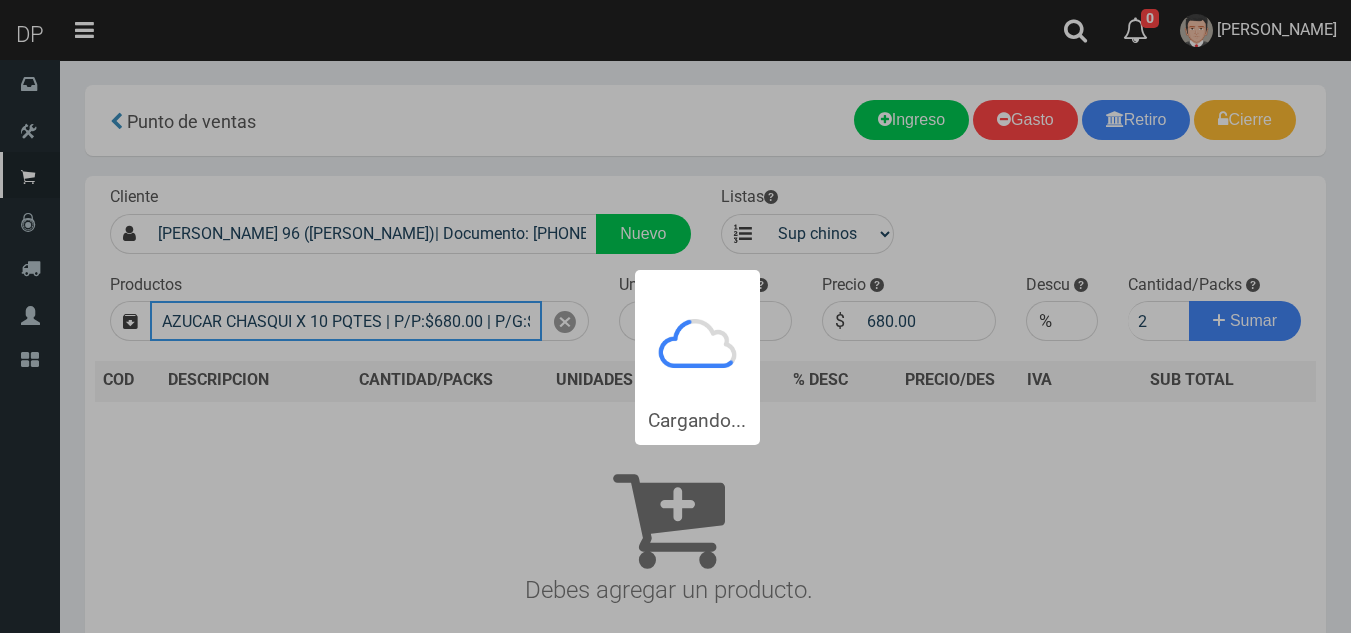 type 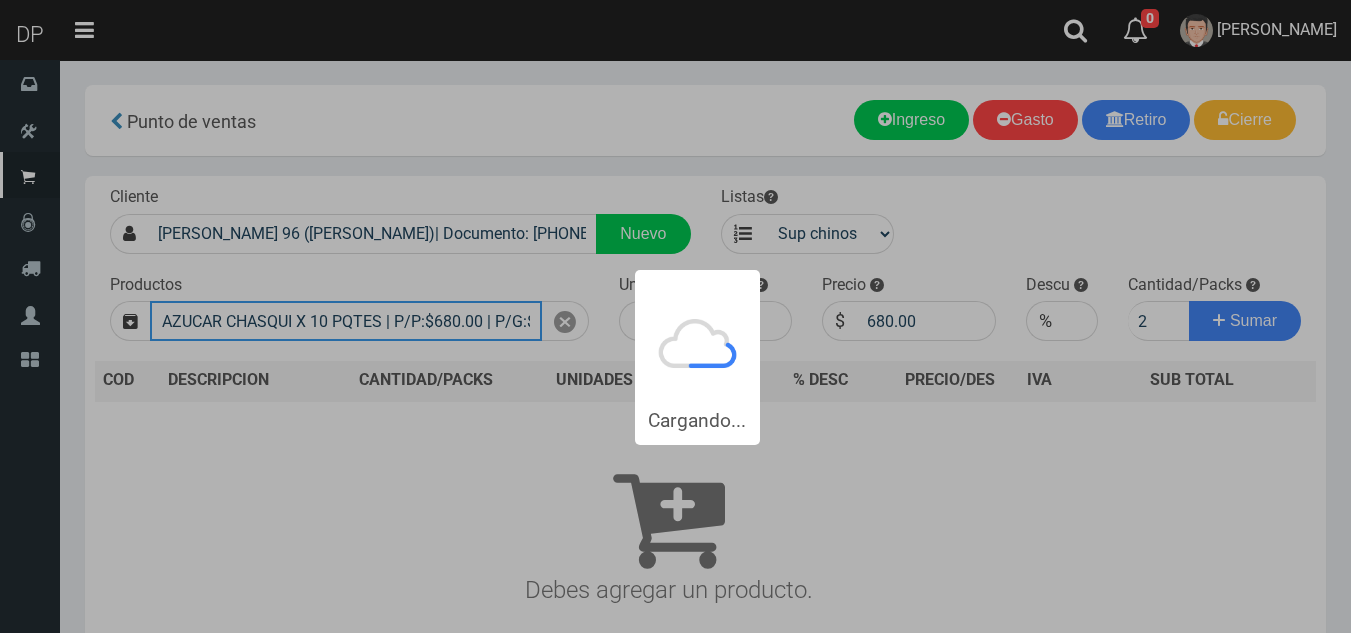 type 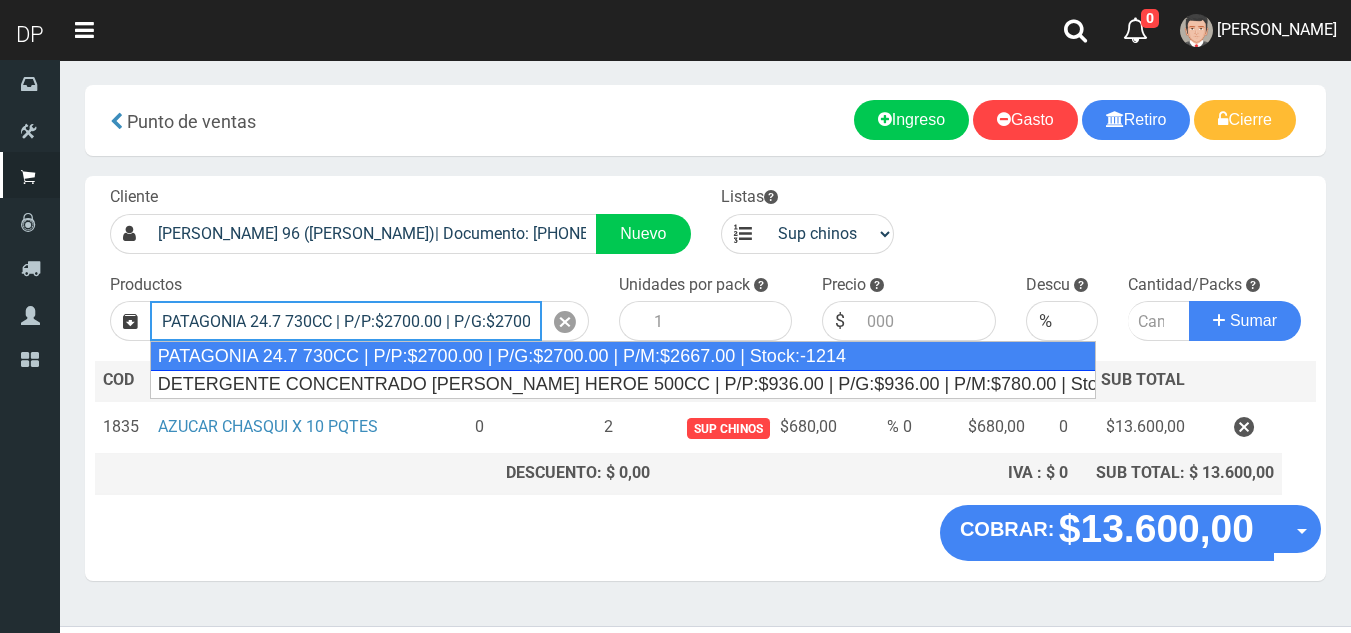 type on "PATAGONIA 24.7 730CC | P/P:$2700.00 | P/G:$2700.00 | P/M:$2667.00 | Stock:-1214" 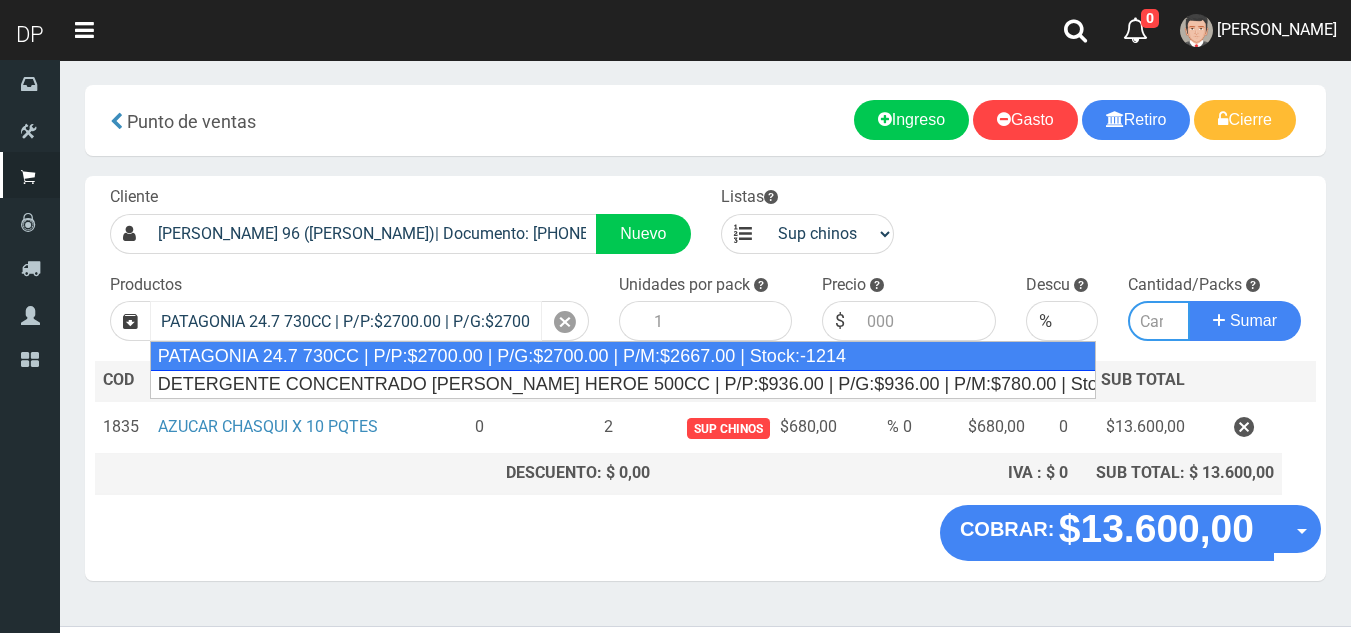 type on "6" 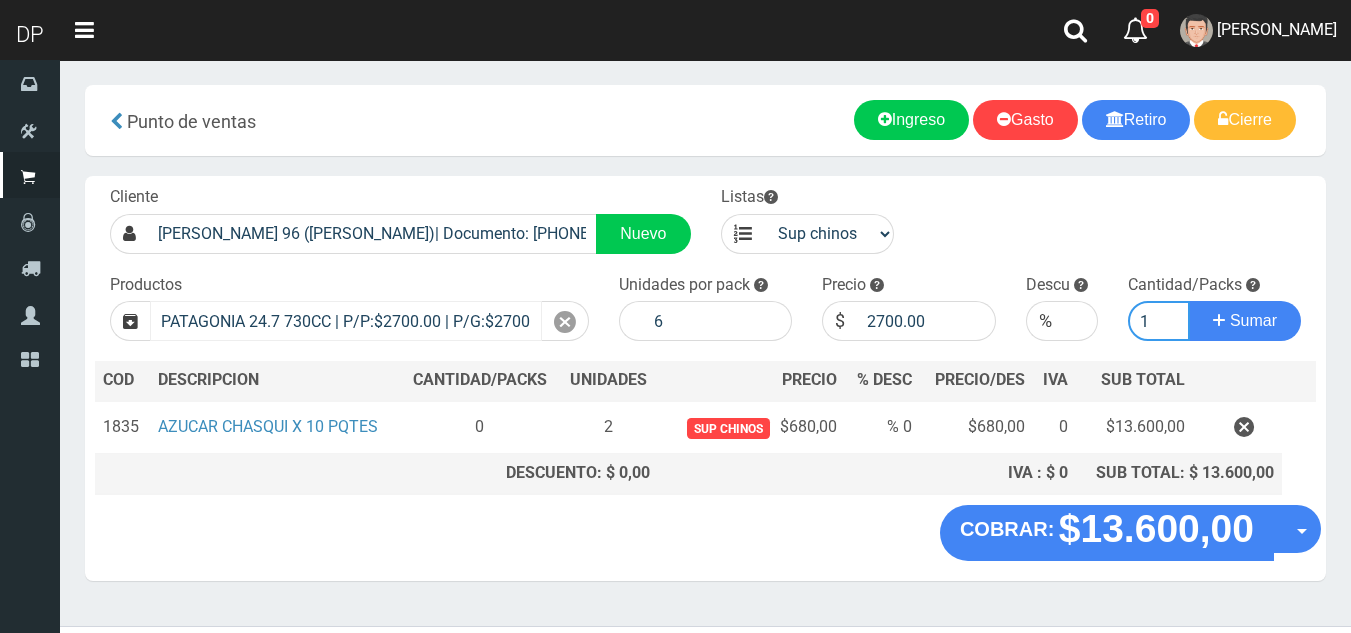 type on "1" 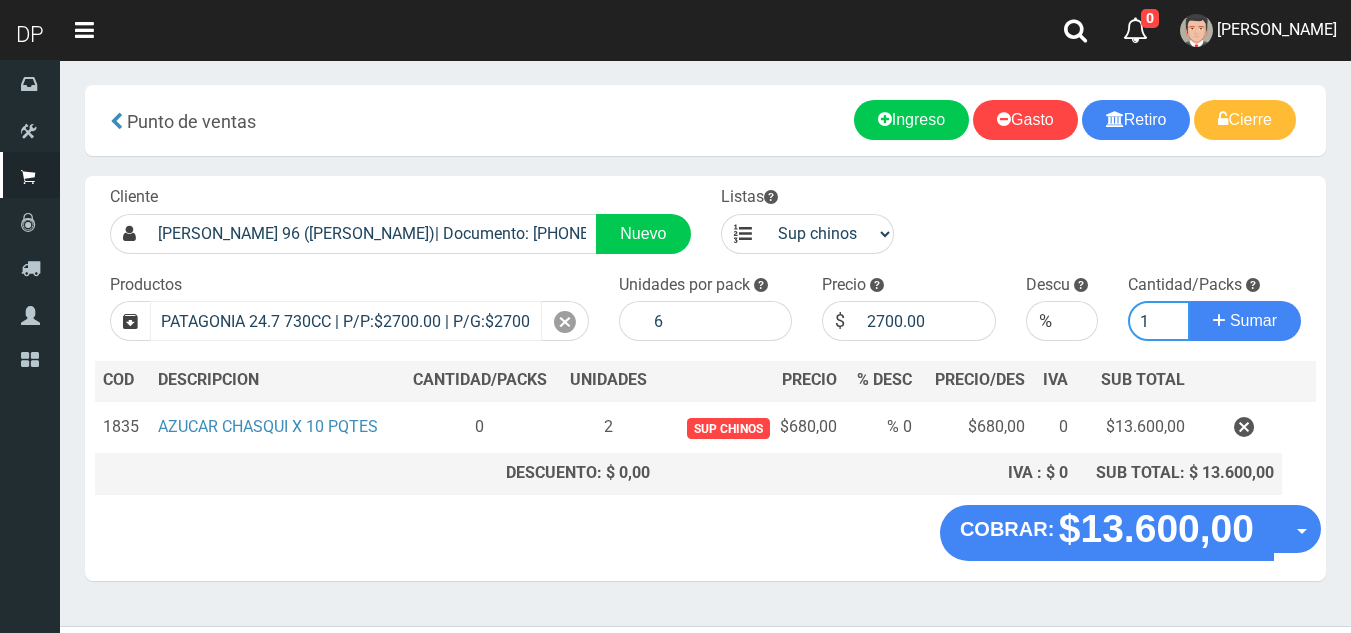 click on "Sumar" at bounding box center [1245, 321] 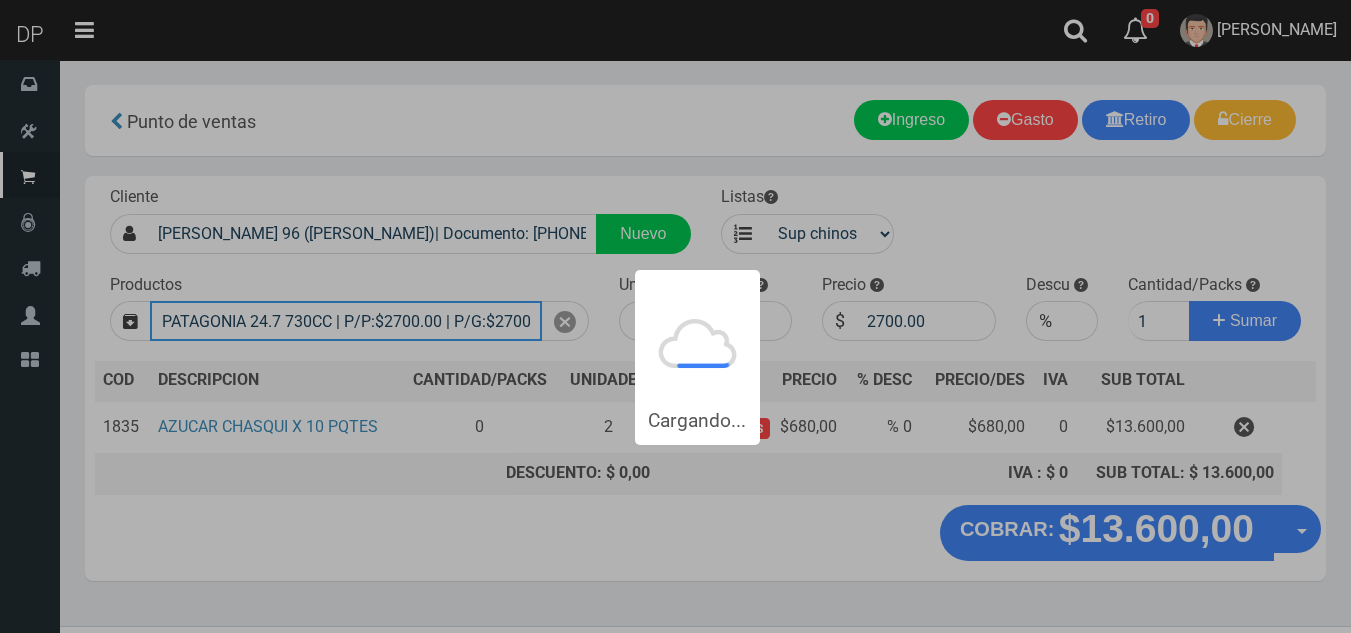 type 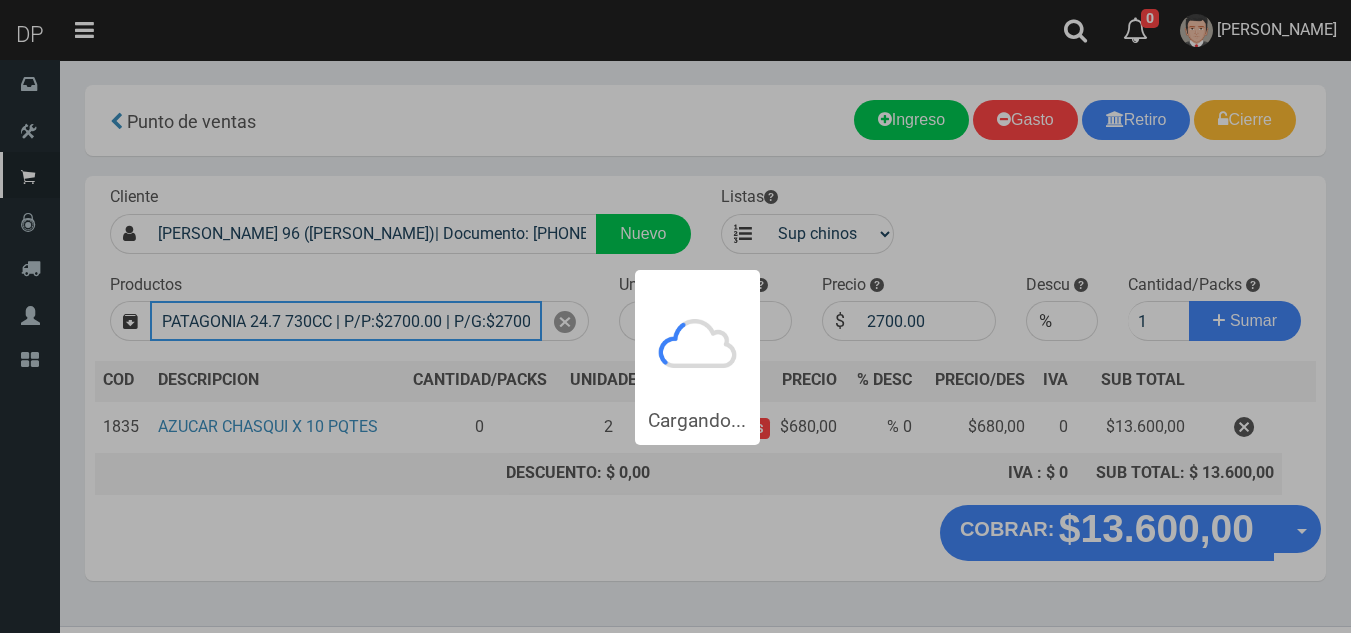 type 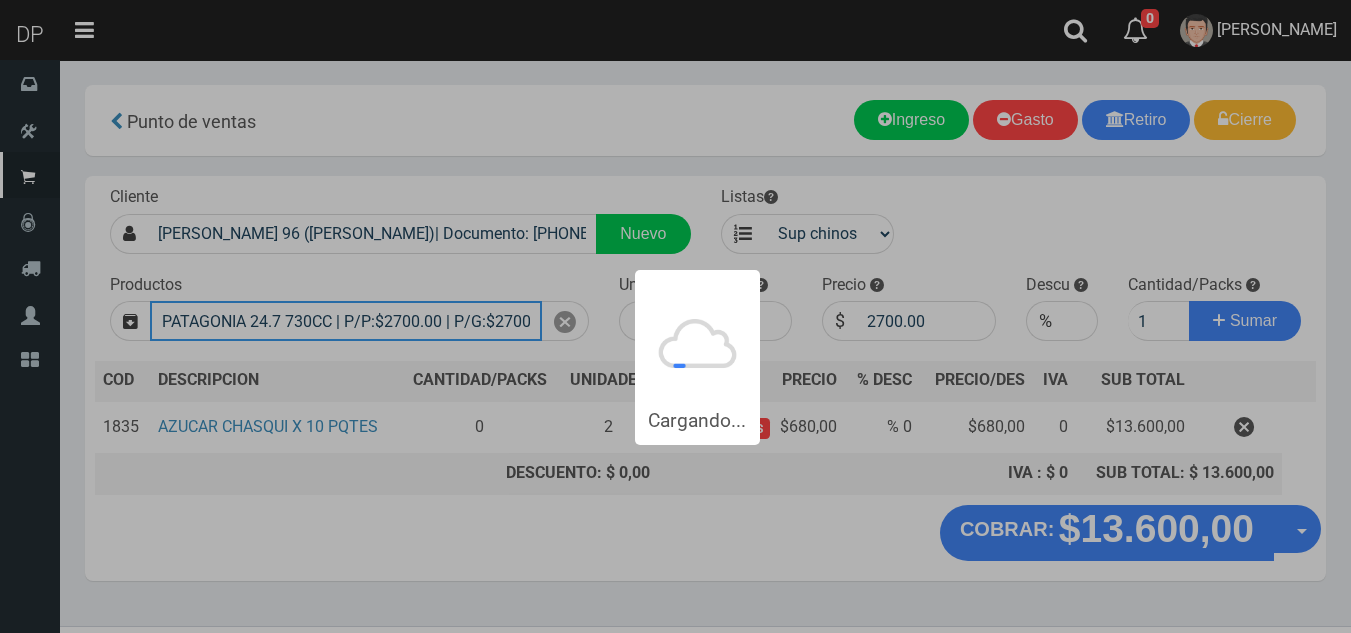 type 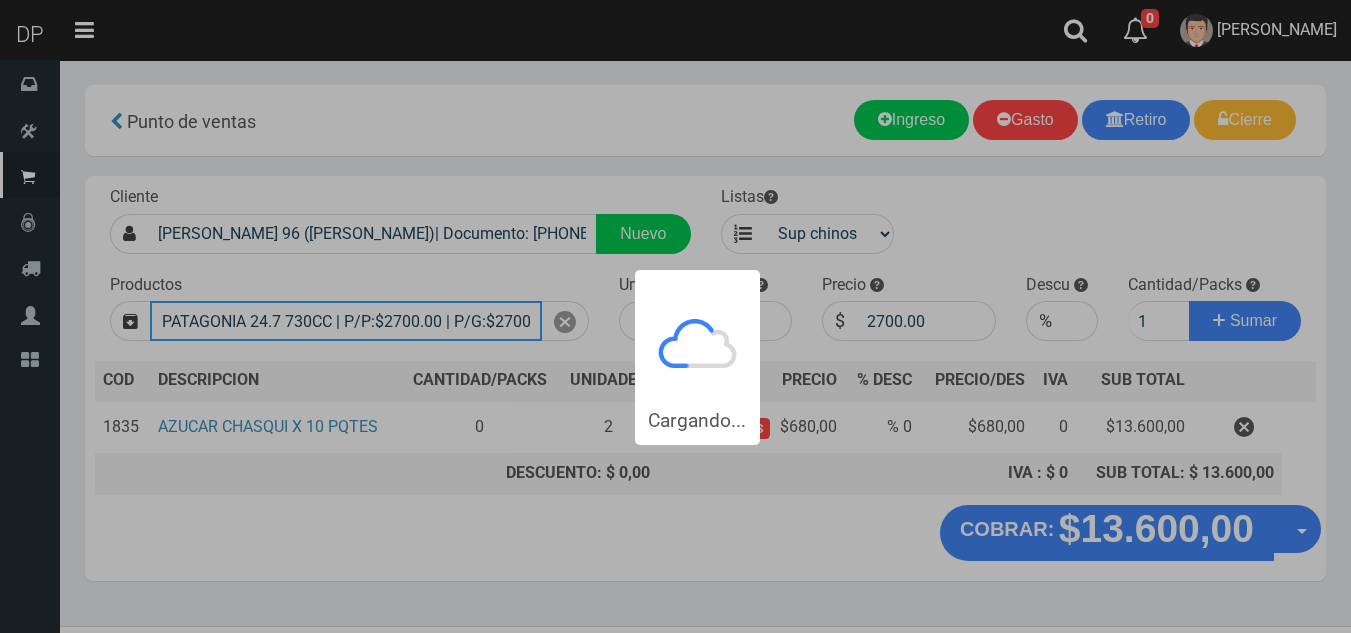 type 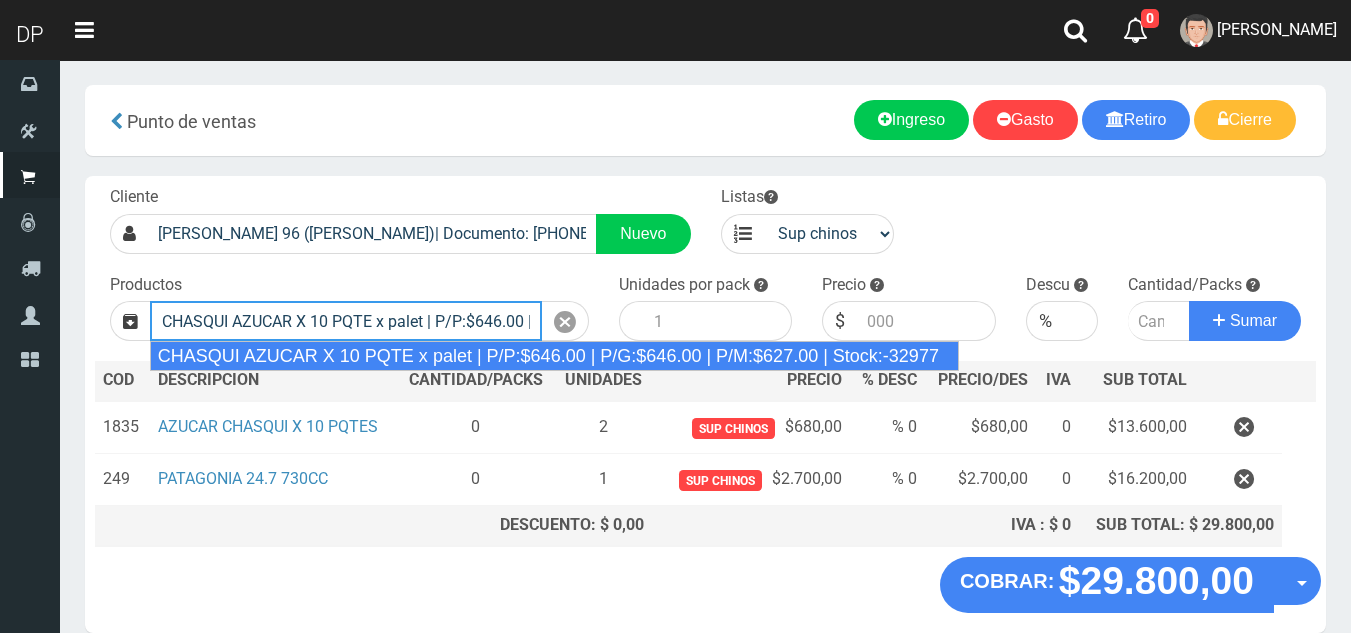 type on "CHASQUI AZUCAR X 10 PQTE x palet | P/P:$646.00 | P/G:$646.00 | P/M:$627.00 | Stock:-32977" 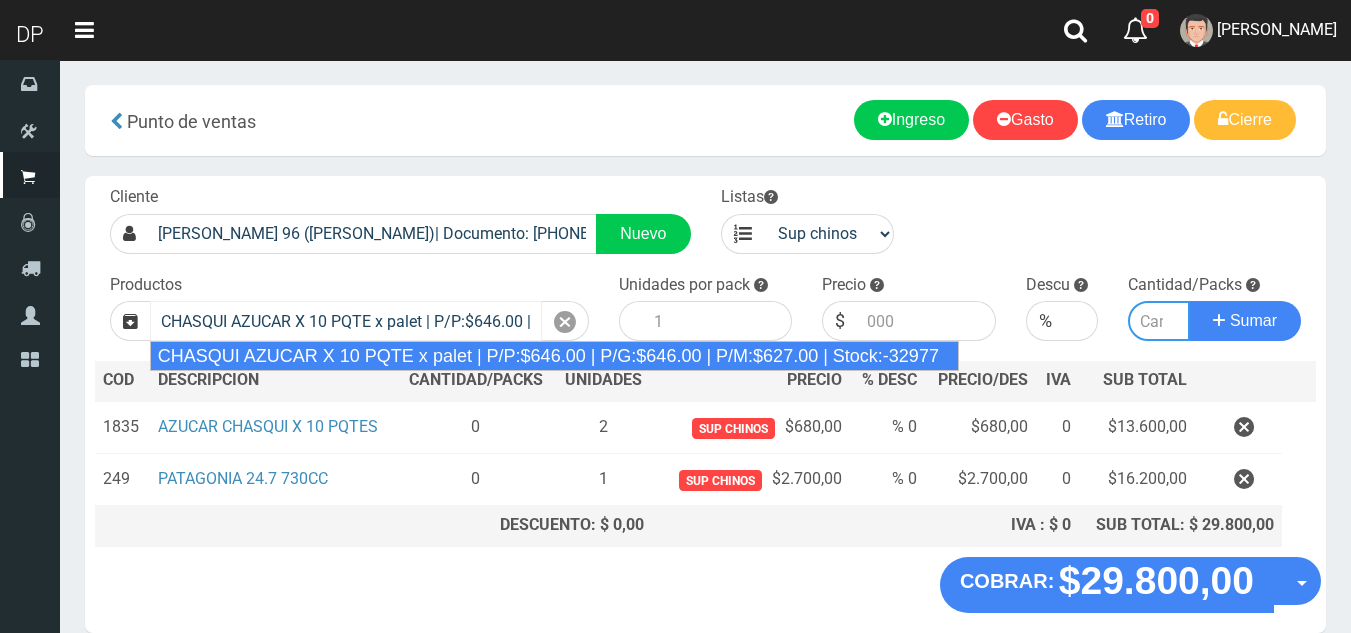 type on "1500" 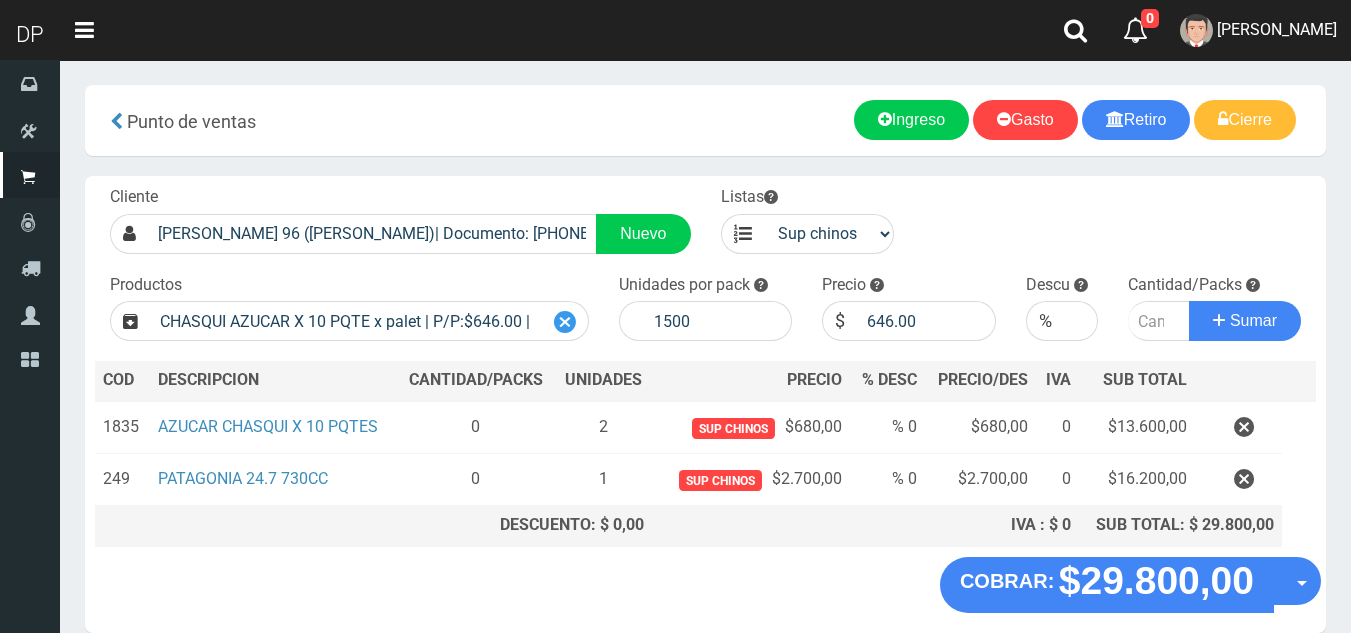 click at bounding box center (565, 322) 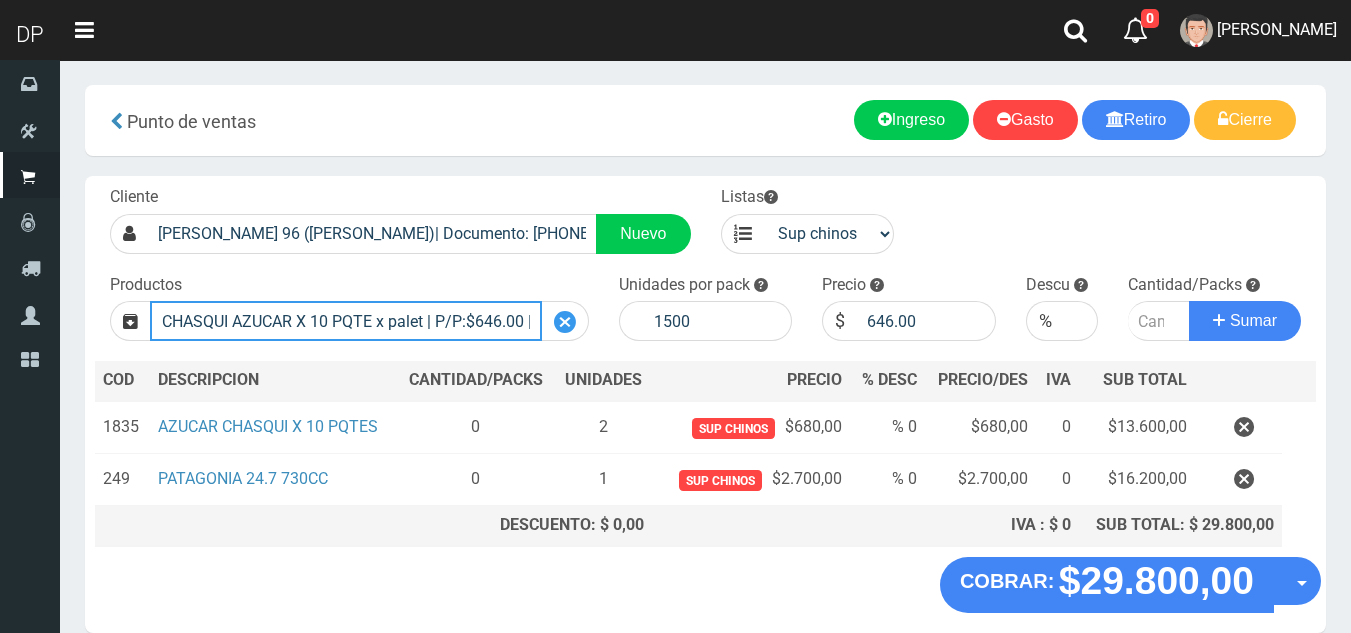 type 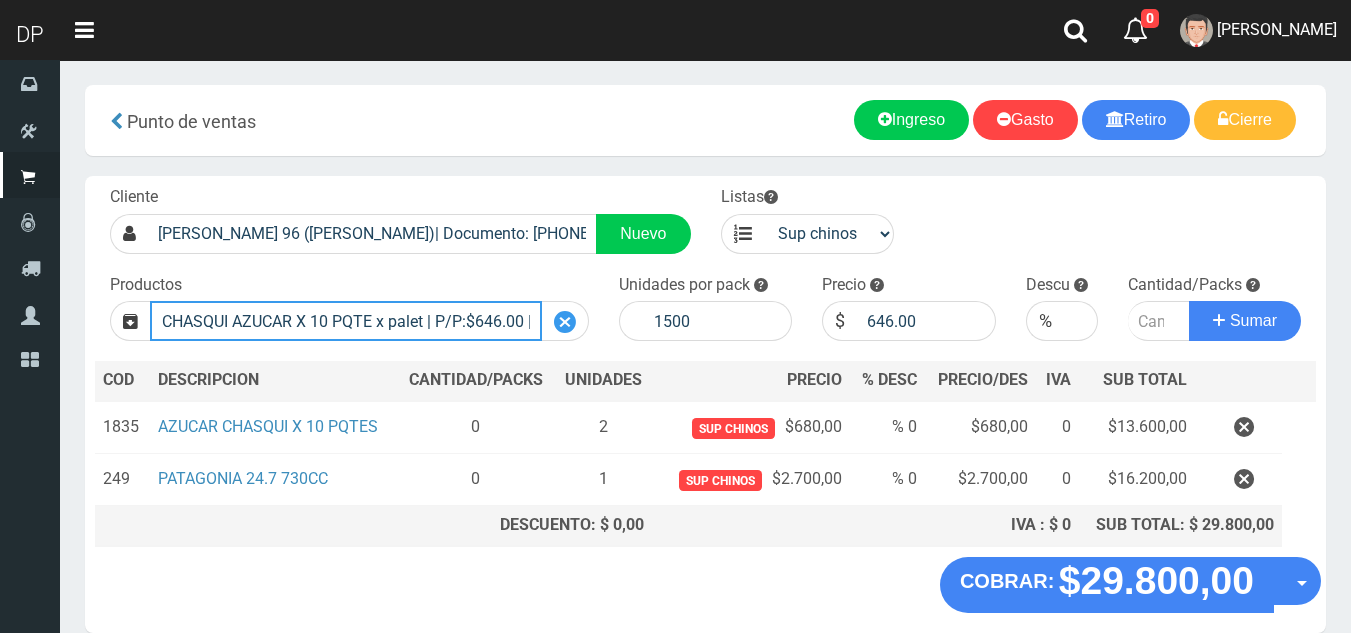 type 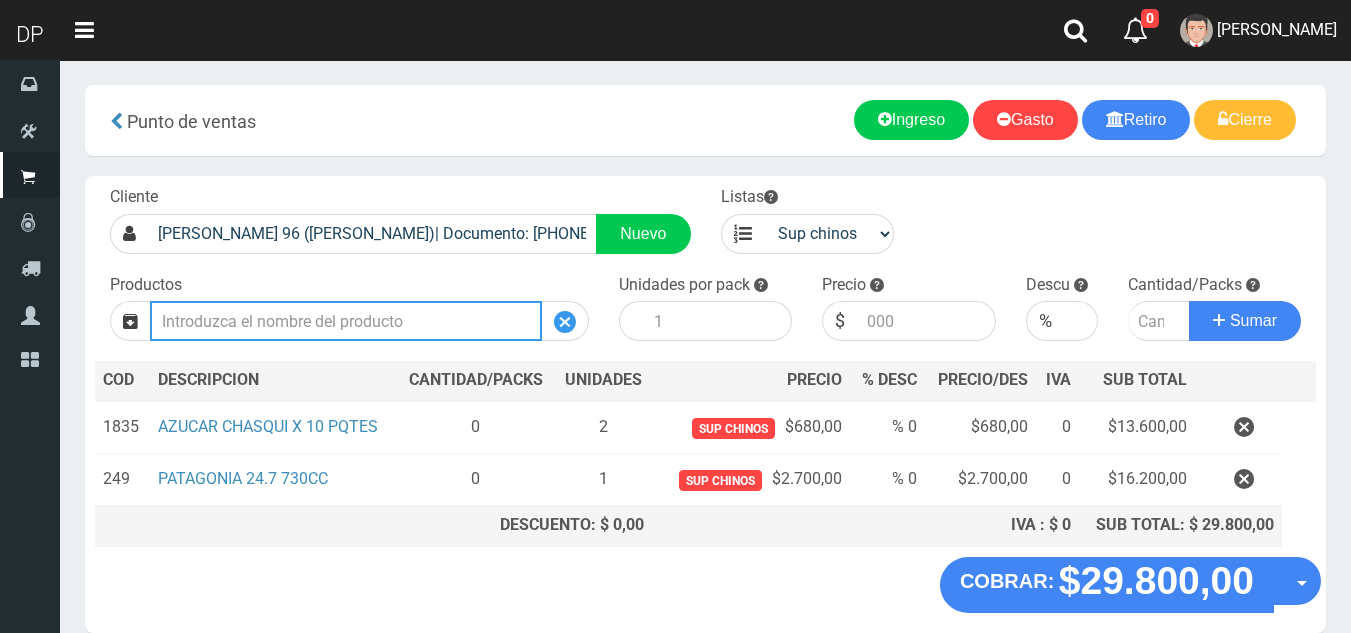scroll, scrollTop: 0, scrollLeft: 0, axis: both 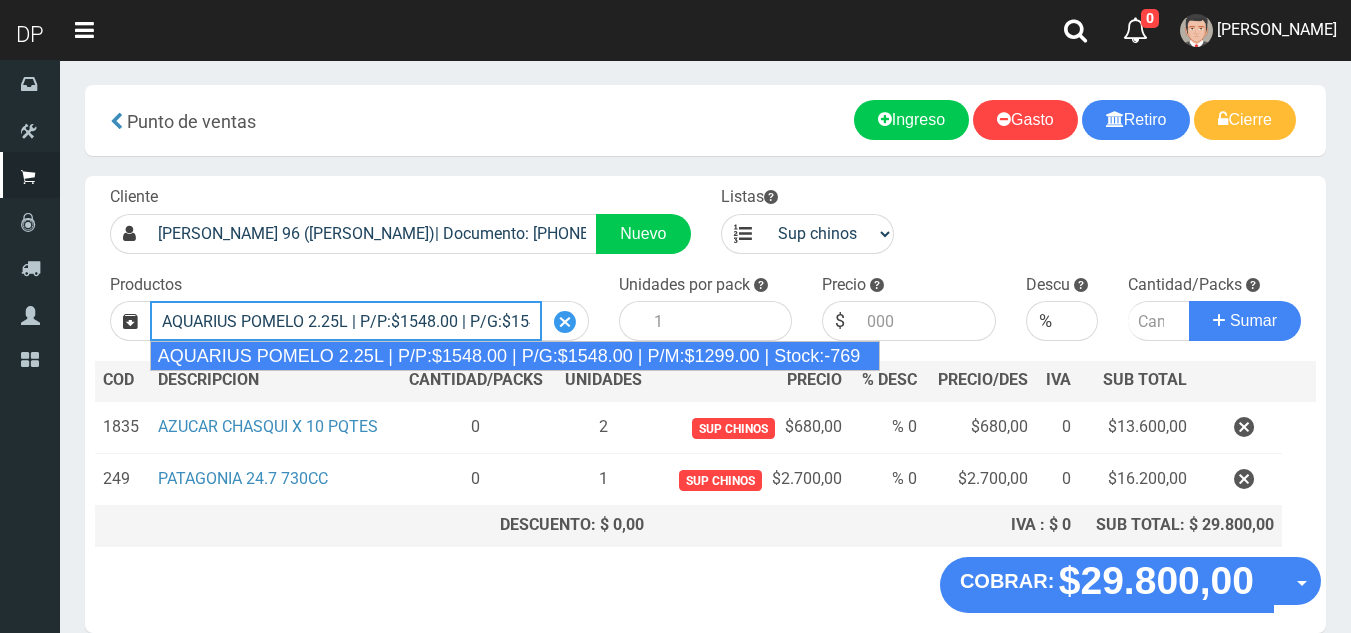 type on "AQUARIUS POMELO 2.25L | P/P:$1548.00 | P/G:$1548.00 | P/M:$1299.00 | Stock:-769" 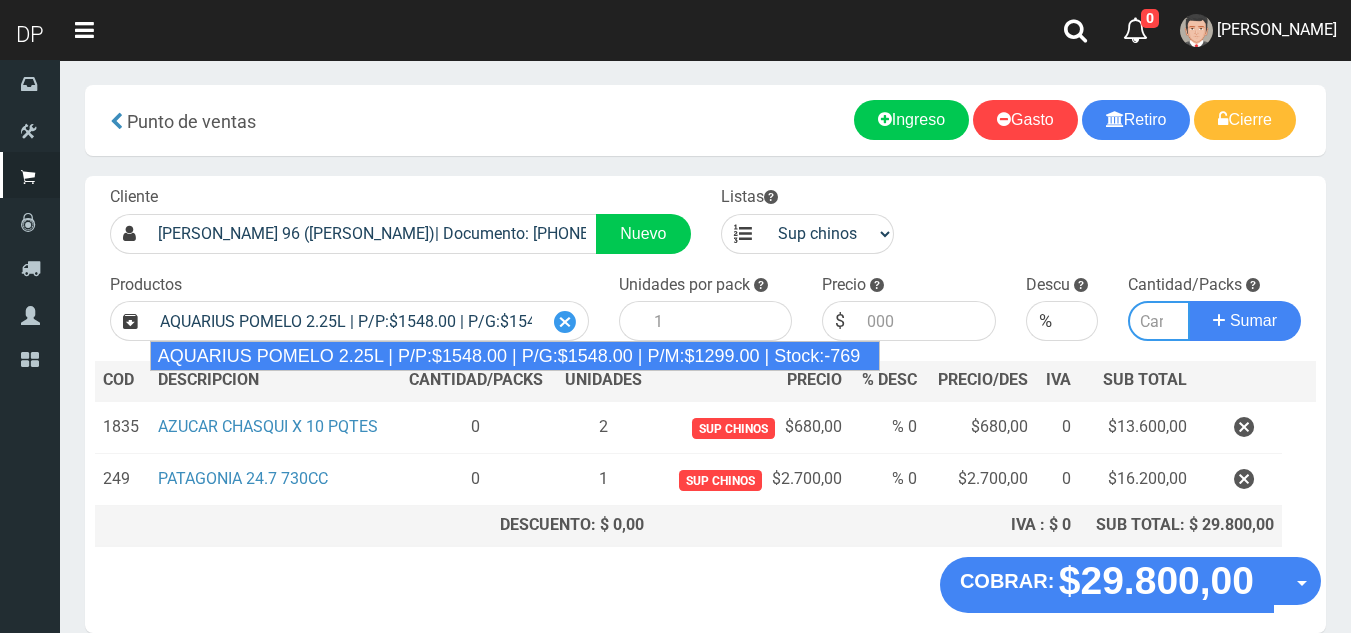 type on "6" 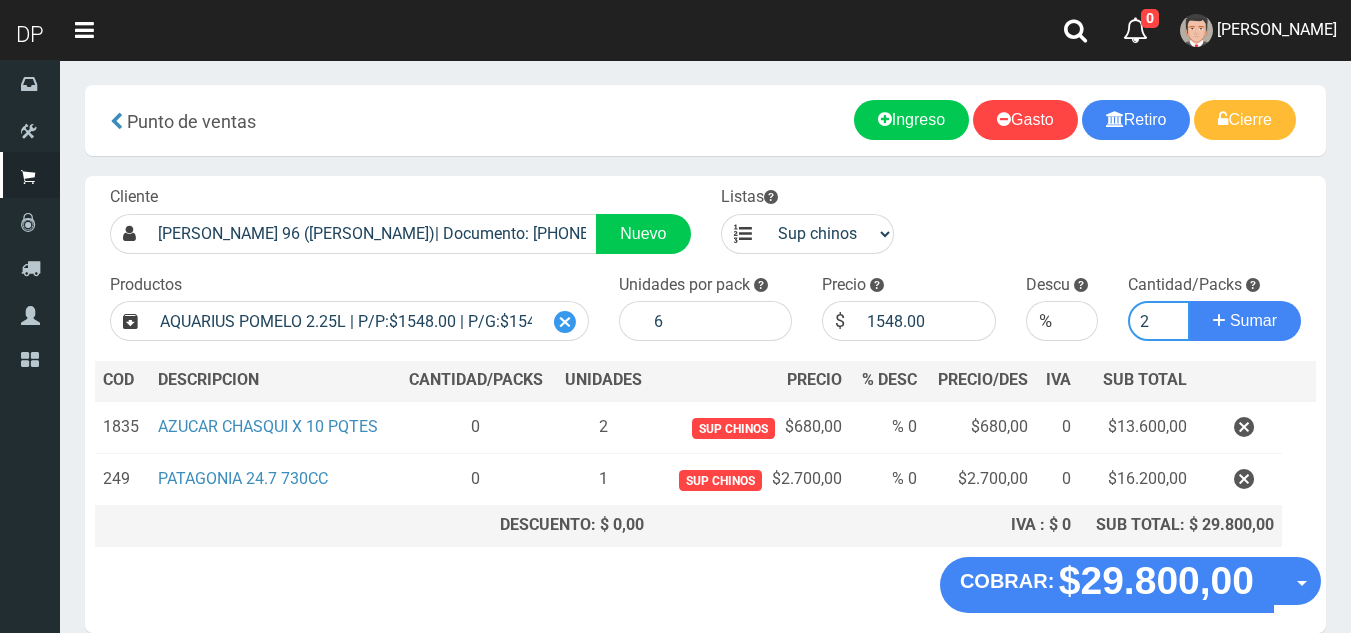 type on "2" 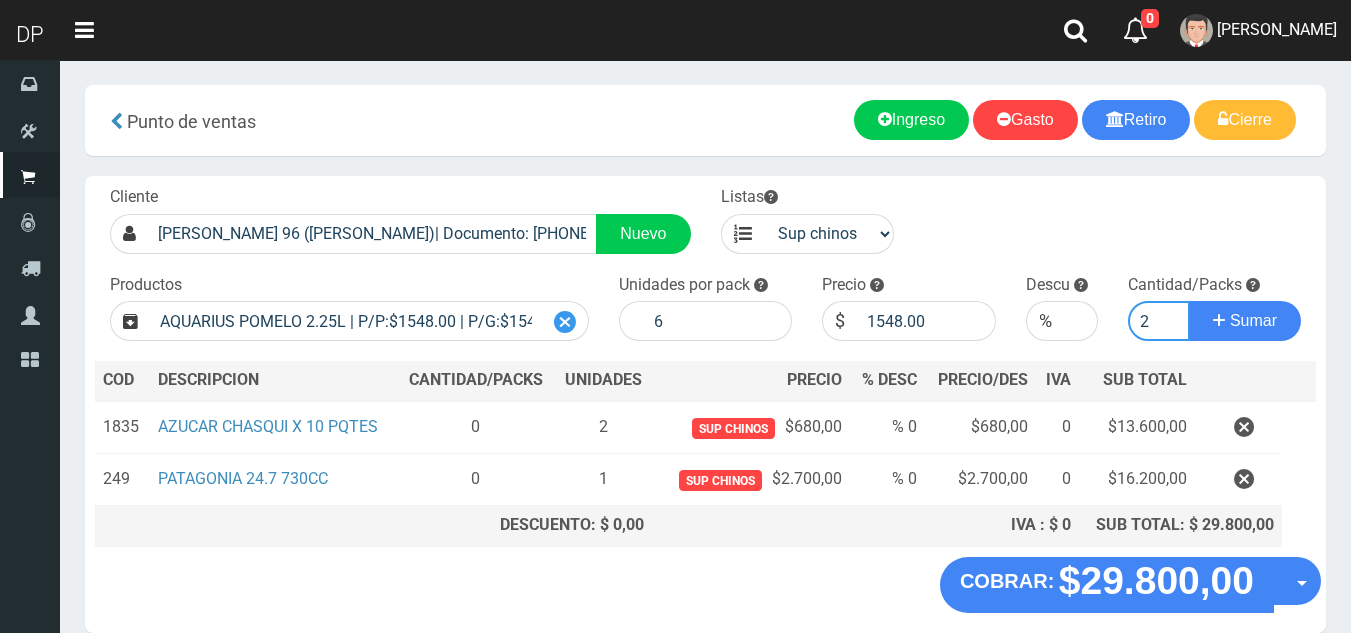 click on "Sumar" at bounding box center (1245, 321) 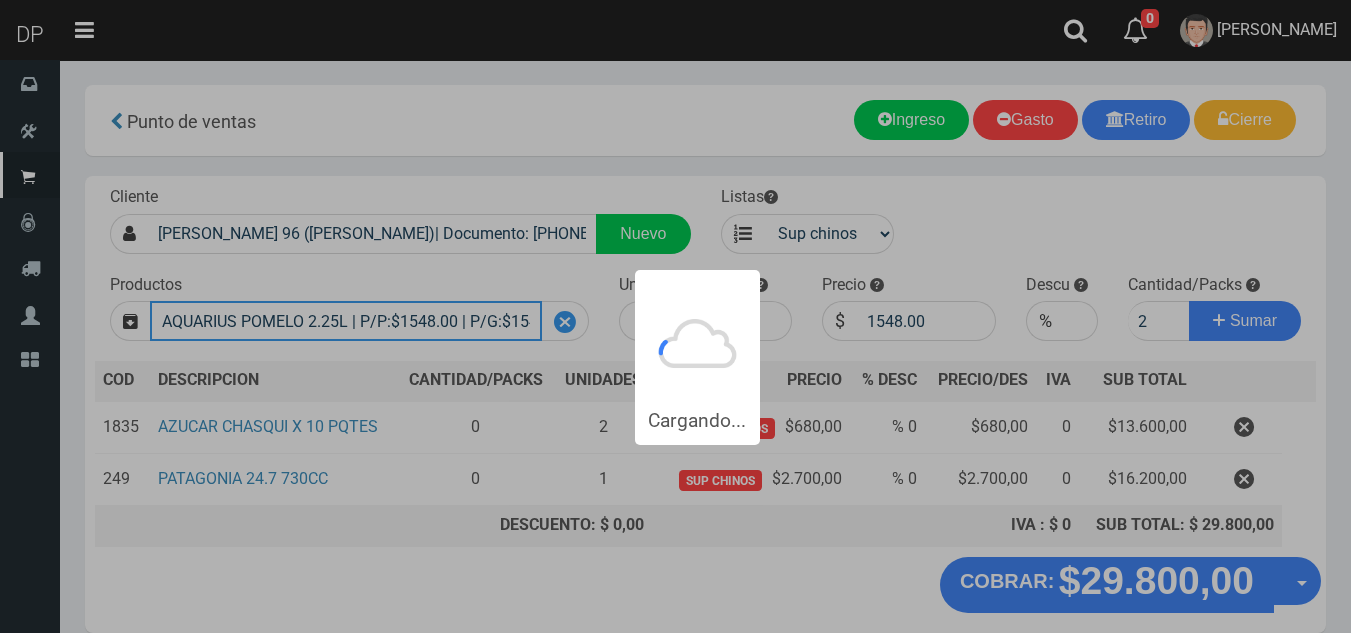 type 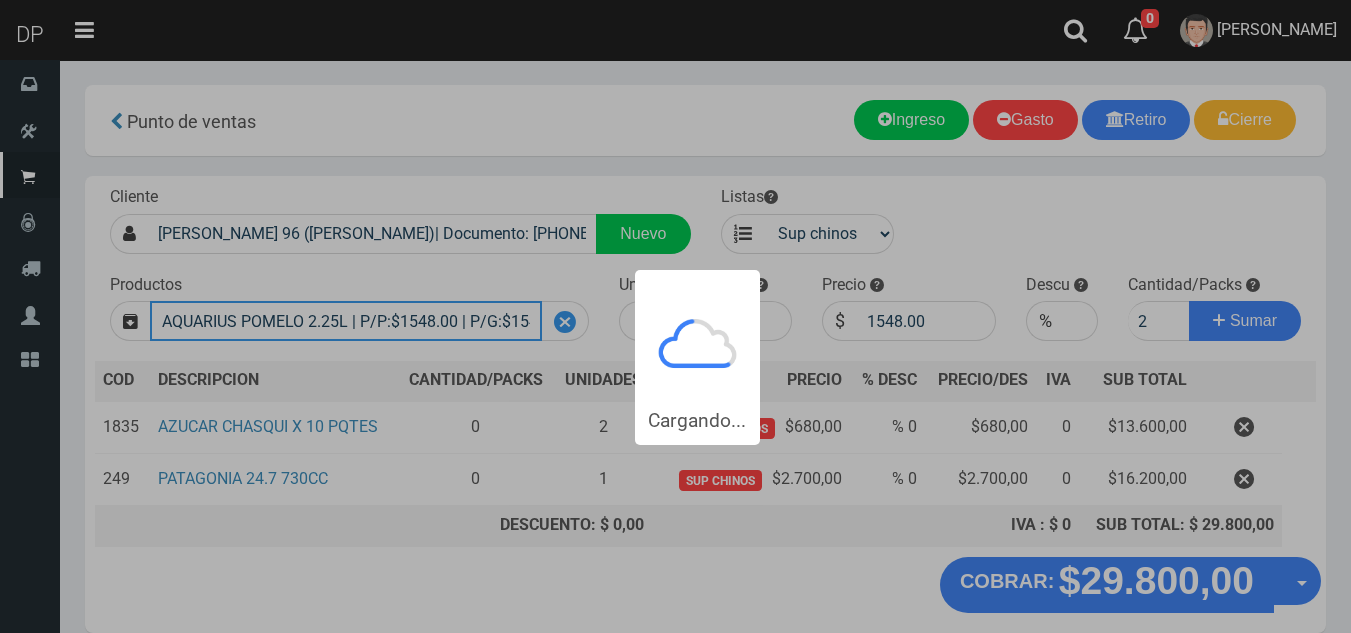 type 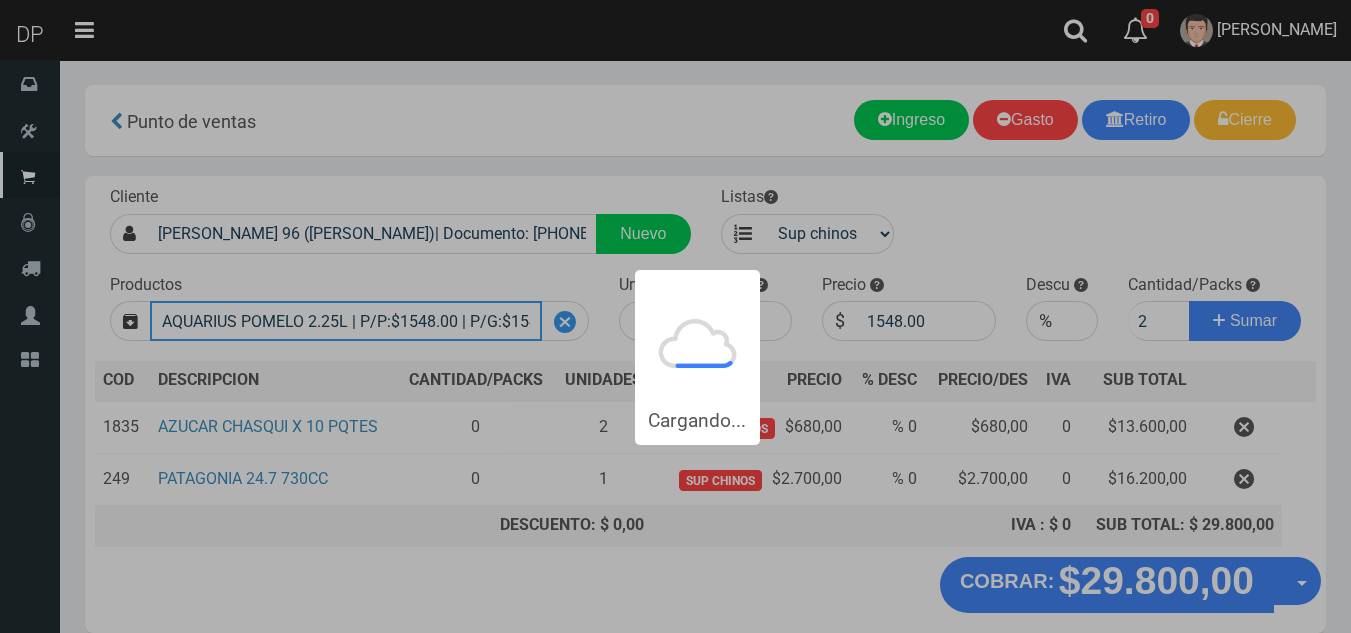 type 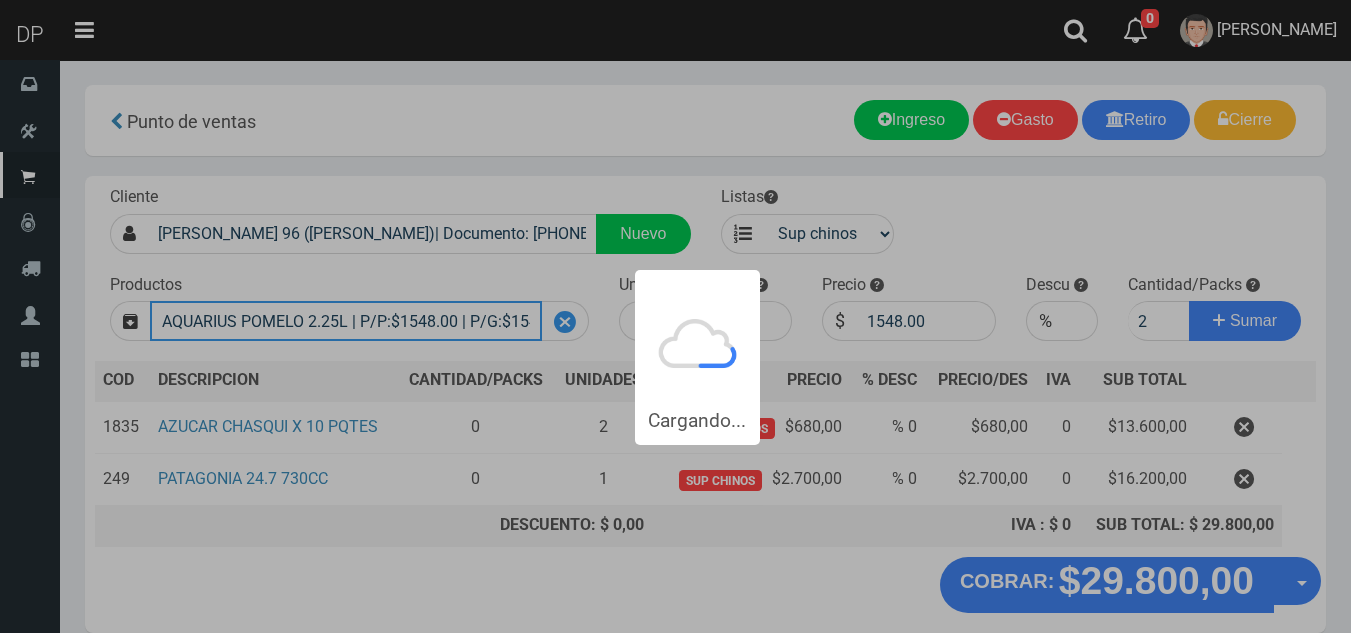 type 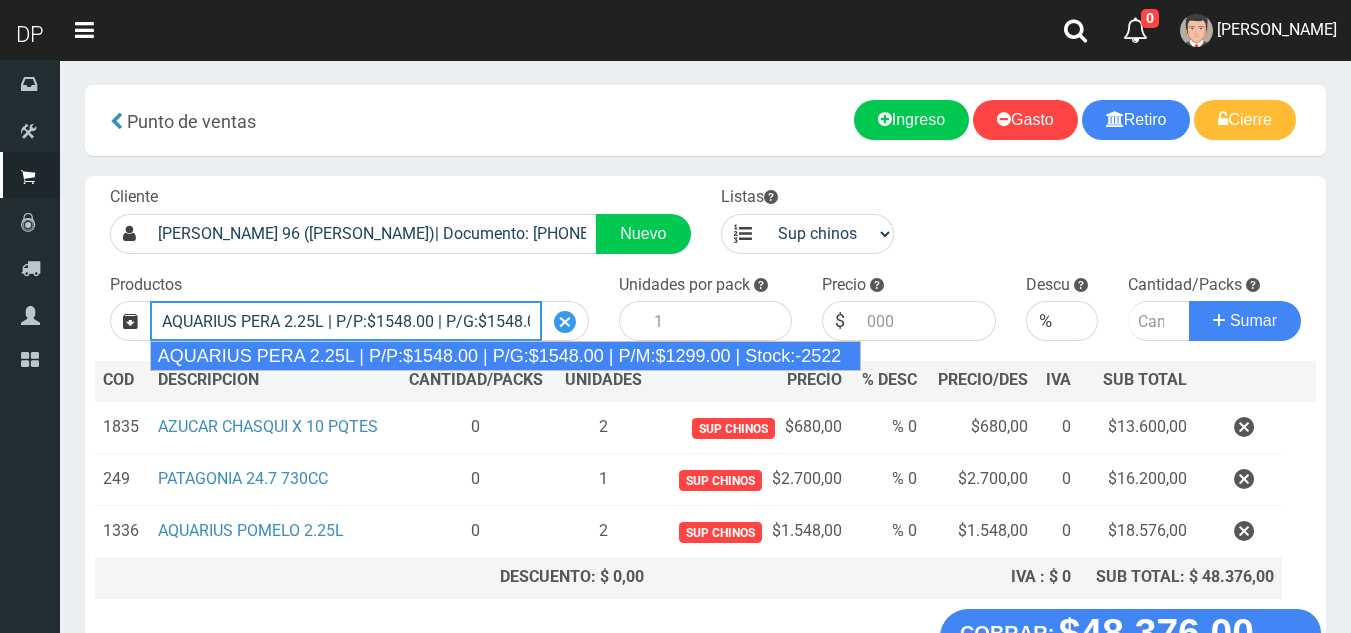type on "AQUARIUS PERA 2.25L | P/P:$1548.00 | P/G:$1548.00 | P/M:$1299.00 | Stock:-2522" 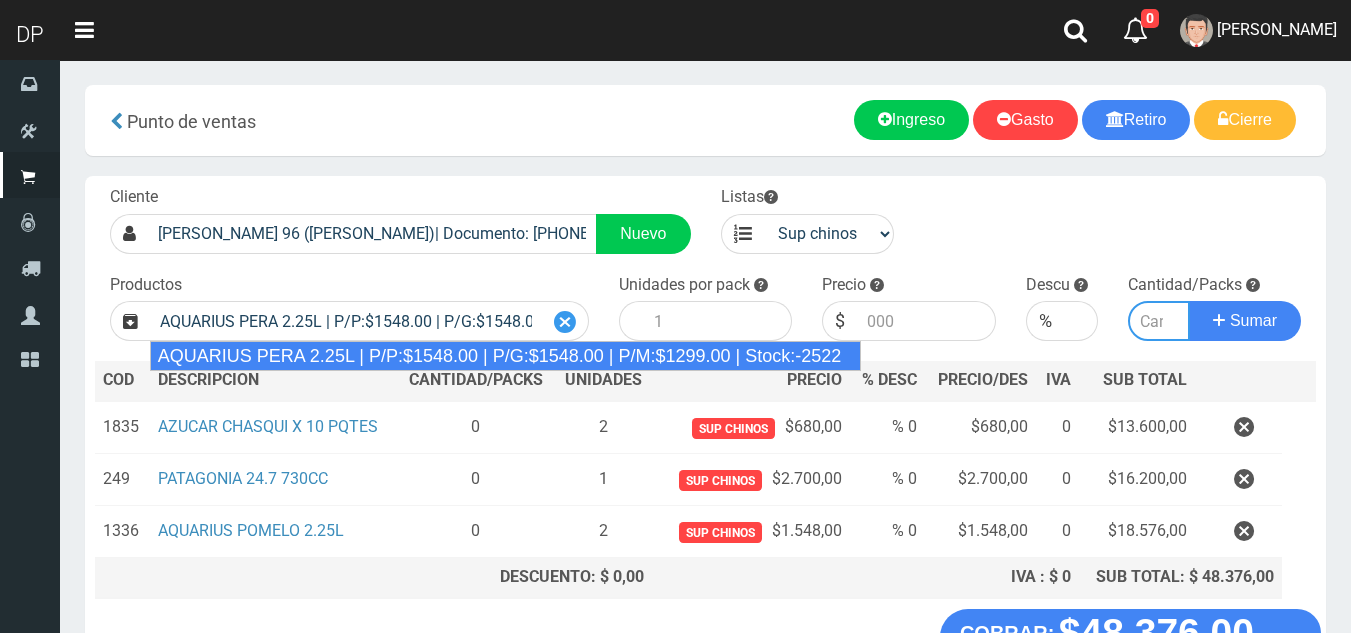 type on "6" 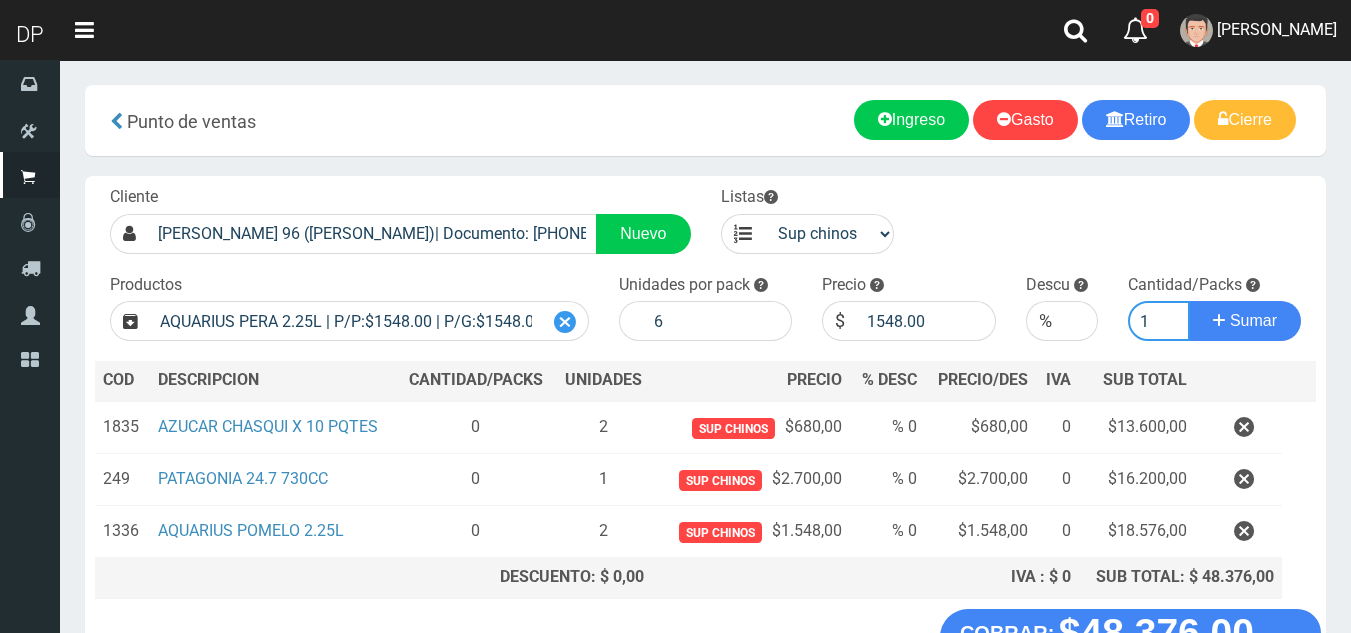 type on "1" 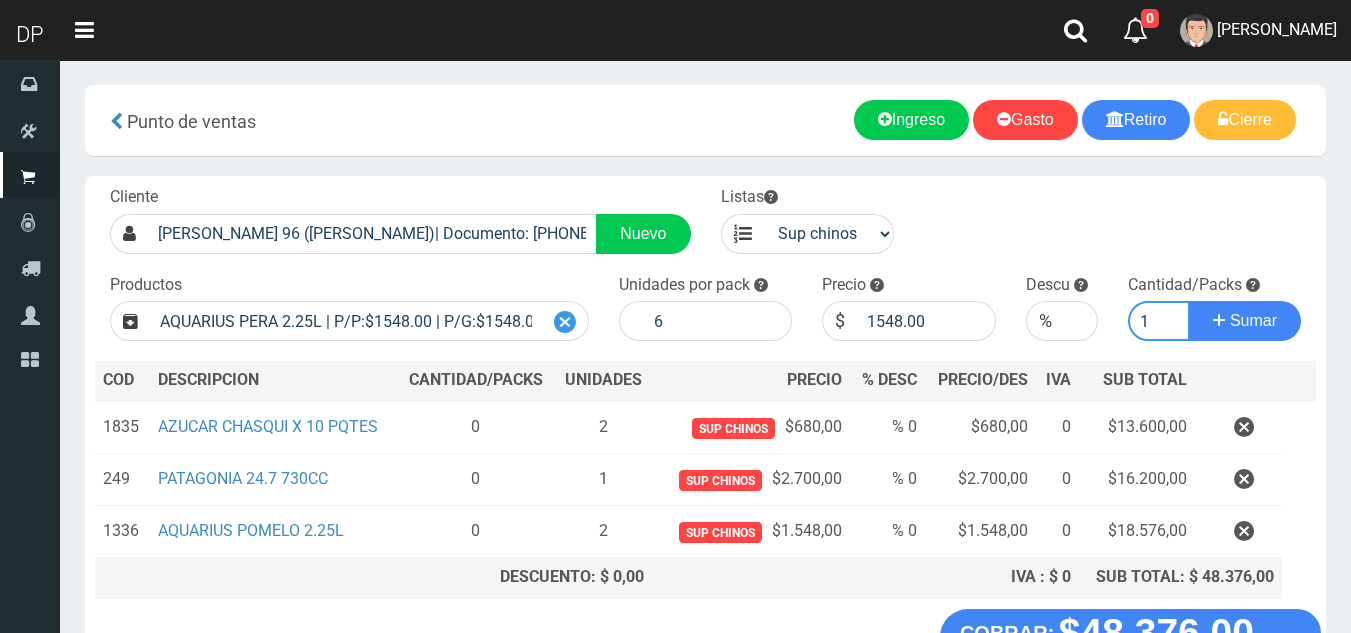 click on "Sumar" at bounding box center [1245, 321] 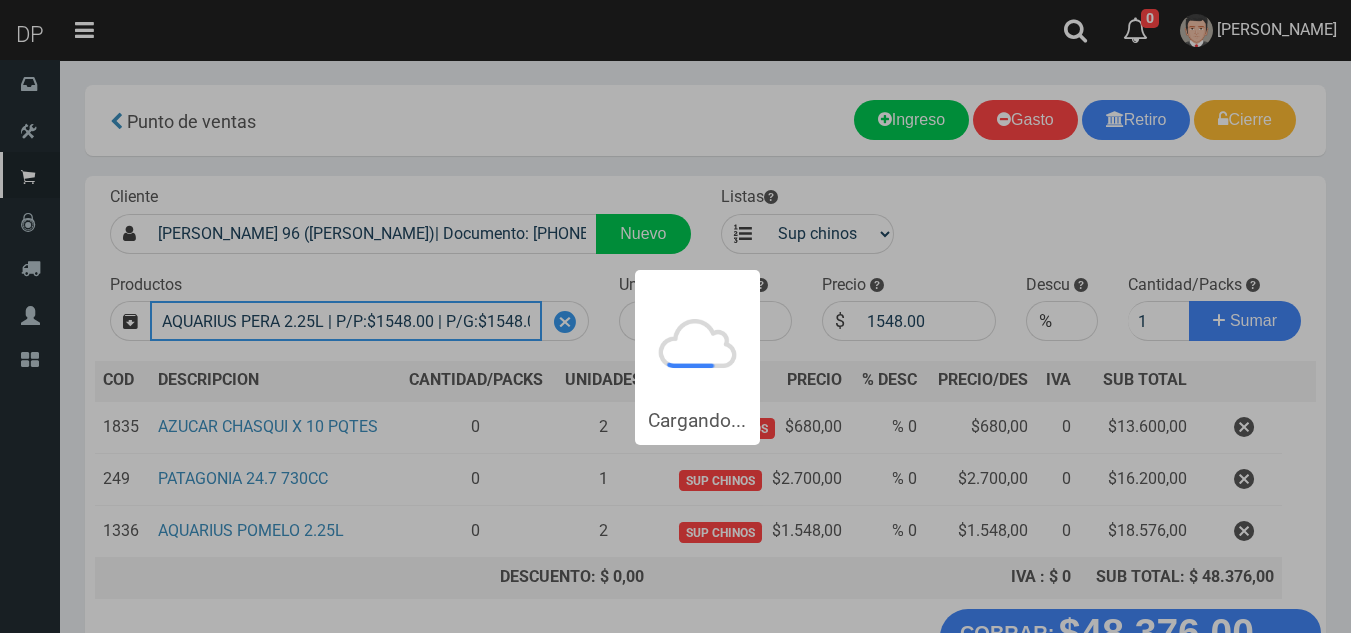 type 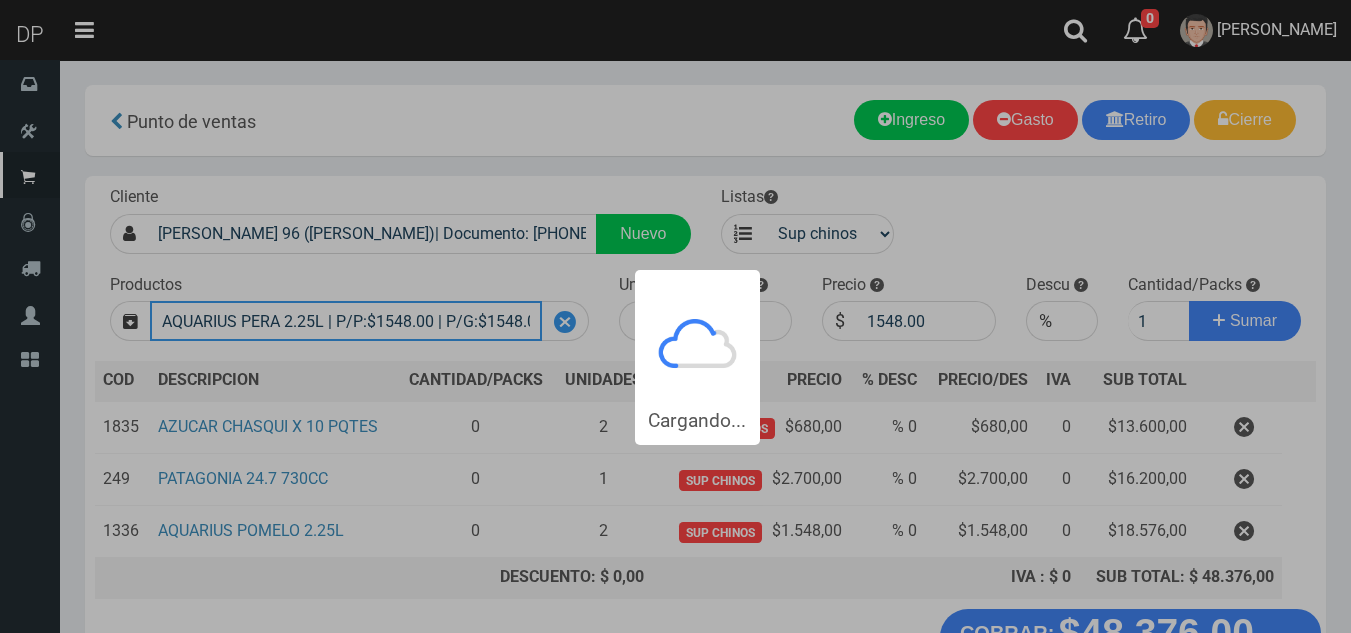 type 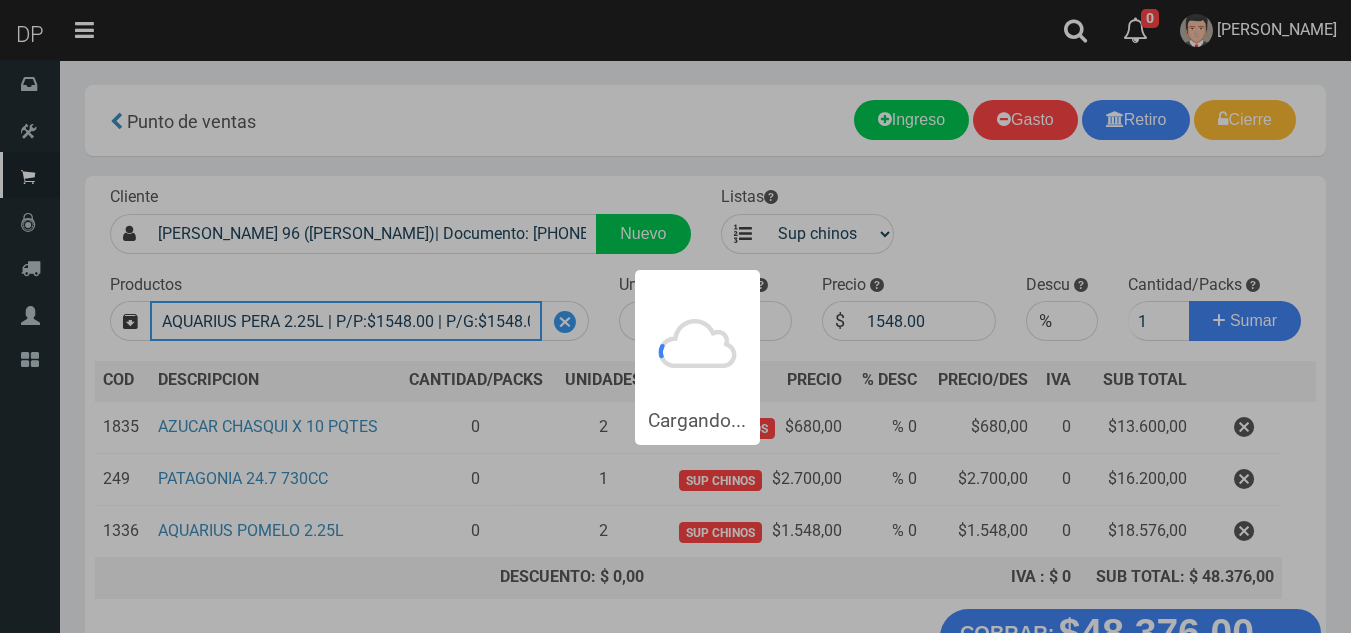 type 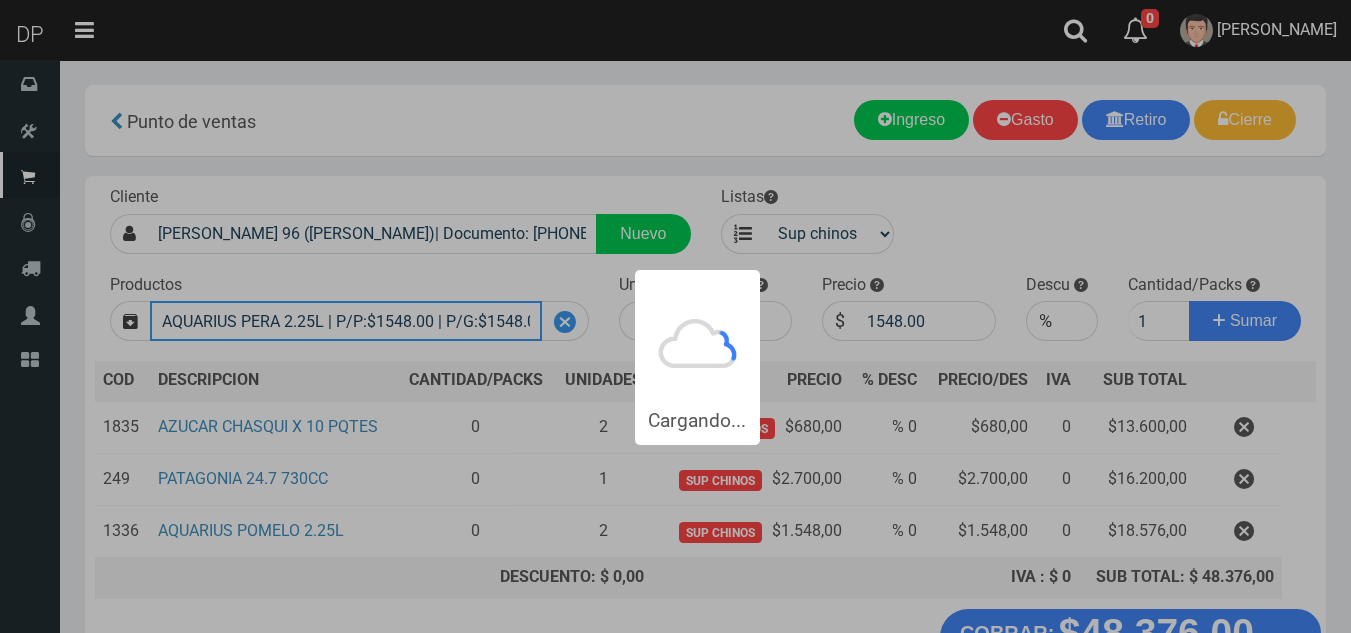 type 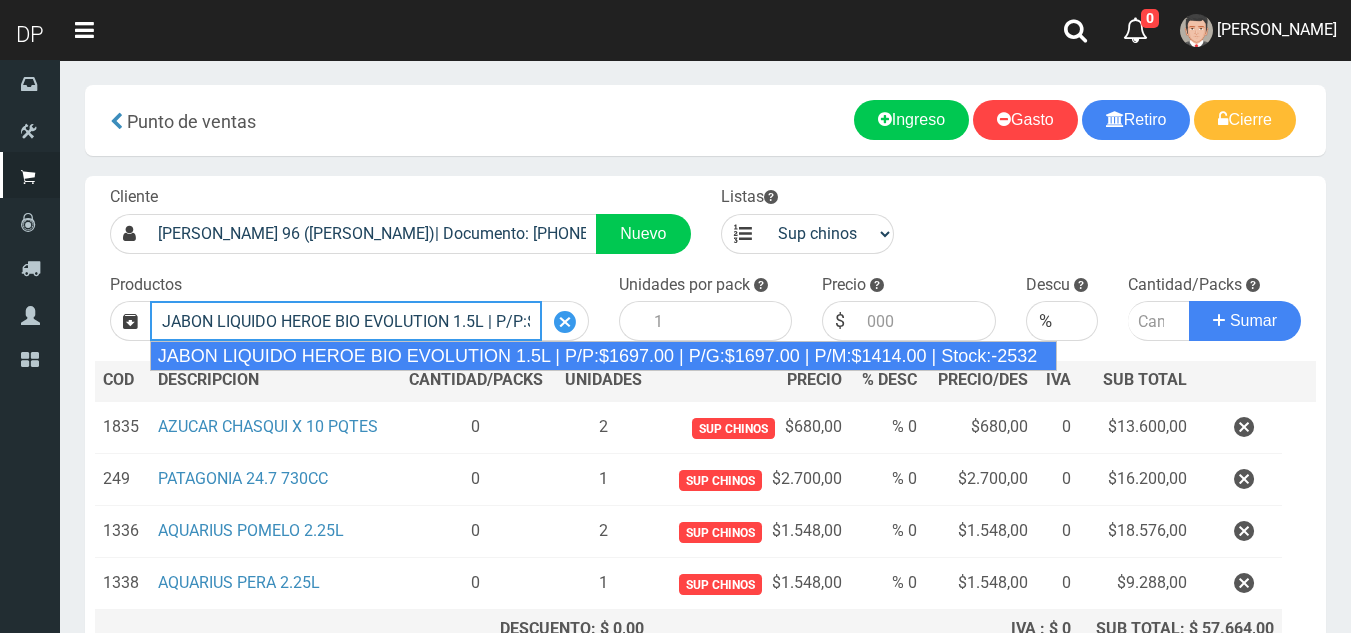 type on "JABON LIQUIDO HEROE BIO EVOLUTION 1.5L | P/P:$1697.00 | P/G:$1697.00 | P/M:$1414.00 | Stock:-2532" 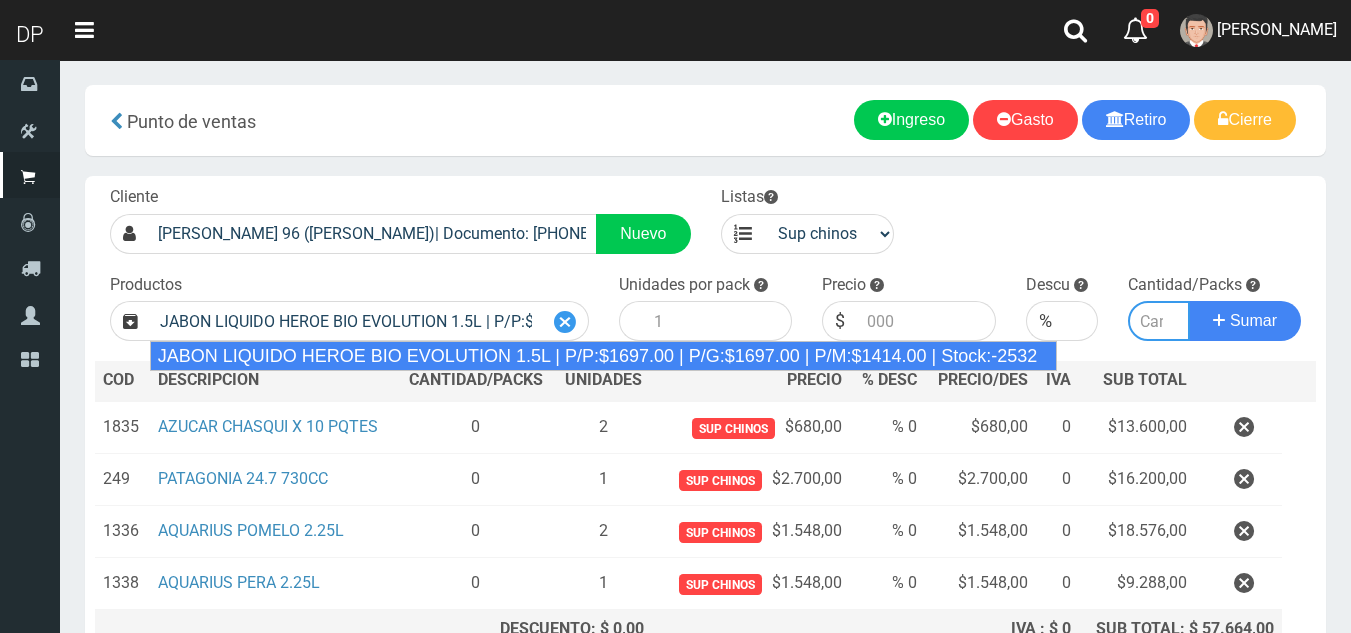 type on "6" 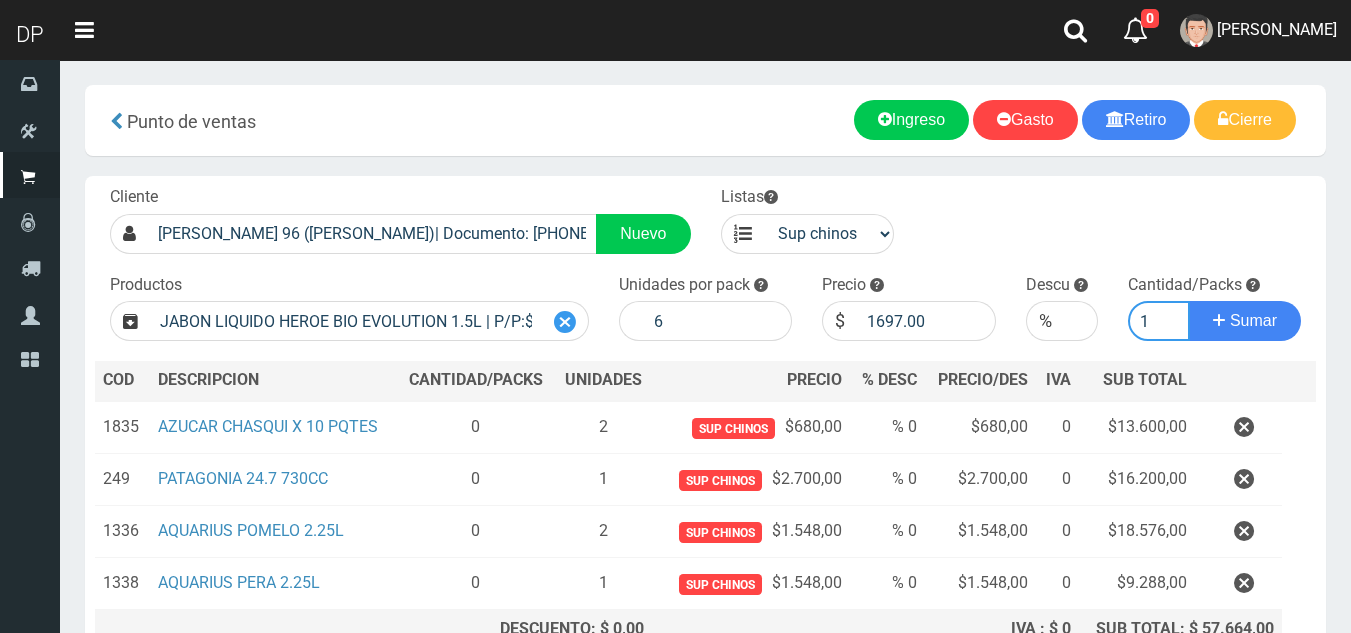 type on "1" 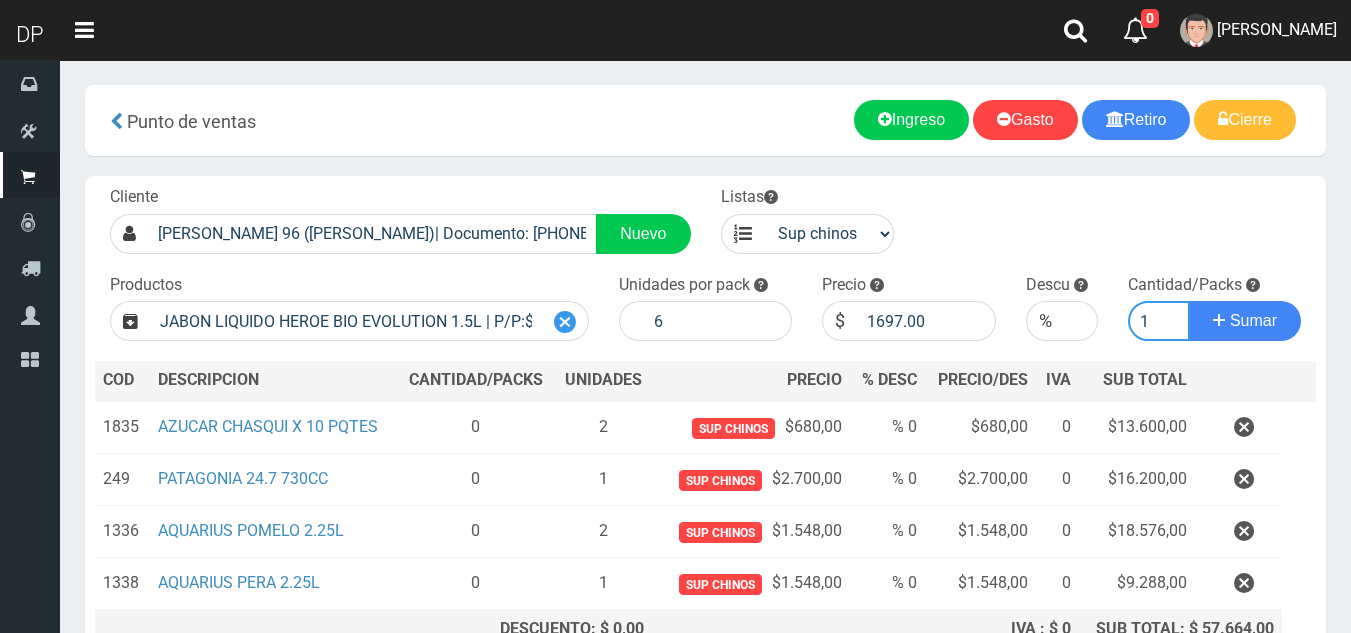 click on "Sumar" at bounding box center (1245, 321) 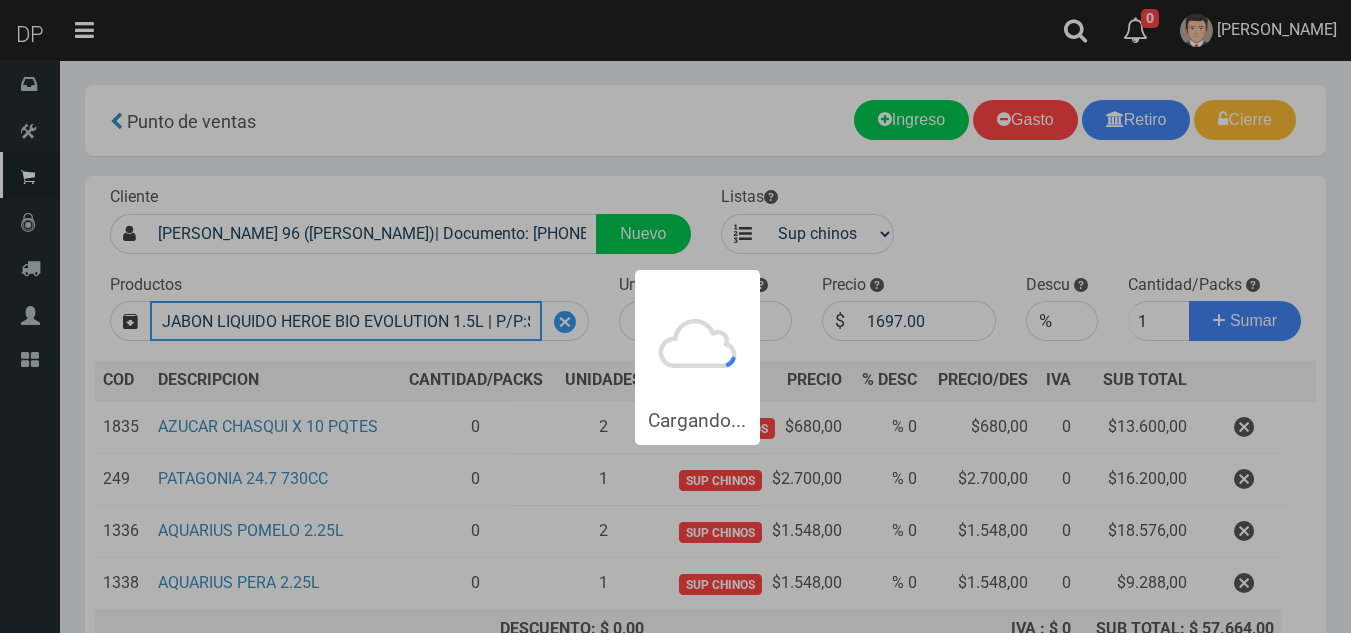 type 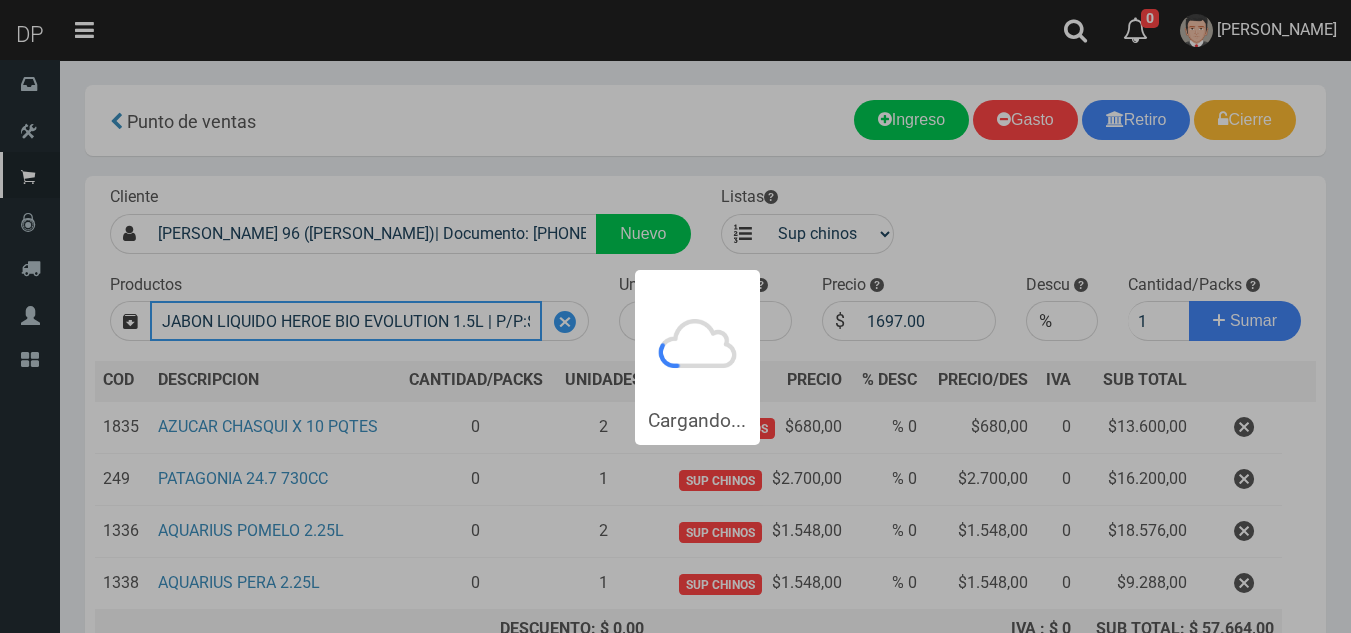type 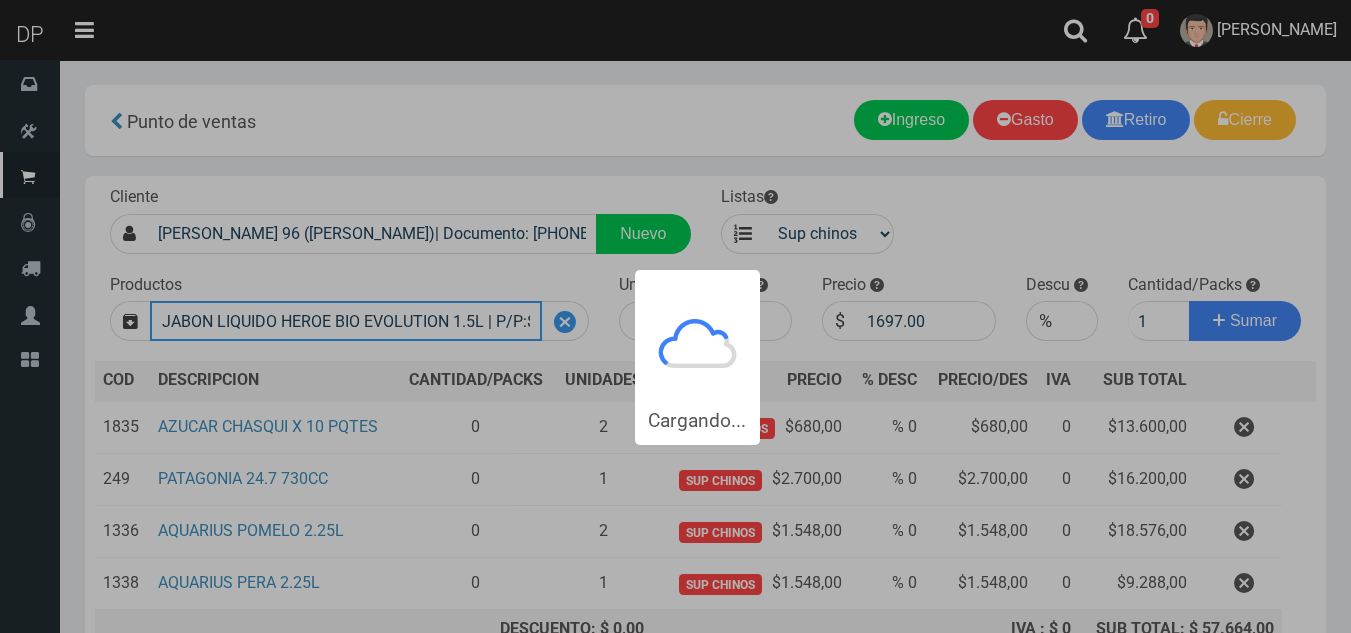 type 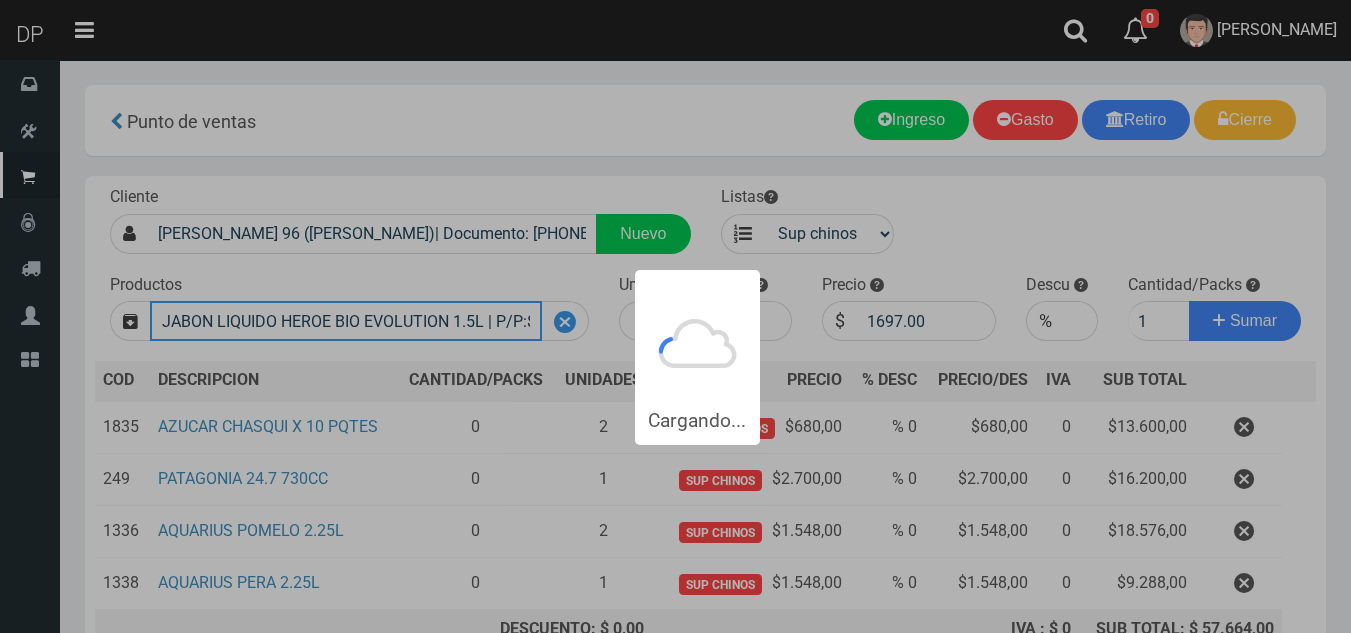 type 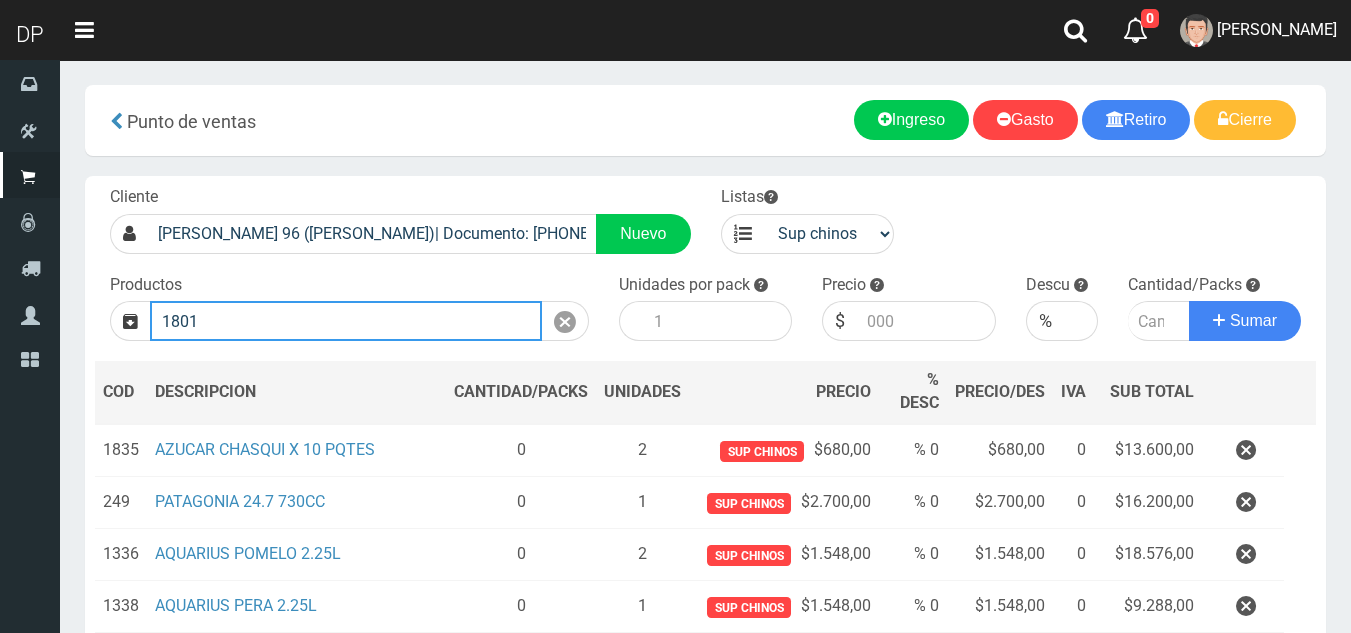 click on "1801" at bounding box center (346, 321) 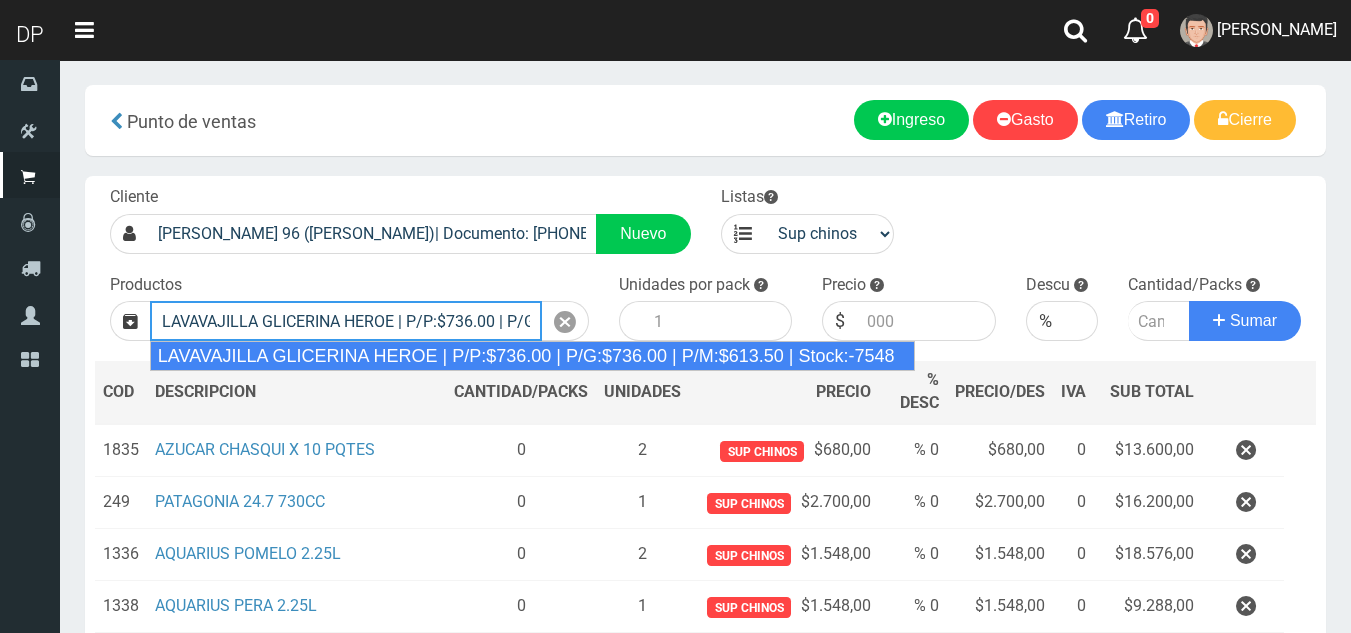 type on "LAVAVAJILLA GLICERINA HEROE | P/P:$736.00 | P/G:$736.00 | P/M:$613.50 | Stock:-7548" 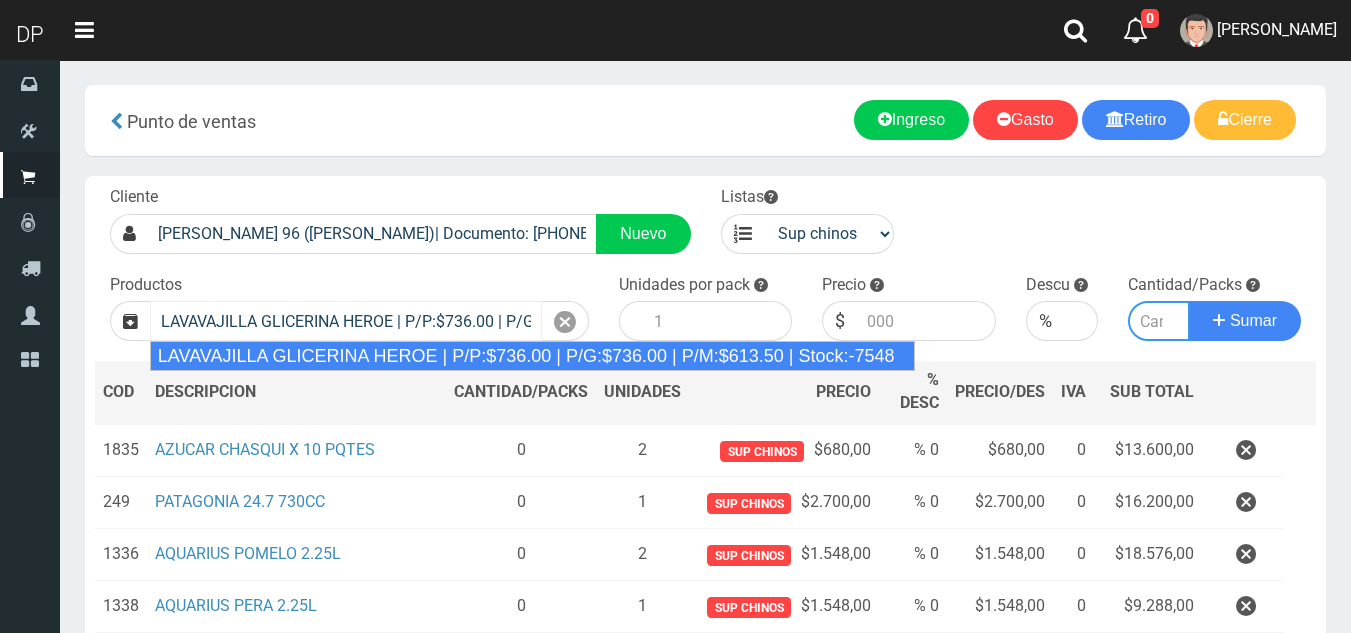 type on "15" 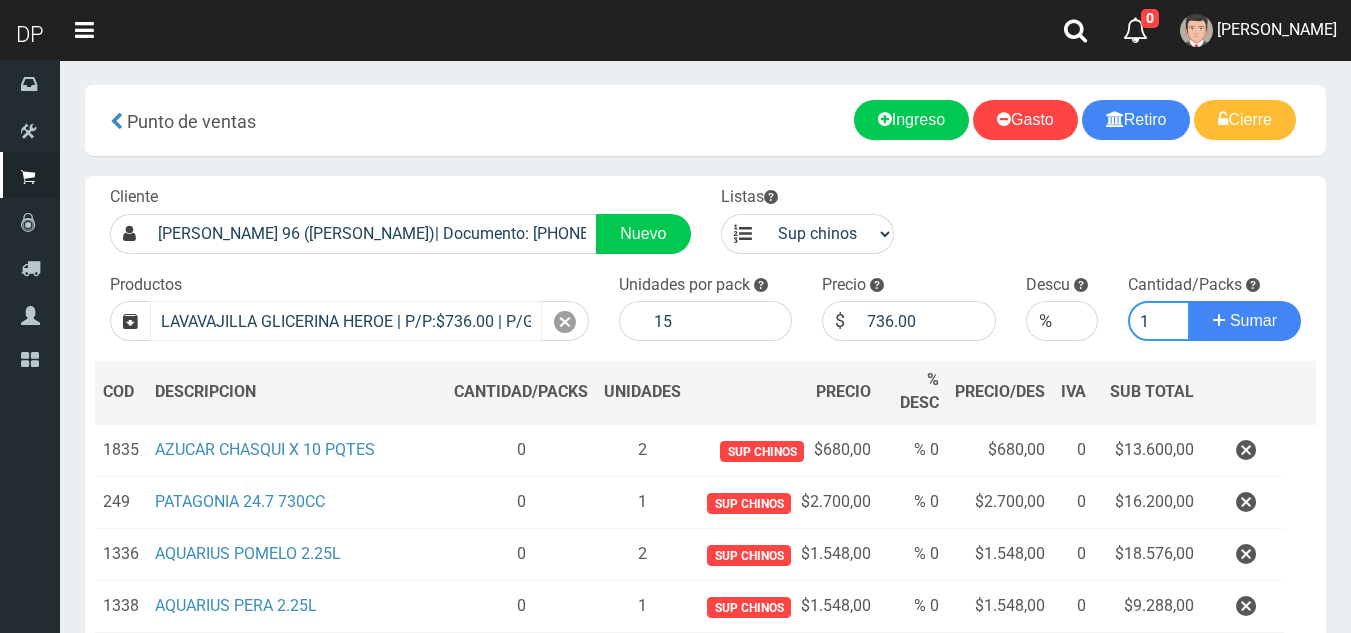 type on "1" 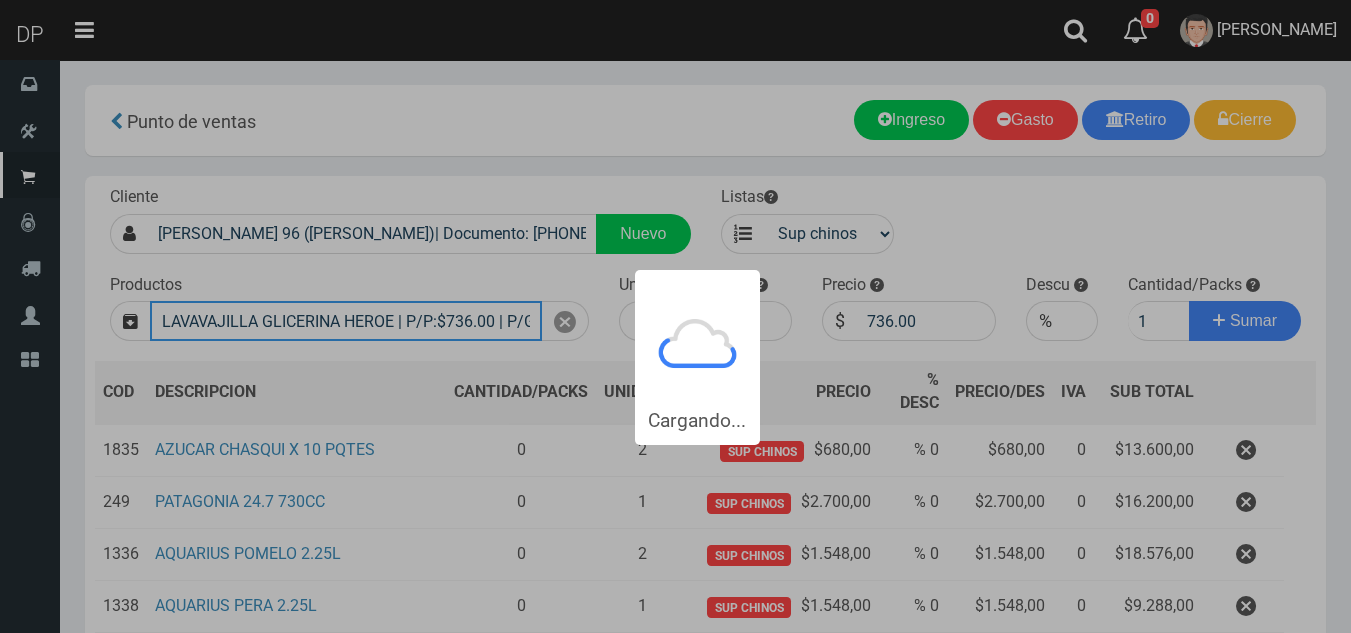 type 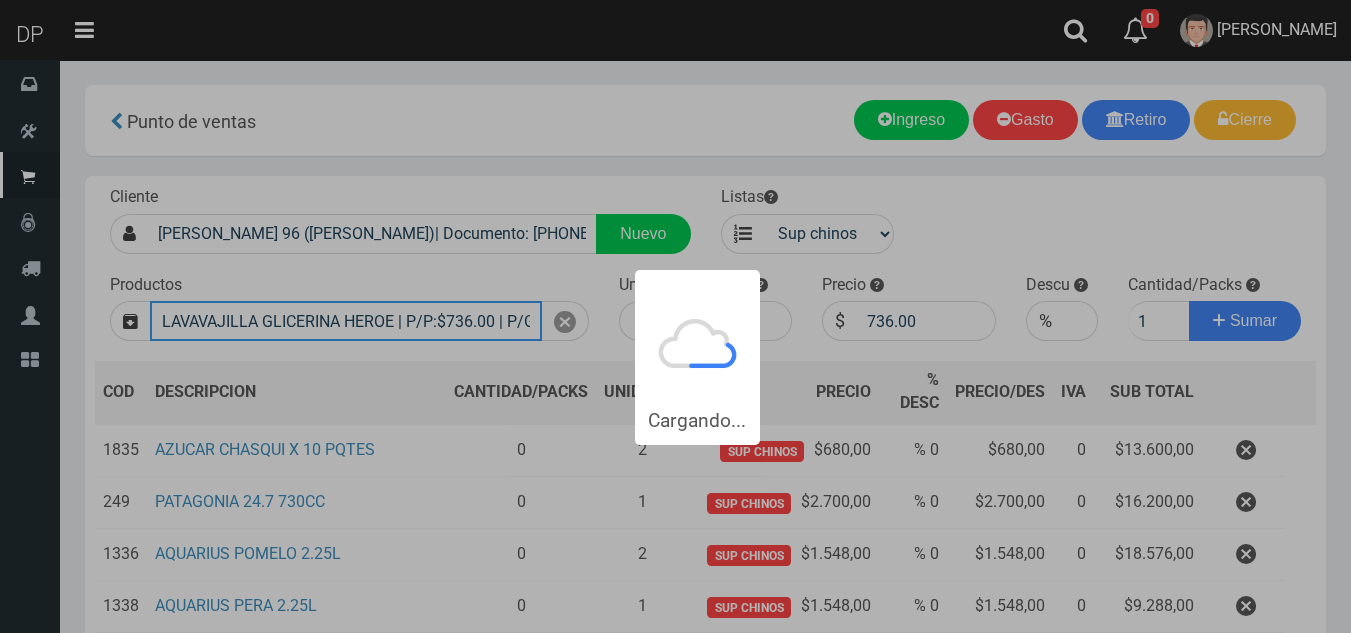 type 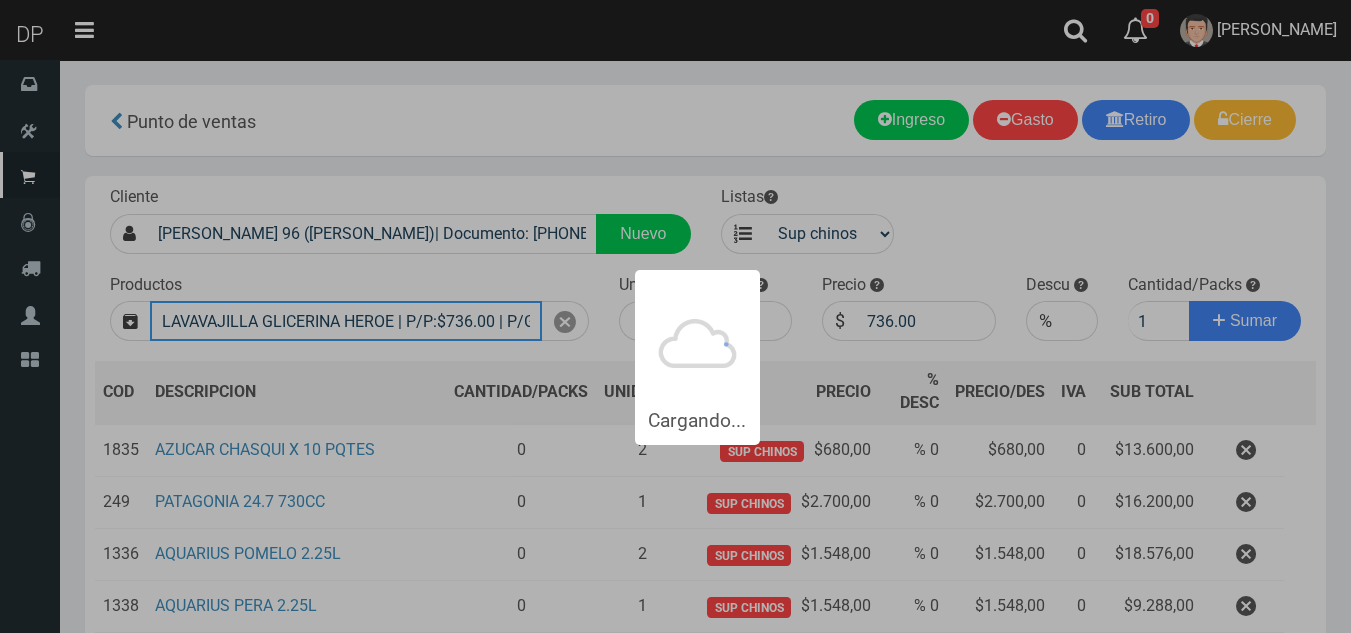 type 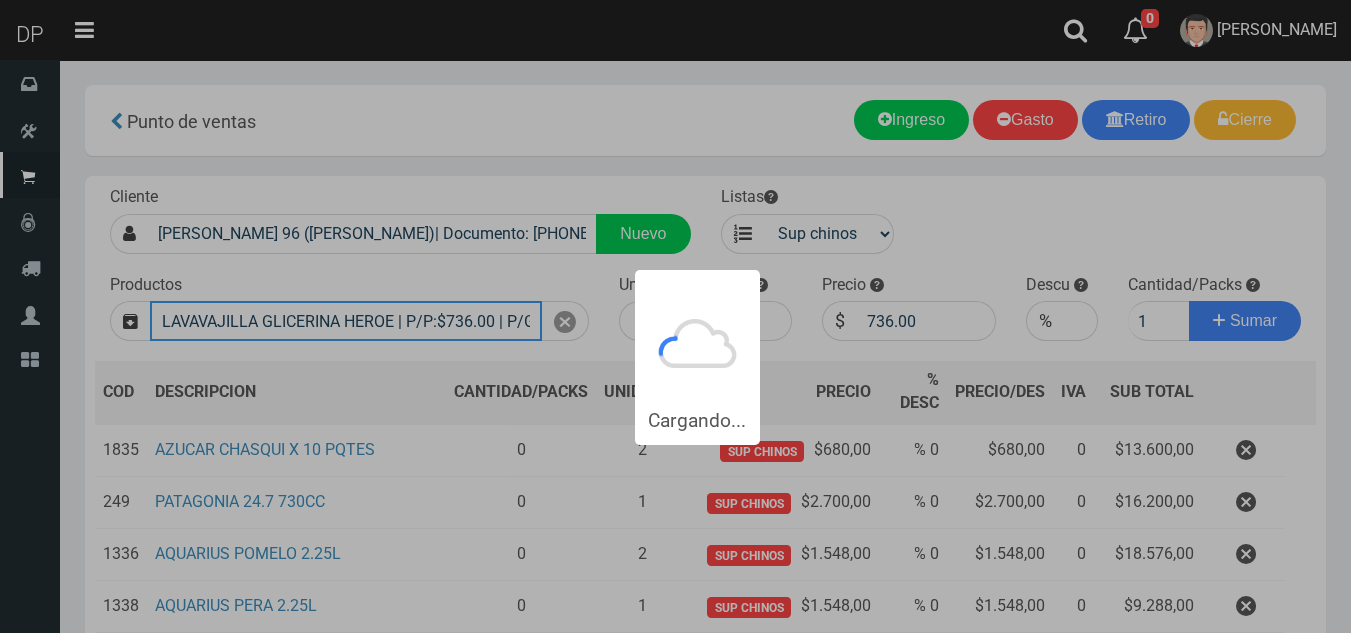 type 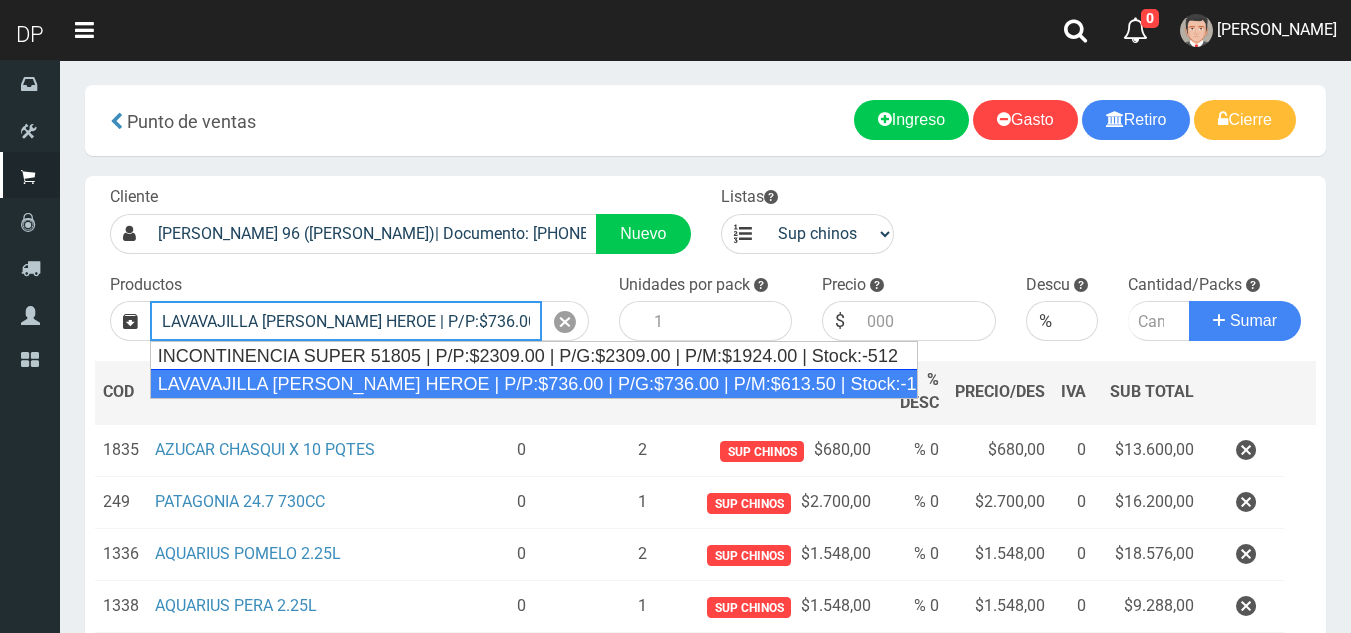 type on "LAVAVAJILLA LIMON HEROE | P/P:$736.00 | P/G:$736.00 | P/M:$613.50 | Stock:-11947" 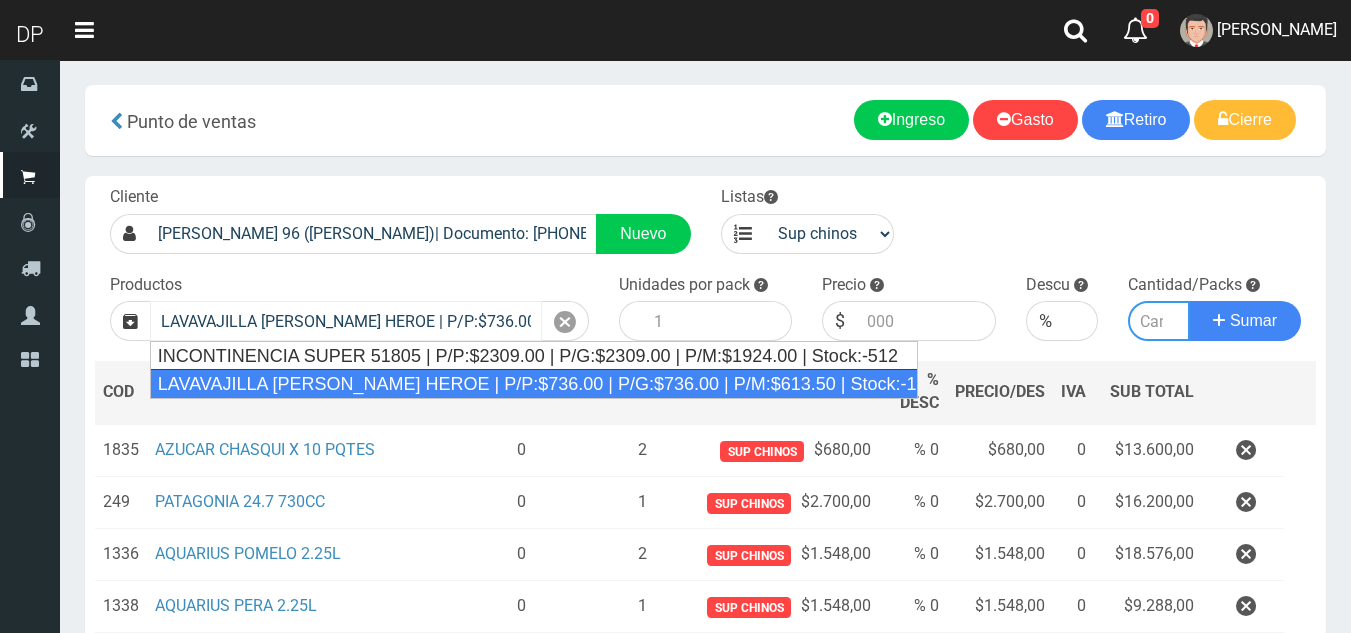 type on "15" 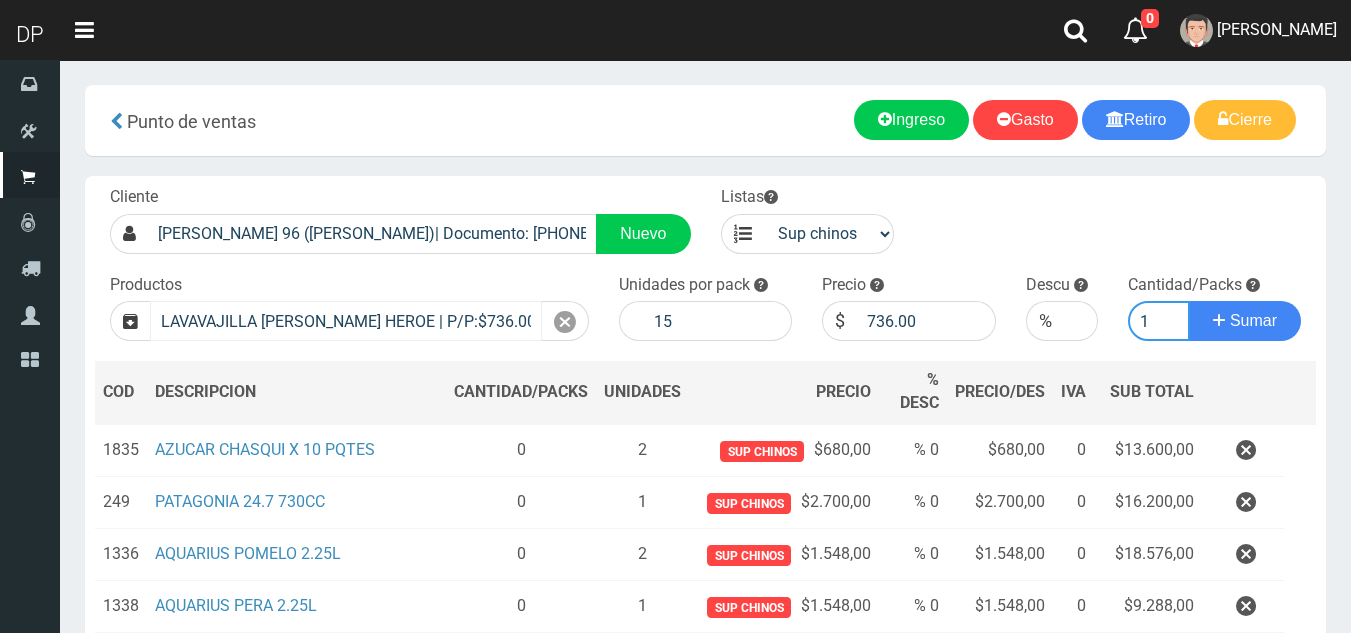type on "1" 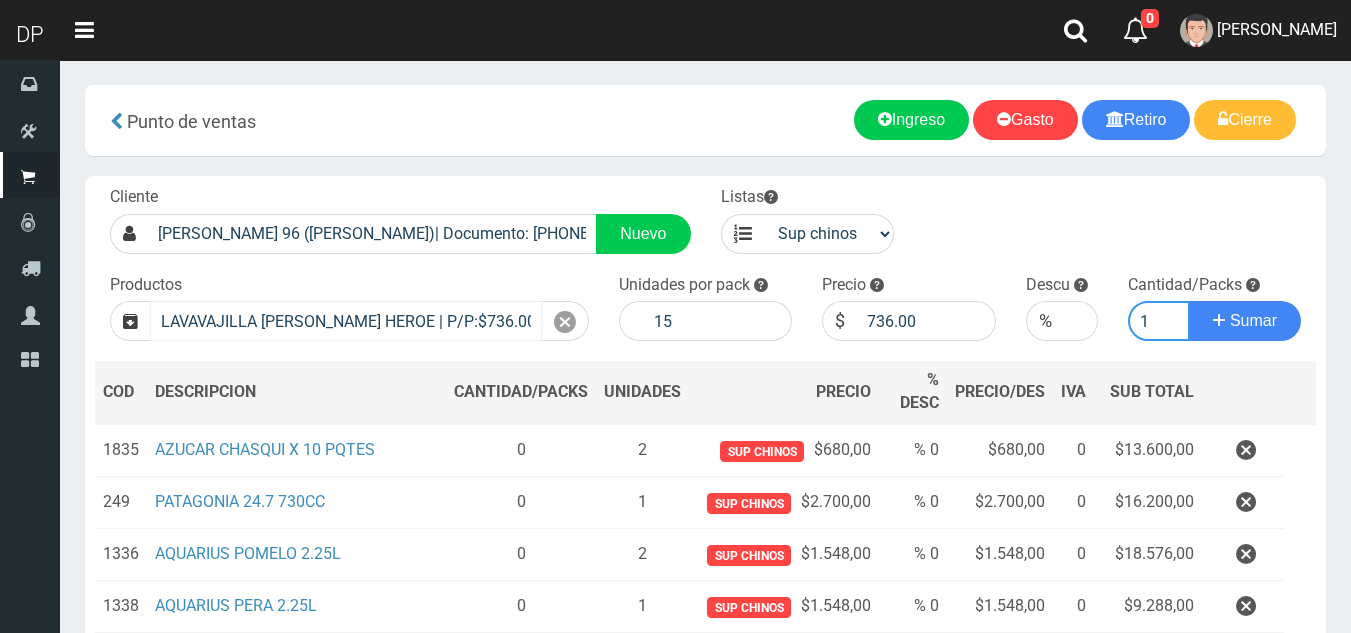 click on "Sumar" at bounding box center [1245, 321] 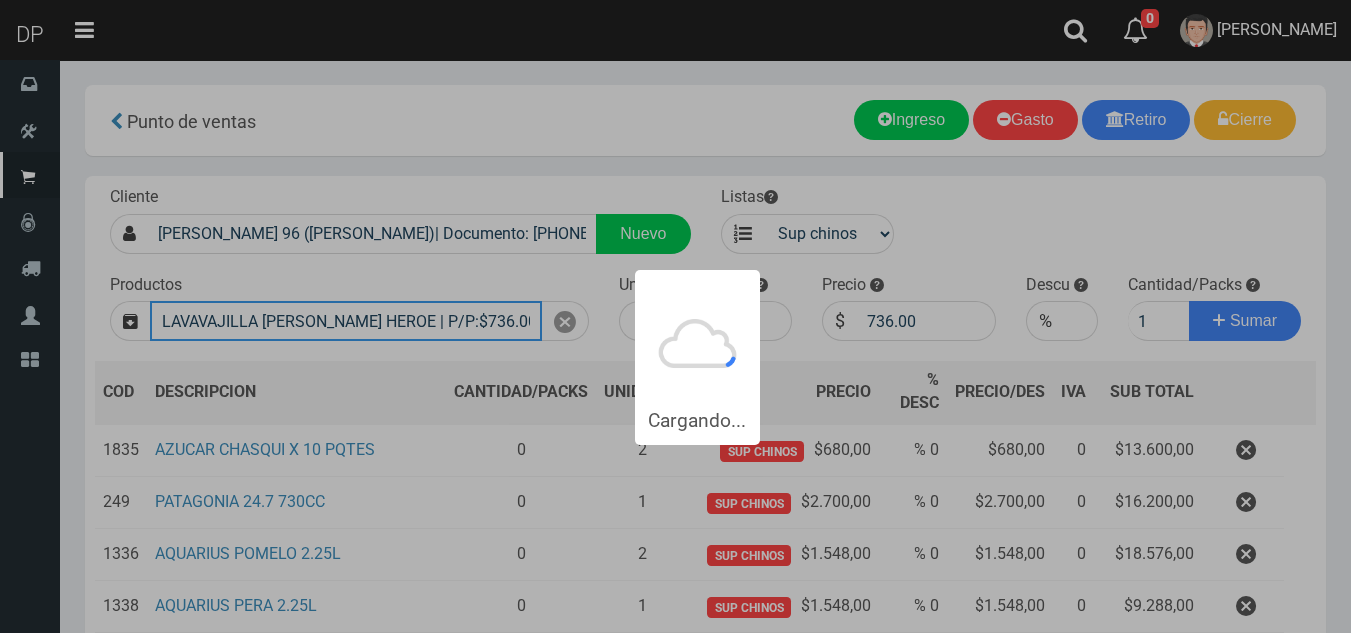 type 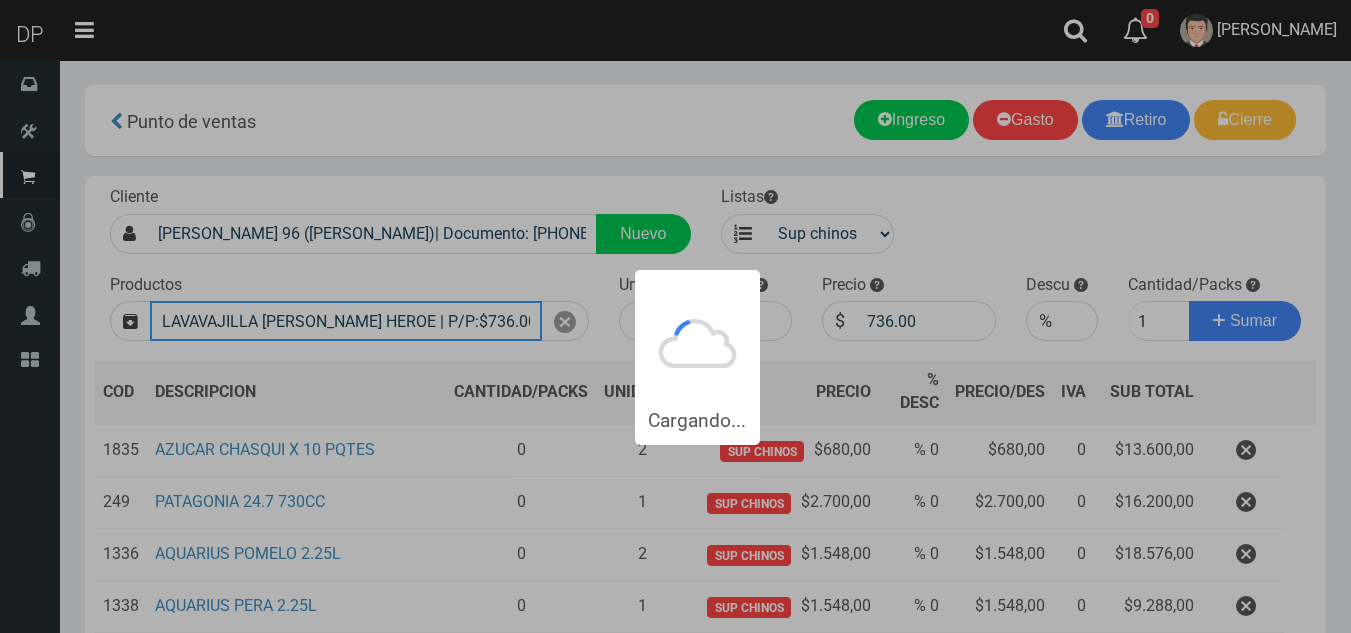 type 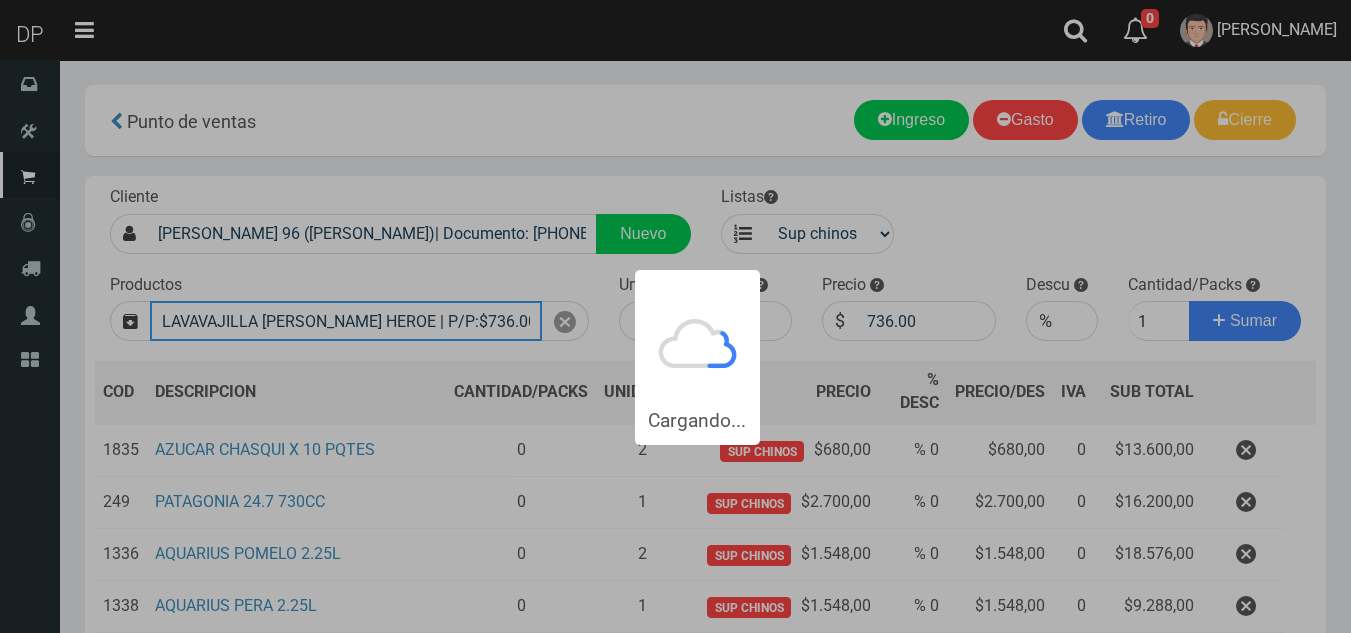 type 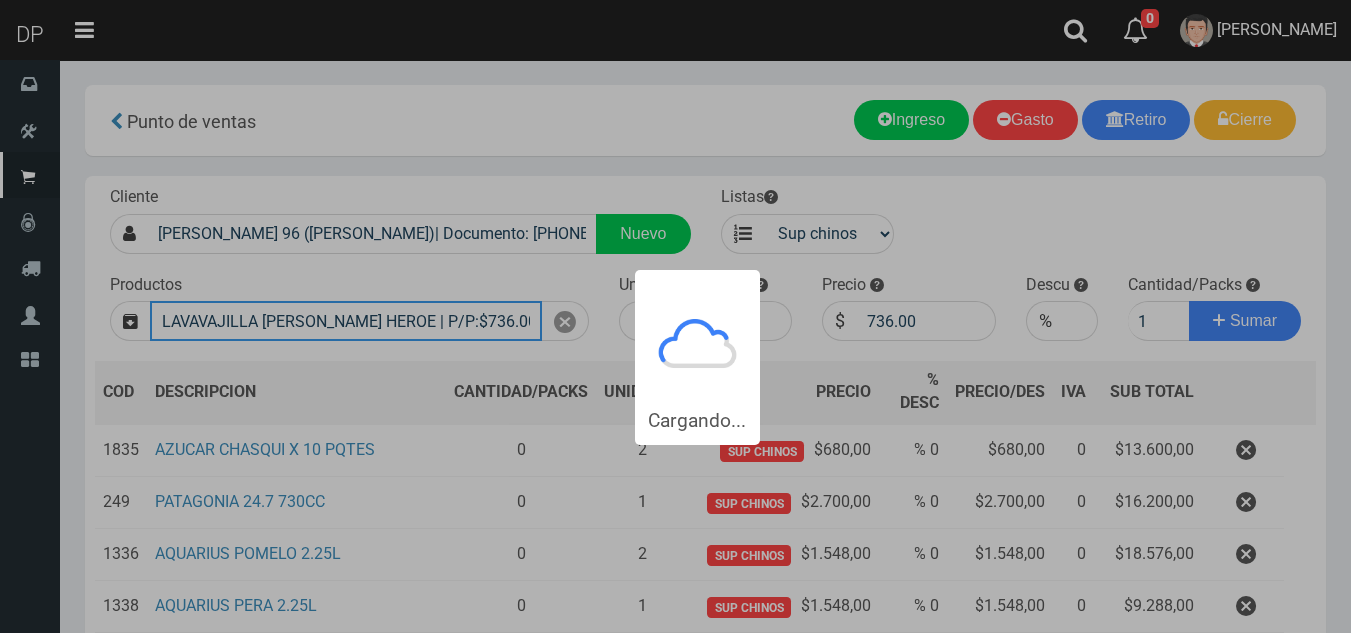 type 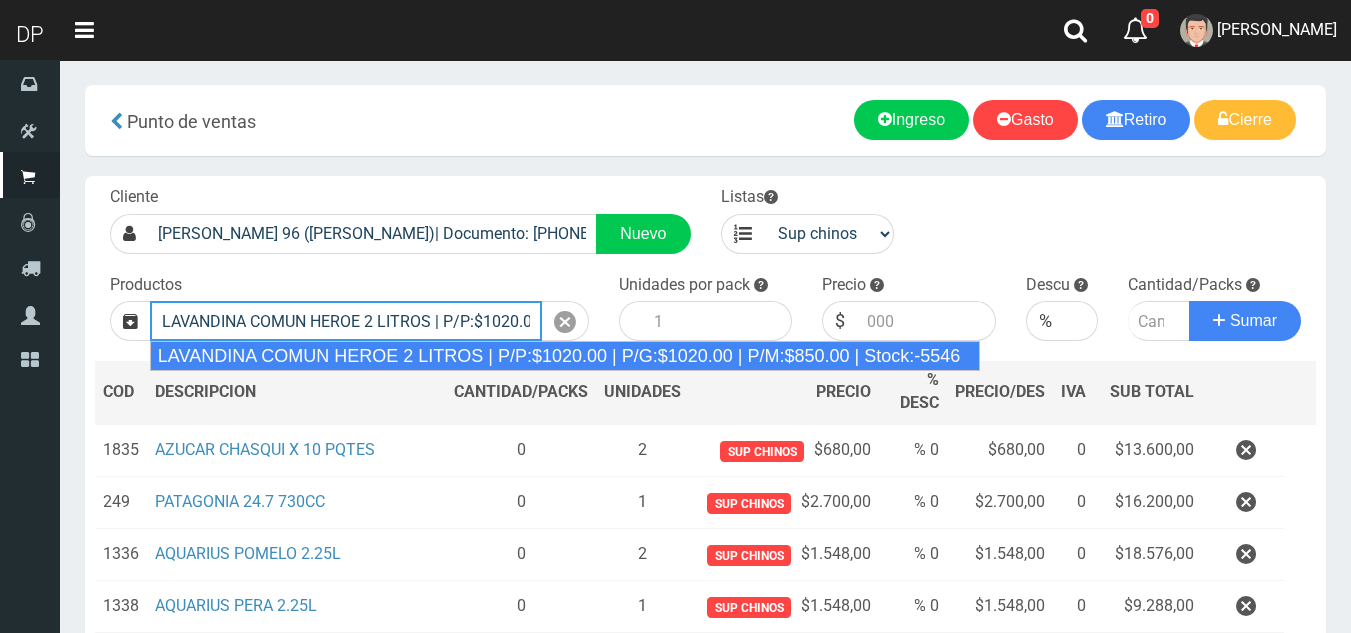 type on "LAVANDINA COMUN HEROE 2 LITROS | P/P:$1020.00 | P/G:$1020.00 | P/M:$850.00 | Stock:-5546" 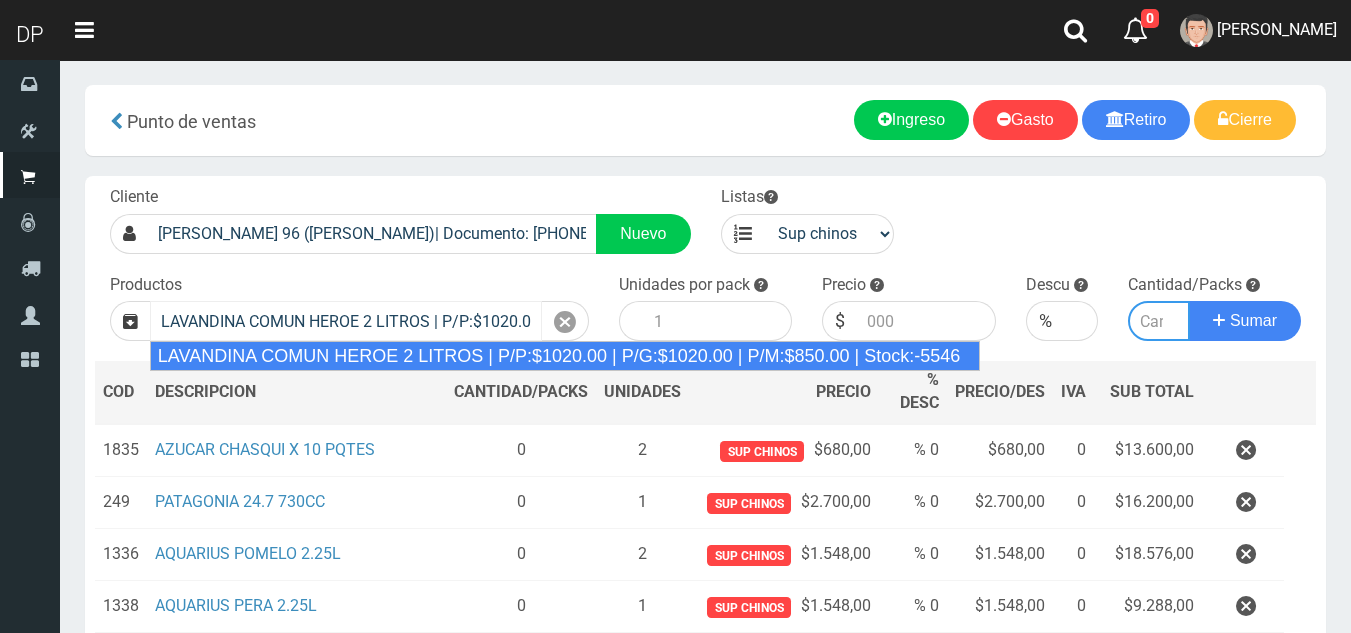 type on "8" 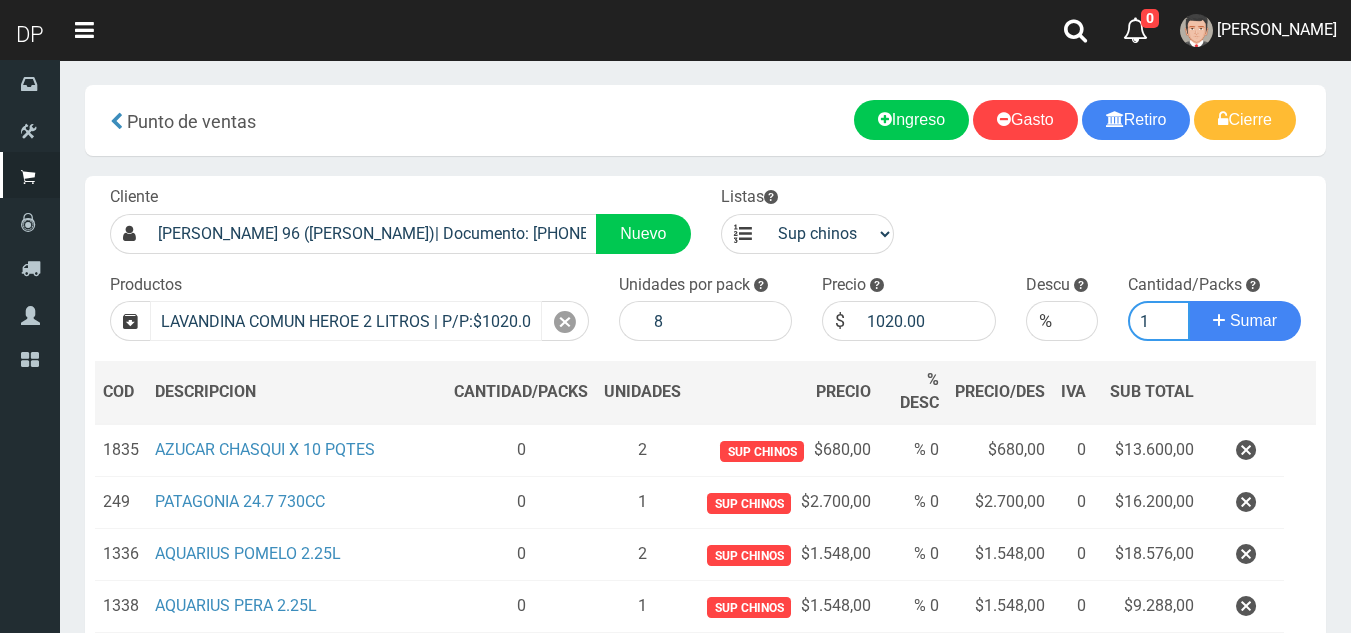 type on "1" 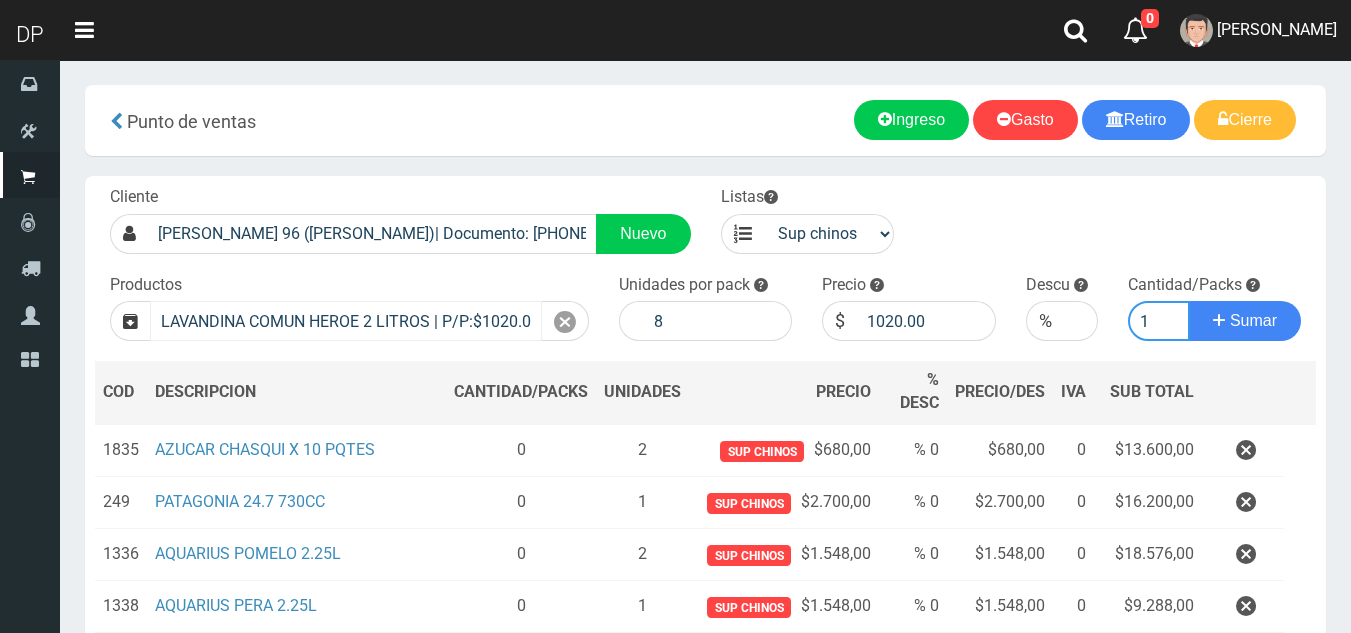 click on "Sumar" at bounding box center (1245, 321) 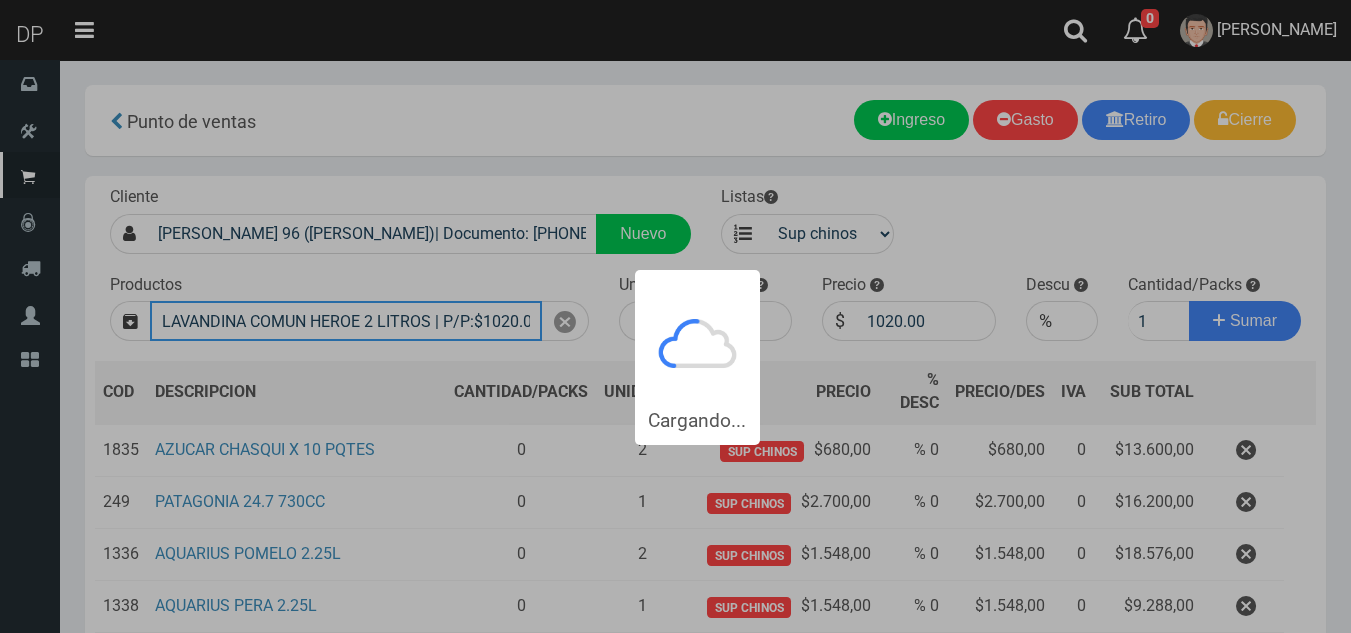 type 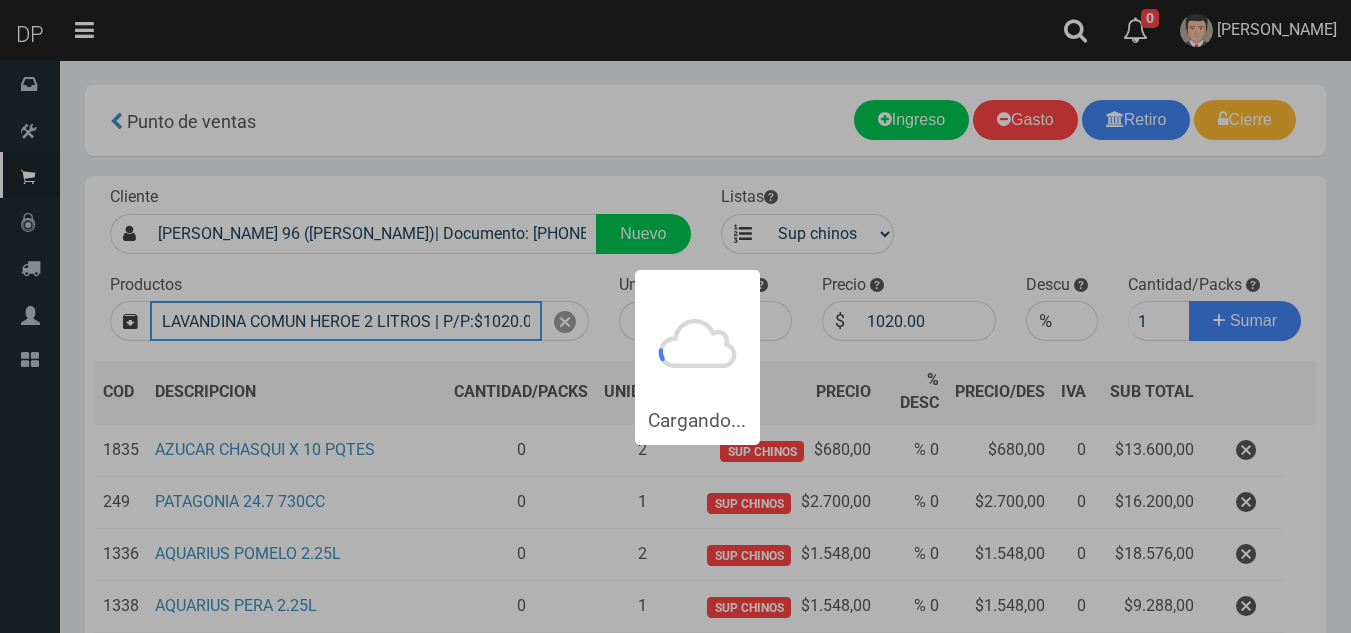 type 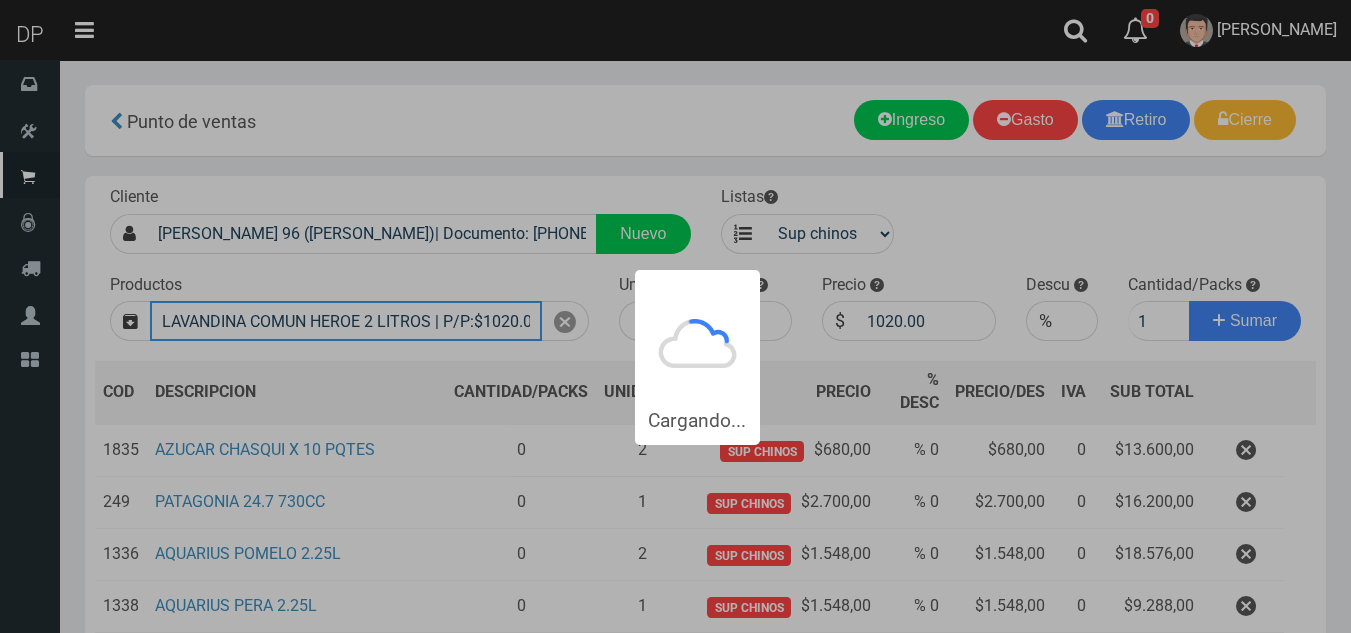 type 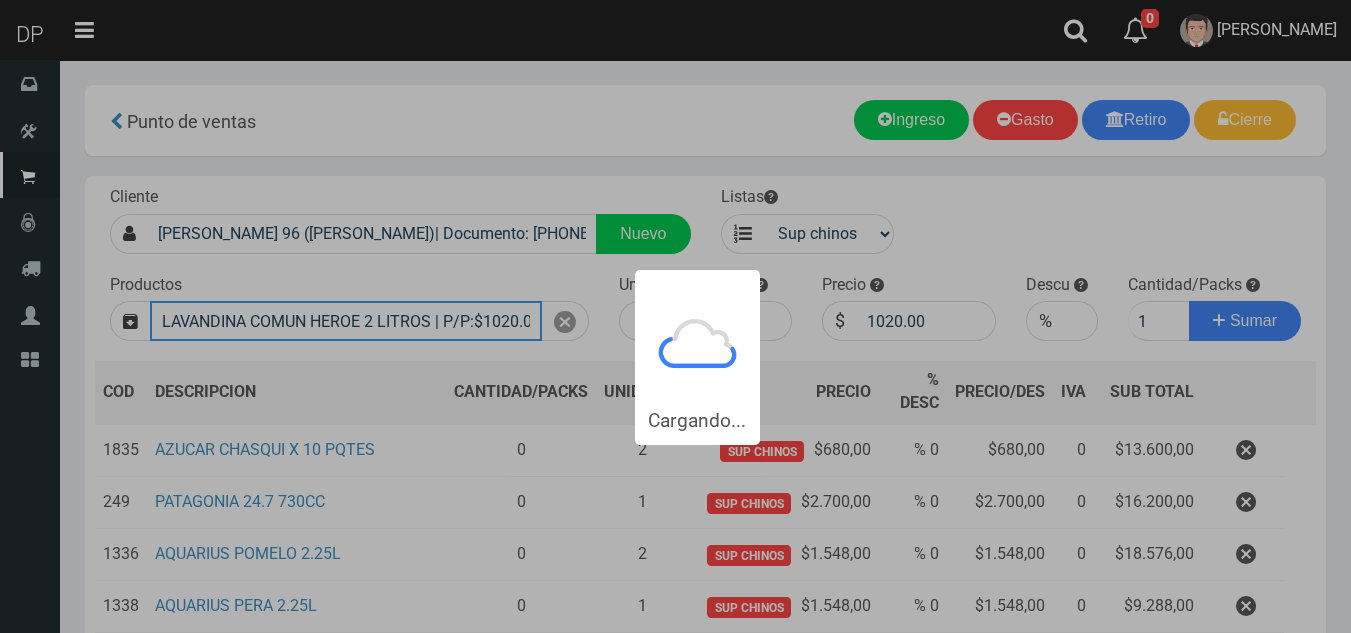 type 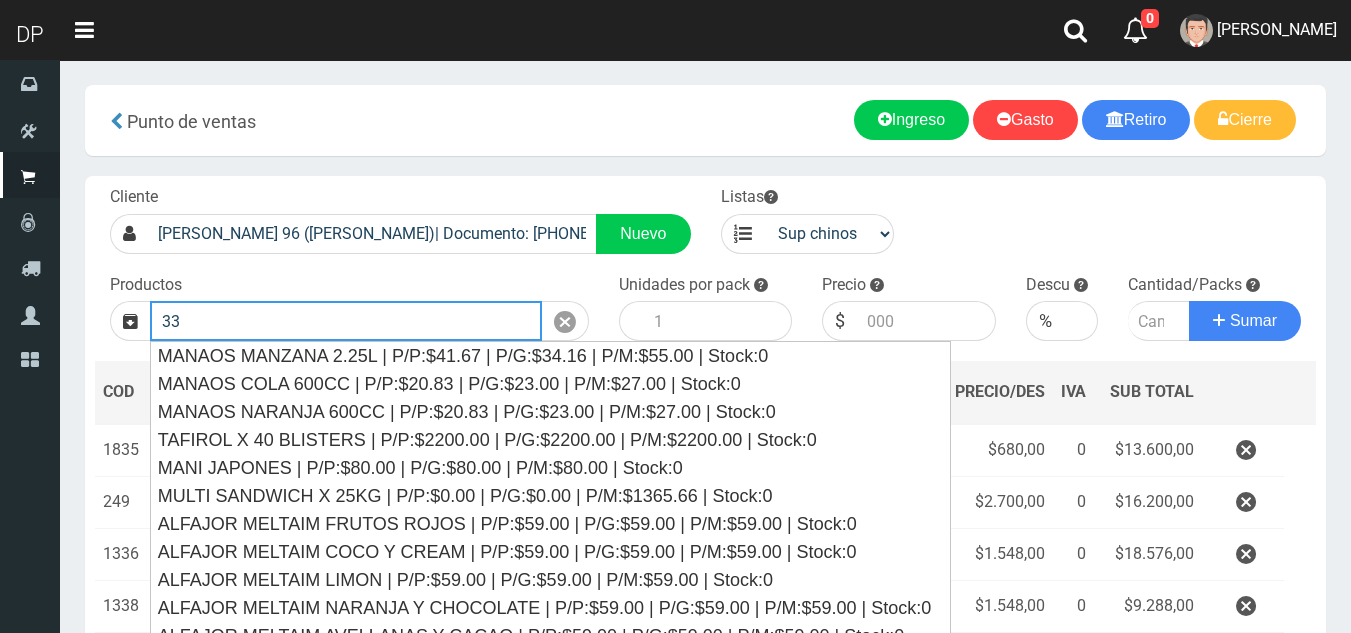 type on "3" 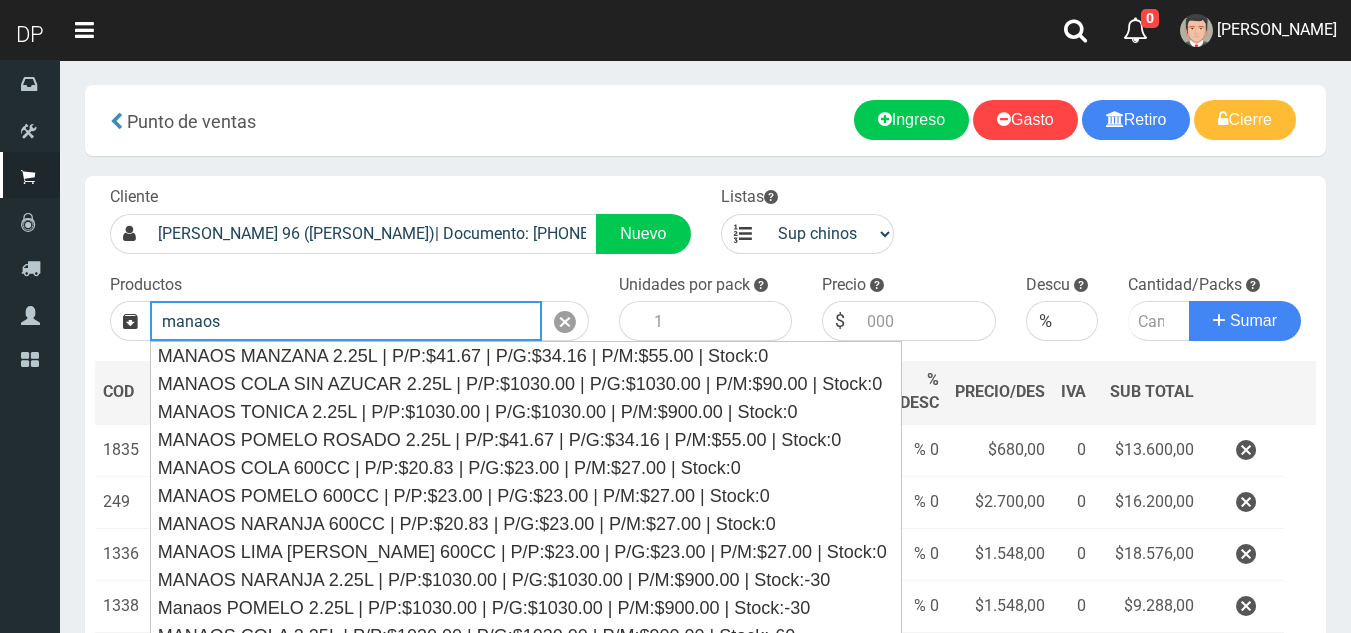 type on "manaos" 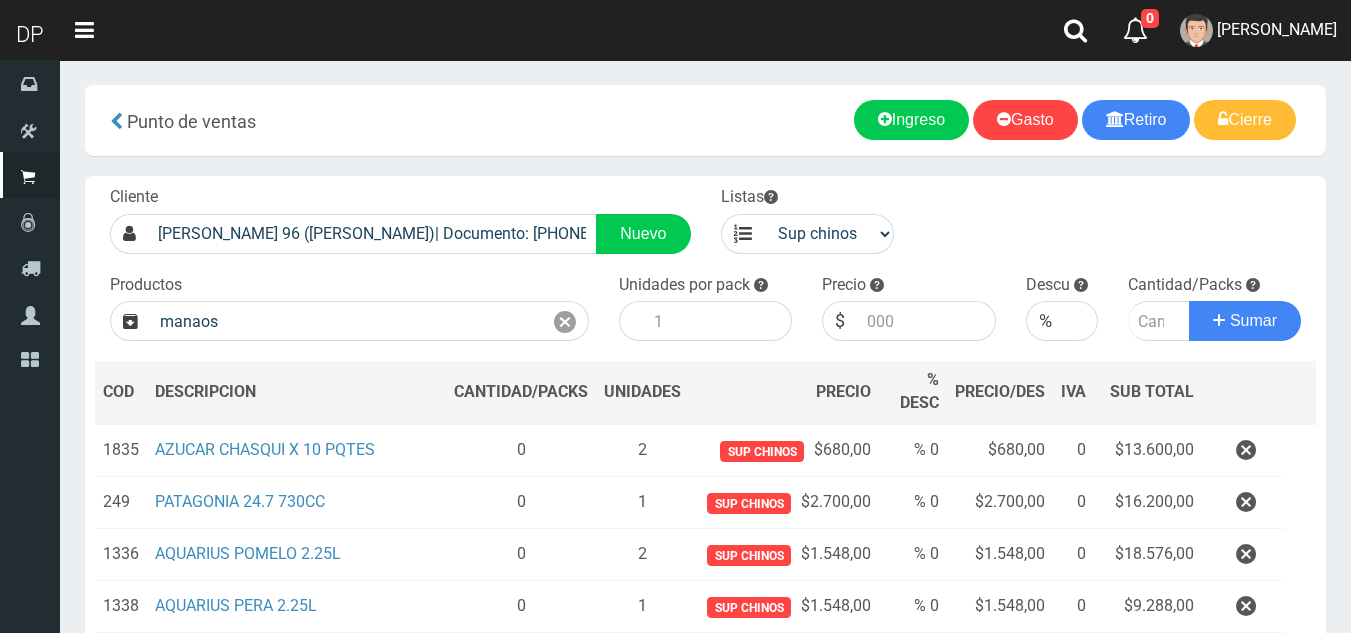 click on "Listo!" at bounding box center (225, 539) 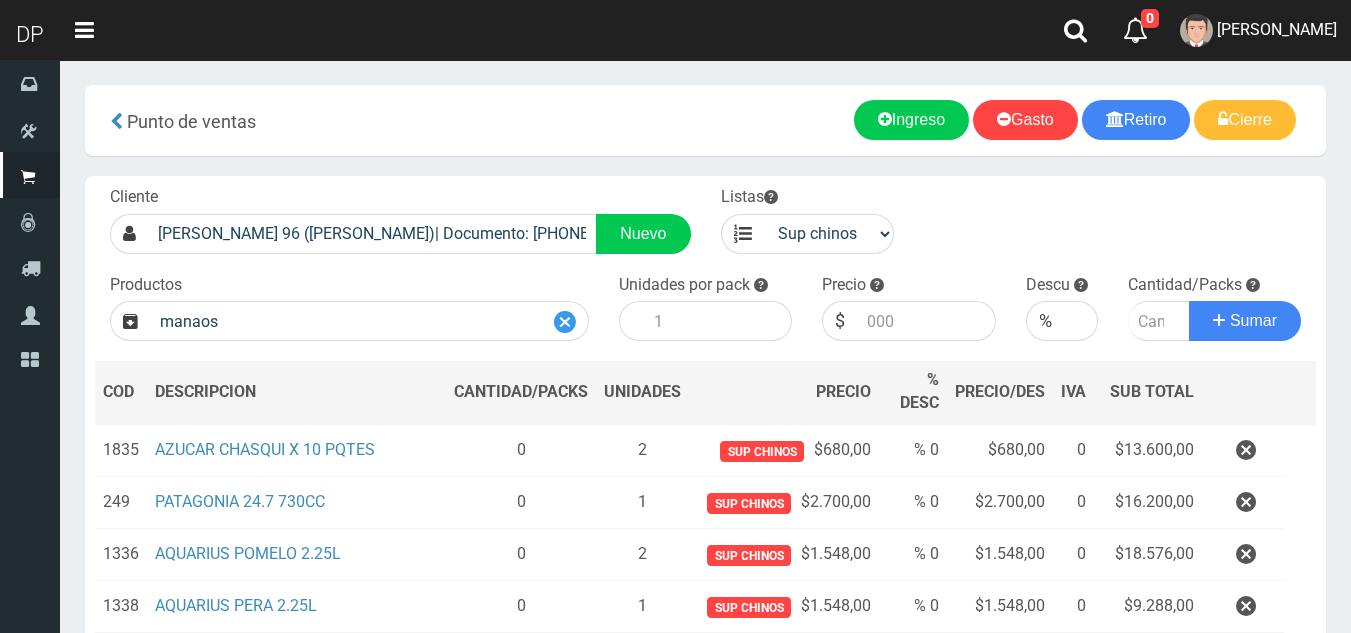 click at bounding box center (565, 322) 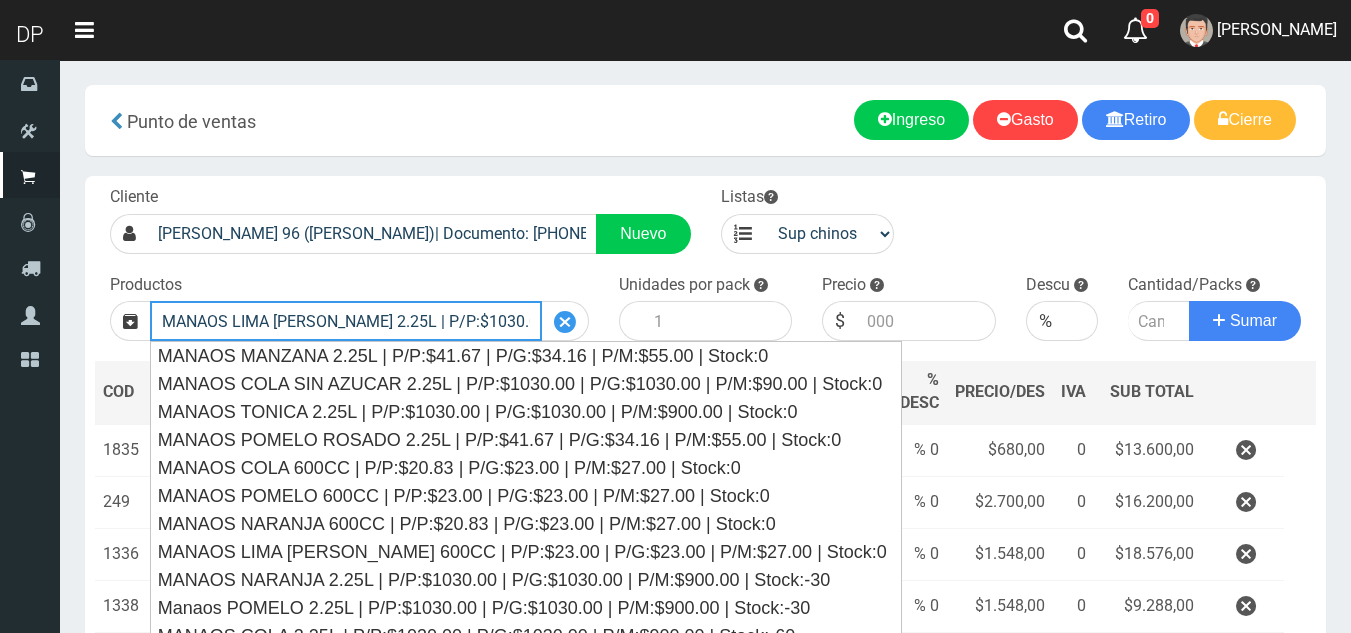 type on "MANAOS LIMA LIMON 2.25L | P/P:$1030.00 | P/G:$1030.00 | P/M:$900.00 | Stock:-60" 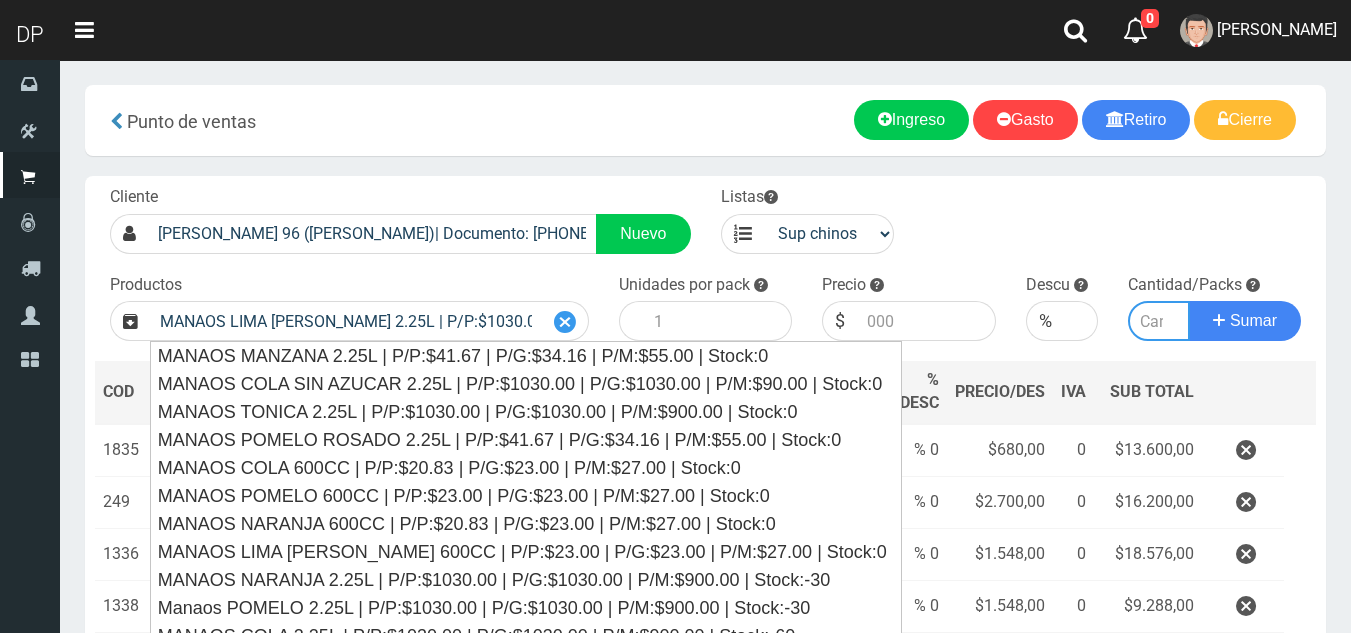 type on "6" 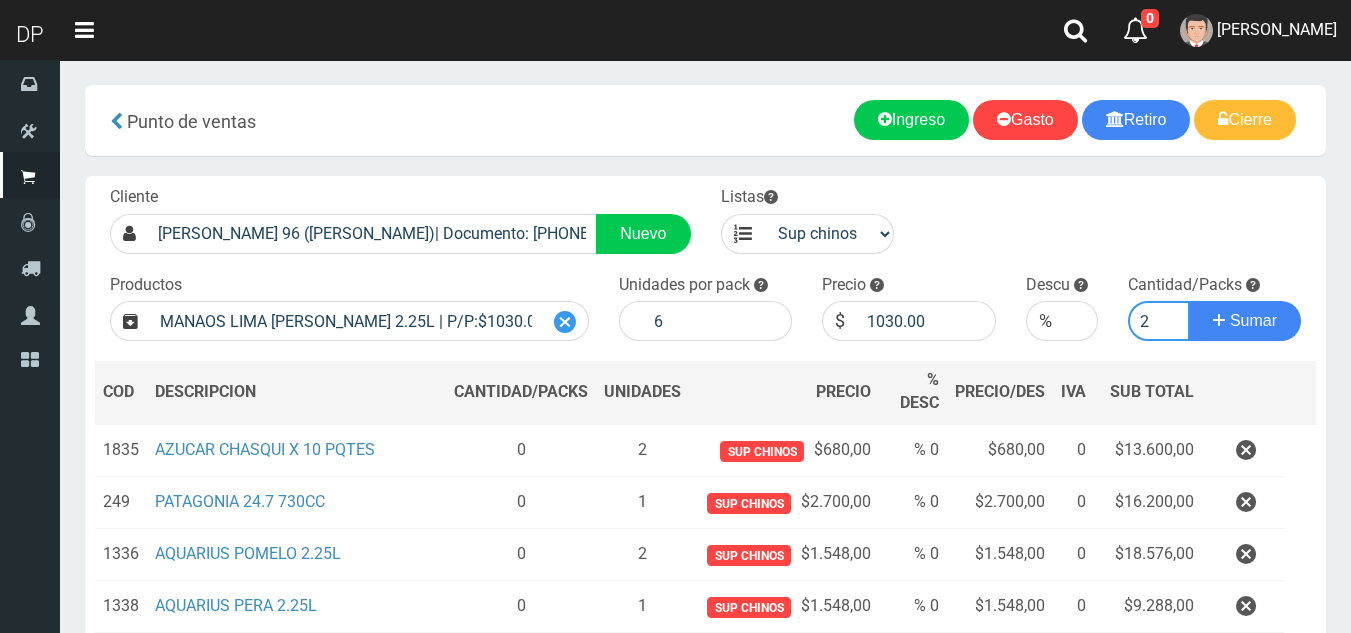type on "2" 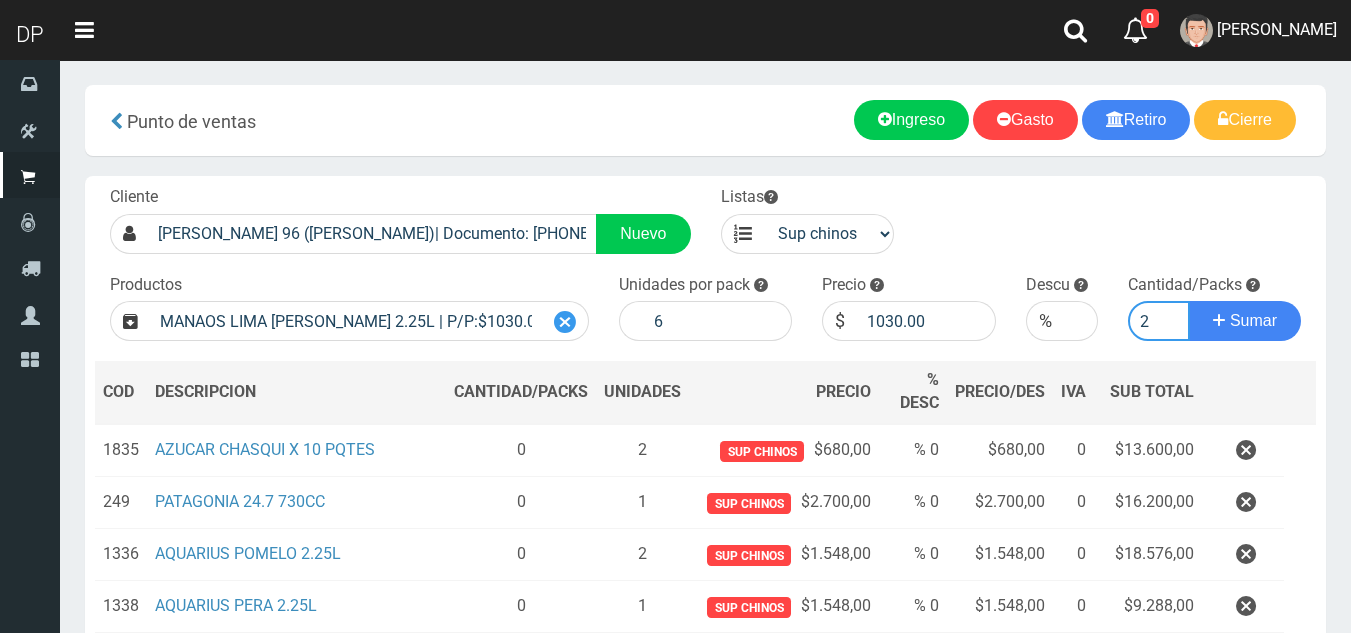 click on "Sumar" at bounding box center [1245, 321] 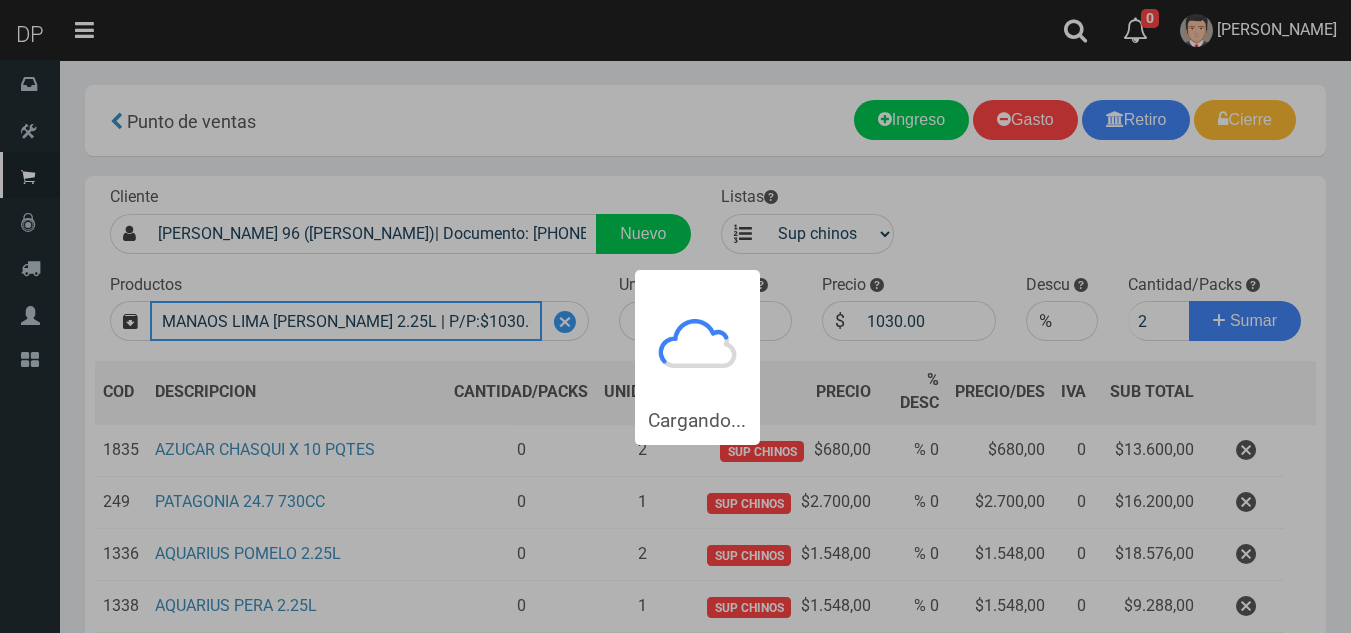 type 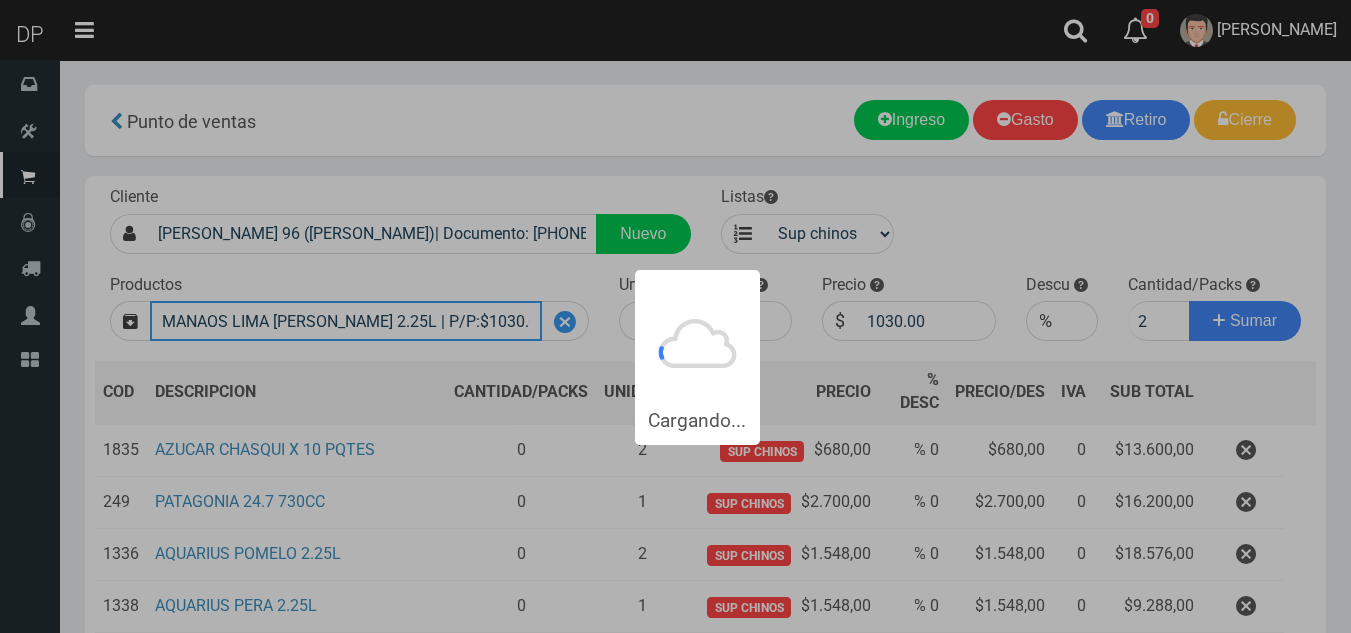 type 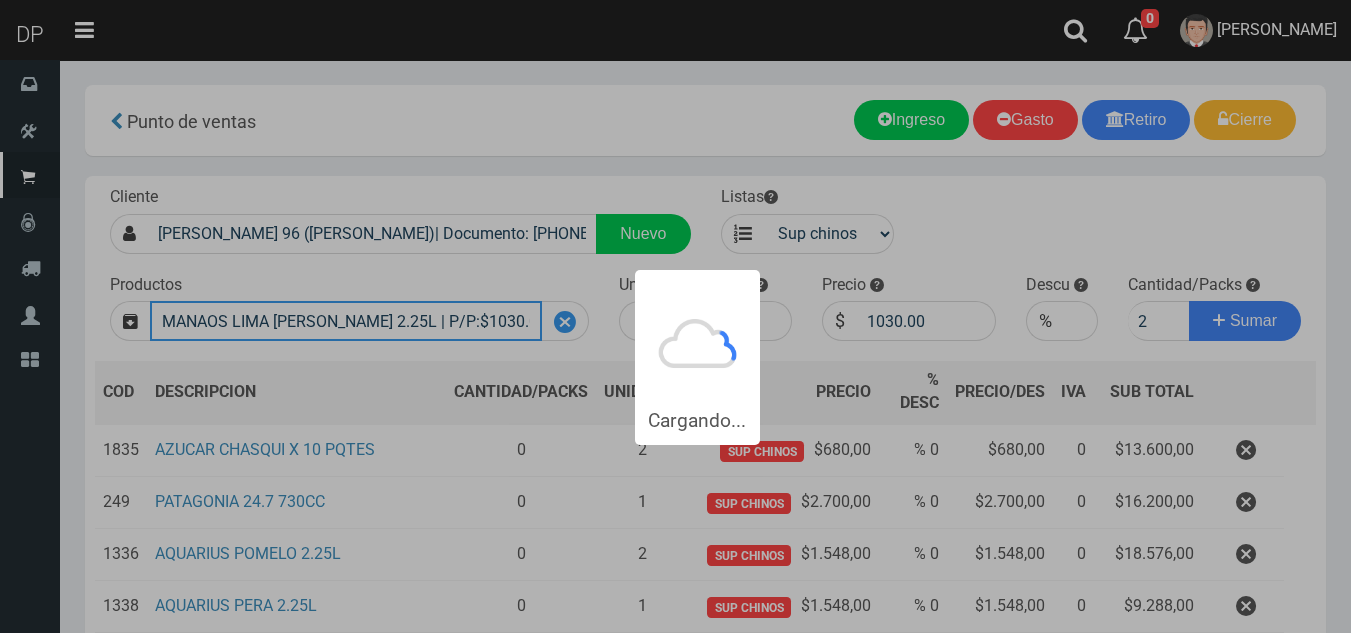 type 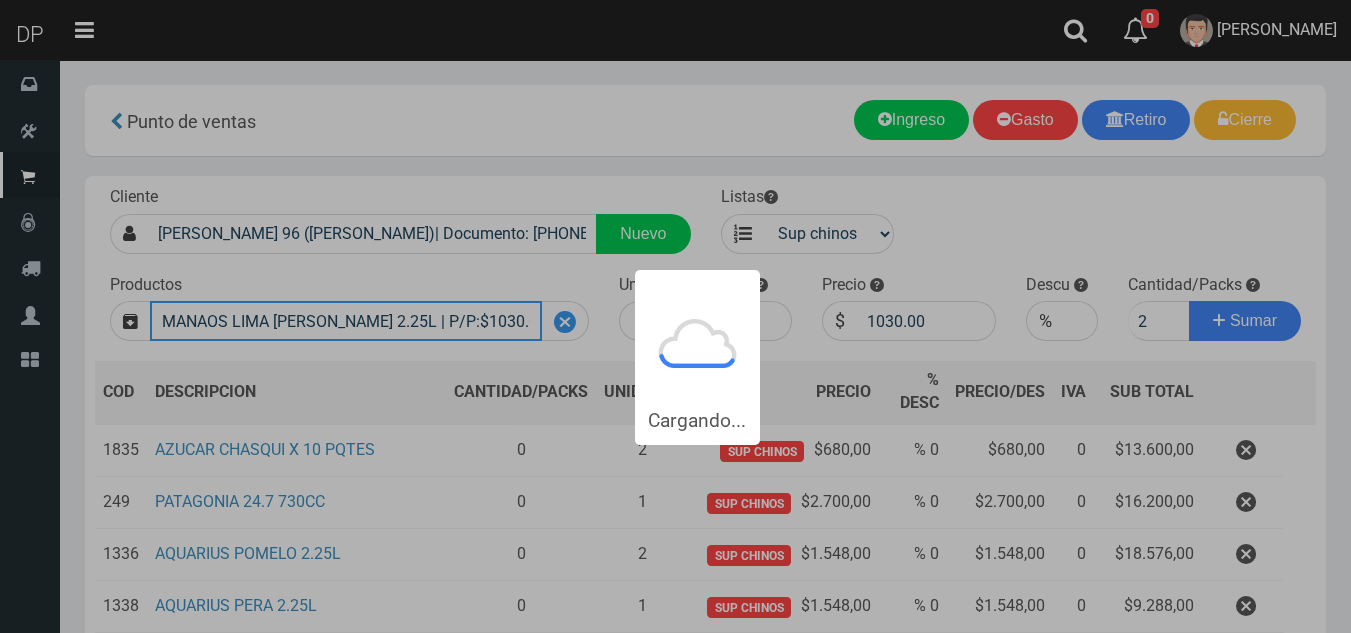 type 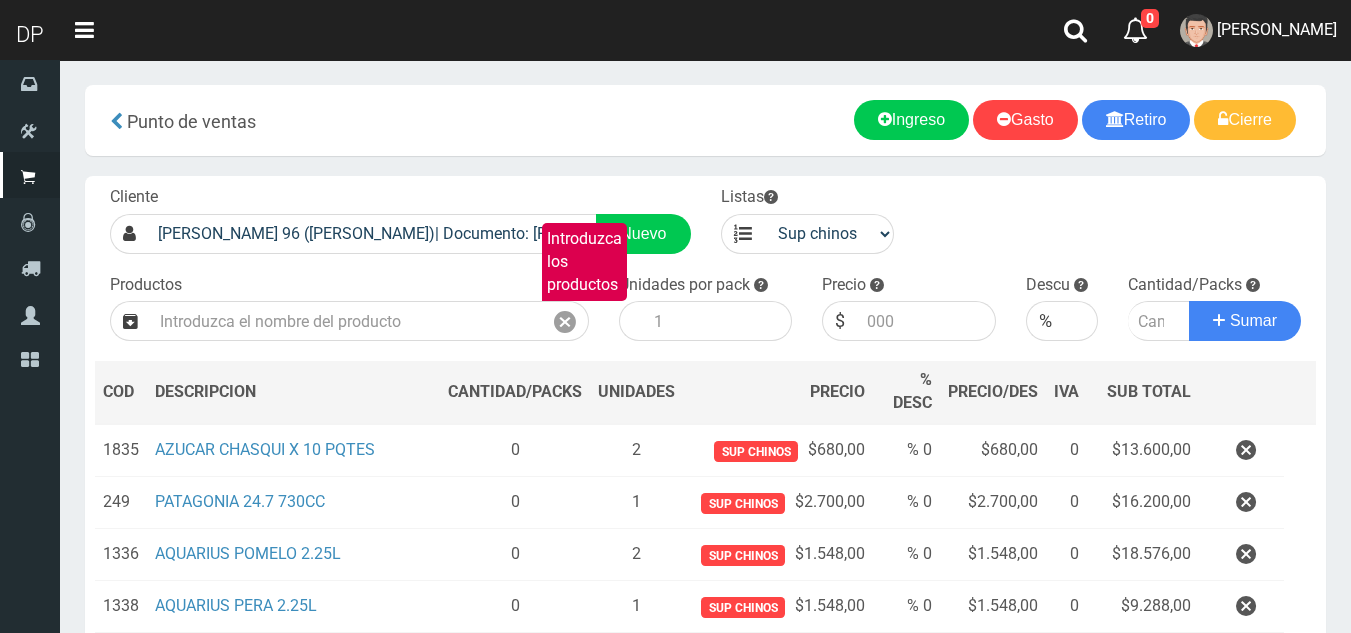 click on "Productos
Introduzca los productos" at bounding box center (349, 308) 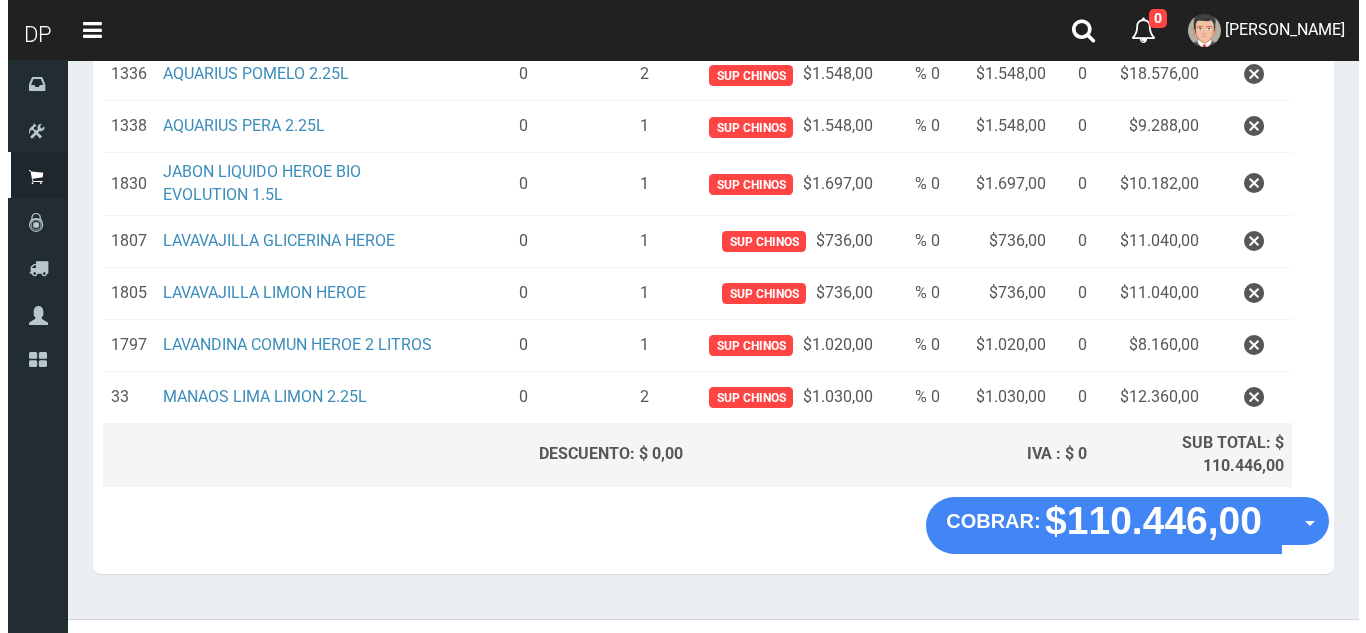 scroll, scrollTop: 512, scrollLeft: 0, axis: vertical 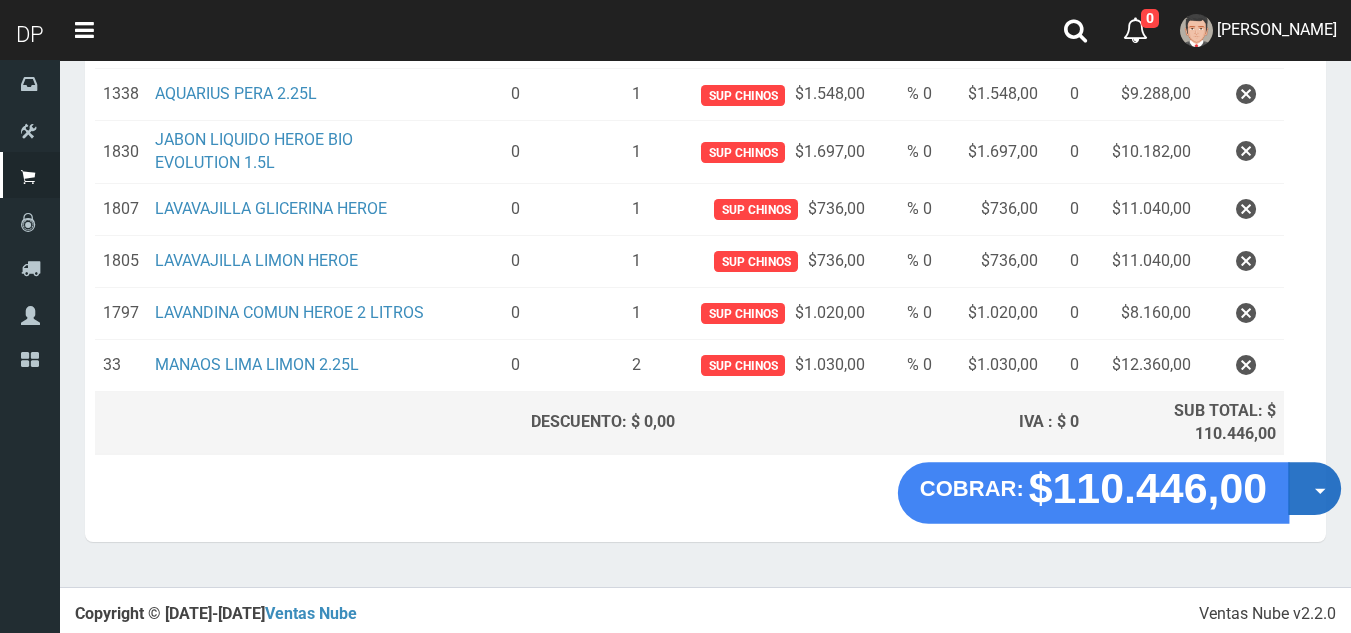 click on "Opciones" at bounding box center [1314, 489] 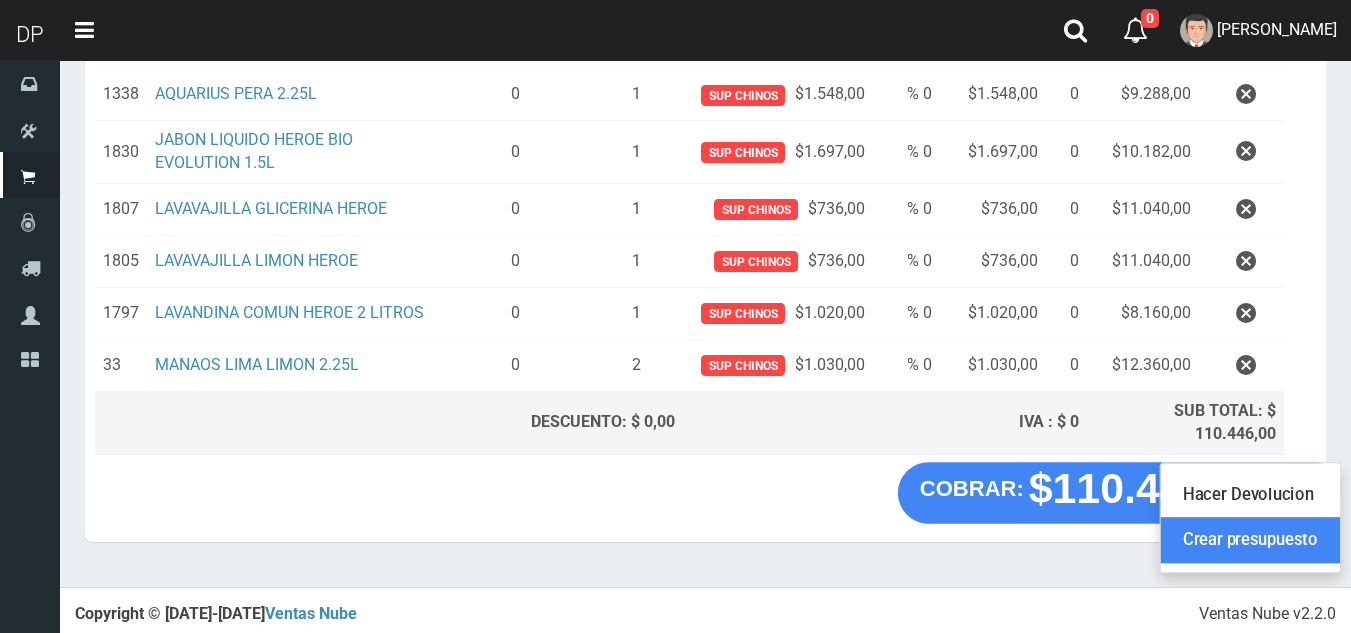 click on "Crear presupuesto" at bounding box center (1250, 541) 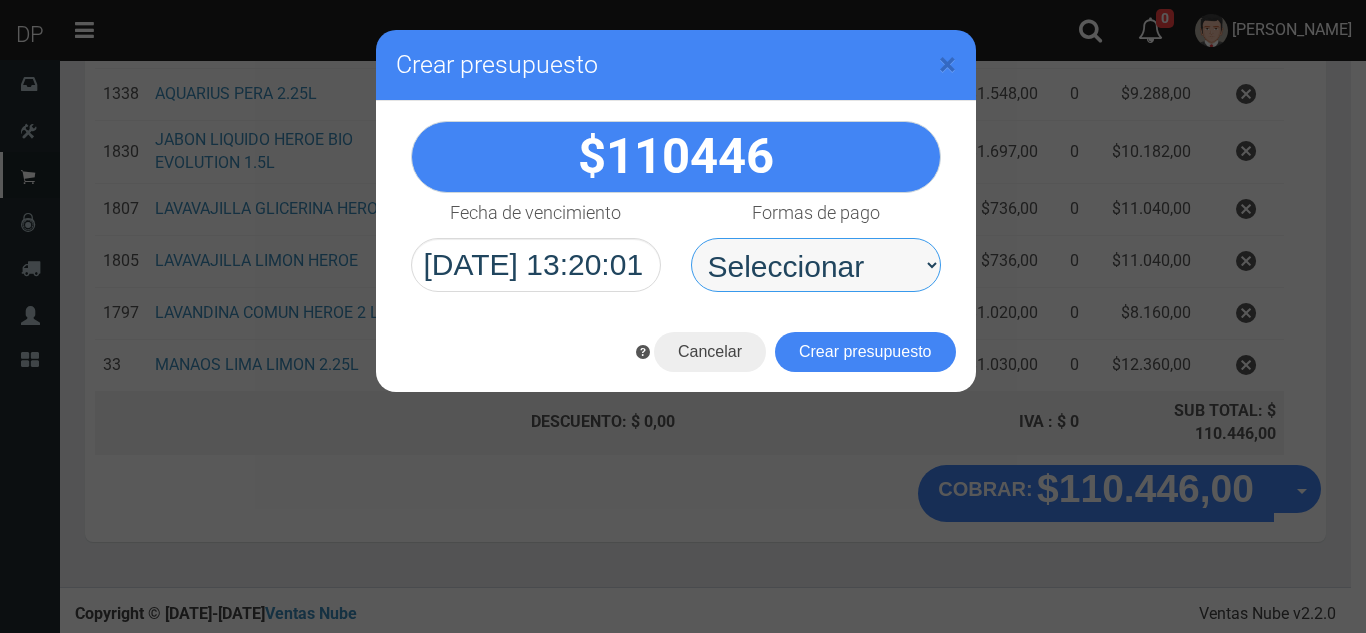 click on "Seleccionar
Efectivo
Tarjeta de Crédito
Depósito
Débito" at bounding box center (816, 265) 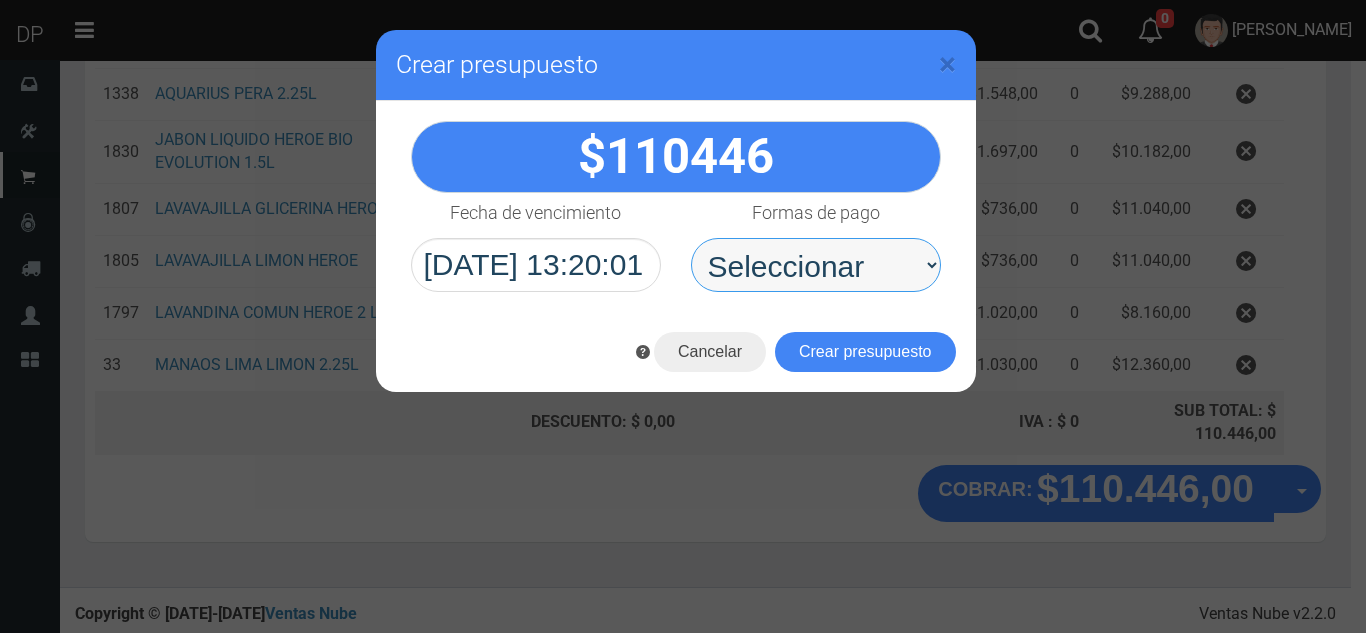 select on "Efectivo" 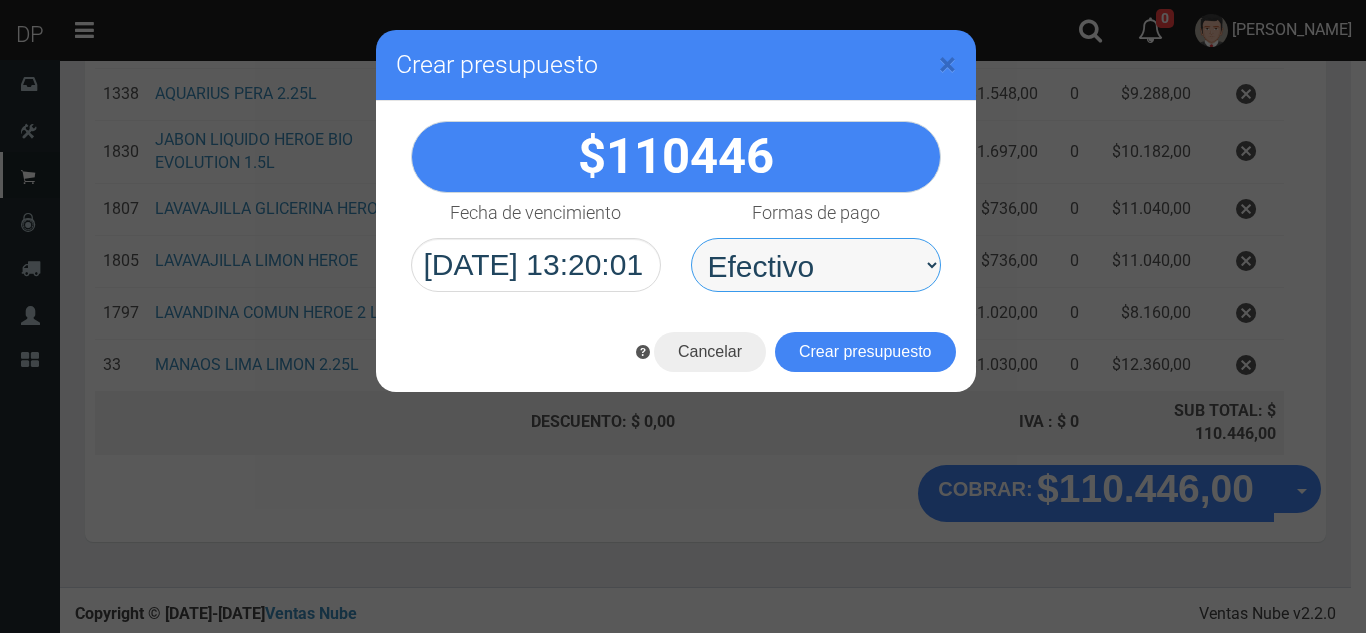 click on "Seleccionar
Efectivo
Tarjeta de Crédito
Depósito
Débito" at bounding box center (816, 265) 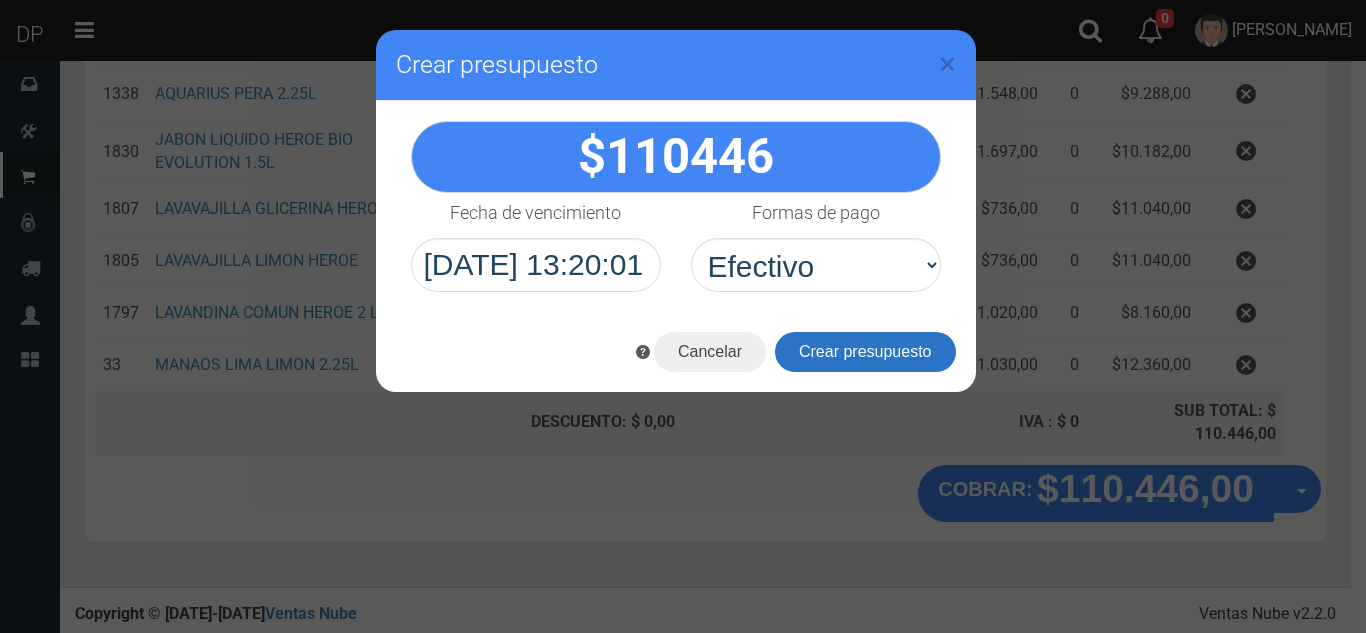 click on "Crear presupuesto" at bounding box center (865, 352) 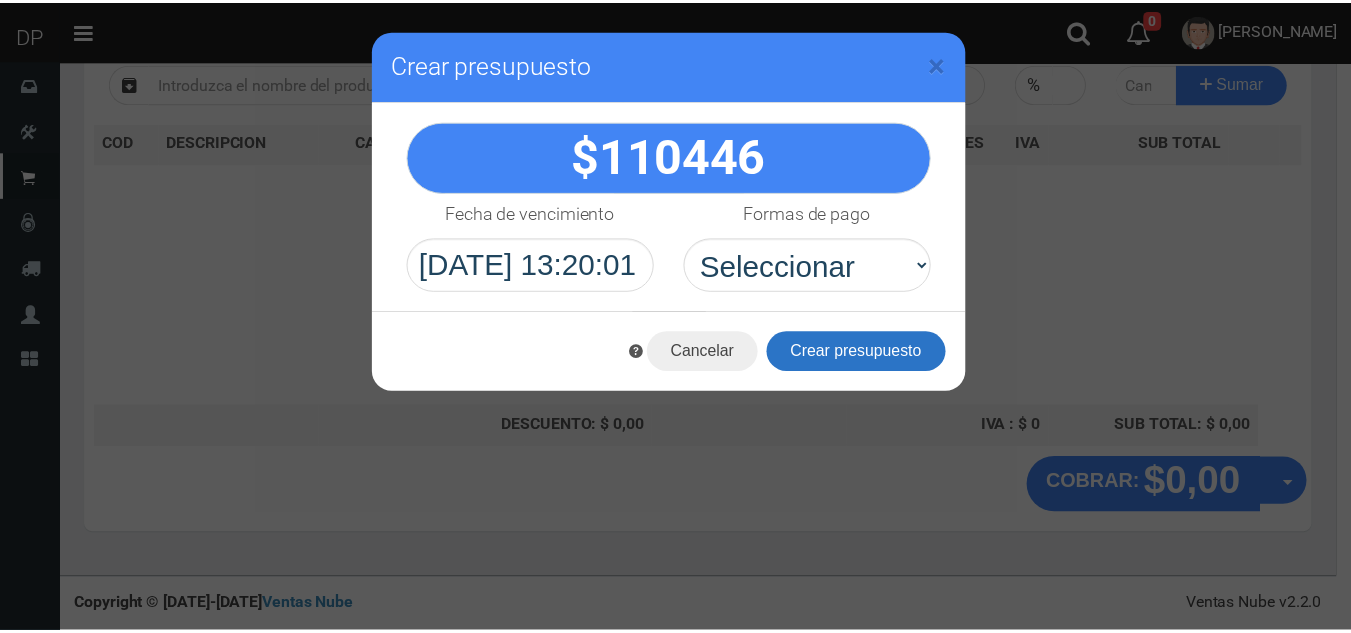 scroll, scrollTop: 5, scrollLeft: 0, axis: vertical 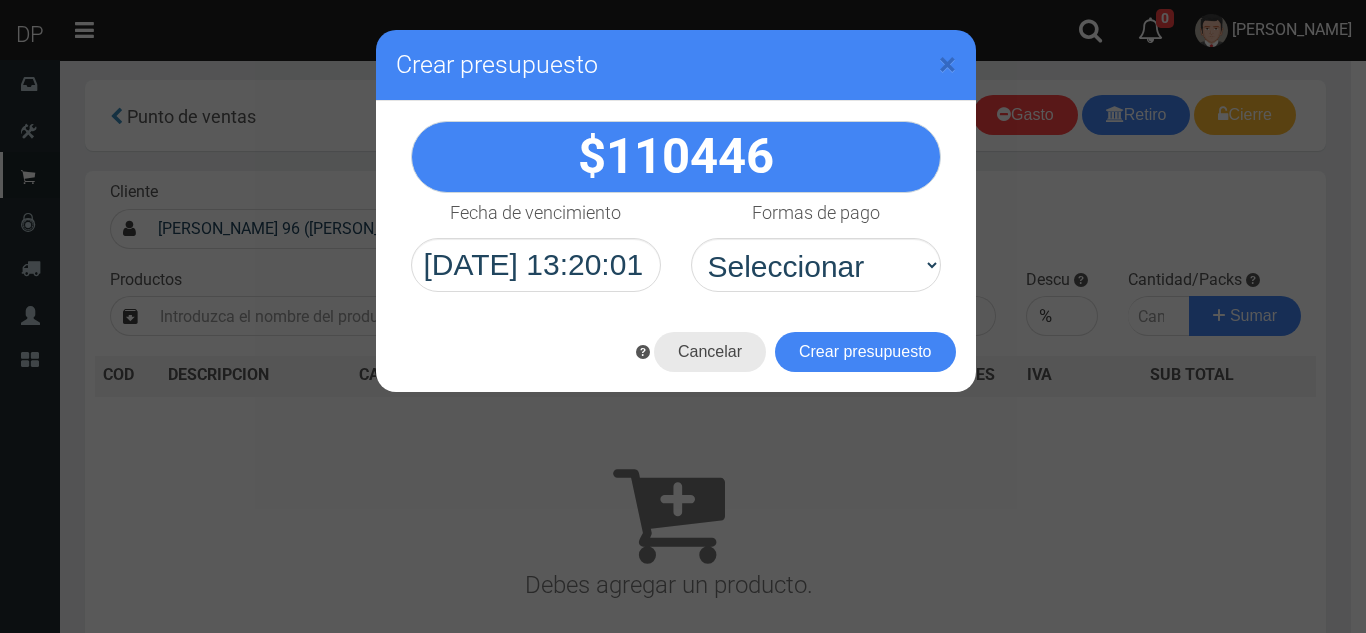 click on "Cancelar" at bounding box center [710, 352] 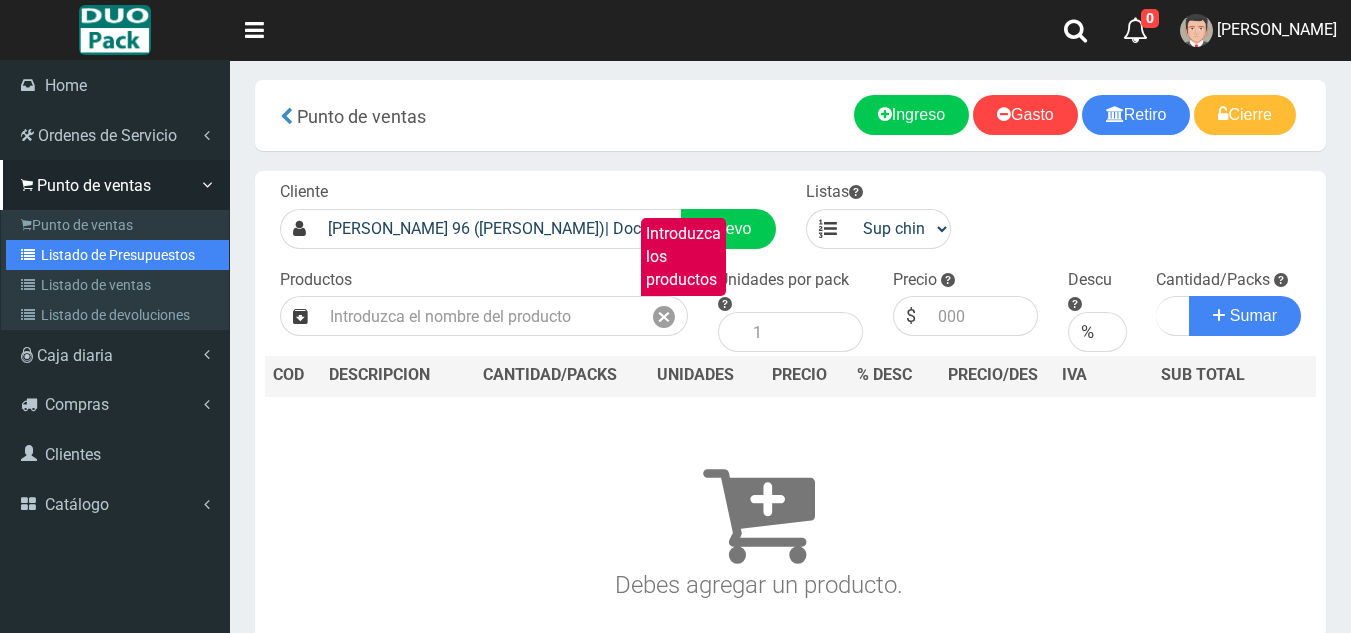 click on "Listado de Presupuestos" at bounding box center (117, 255) 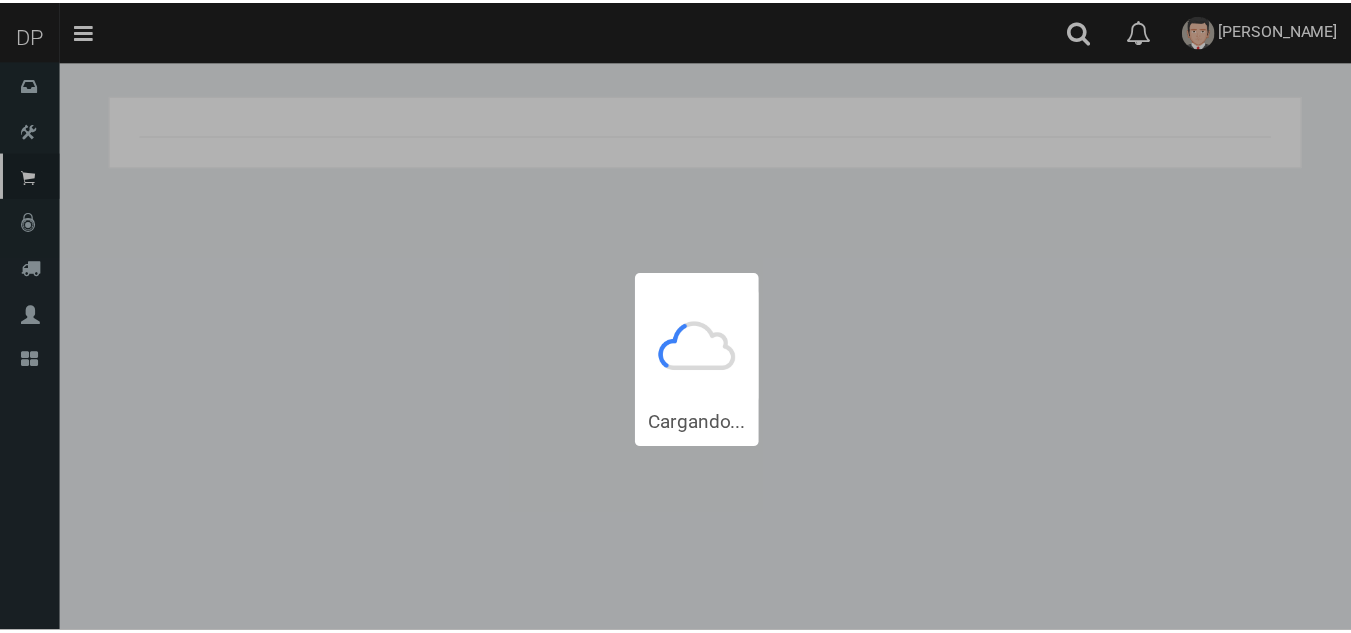 scroll, scrollTop: 0, scrollLeft: 0, axis: both 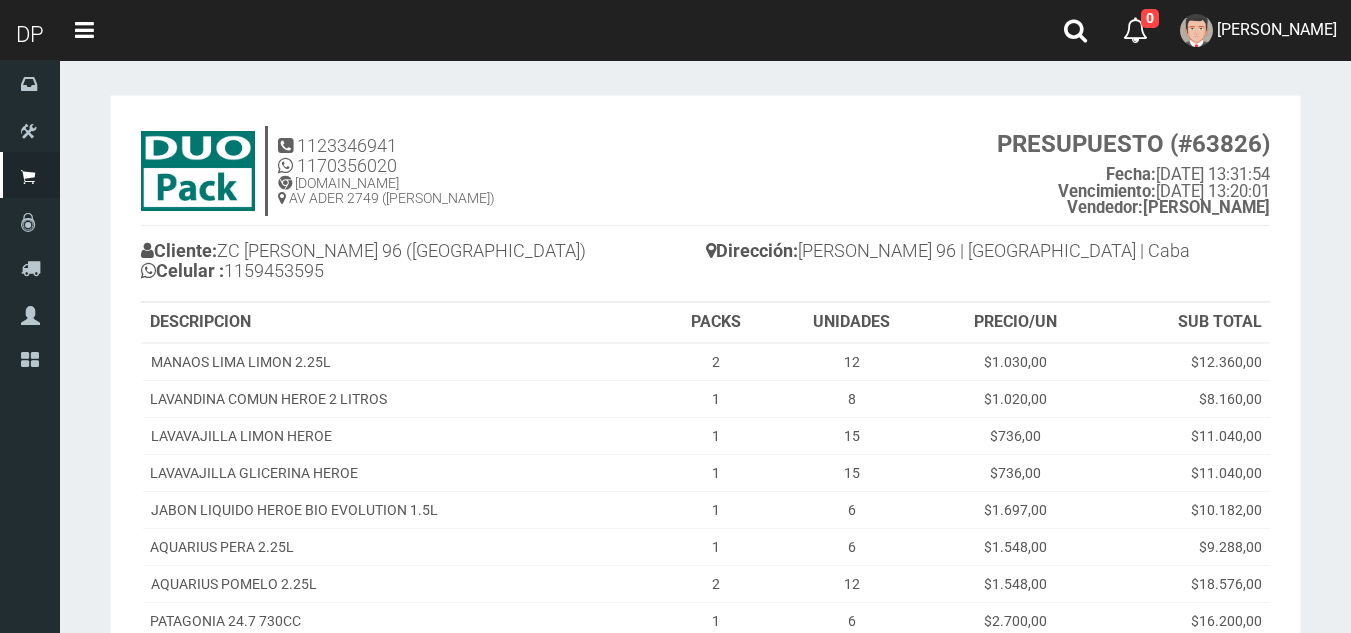click on "1123346941                                       1170356020
WWW.DUOPACKS.COM.AR                                        AV ADER 2749 (MUNRO)
PRESUPUESTO (#63826)
Fecha:  2025-07-03 13:31:54
Vencimiento:   2025-07-03 13:20:01
Vendedor:   FRANCISCO ORTIGOZA" at bounding box center [705, 176] 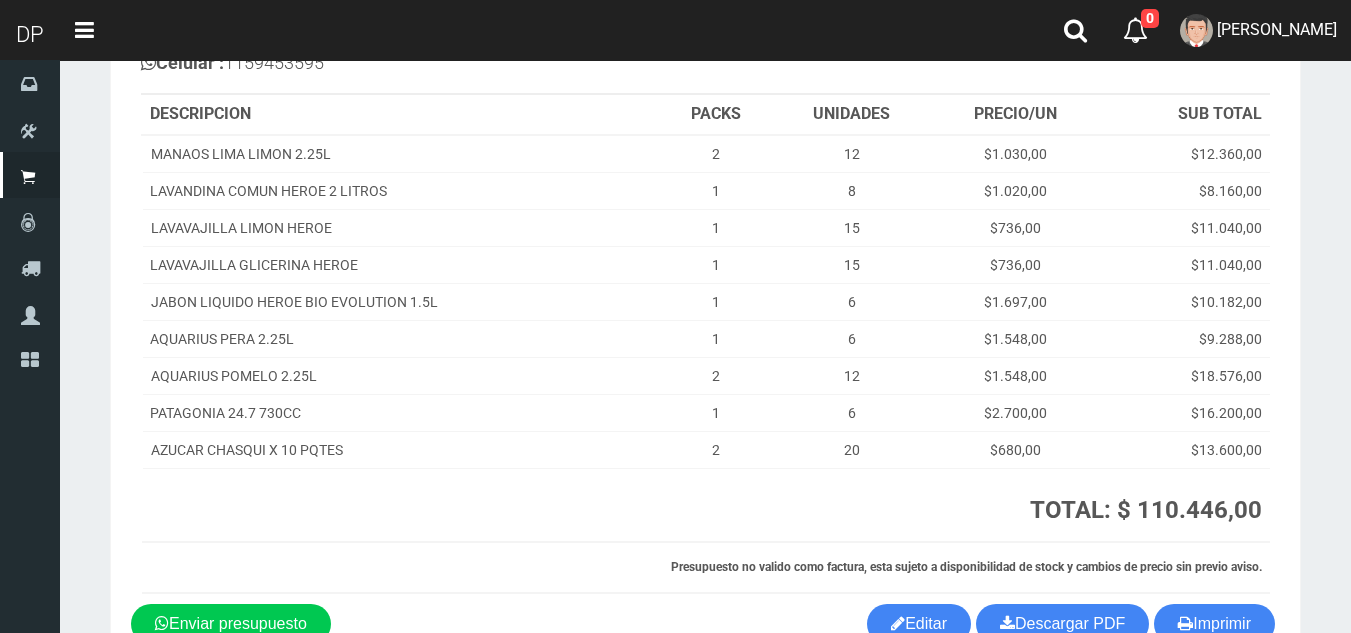 scroll, scrollTop: 240, scrollLeft: 0, axis: vertical 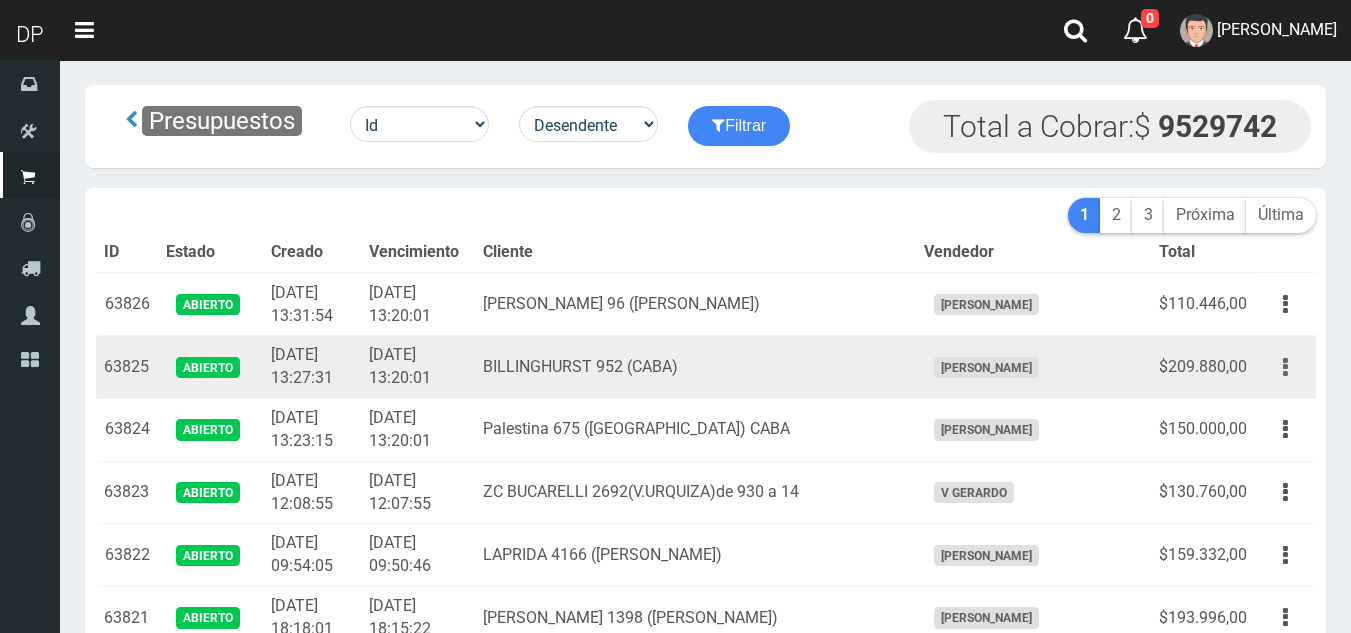 click at bounding box center [1285, 367] 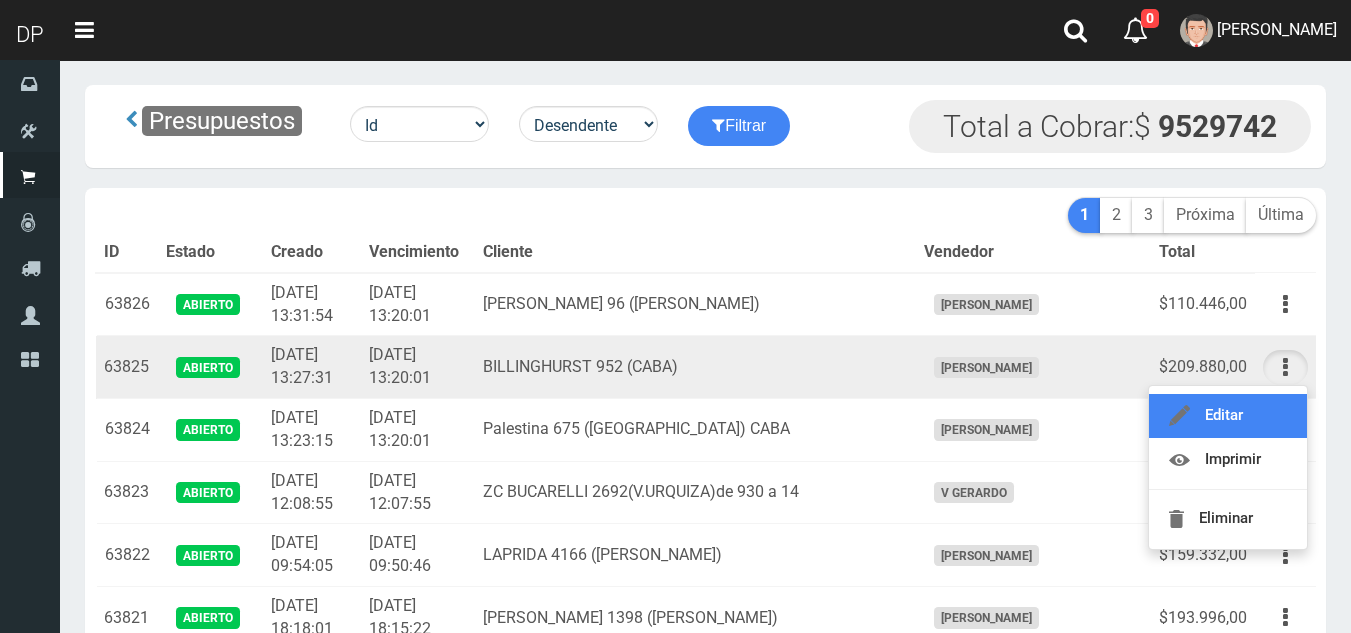 click on "Editar" at bounding box center [1228, 416] 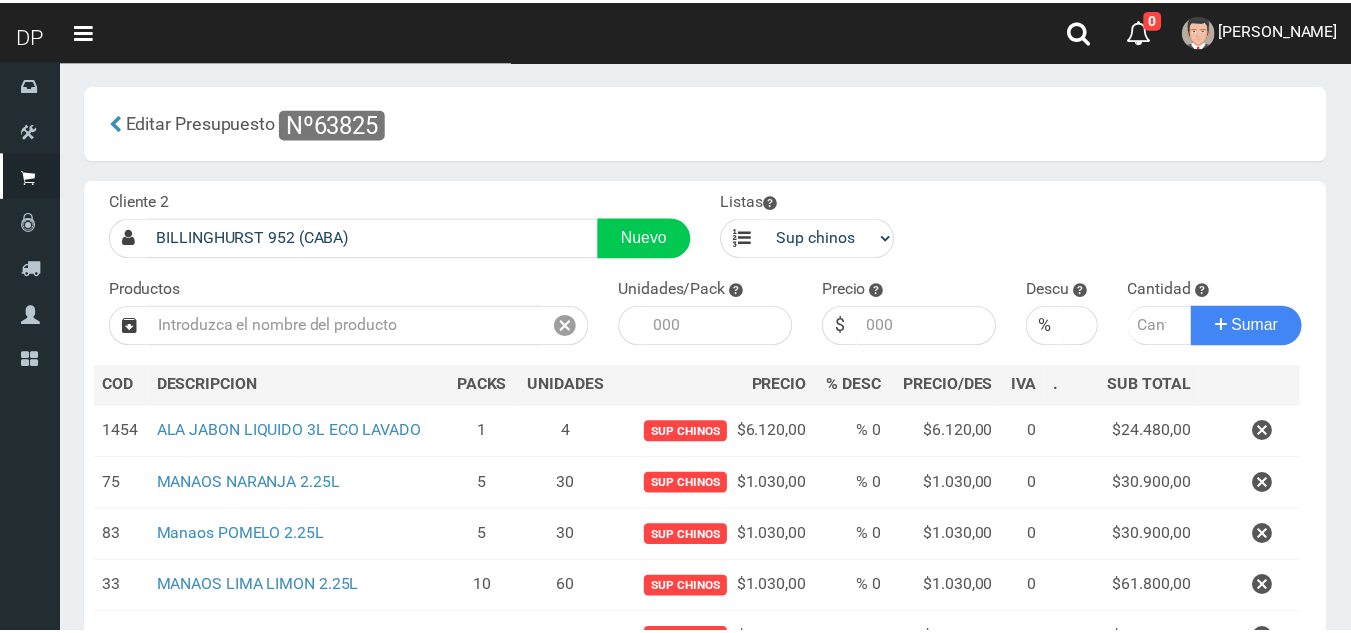 scroll, scrollTop: 0, scrollLeft: 0, axis: both 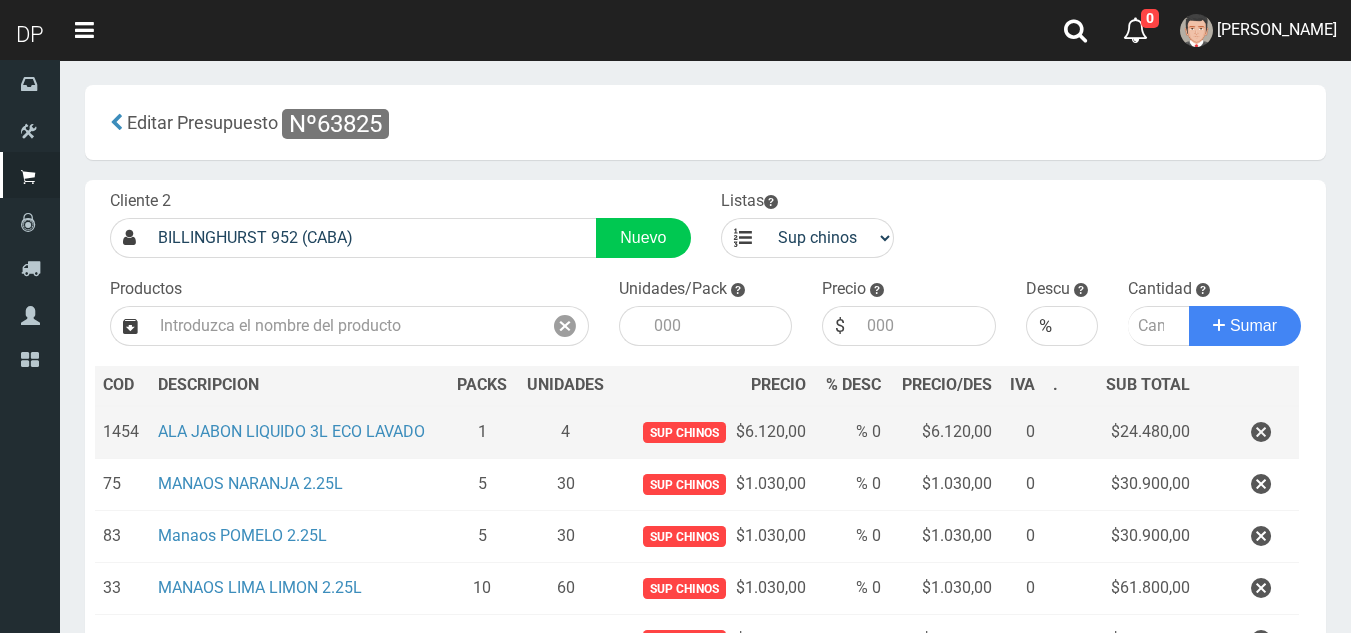 click on "ALA JABON LIQUIDO 3L ECO LAVADO" at bounding box center [299, 432] 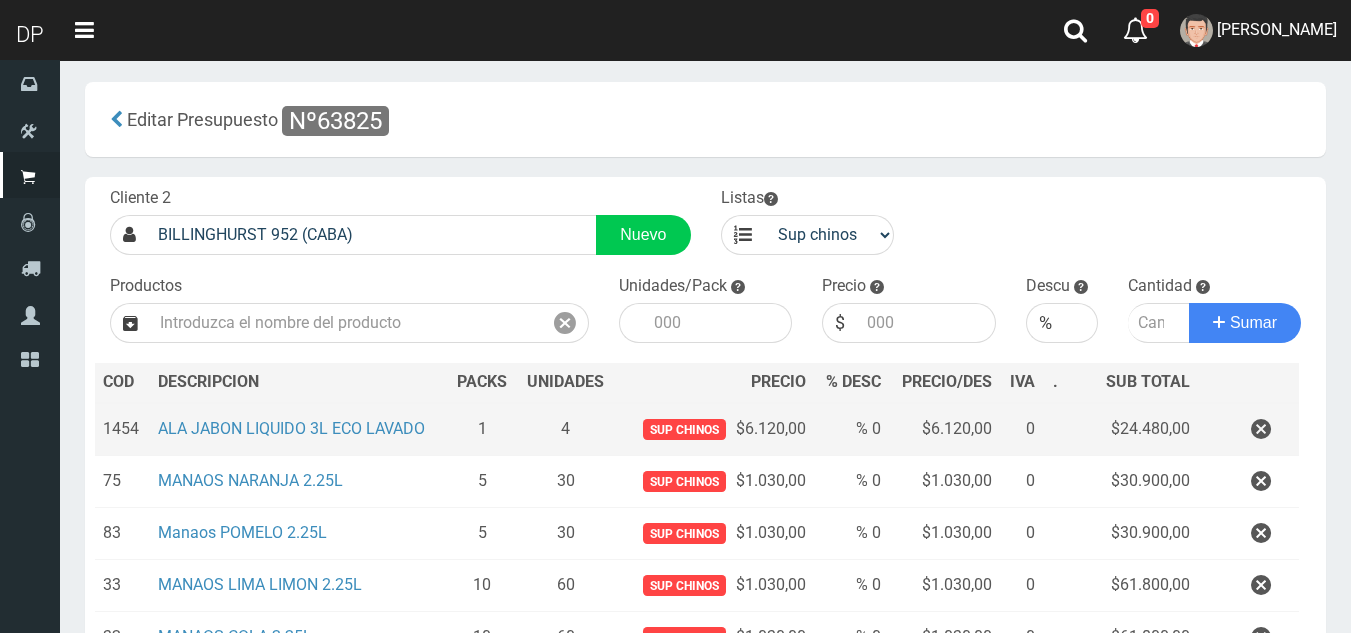 scroll, scrollTop: 0, scrollLeft: 0, axis: both 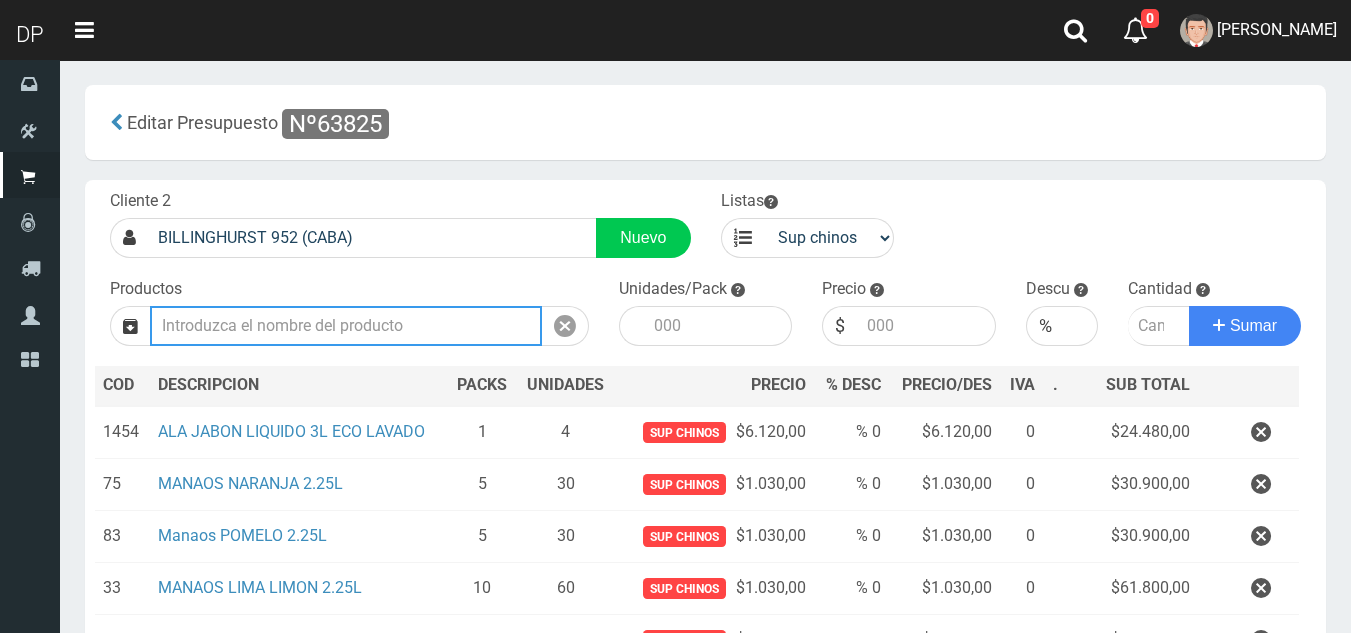 click at bounding box center [346, 326] 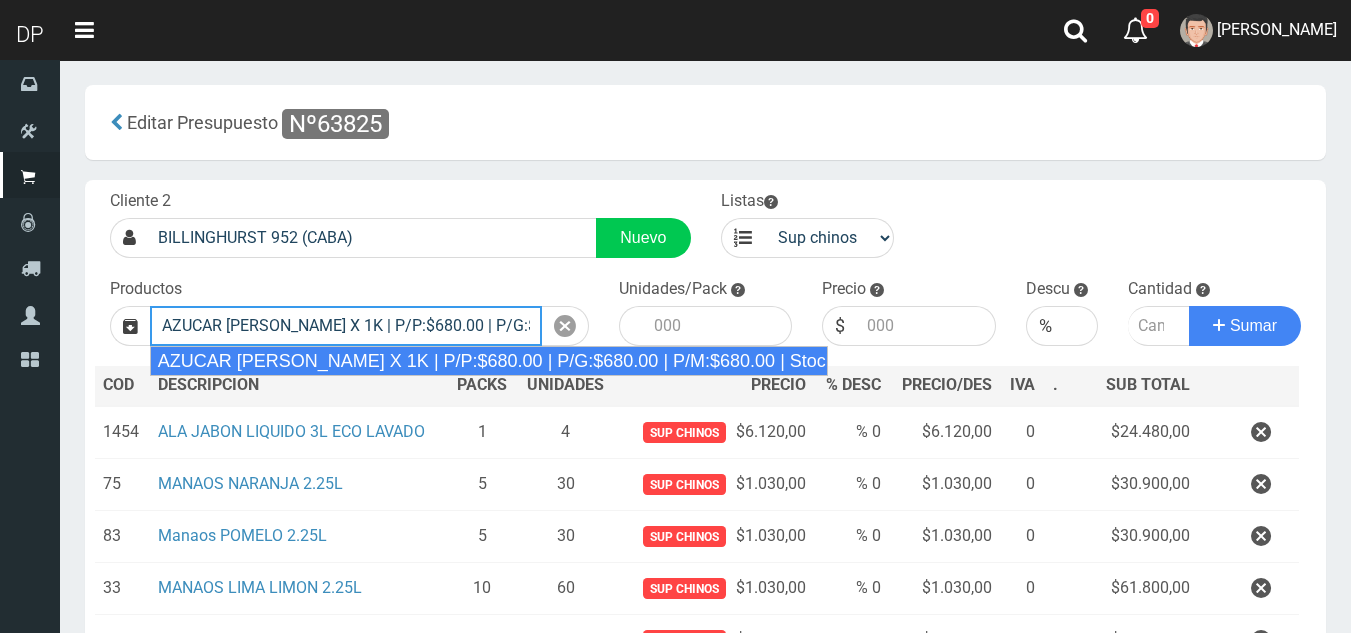 type on "AZUCAR [PERSON_NAME] X 1K | P/P:$680.00 | P/G:$680.00 | P/M:$680.00 | Stock:1500" 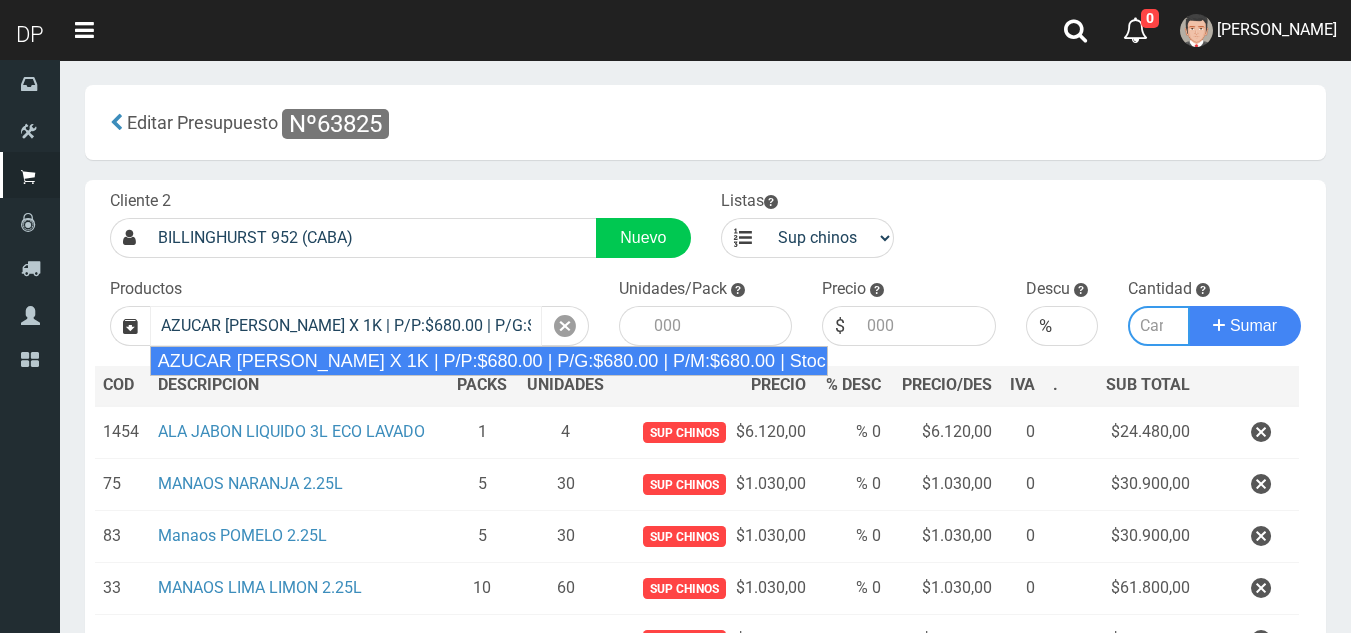 type on "10" 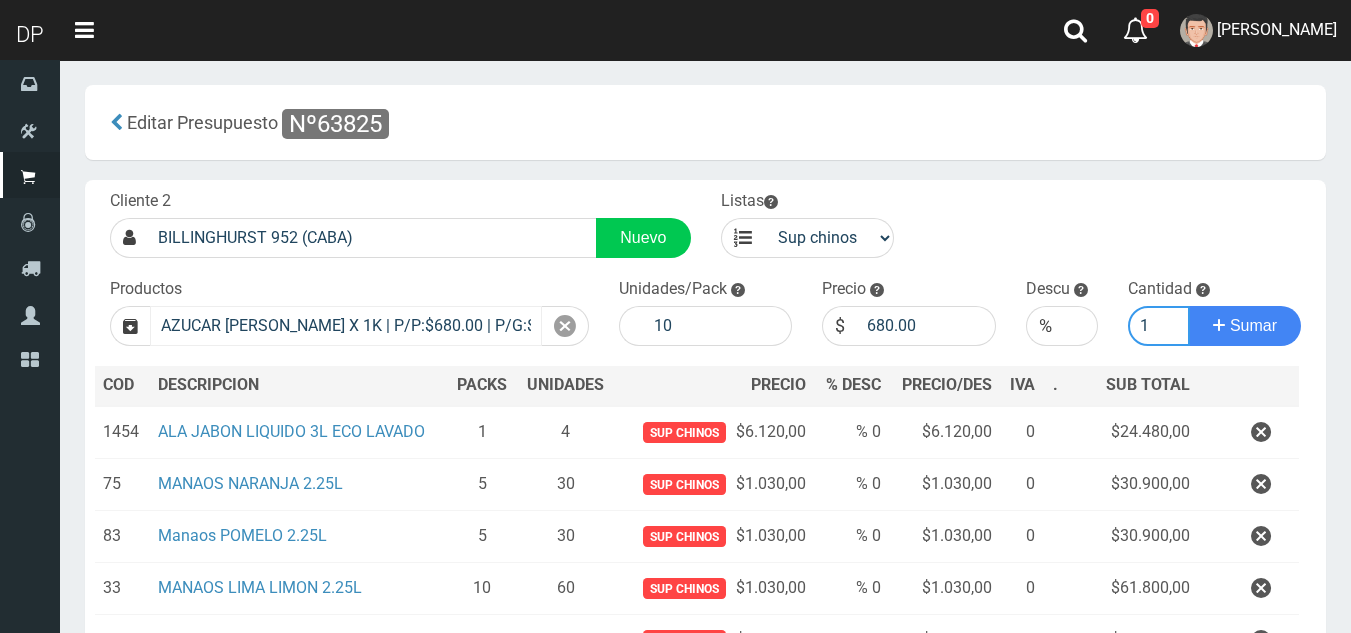 type on "1" 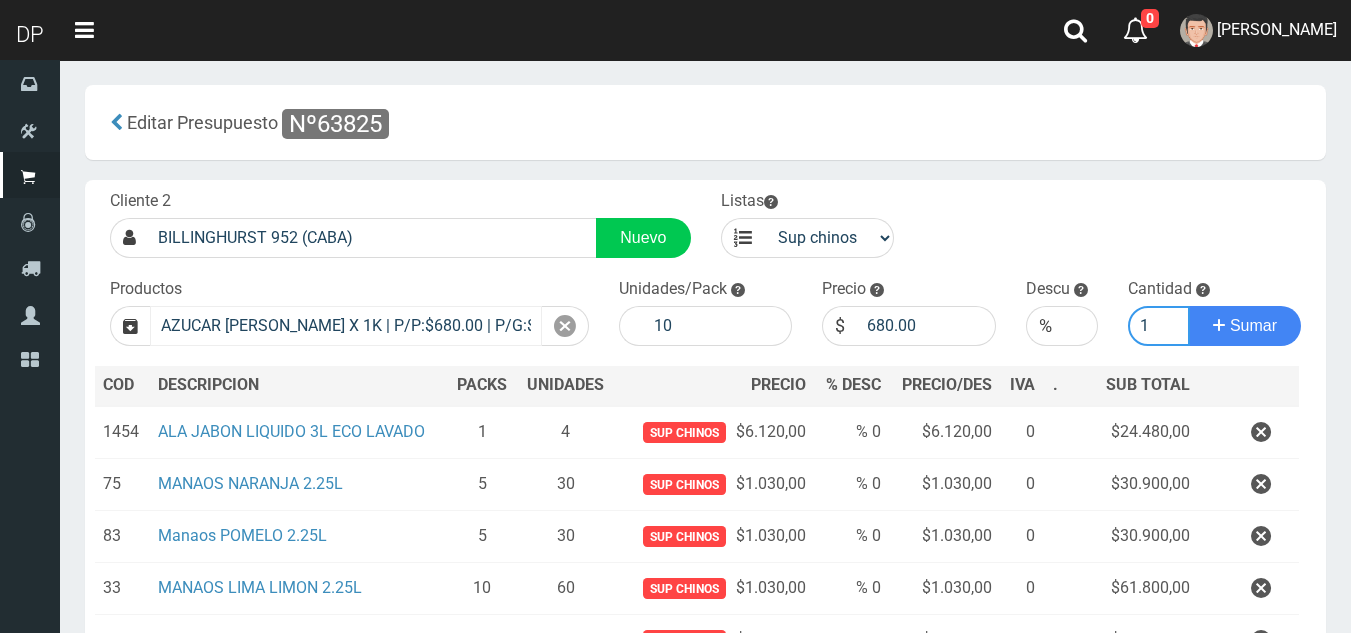 click on "Sumar" at bounding box center [1245, 326] 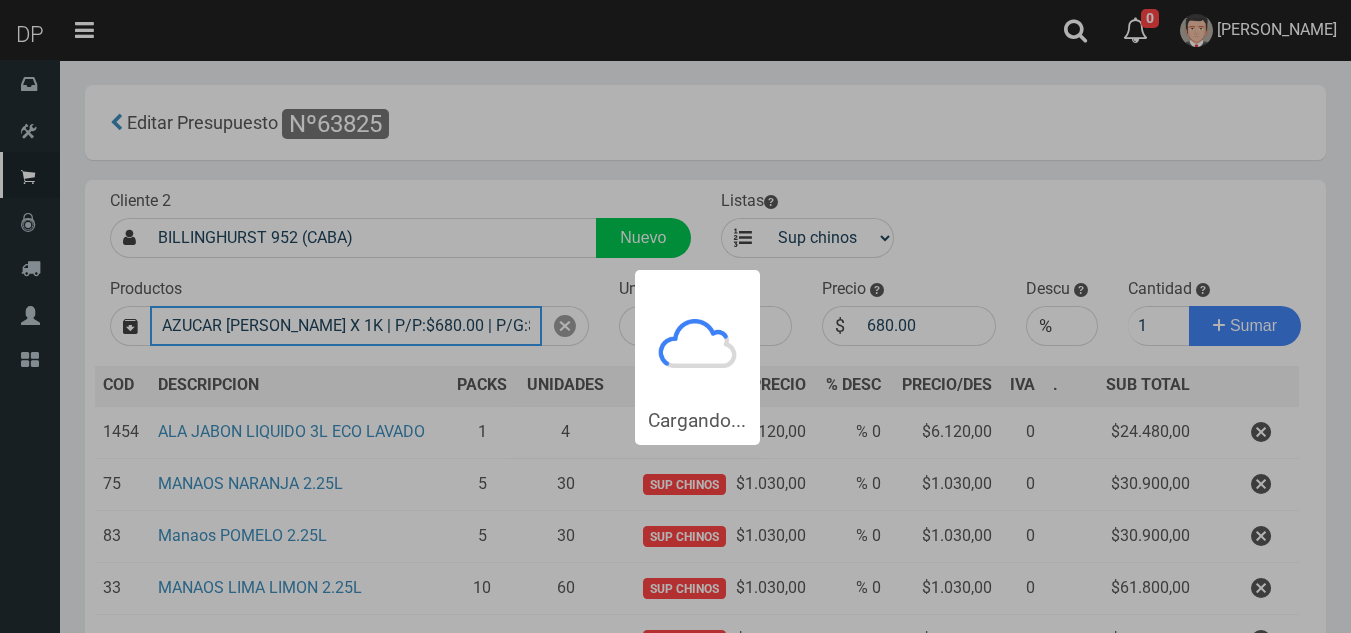 type 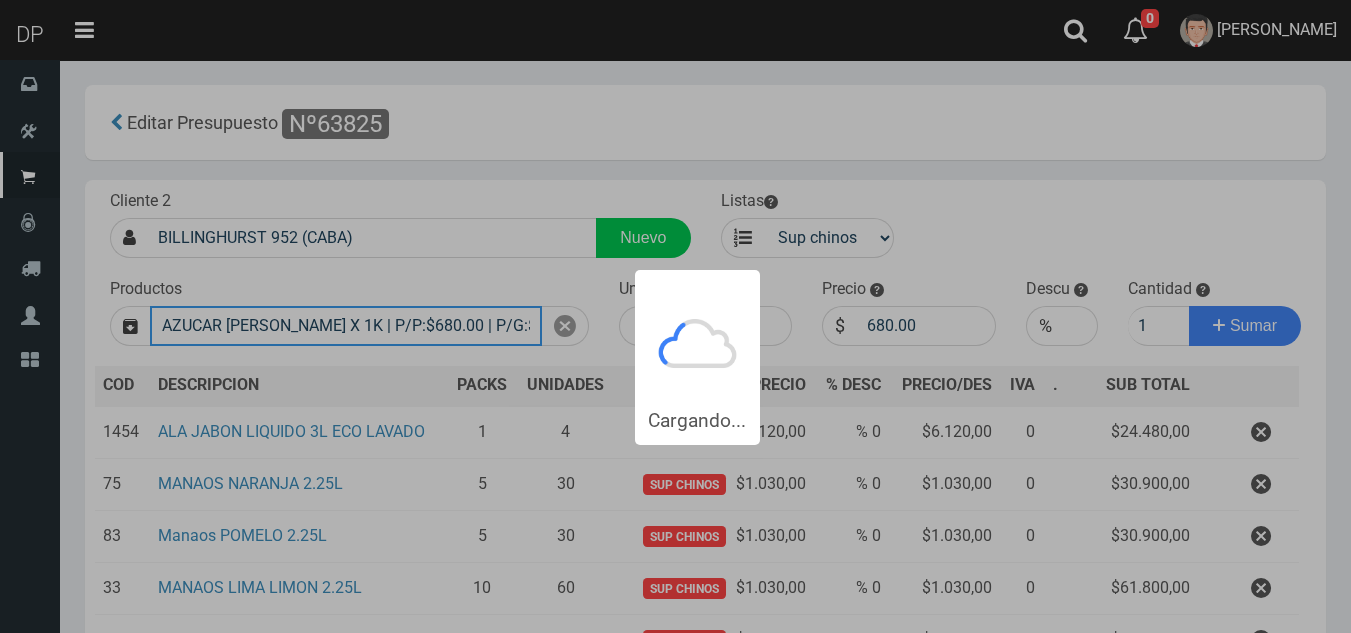 type 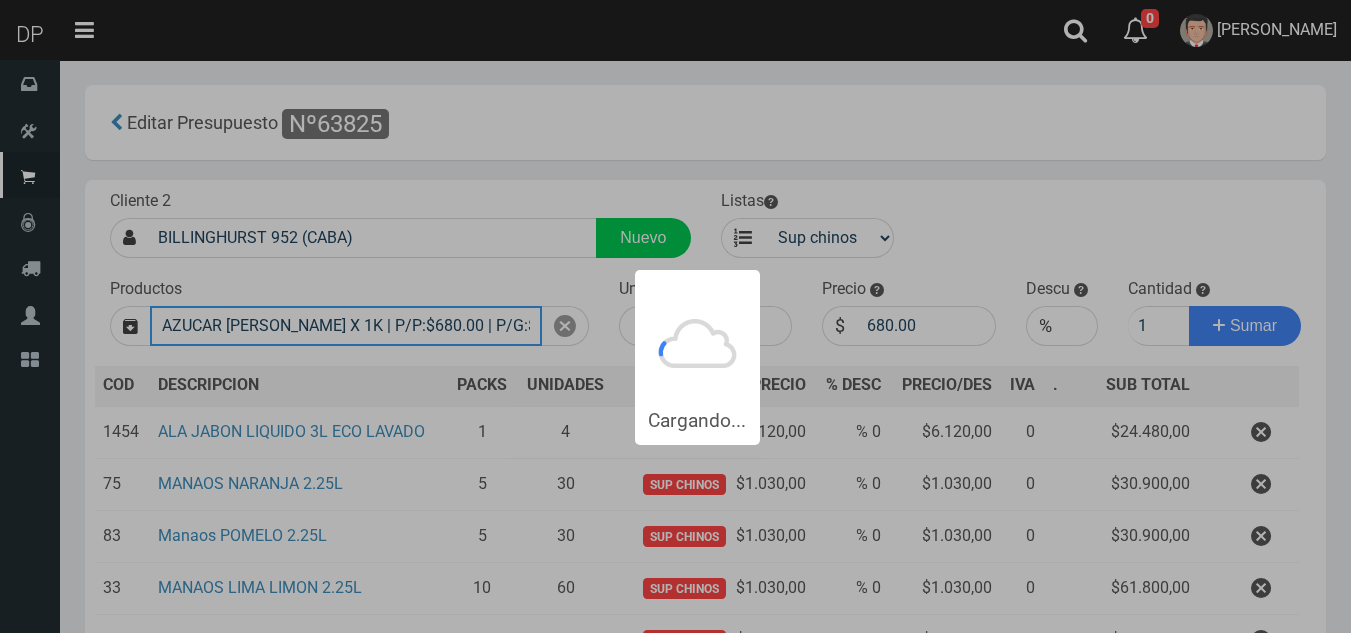type 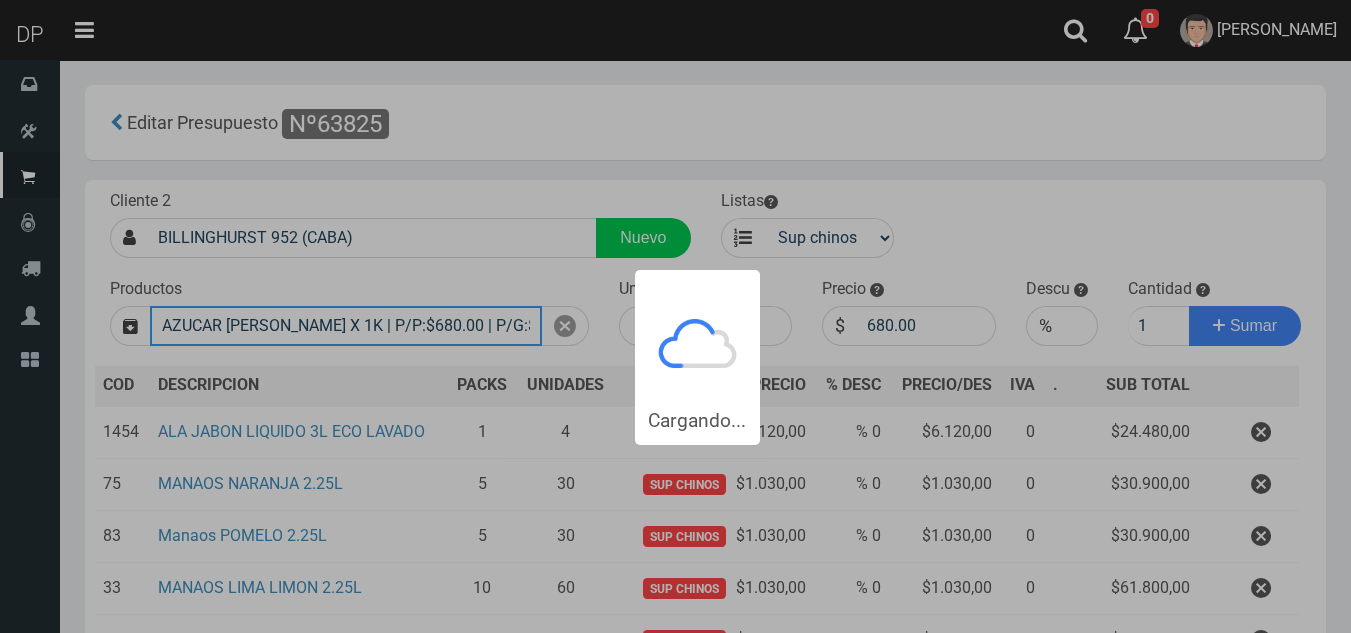 type 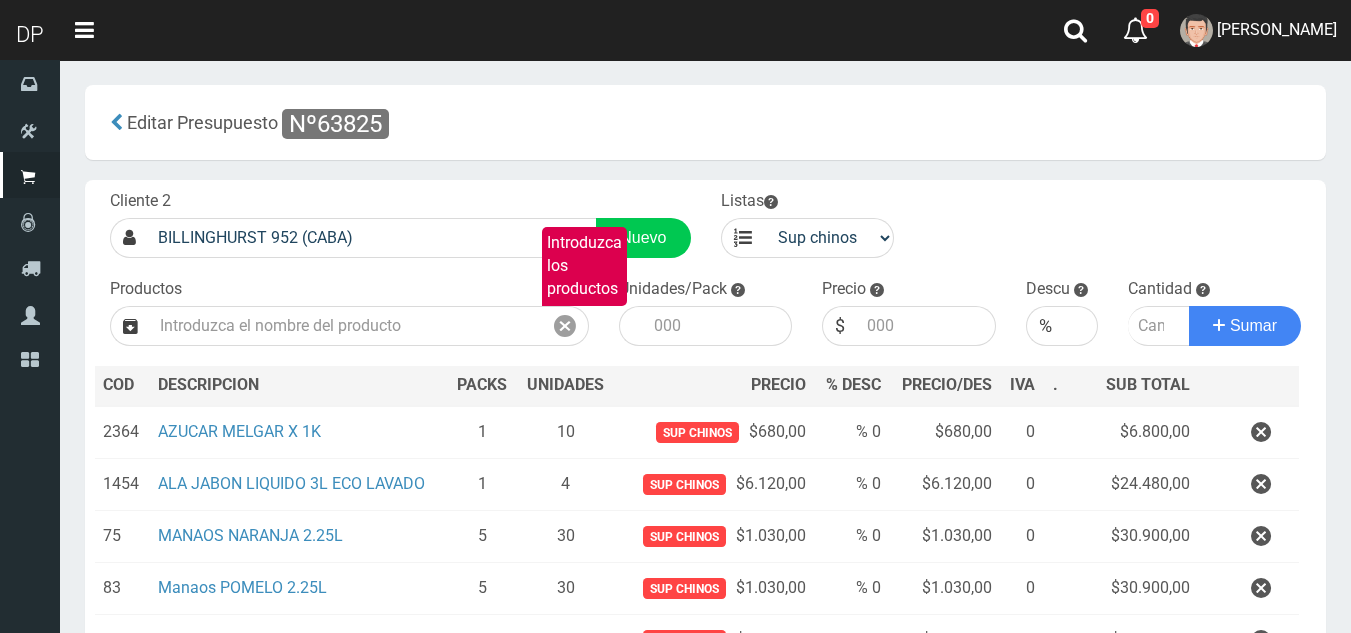 click on "Cliente 2
BILLINGHURST 952 (CABA)
Nuevo
Listas
venta publico
Sup chinos
reventas
Productos" at bounding box center [705, 474] 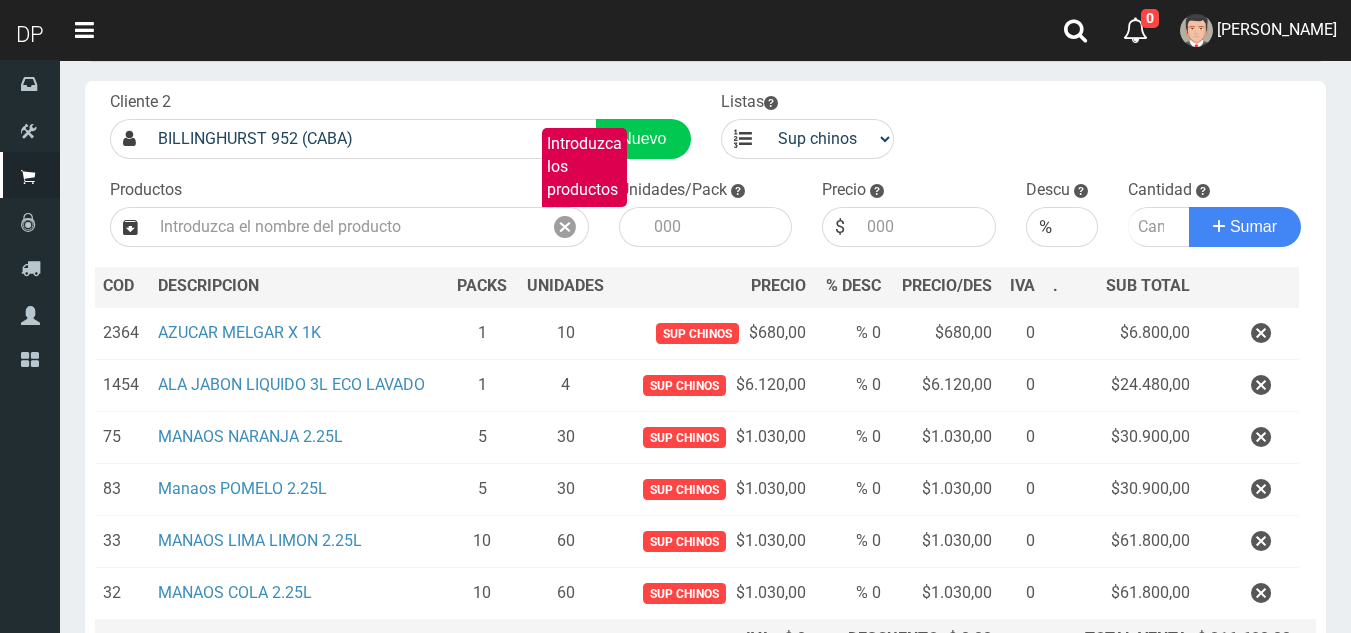 scroll, scrollTop: 305, scrollLeft: 0, axis: vertical 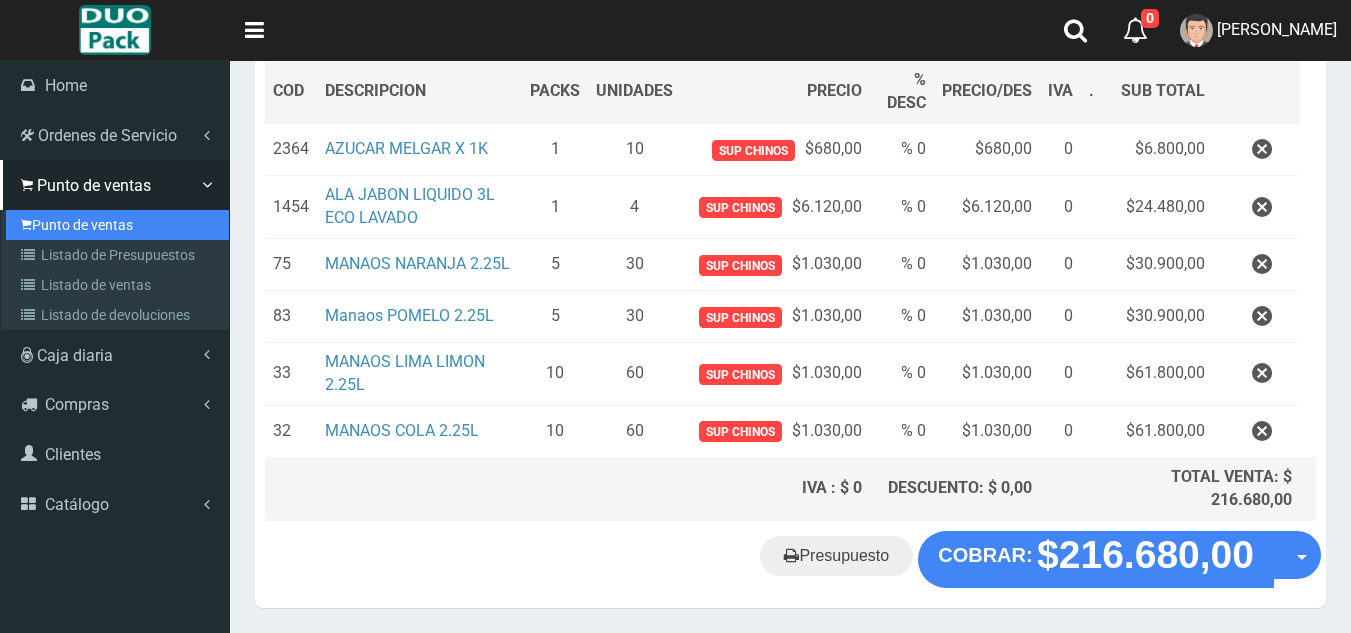click on "Punto de ventas" at bounding box center (117, 225) 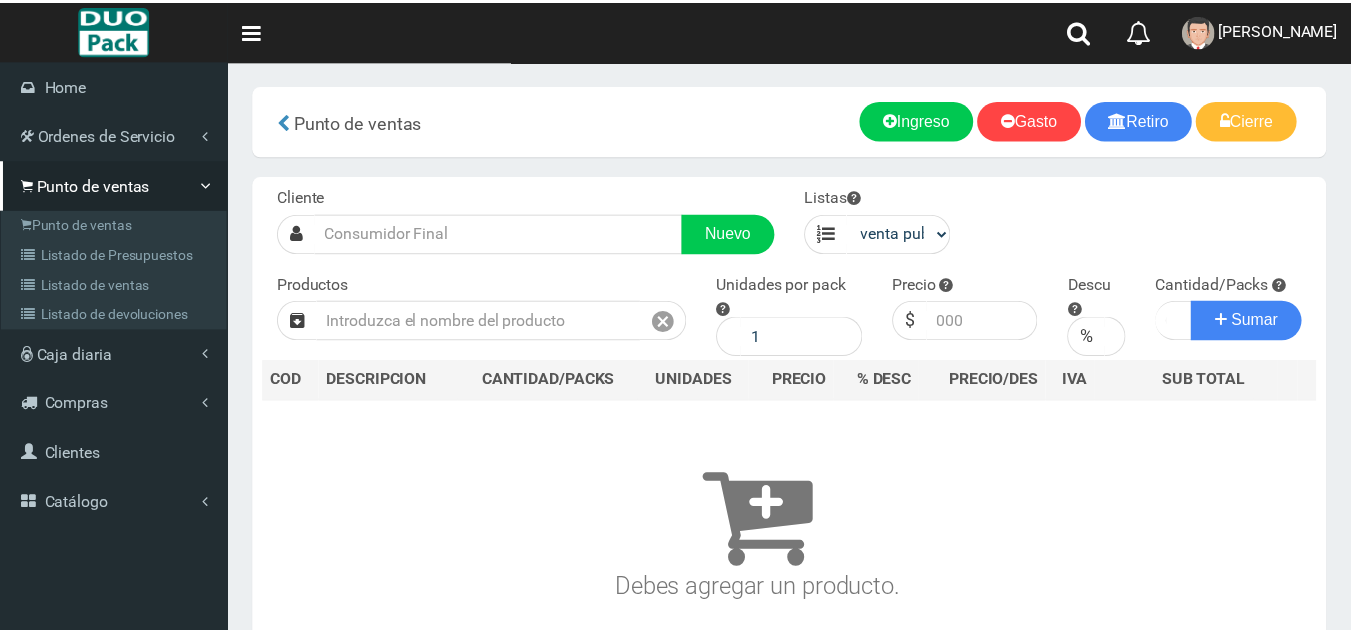 scroll, scrollTop: 0, scrollLeft: 0, axis: both 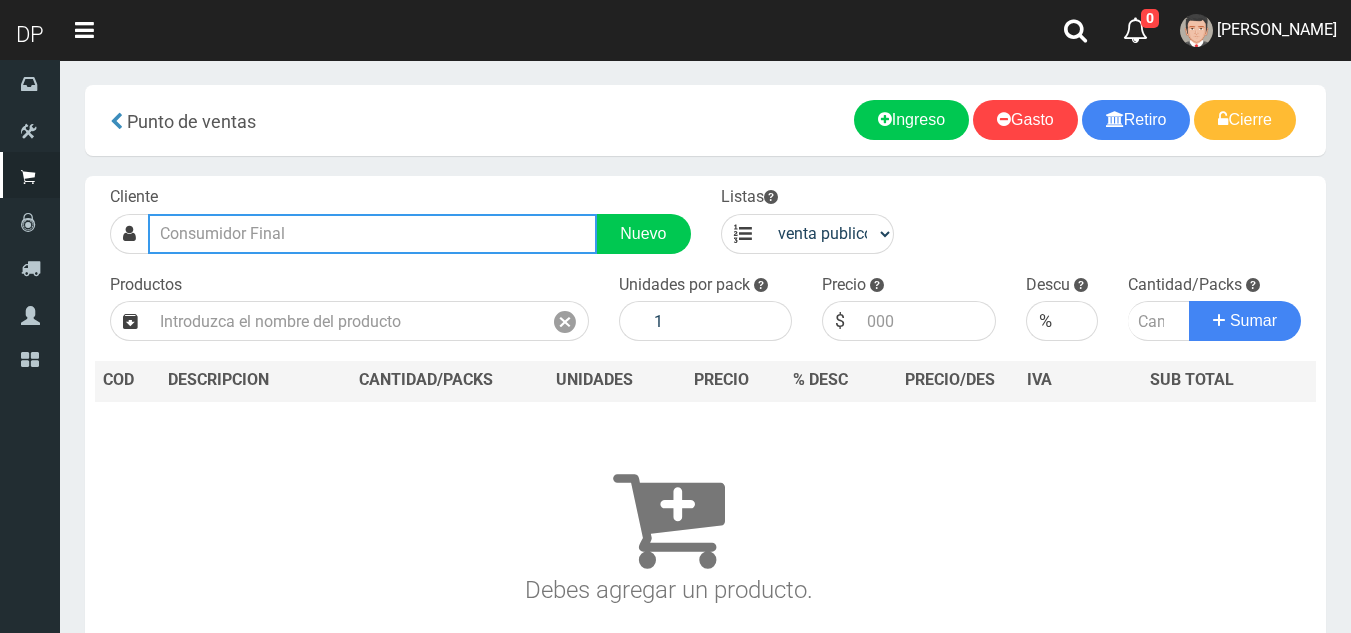 click at bounding box center [372, 234] 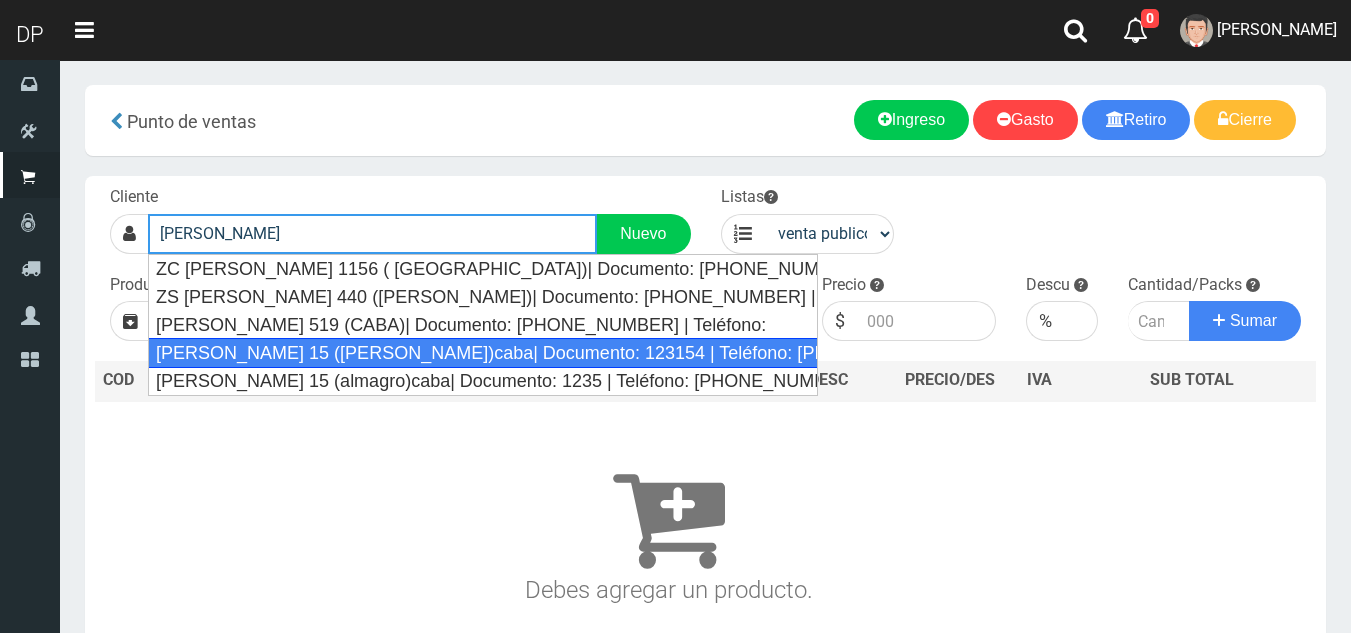 click on "[PERSON_NAME] 15 ([PERSON_NAME])caba| Documento: 123154 | Teléfono: [PHONE_NUMBER]" at bounding box center [483, 353] 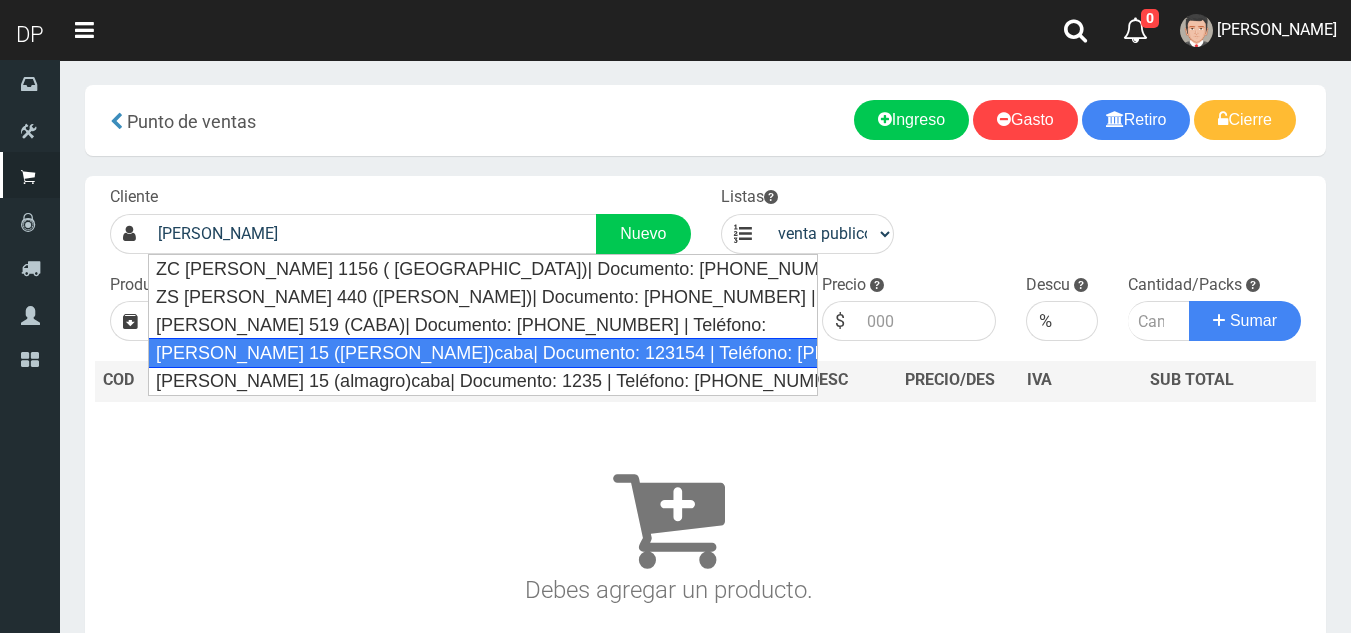 type on "[PERSON_NAME] 15 ([PERSON_NAME])caba| Documento: 123154 | Teléfono: [PHONE_NUMBER]" 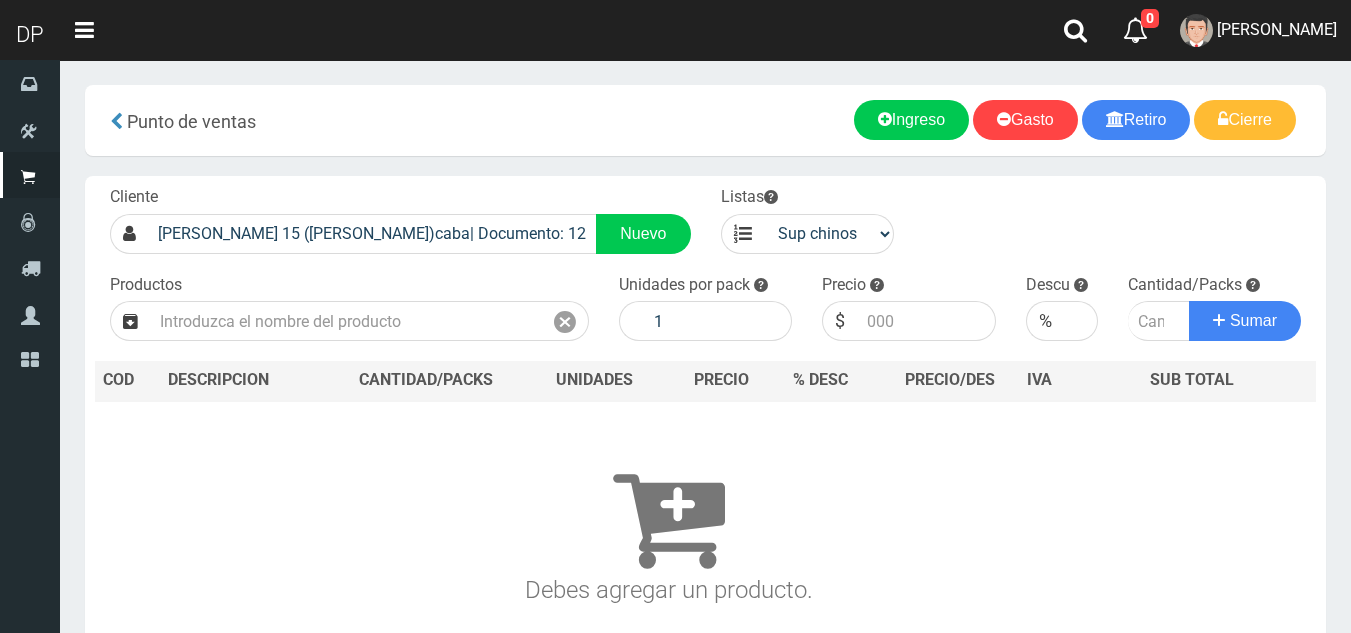 click on "Productos" at bounding box center (349, 308) 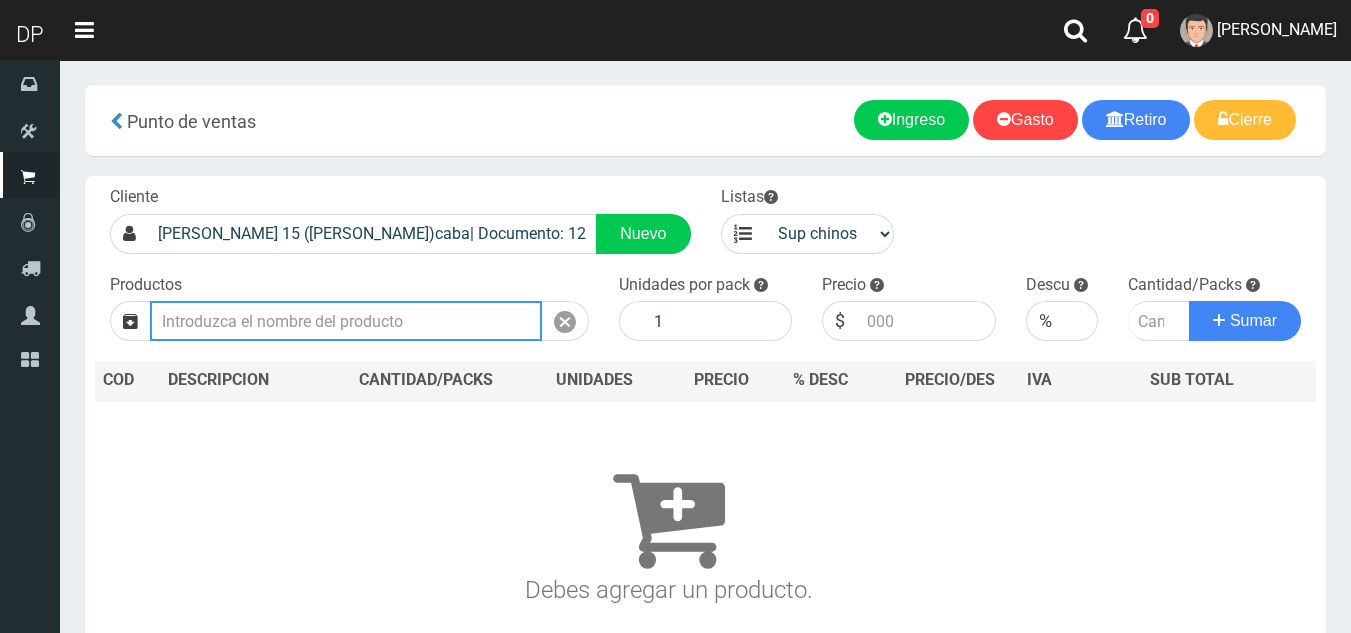 click at bounding box center (346, 321) 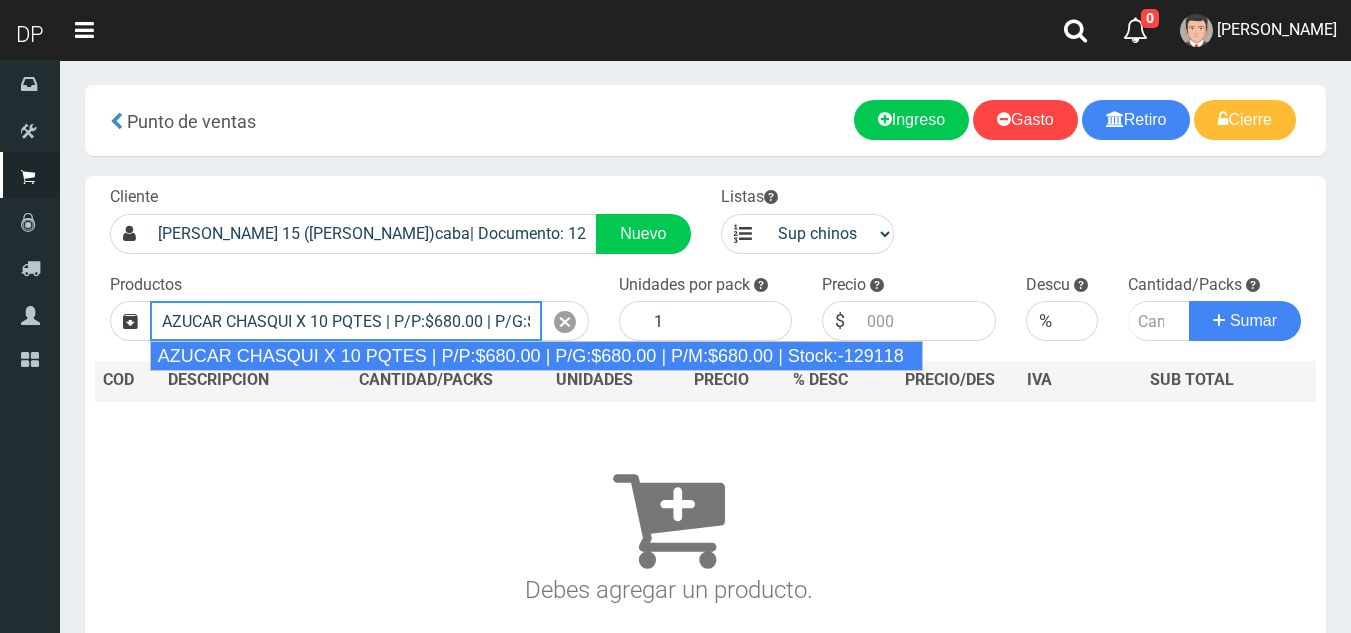 type on "AZUCAR CHASQUI X 10 PQTES | P/P:$680.00 | P/G:$680.00 | P/M:$680.00 | Stock:-129118" 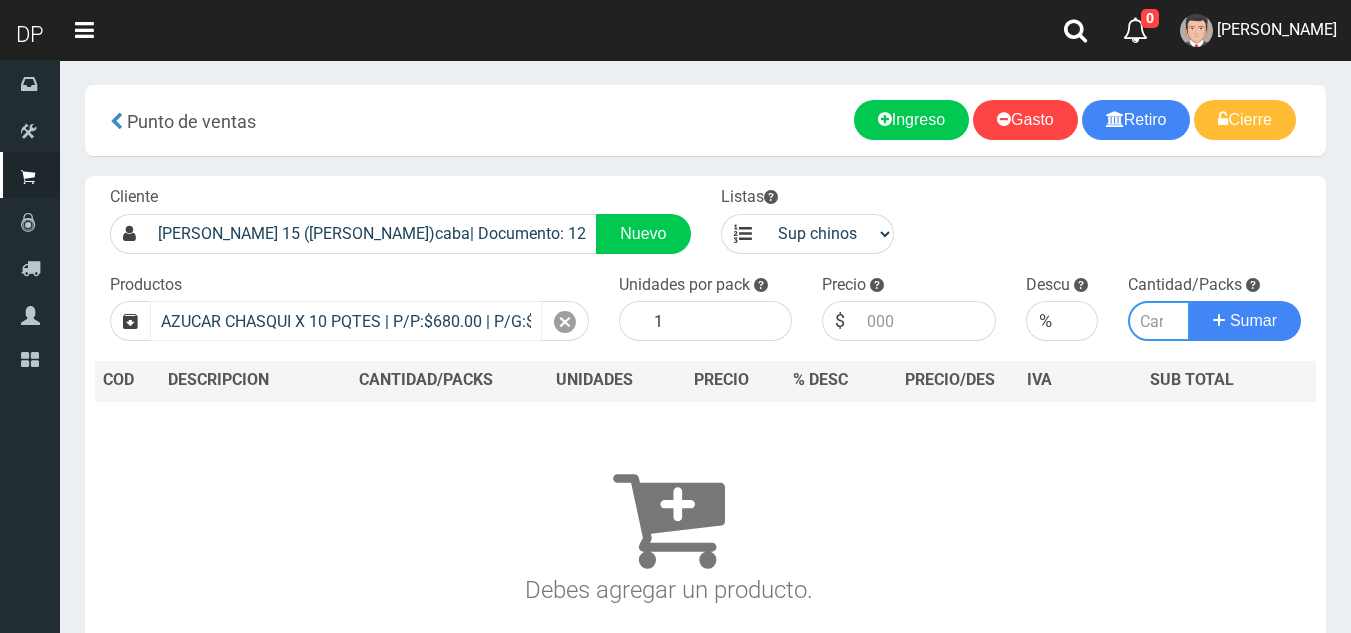 type on "10" 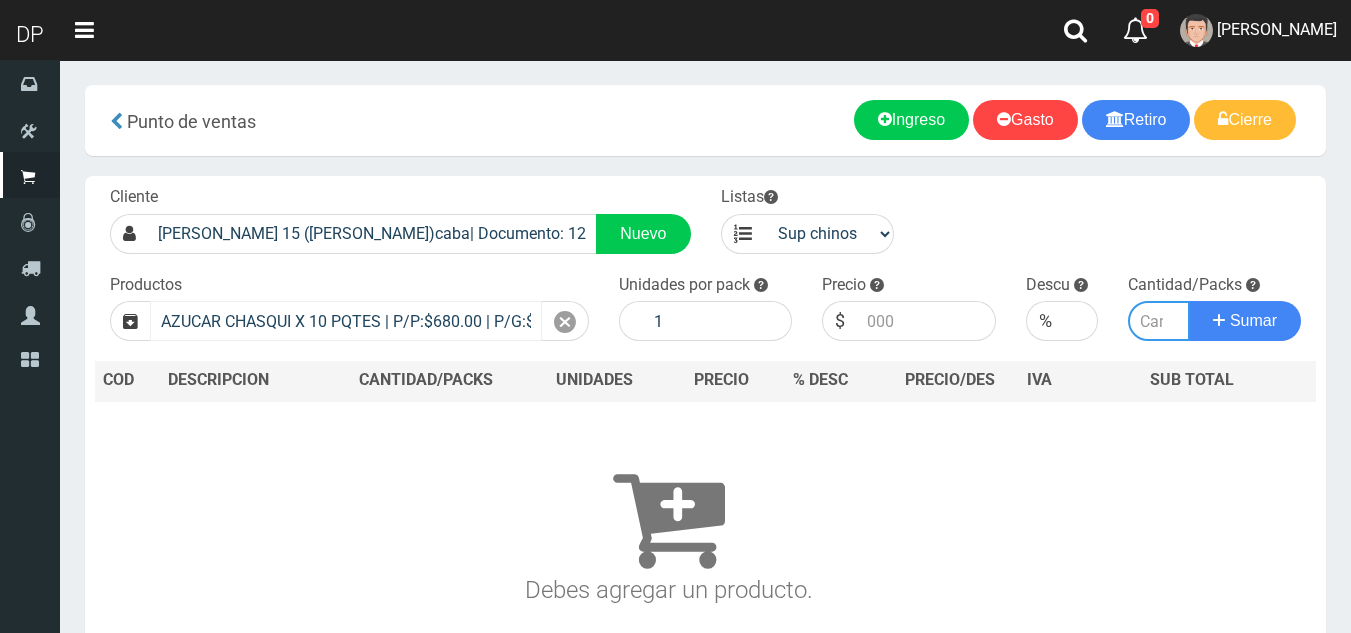 type on "680.00" 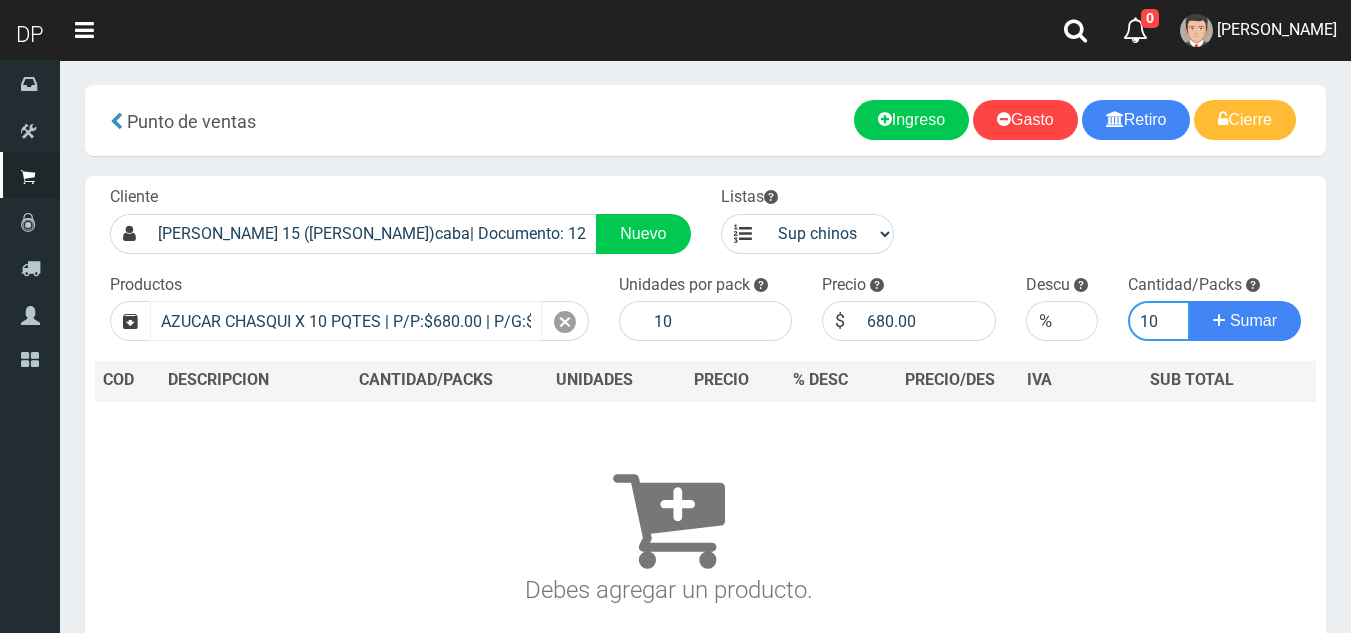 type on "10" 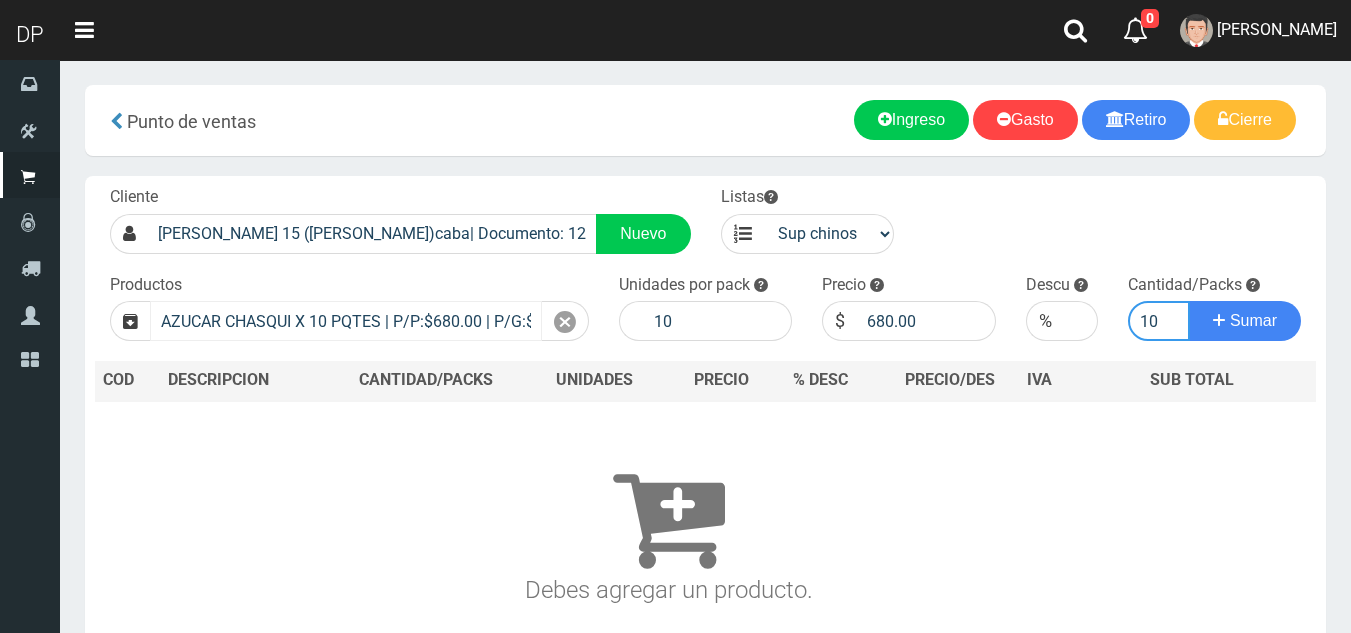 click on "Sumar" at bounding box center [1245, 321] 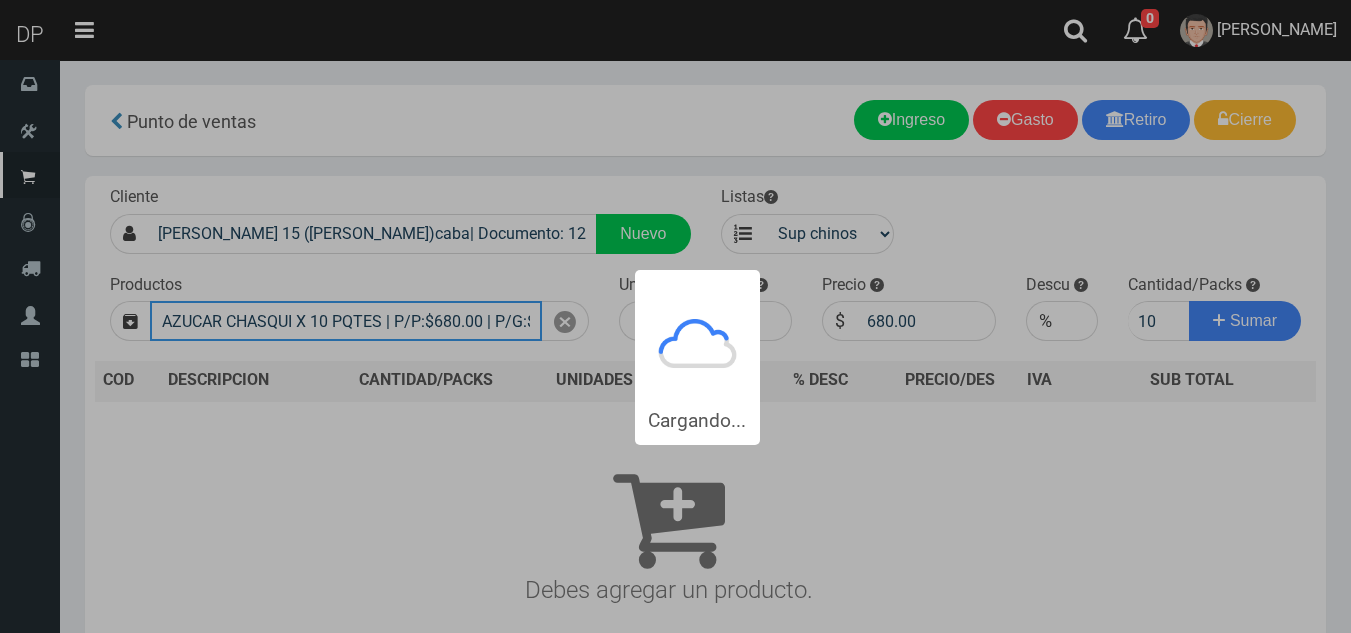 type 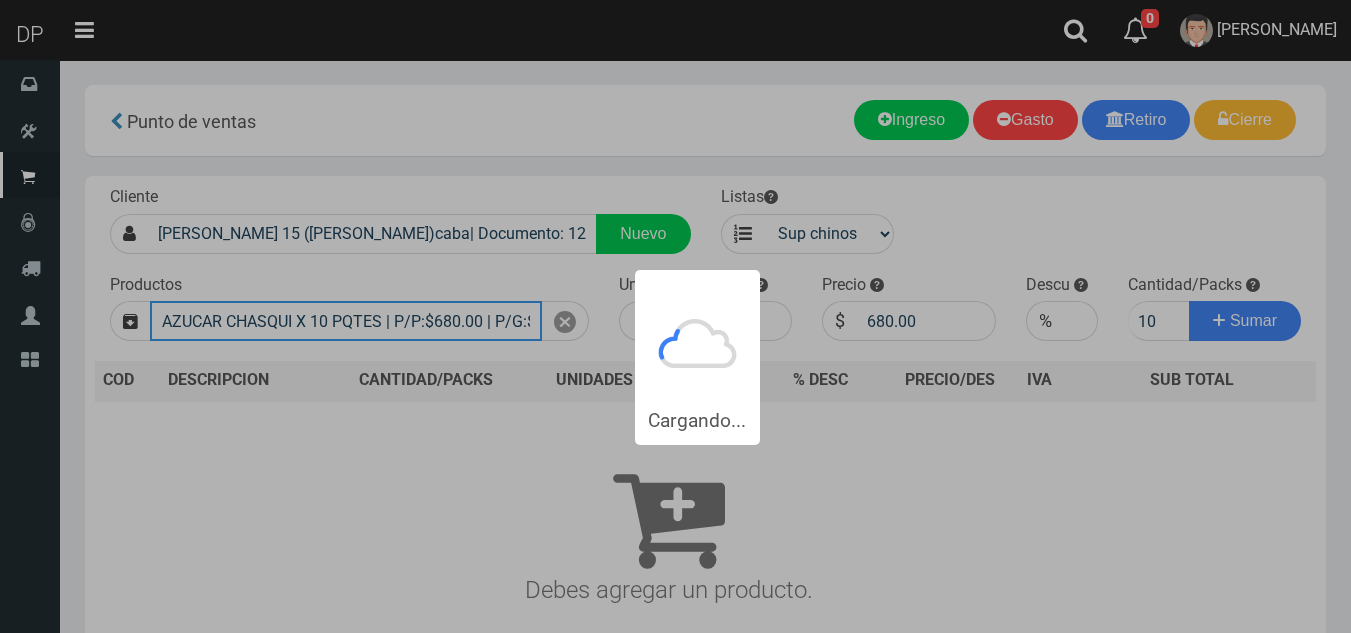 type 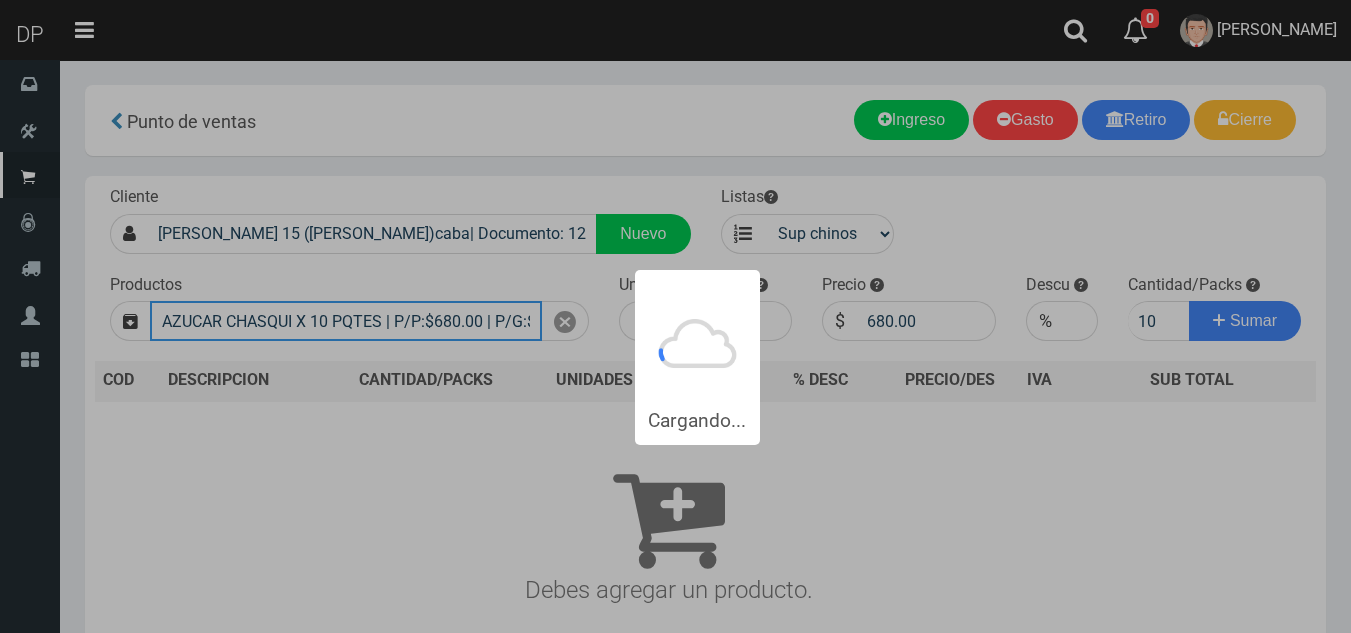 type 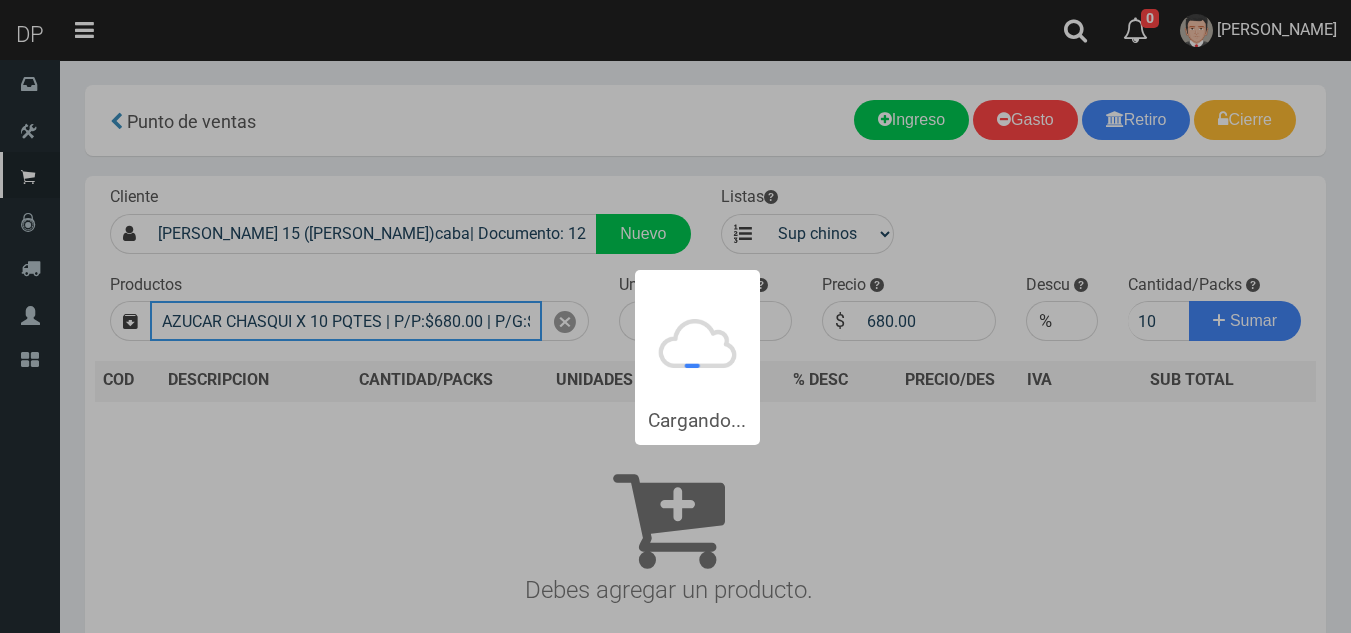 type 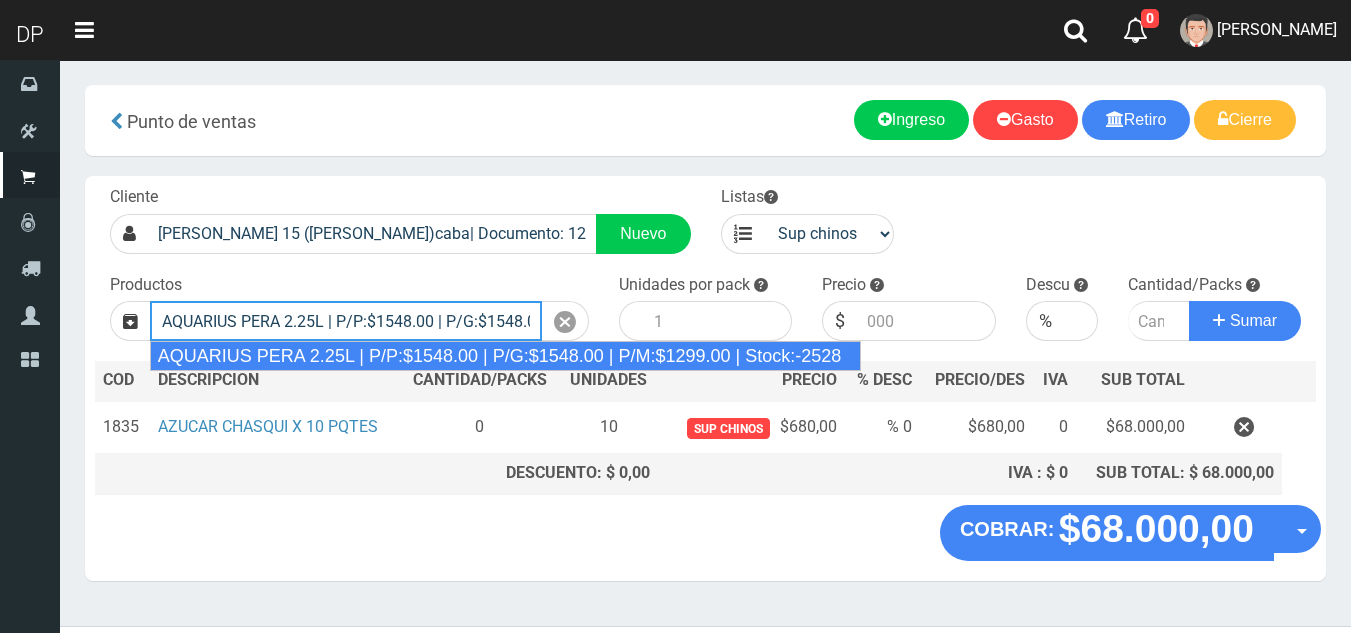 type on "AQUARIUS PERA 2.25L | P/P:$1548.00 | P/G:$1548.00 | P/M:$1299.00 | Stock:-2528" 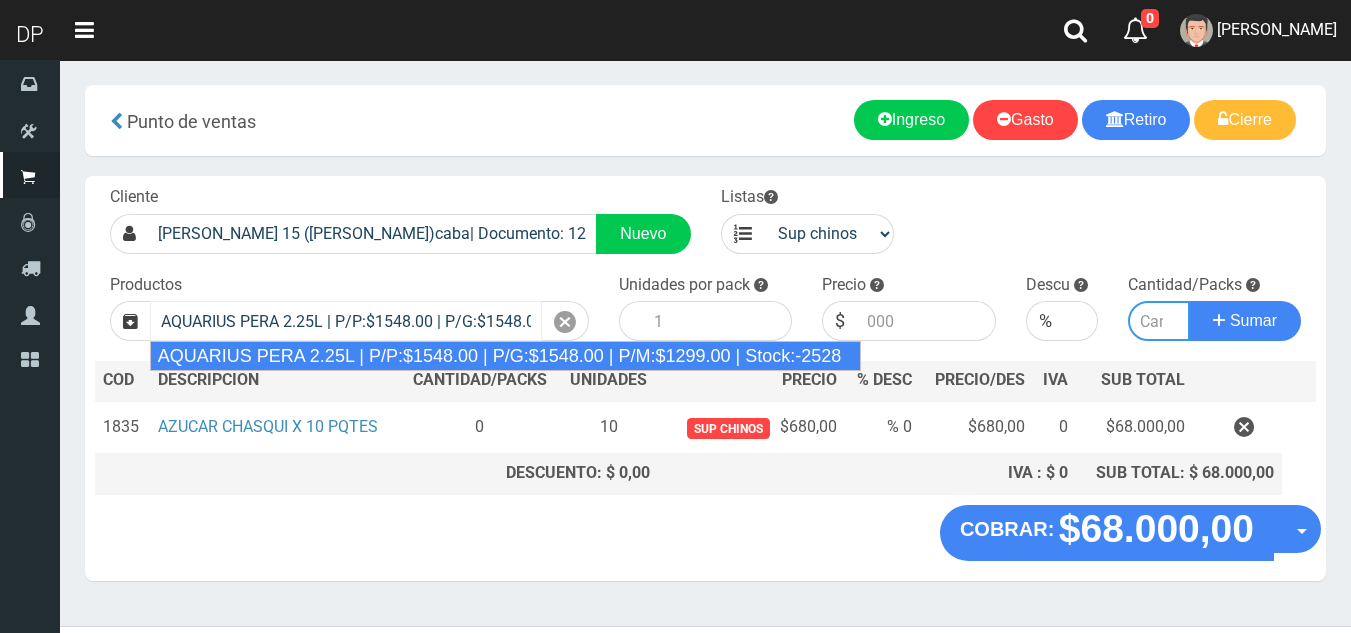 type on "6" 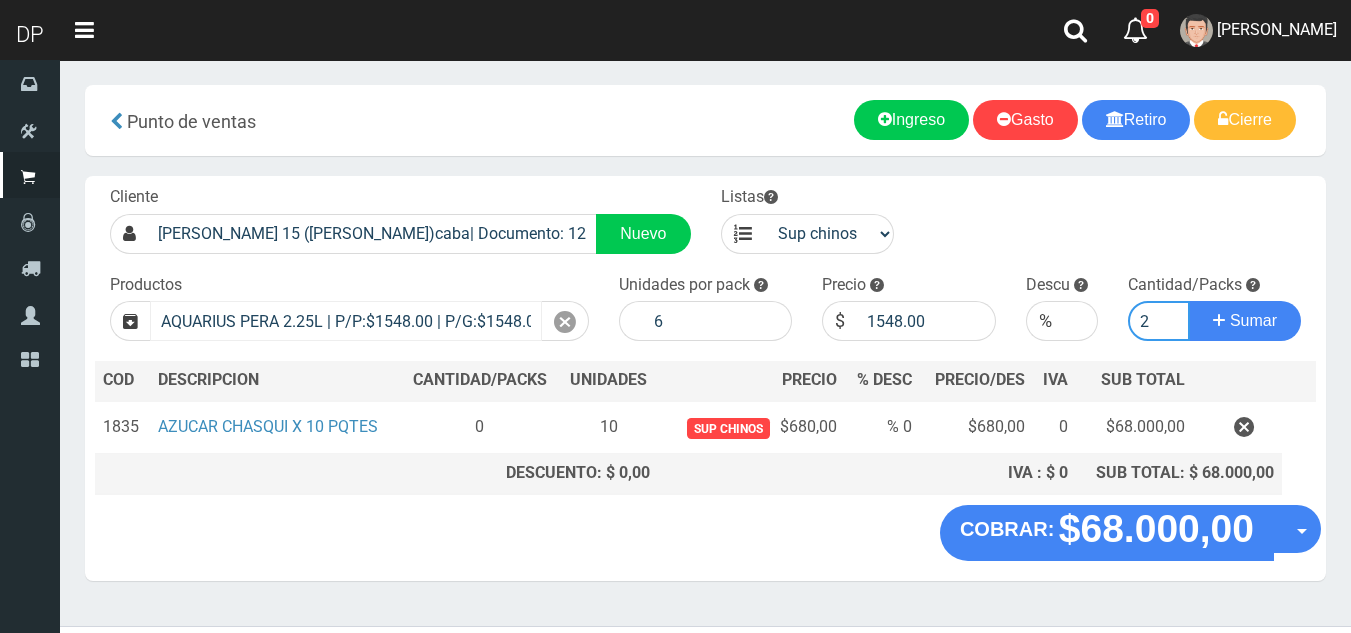 type on "2" 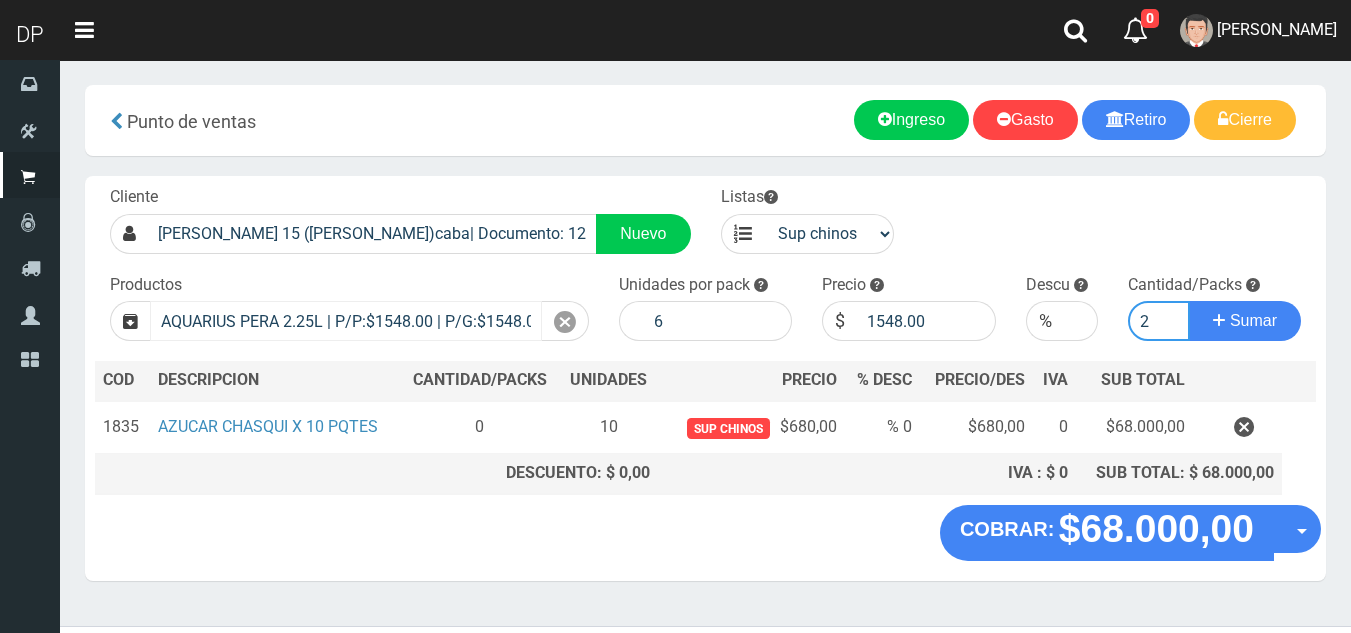 click on "Sumar" at bounding box center (1245, 321) 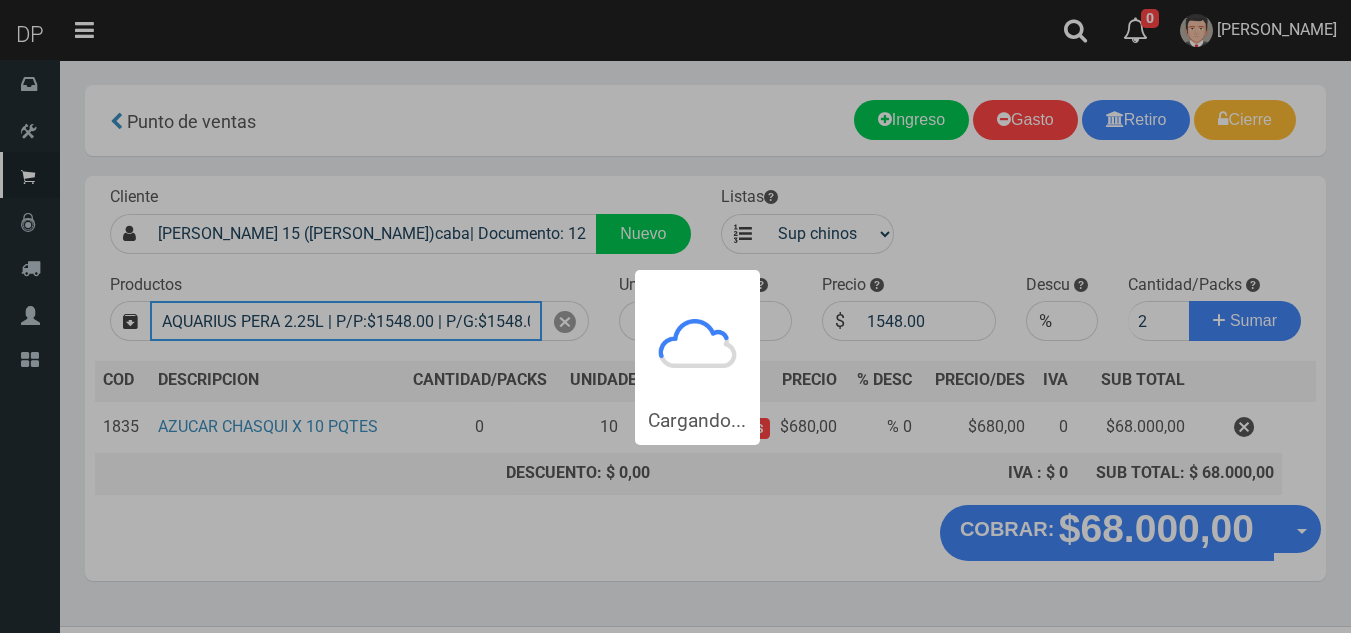 type 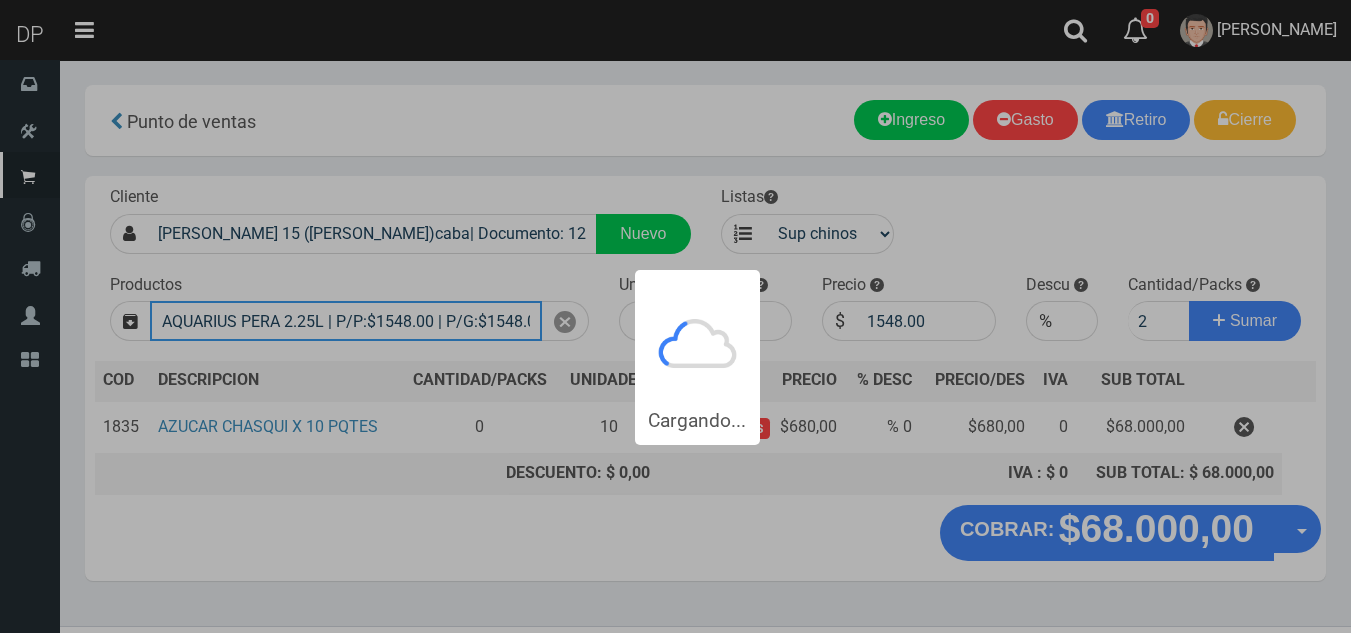 type 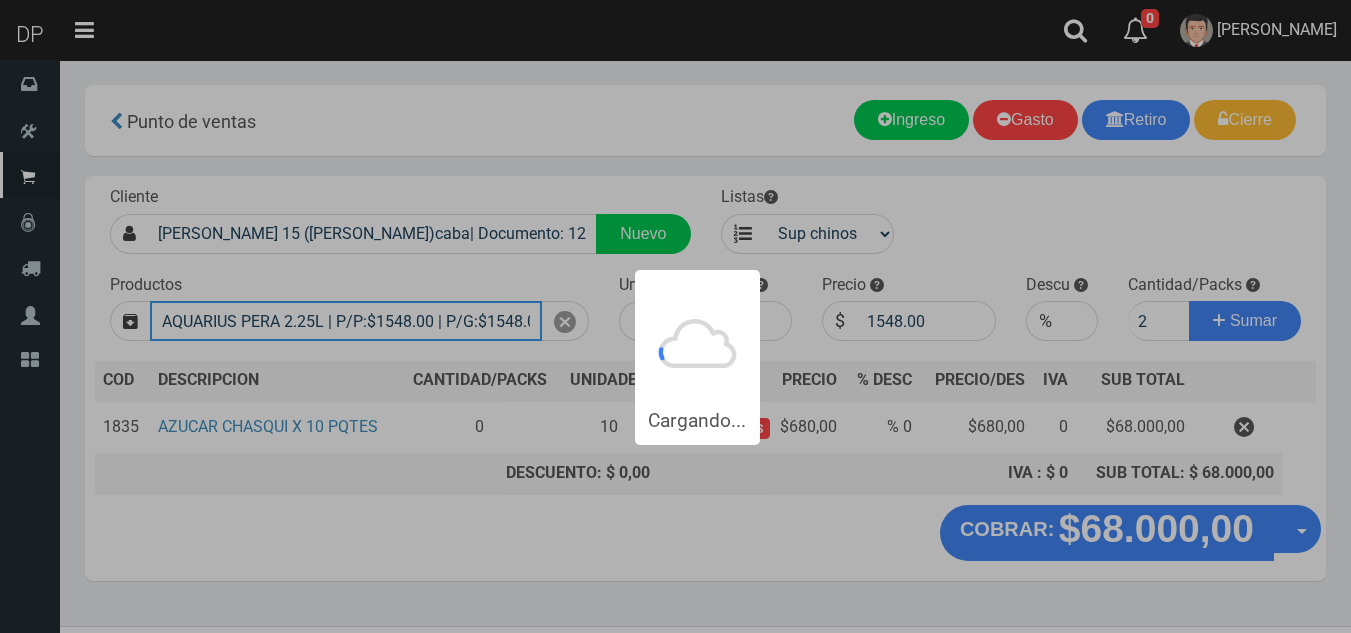type 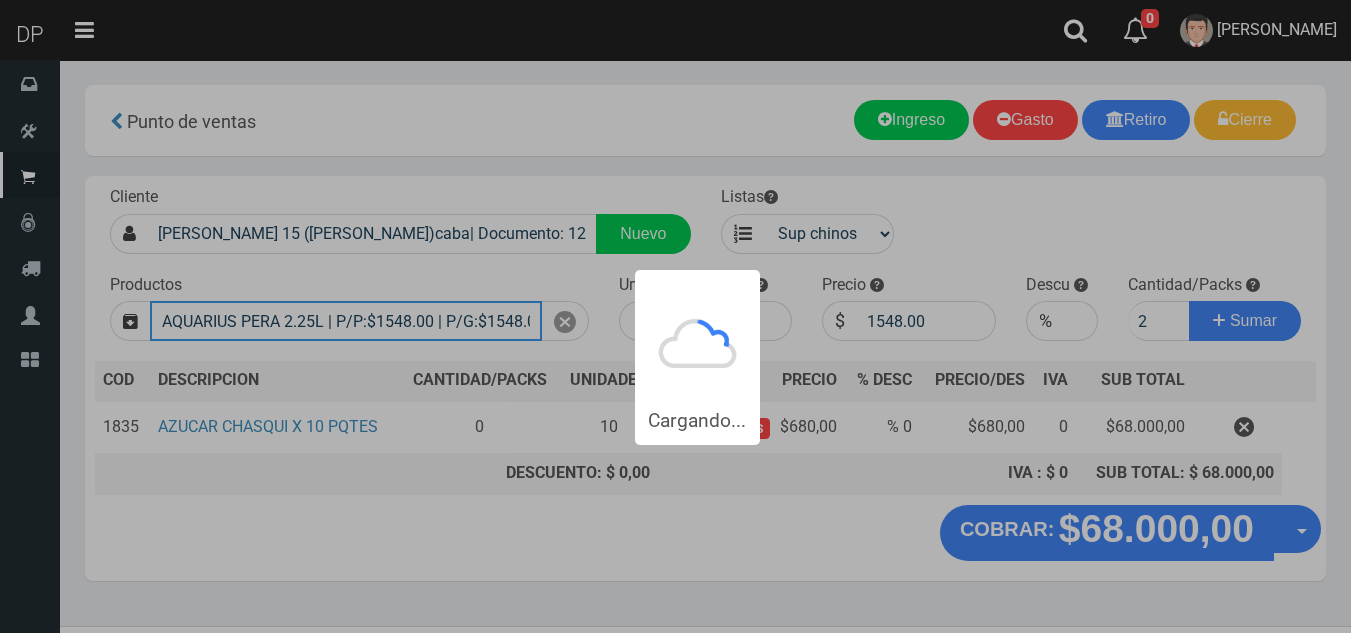 type 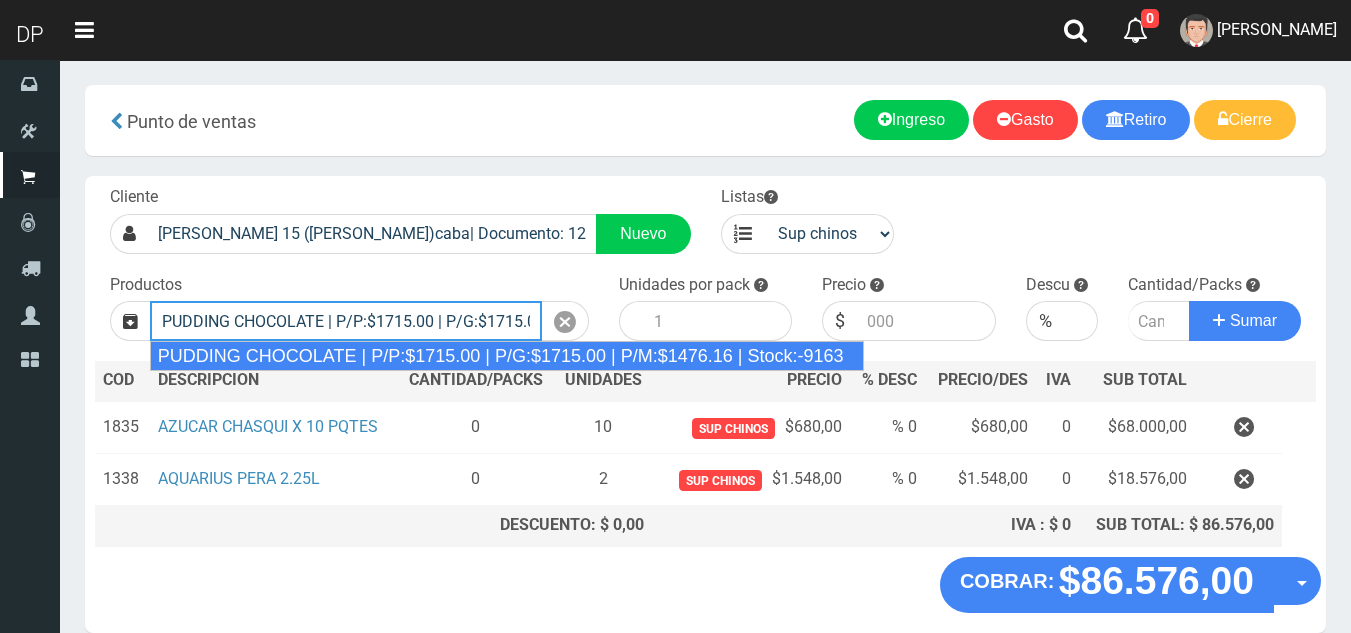 type on "PUDDING CHOCOLATE | P/P:$1715.00 | P/G:$1715.00 | P/M:$1476.16 | Stock:-9163" 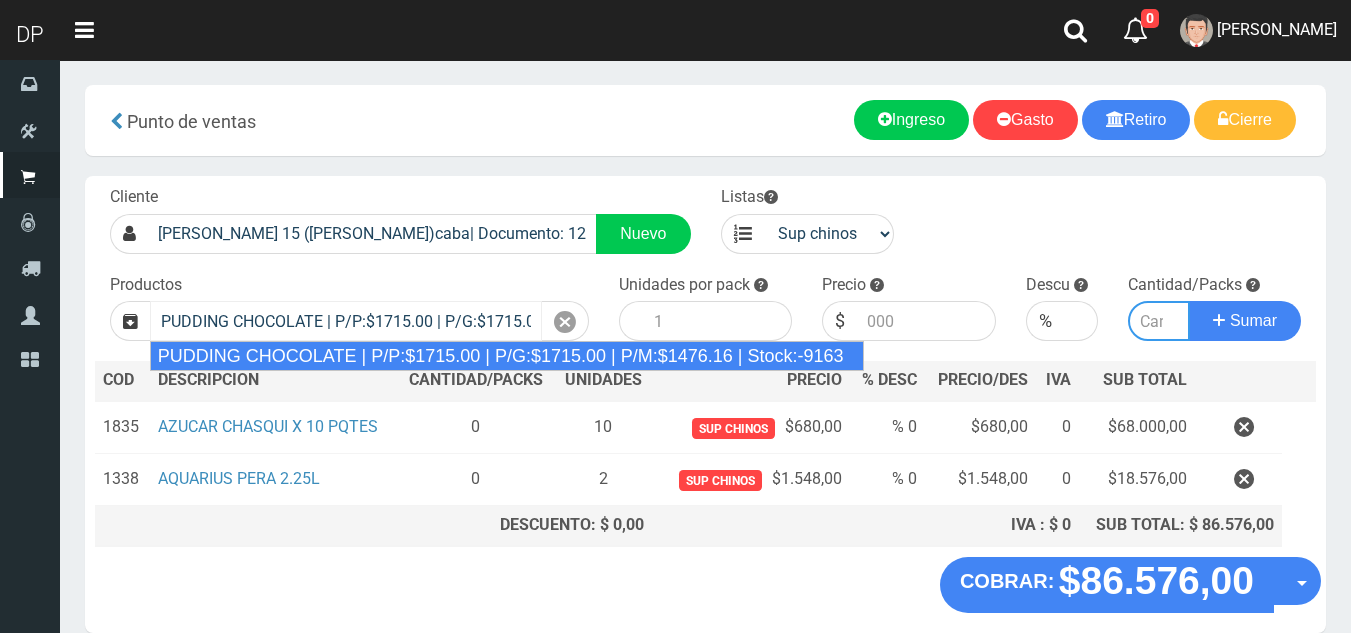 type on "8" 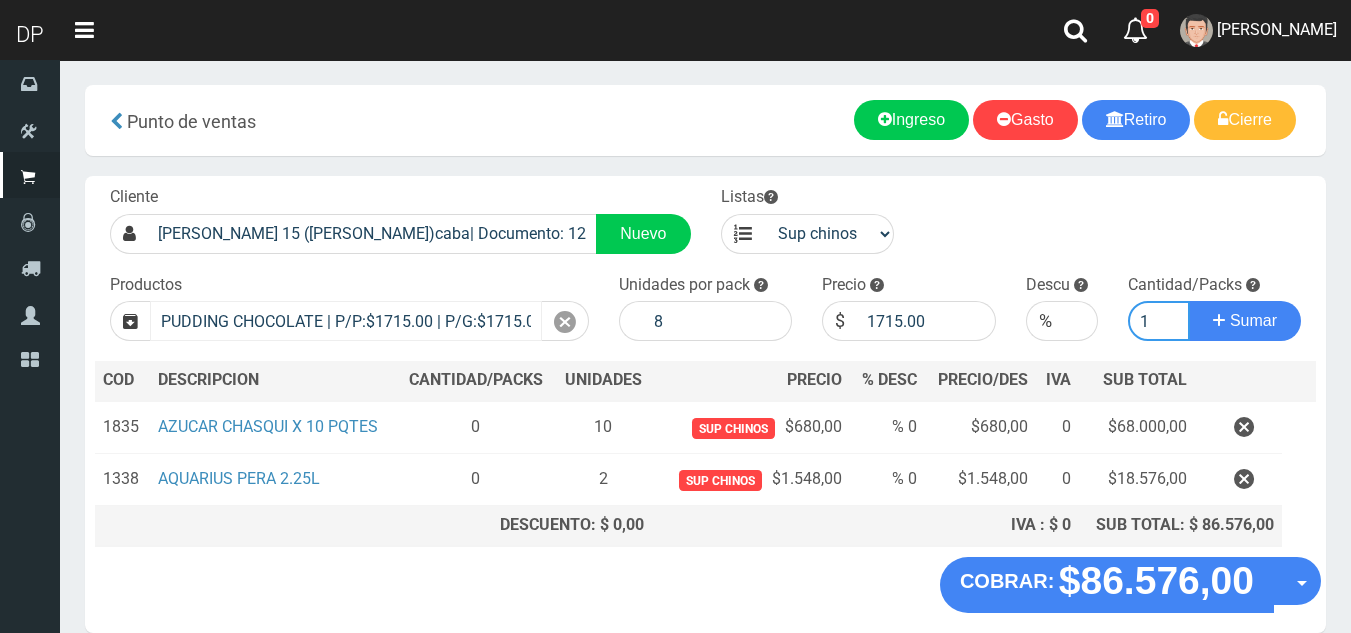 type on "1" 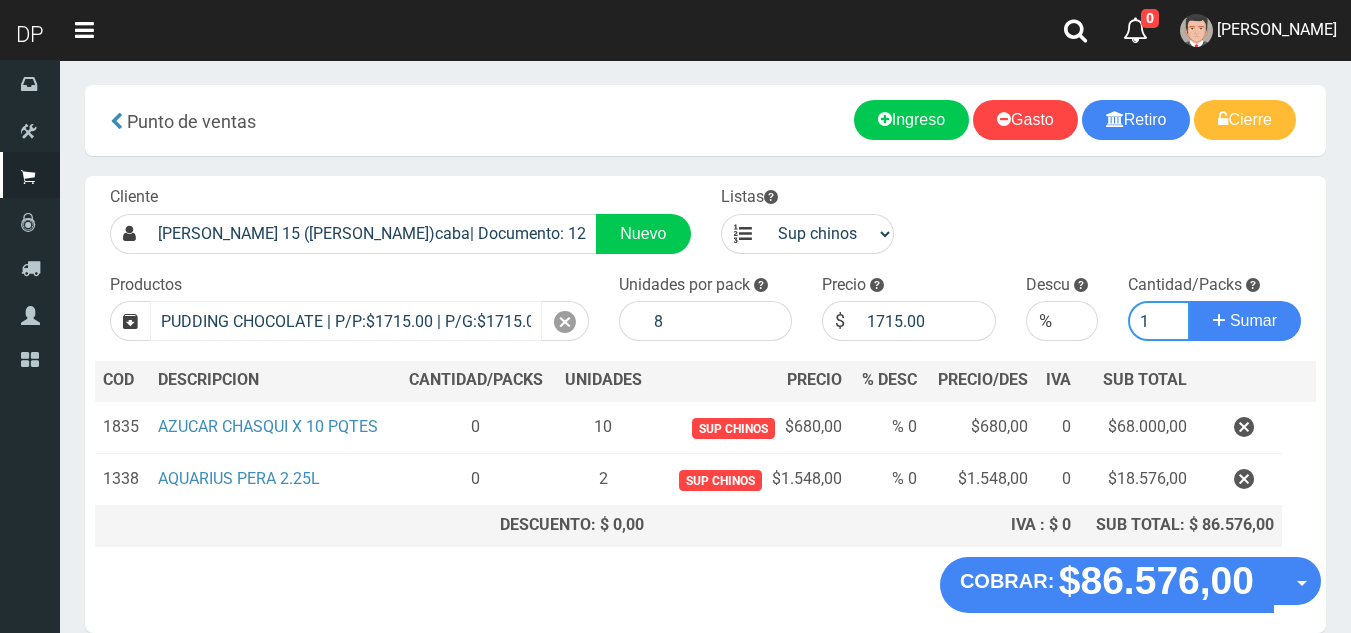 click on "Sumar" at bounding box center [1245, 321] 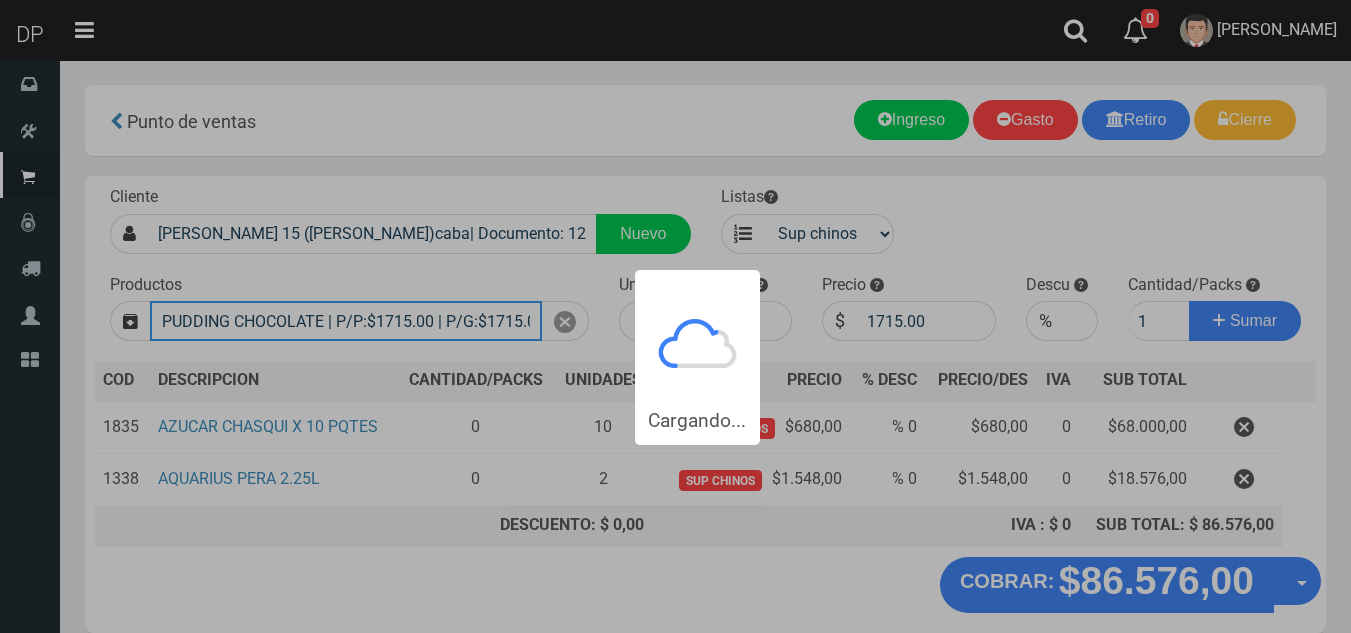 type 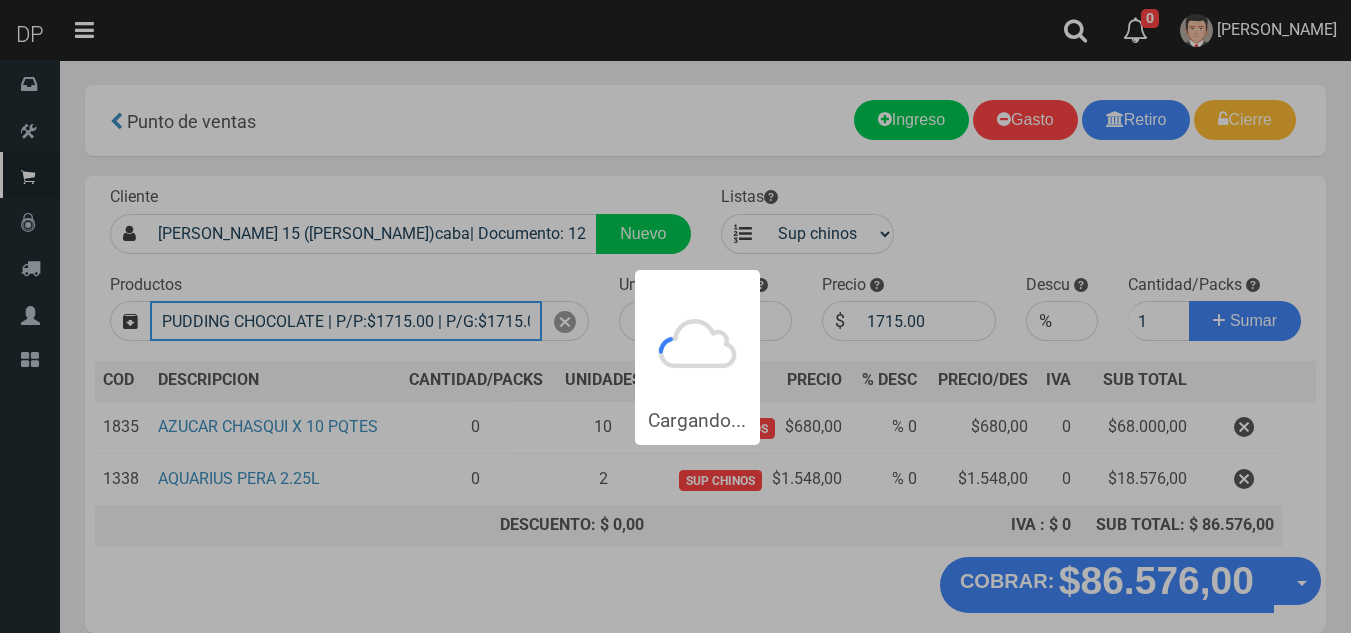 type 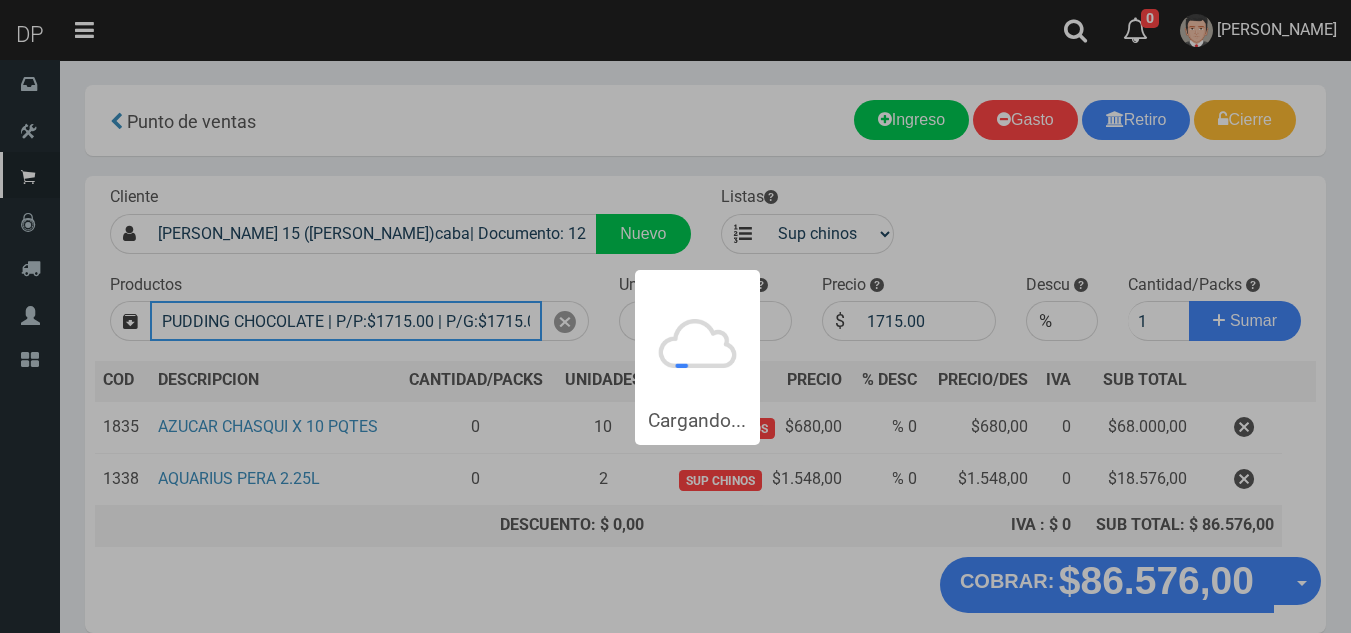 type 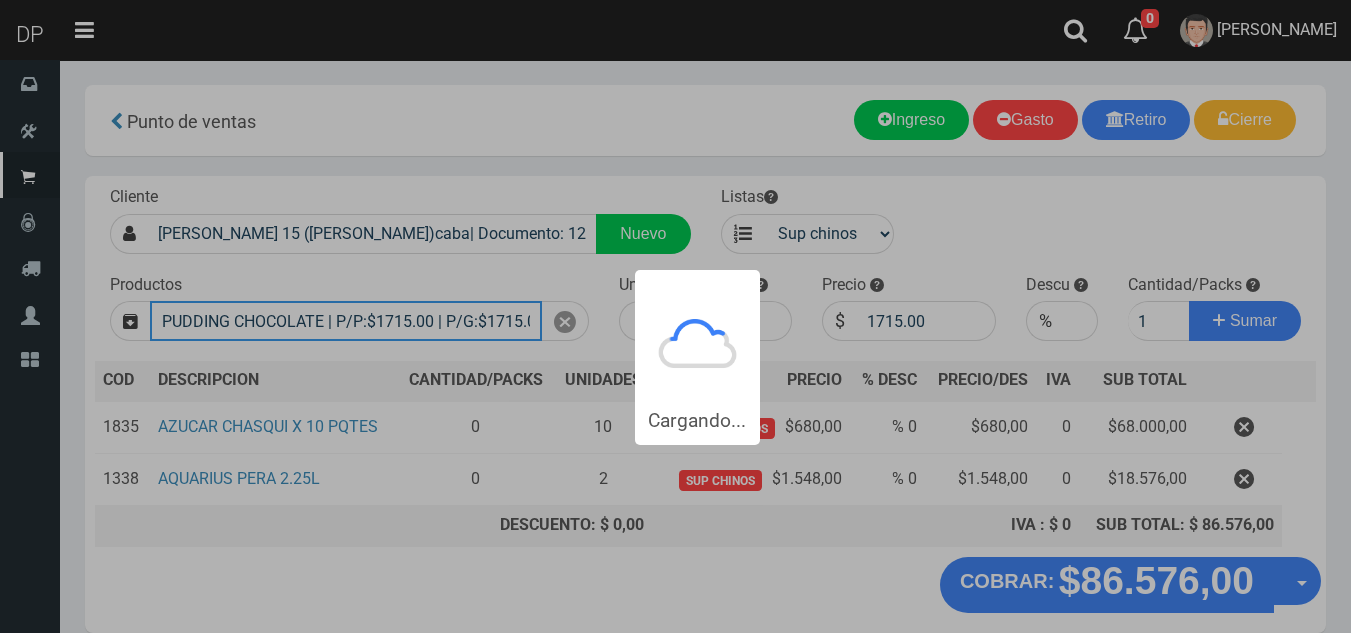 type 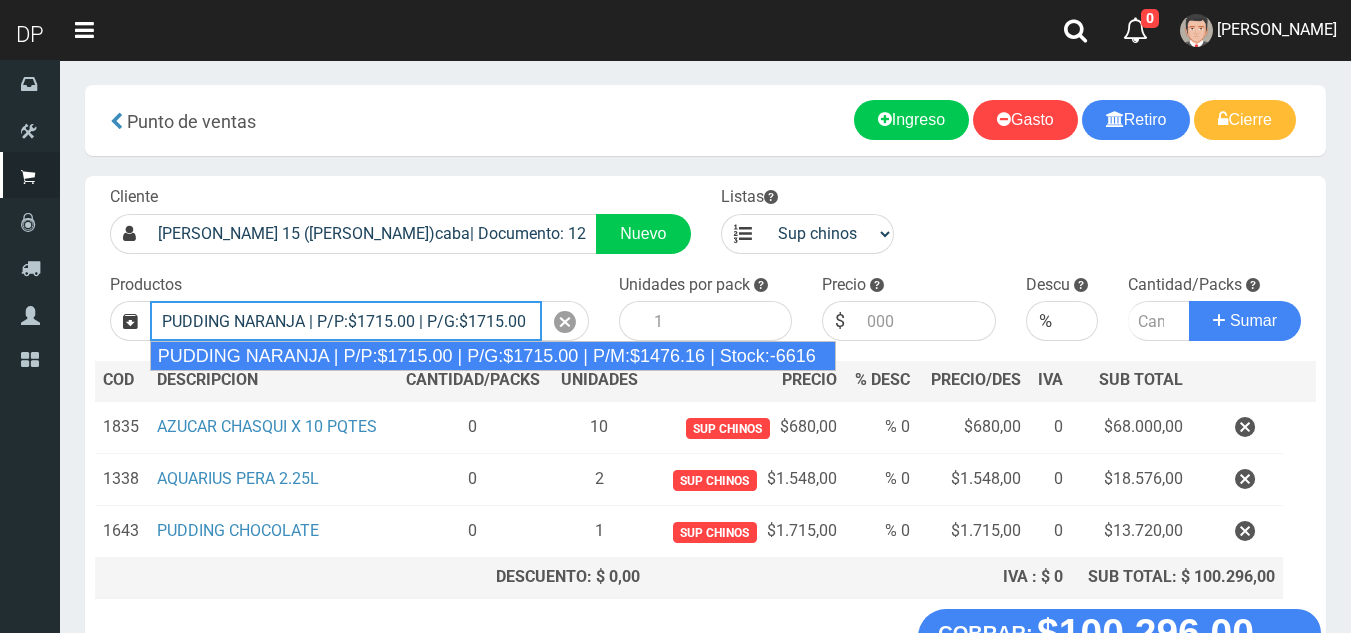 type on "PUDDING NARANJA | P/P:$1715.00 | P/G:$1715.00 | P/M:$1476.16 | Stock:-6616" 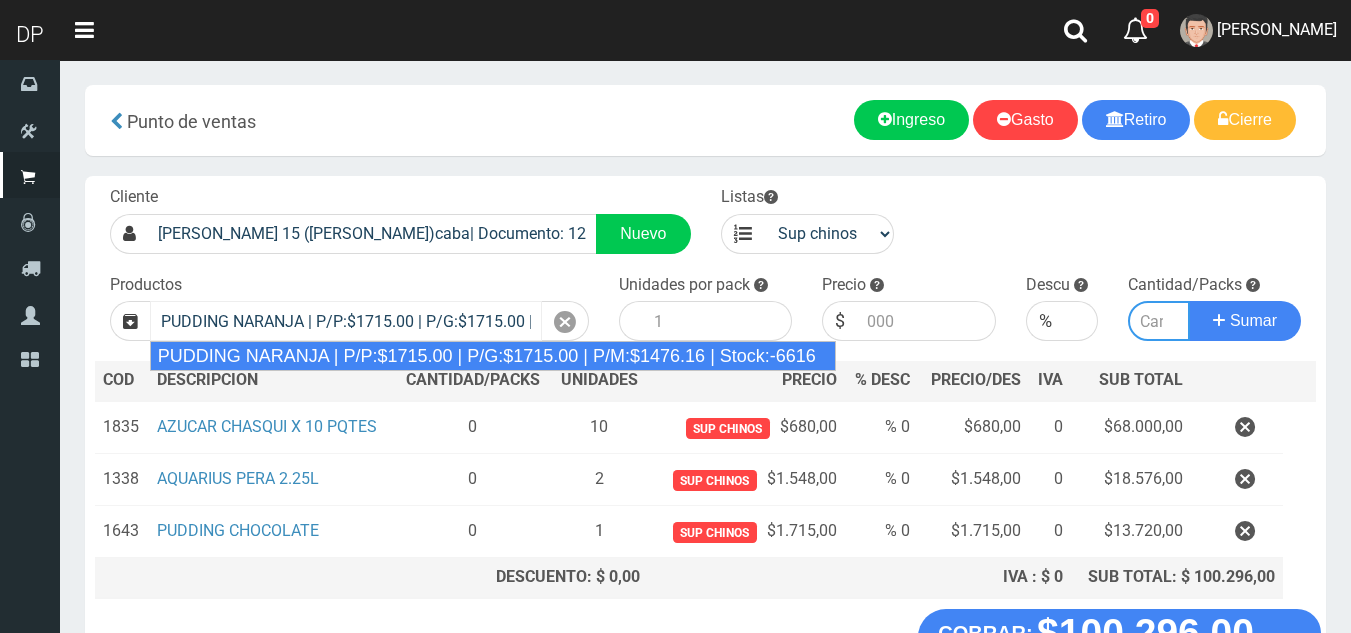 type on "8" 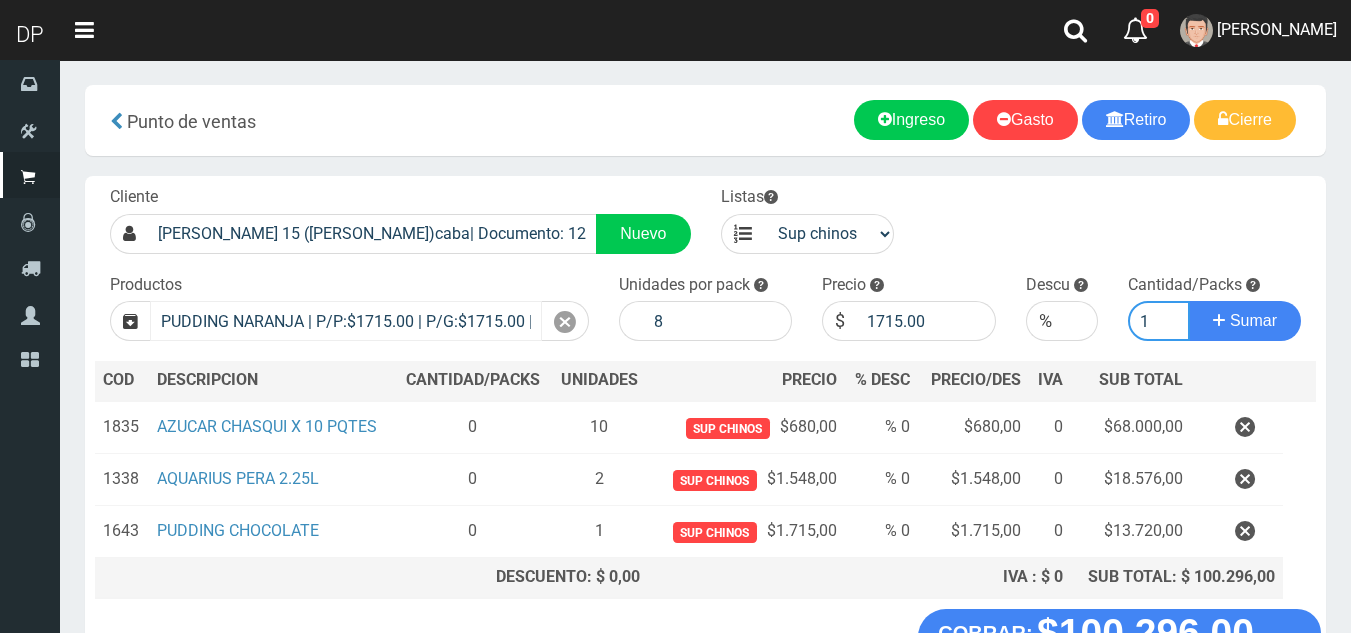 type on "1" 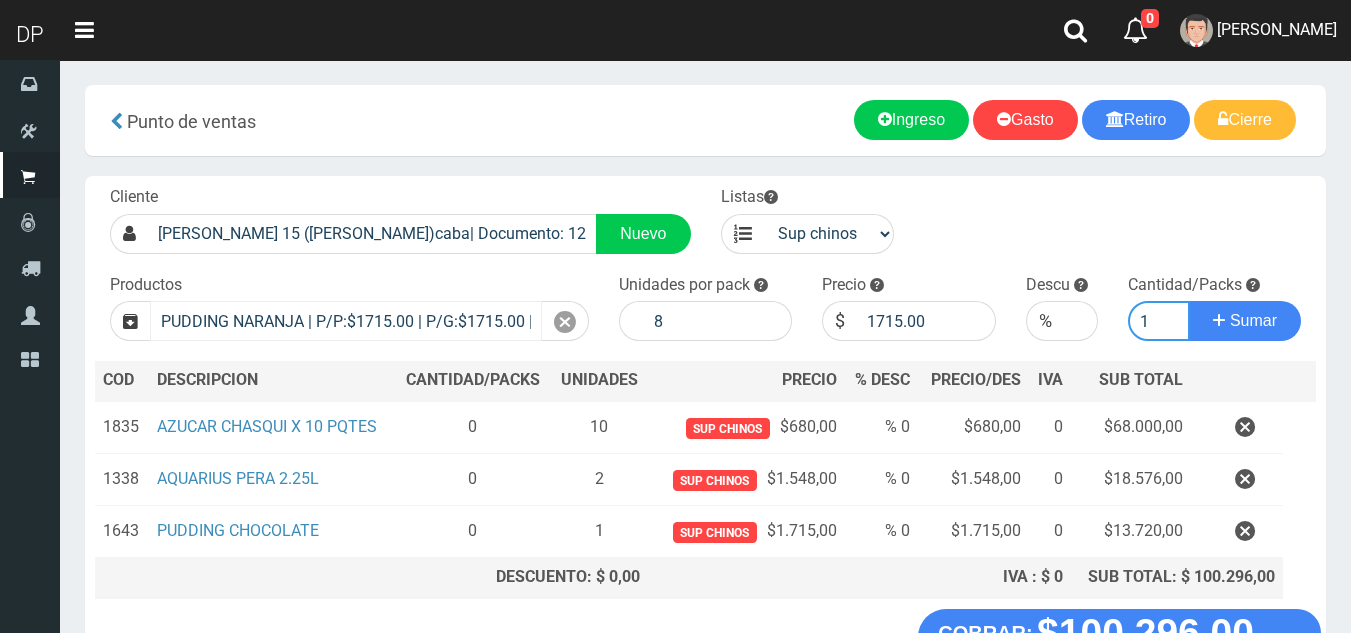 click on "Sumar" at bounding box center [1245, 321] 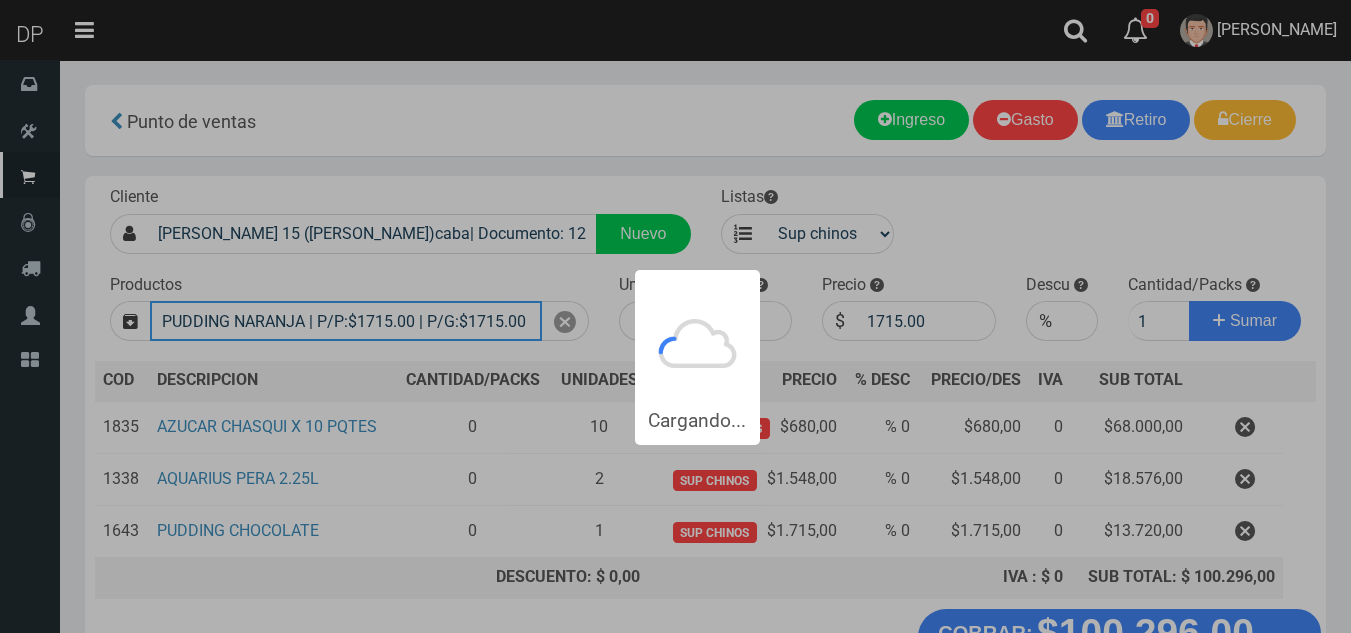 type 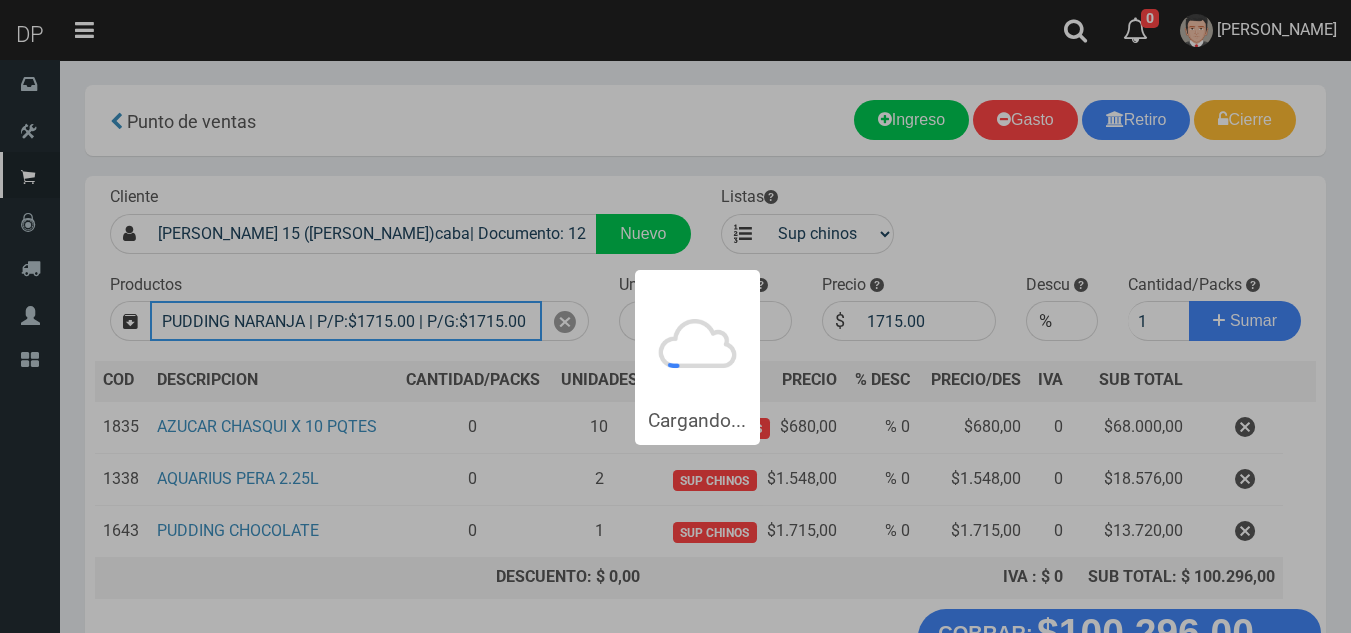 type 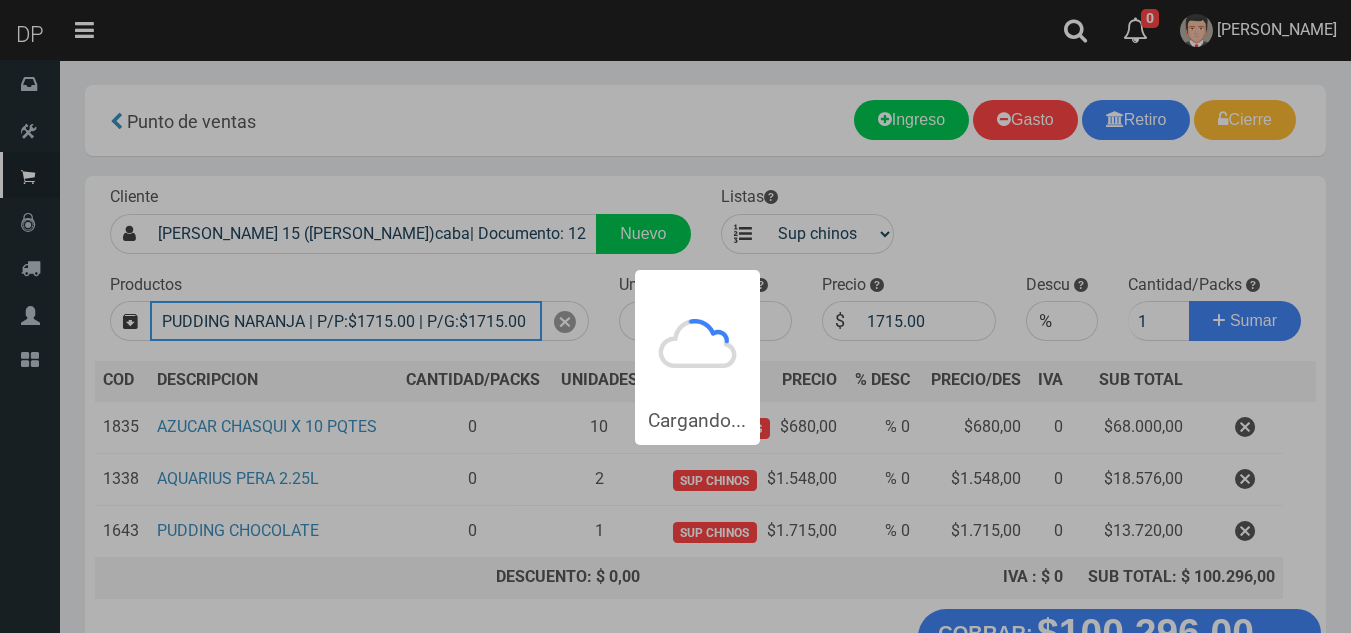 type 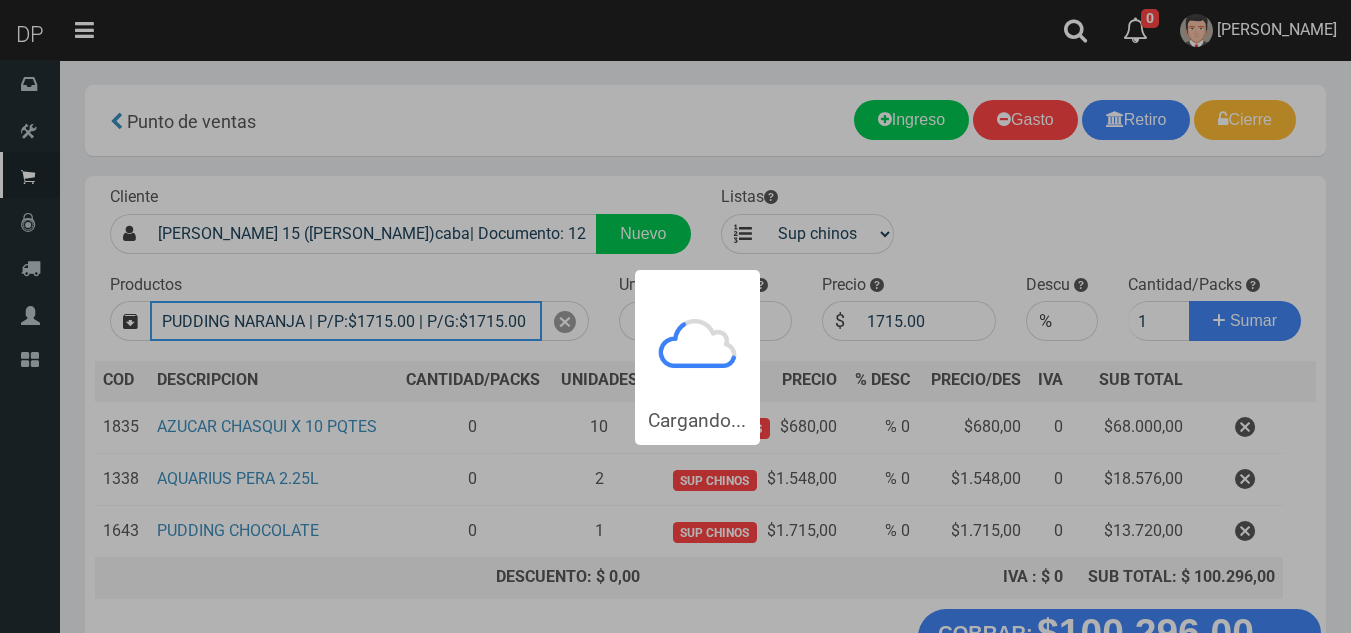 type 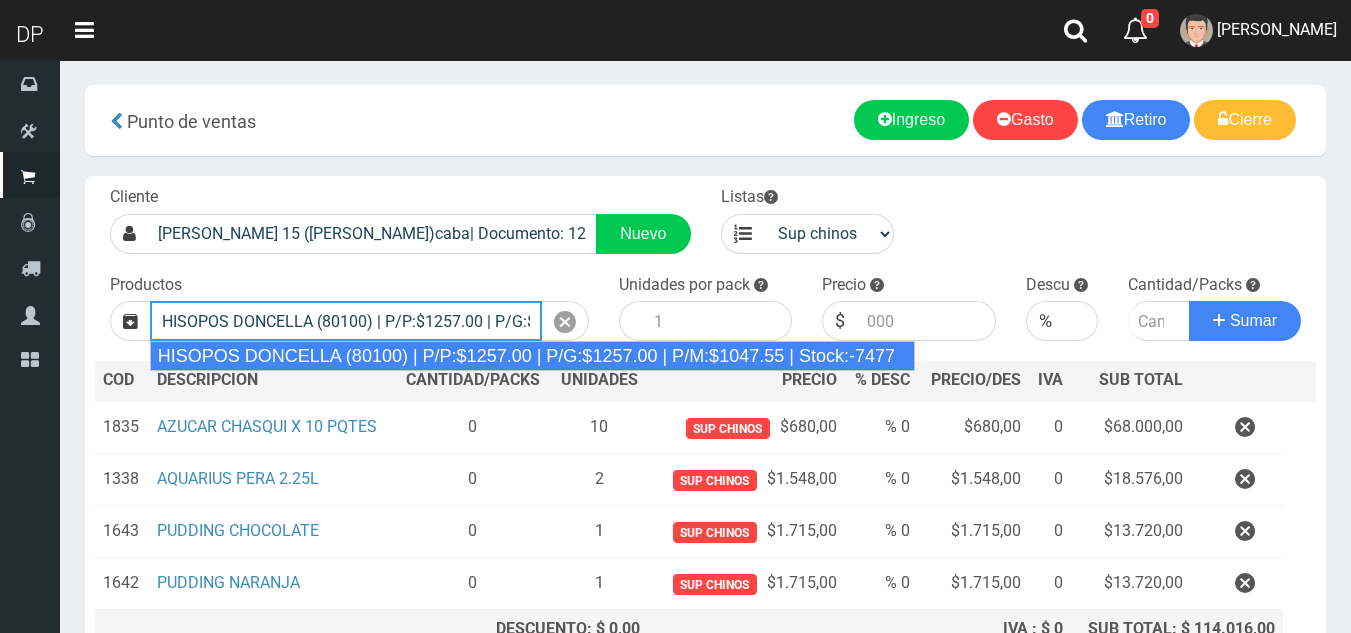 type on "HISOPOS DONCELLA (80100) | P/P:$1257.00 | P/G:$1257.00 | P/M:$1047.55 | Stock:-7477" 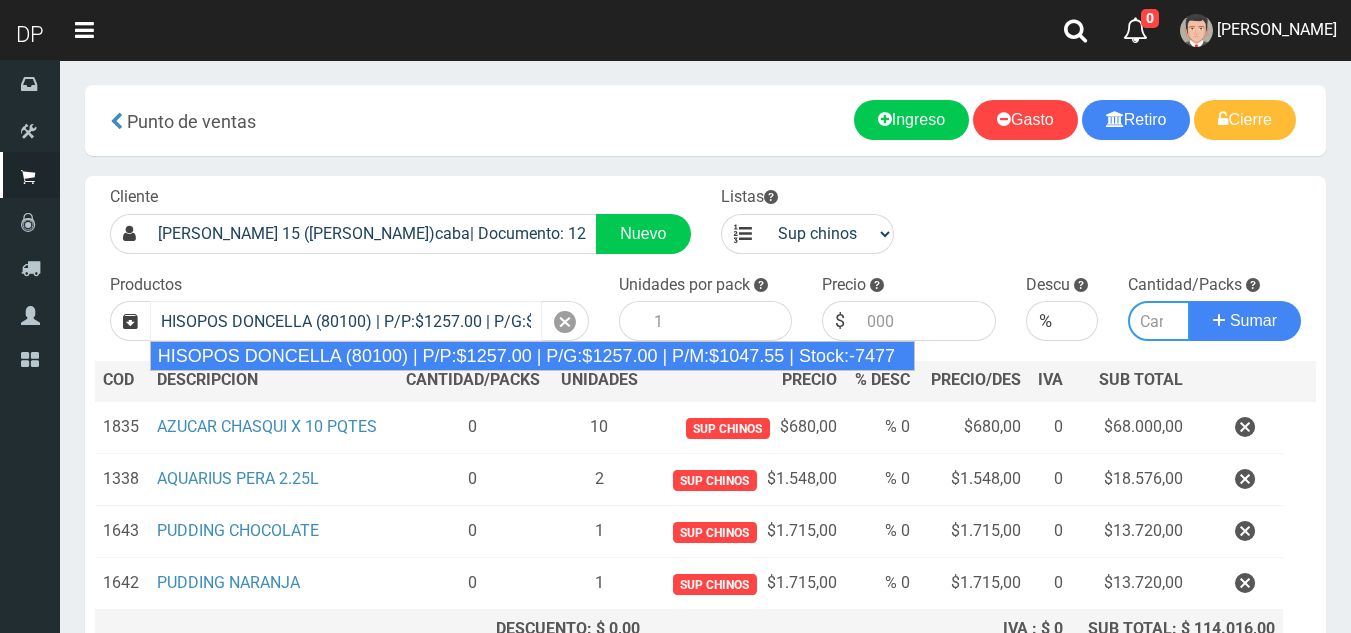 type on "24" 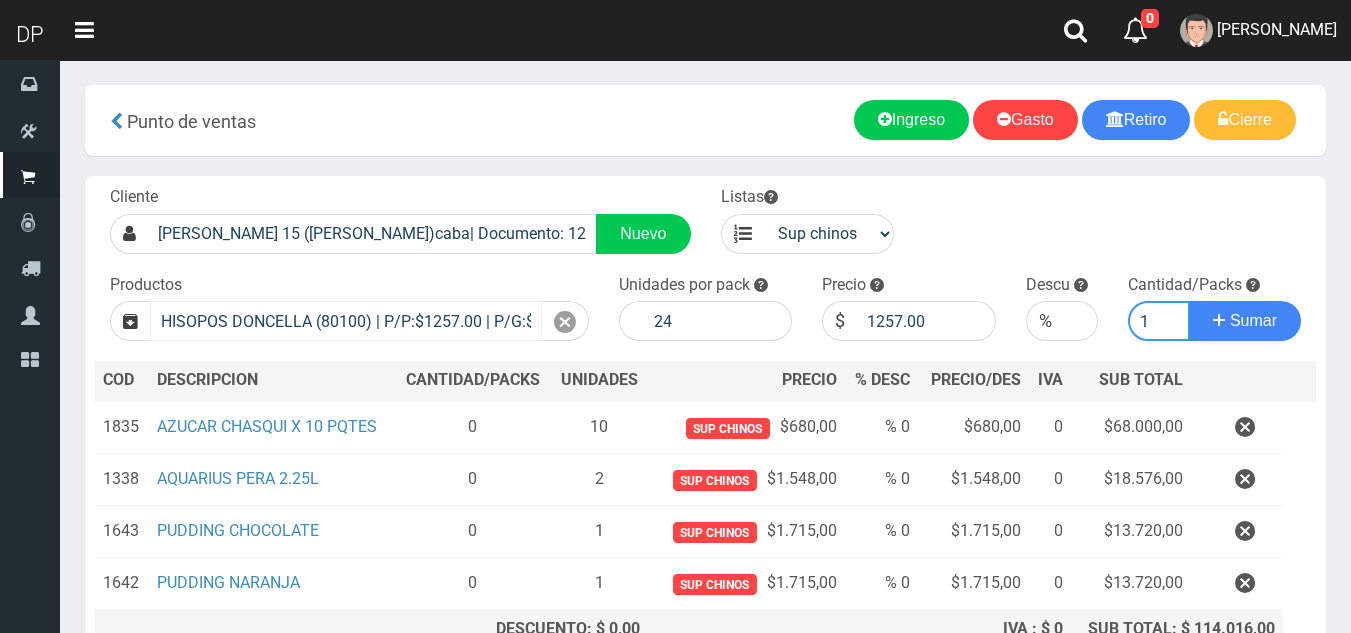 type on "1" 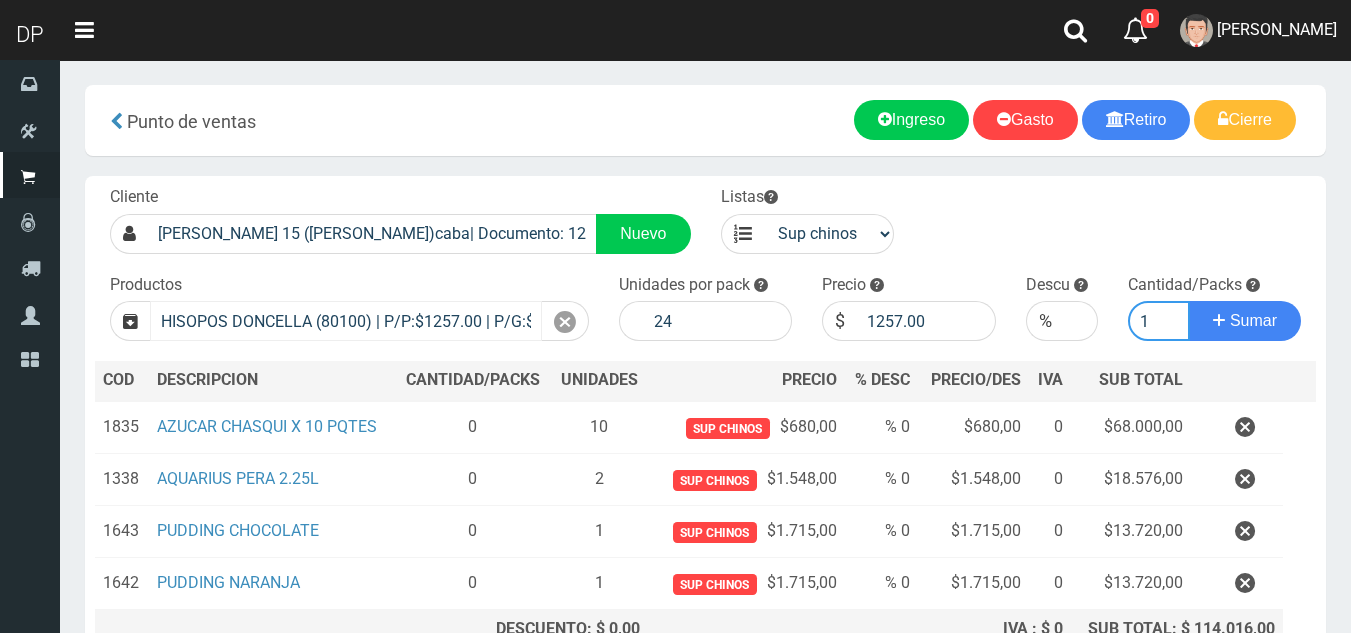 click on "Sumar" at bounding box center [1245, 321] 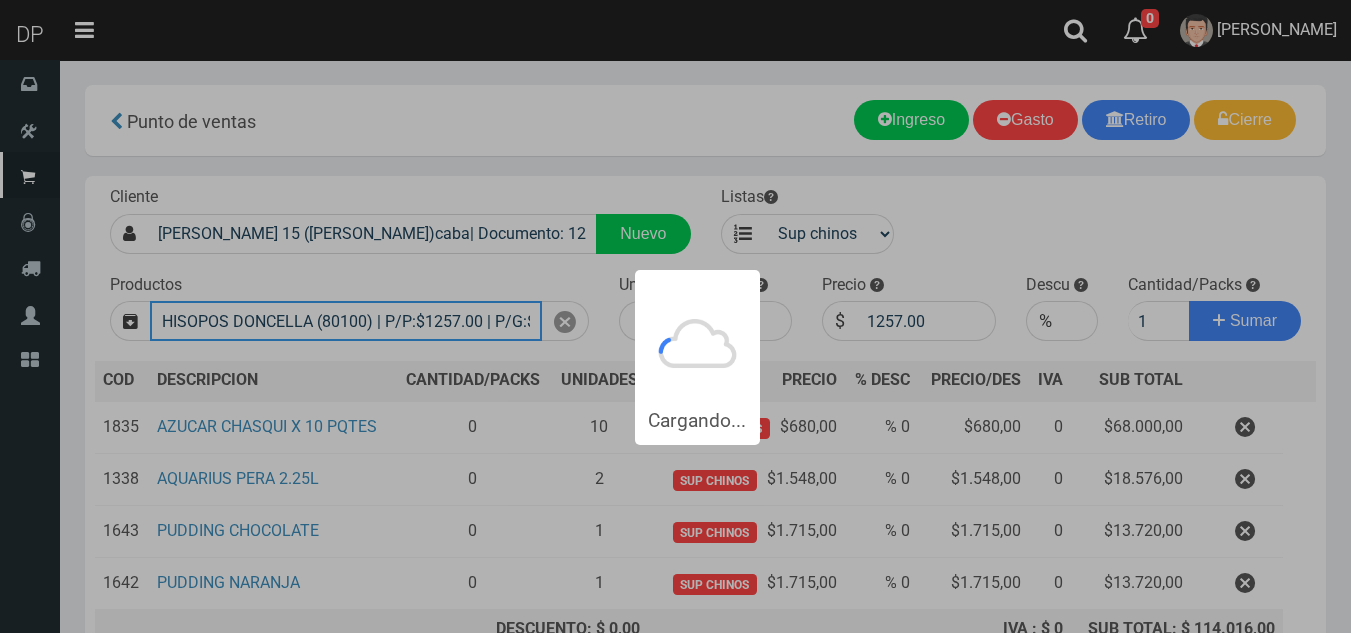 type 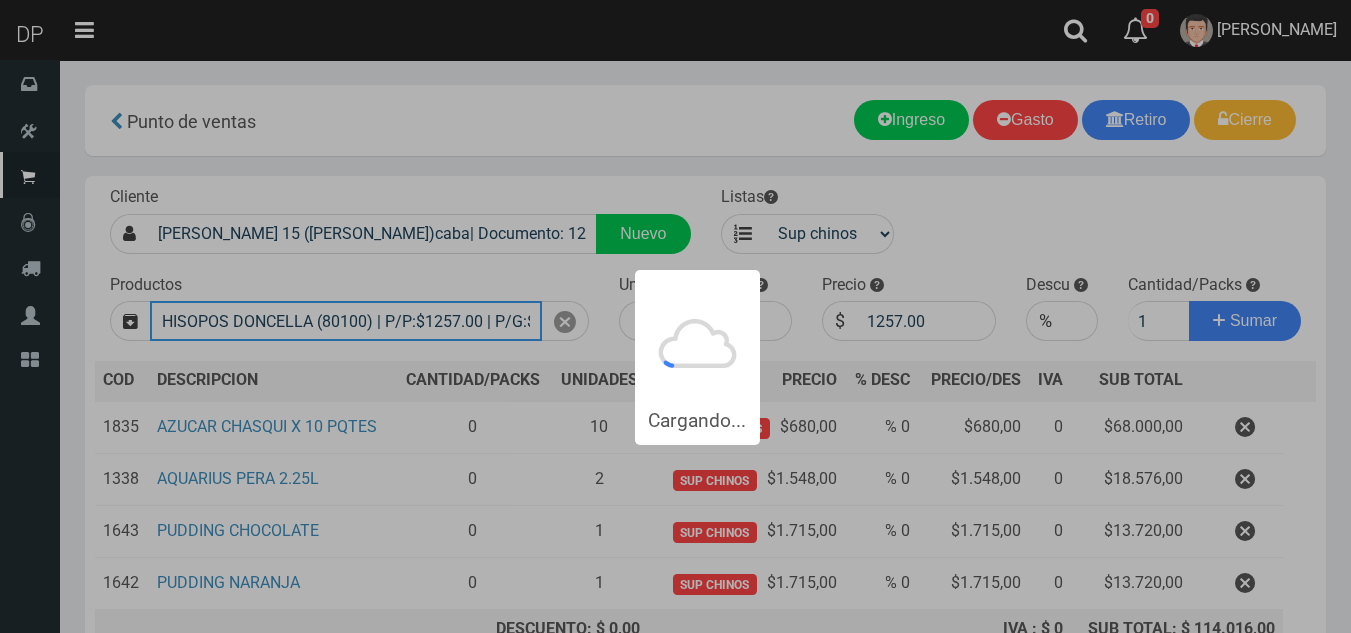 type 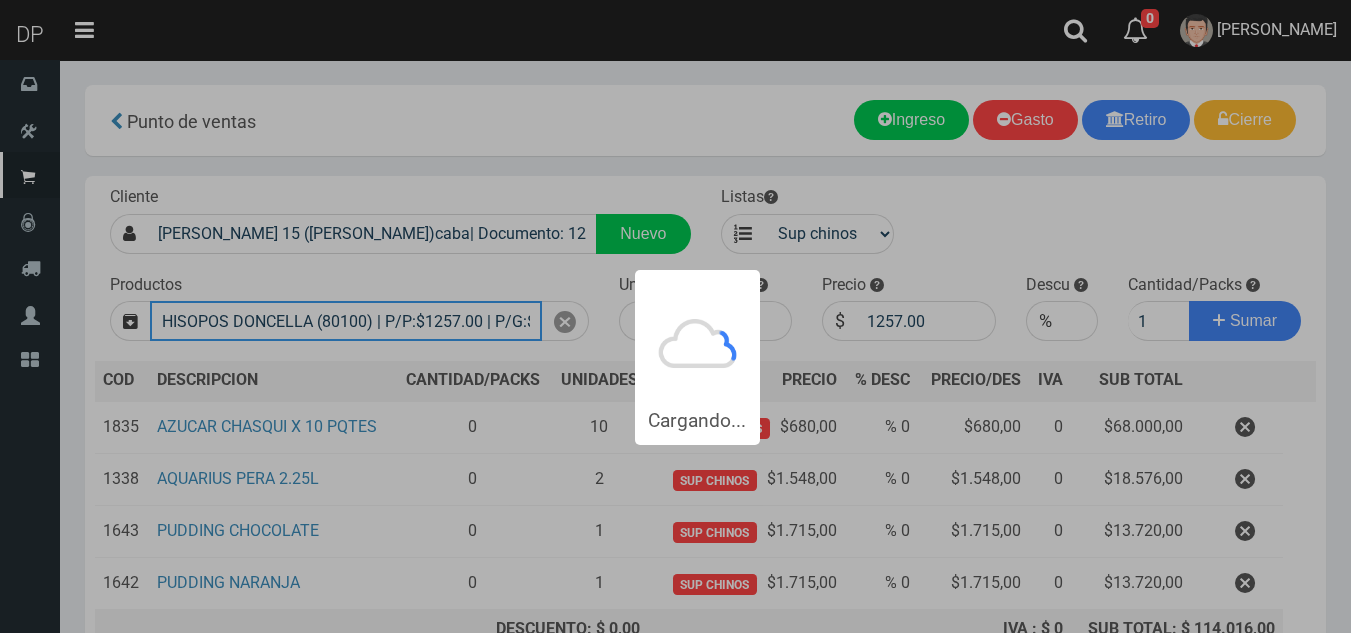 type 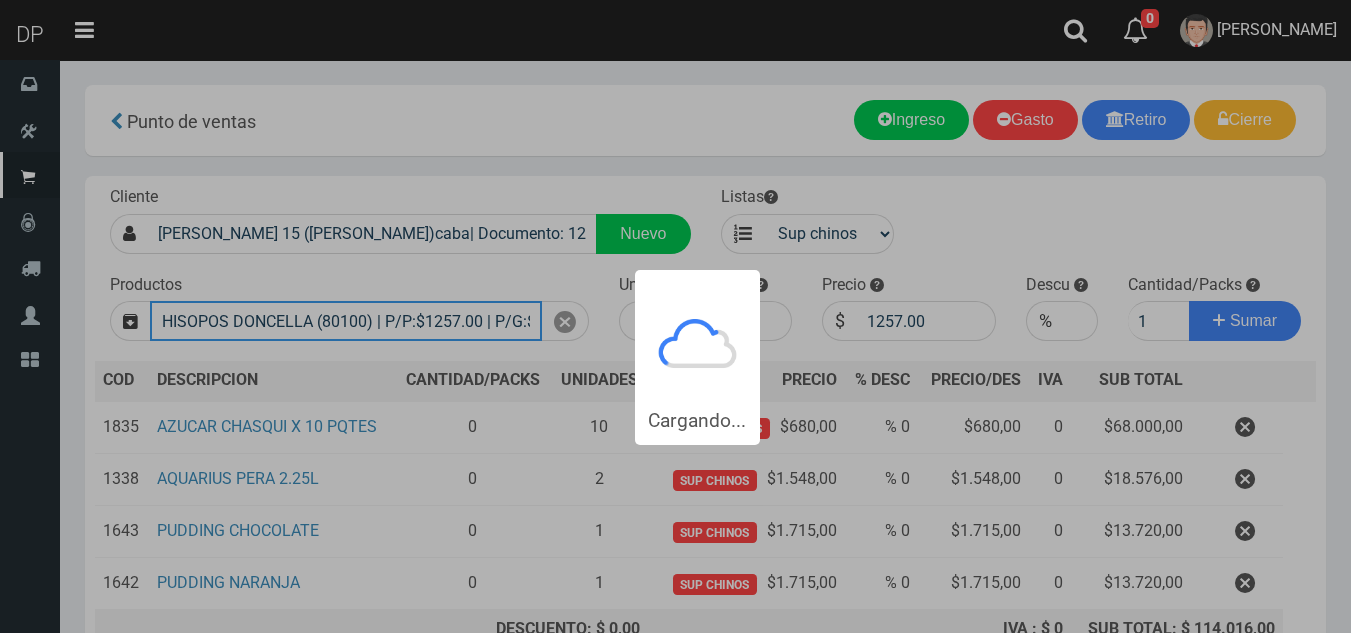 type 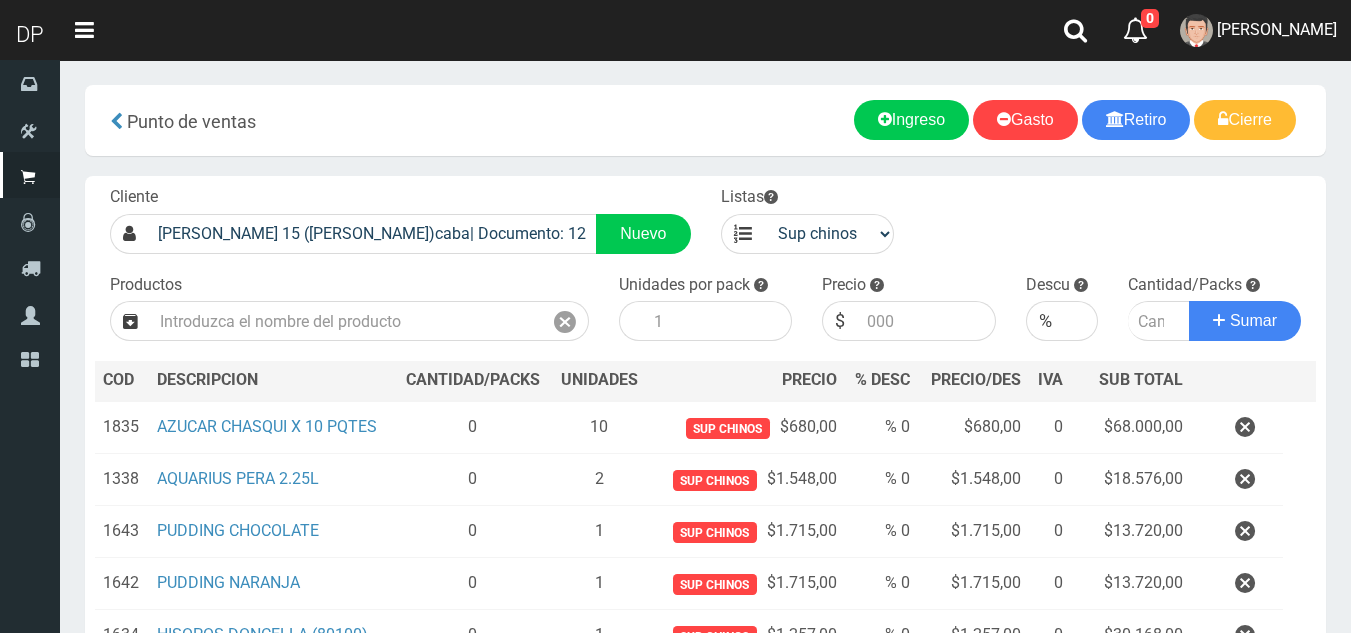 click on "Cliente
mario bravo 15 (almadro)caba| Documento: 123154 | Teléfono: 50272266
Nuevo
Listas
venta publico
Sup chinos
reventas" at bounding box center [705, 444] 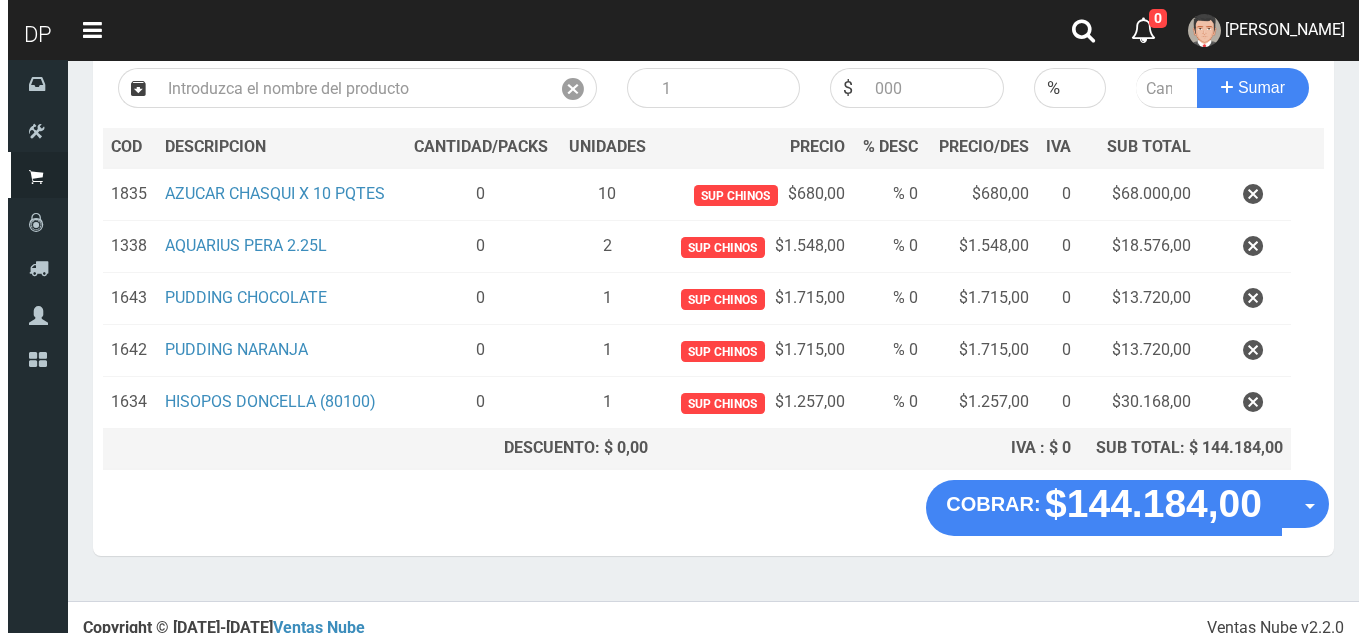 scroll, scrollTop: 247, scrollLeft: 0, axis: vertical 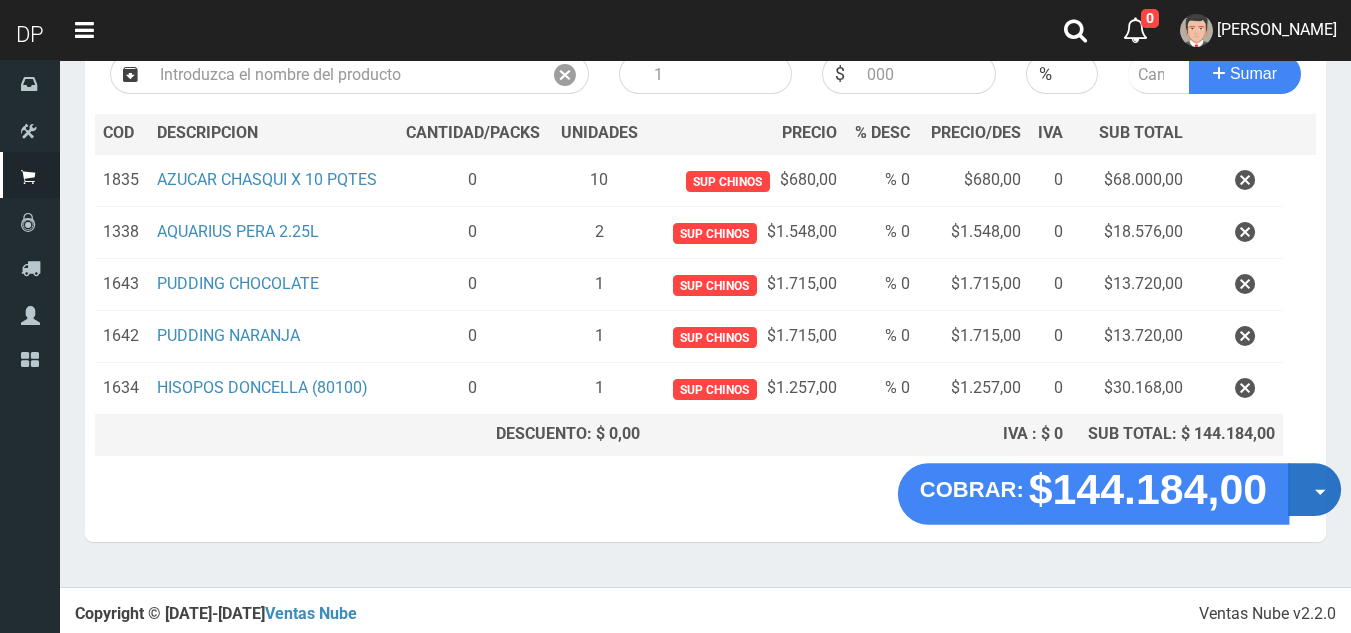 click on "Opciones" at bounding box center (1314, 489) 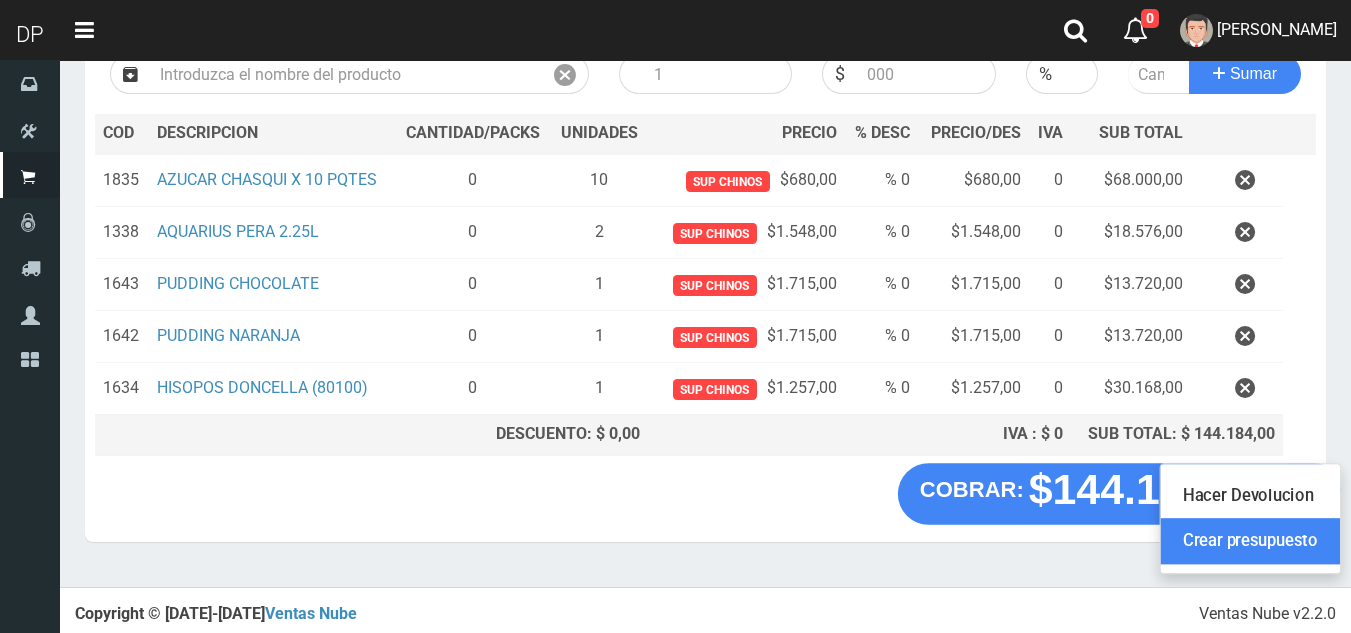 click on "Crear presupuesto" at bounding box center (1250, 542) 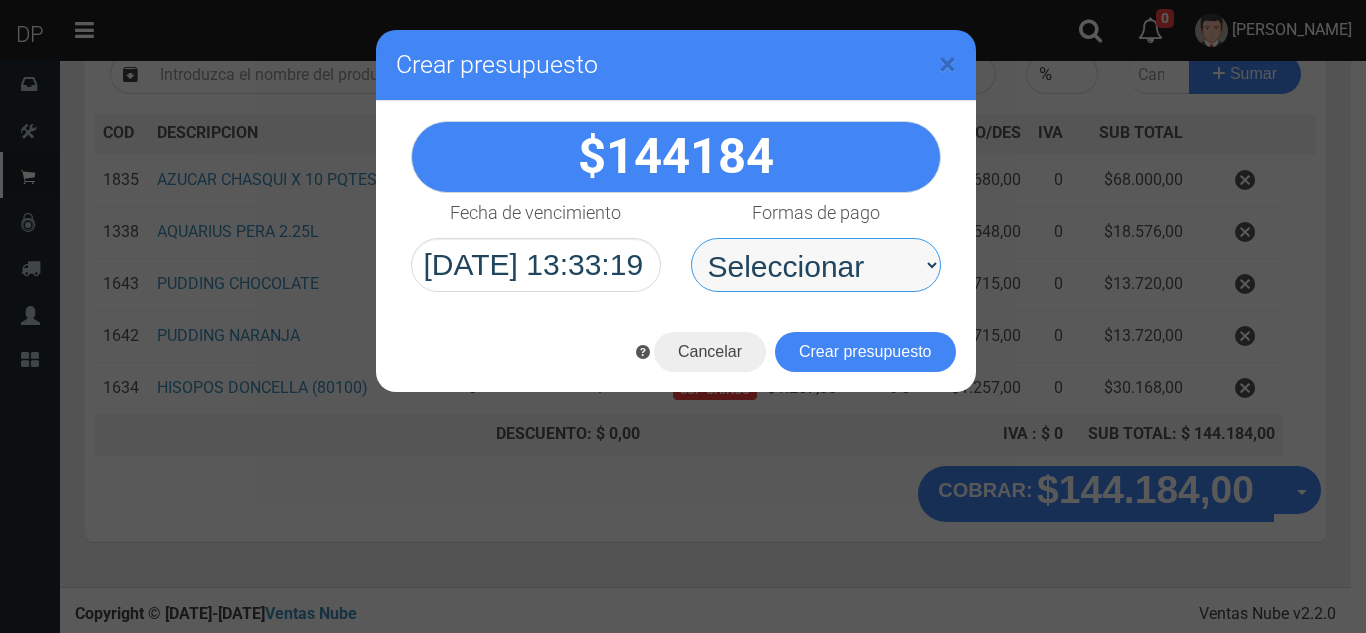 click on "Seleccionar
Efectivo
Tarjeta de Crédito
Depósito
Débito" at bounding box center [816, 265] 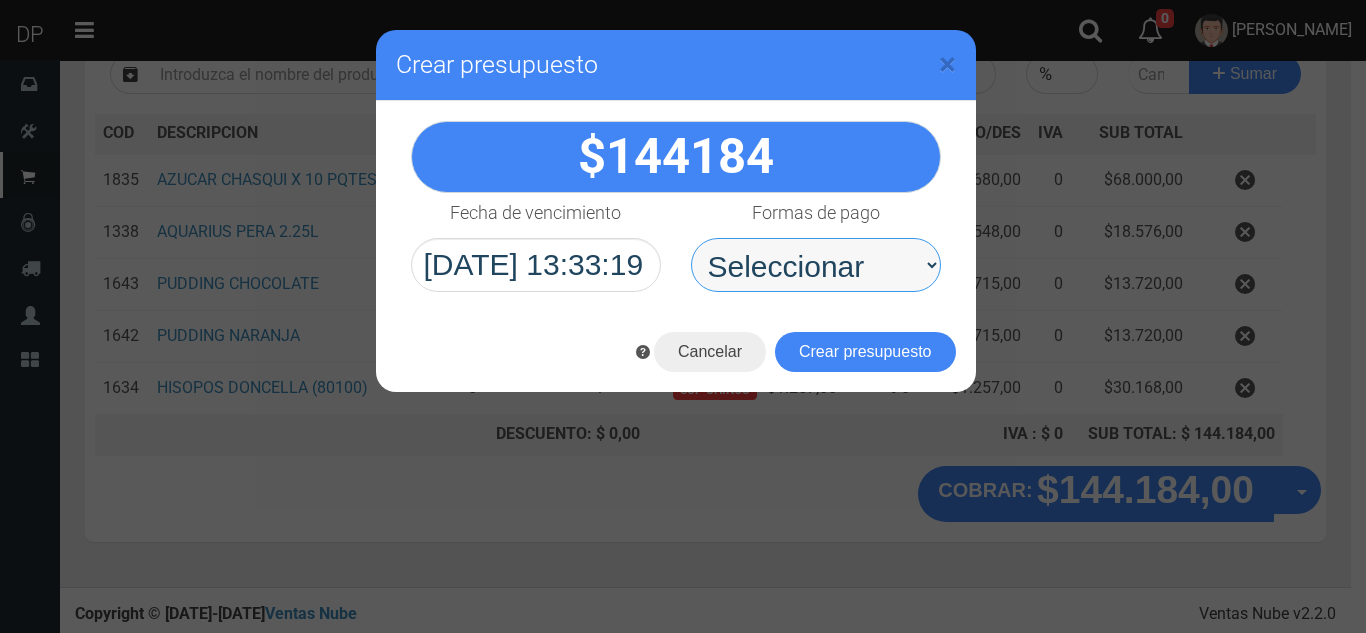 select on "Efectivo" 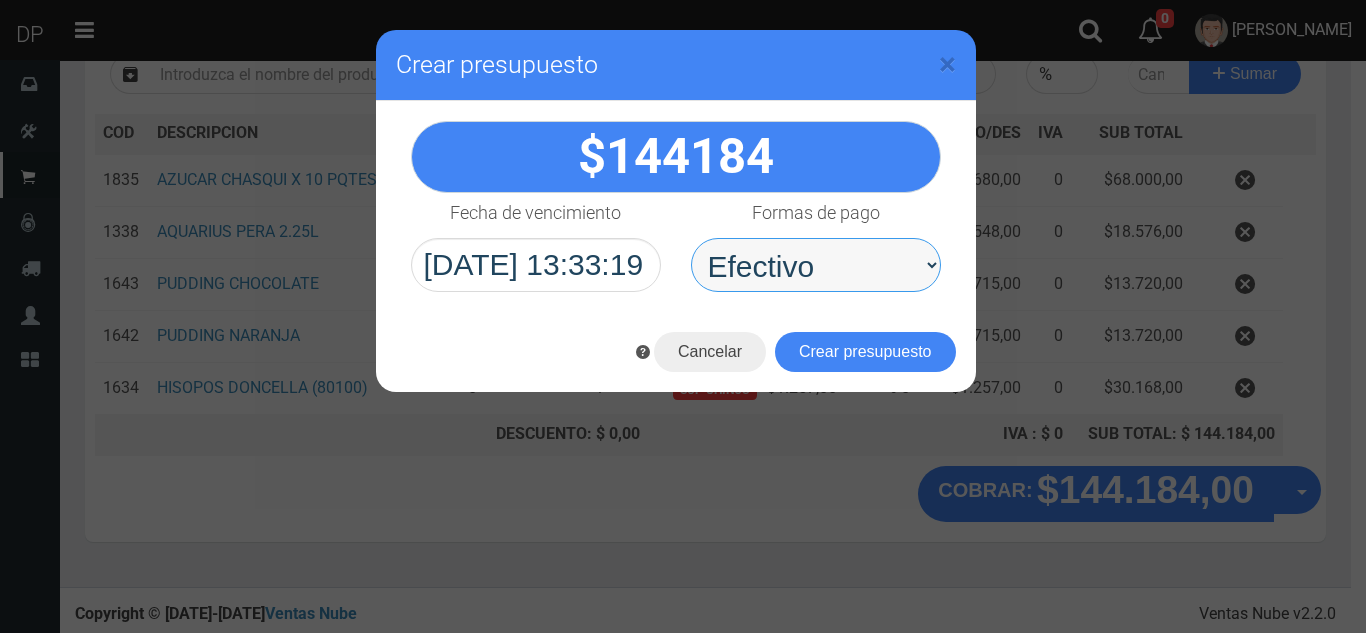 click on "Seleccionar
Efectivo
Tarjeta de Crédito
Depósito
Débito" at bounding box center [816, 265] 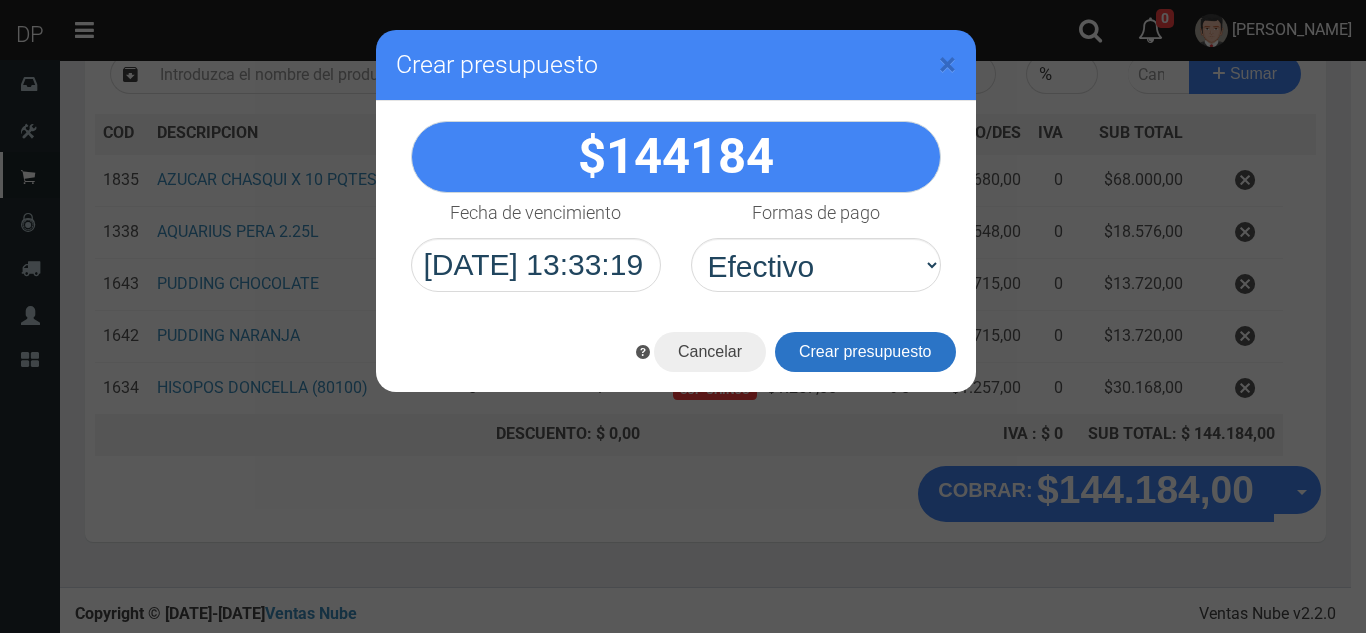 click on "Crear presupuesto" at bounding box center (865, 352) 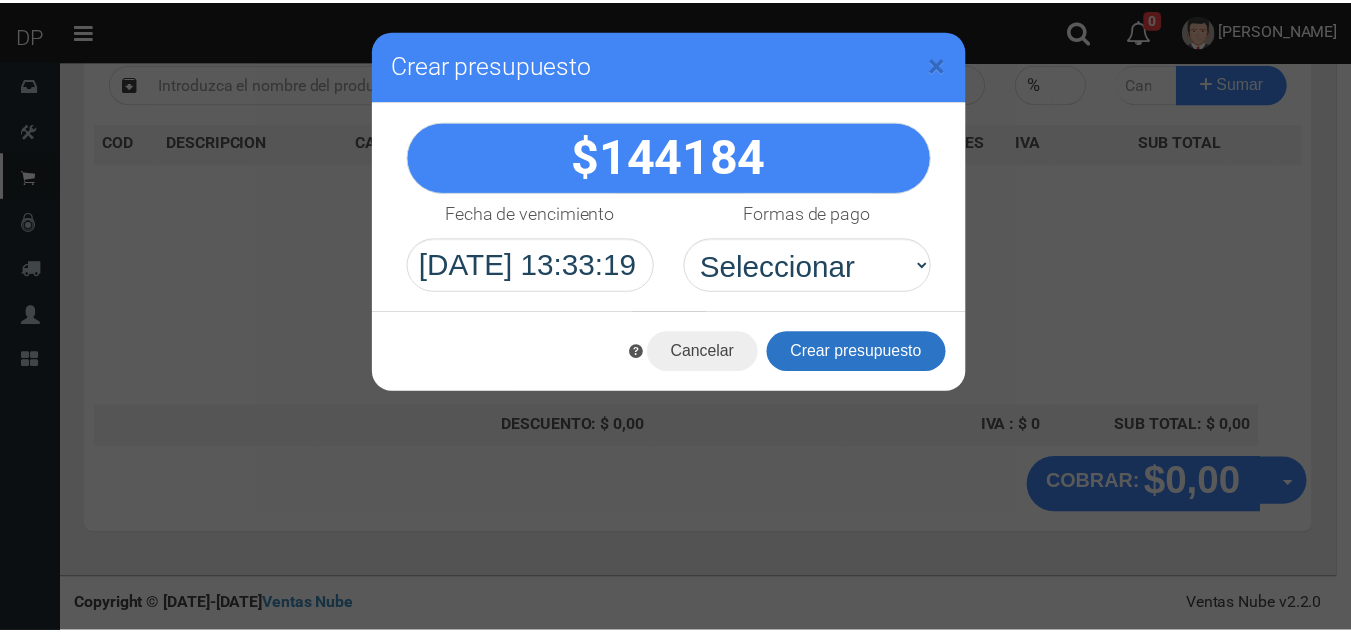 scroll, scrollTop: 230, scrollLeft: 0, axis: vertical 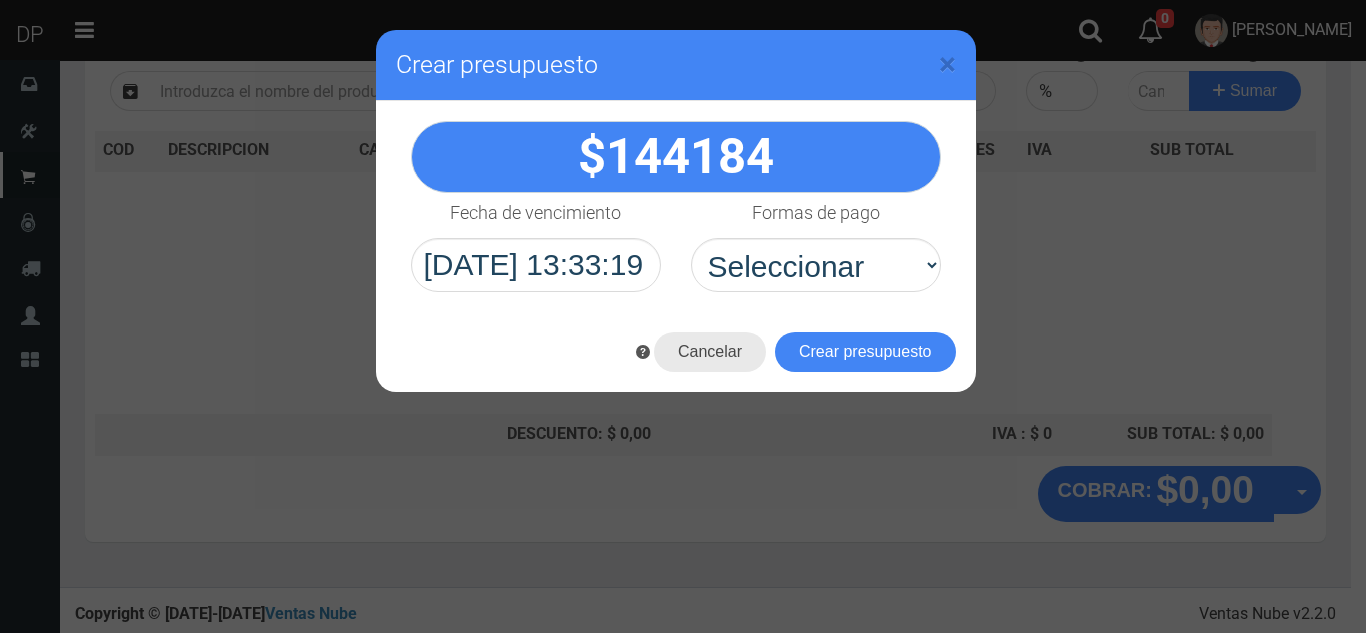 click on "Cancelar" at bounding box center (710, 352) 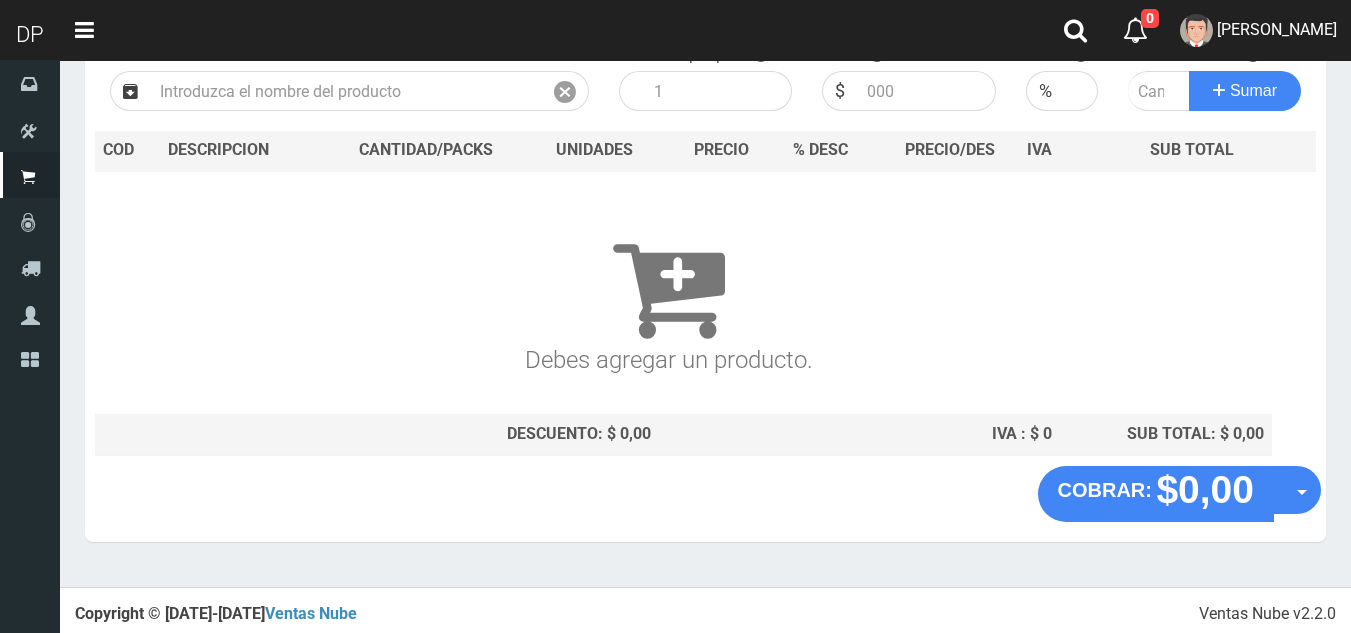 click on "Debes agregar un producto." at bounding box center (668, 292) 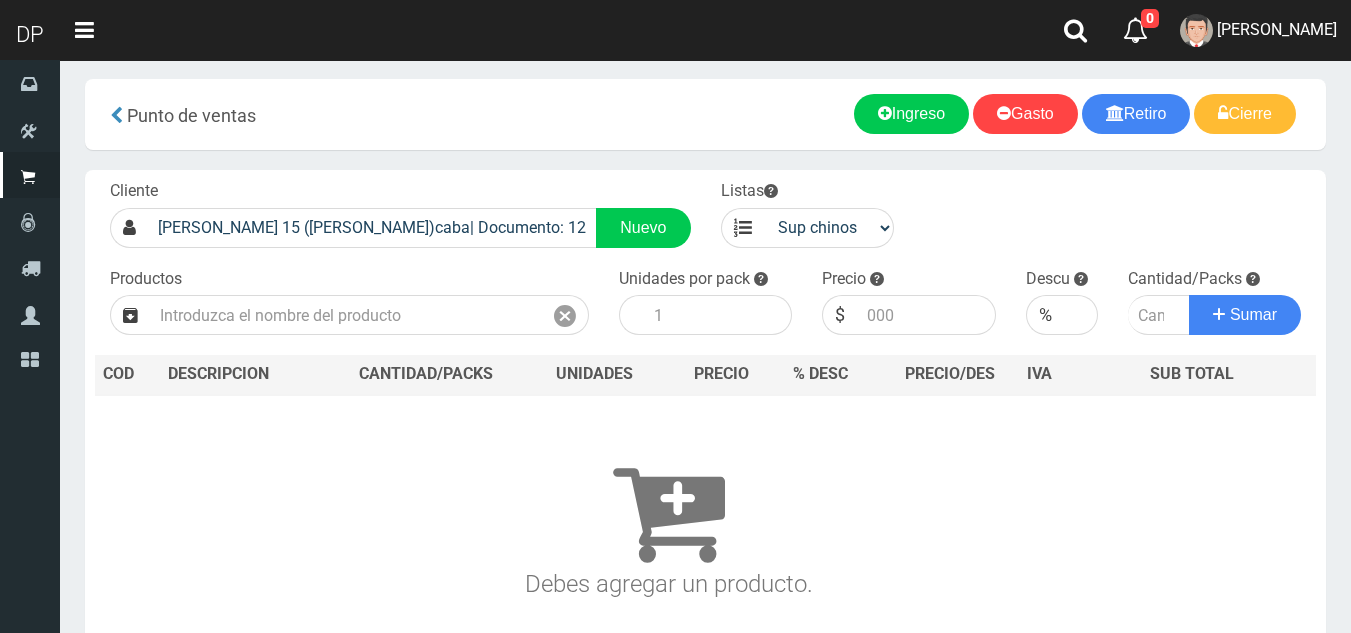 scroll, scrollTop: 0, scrollLeft: 0, axis: both 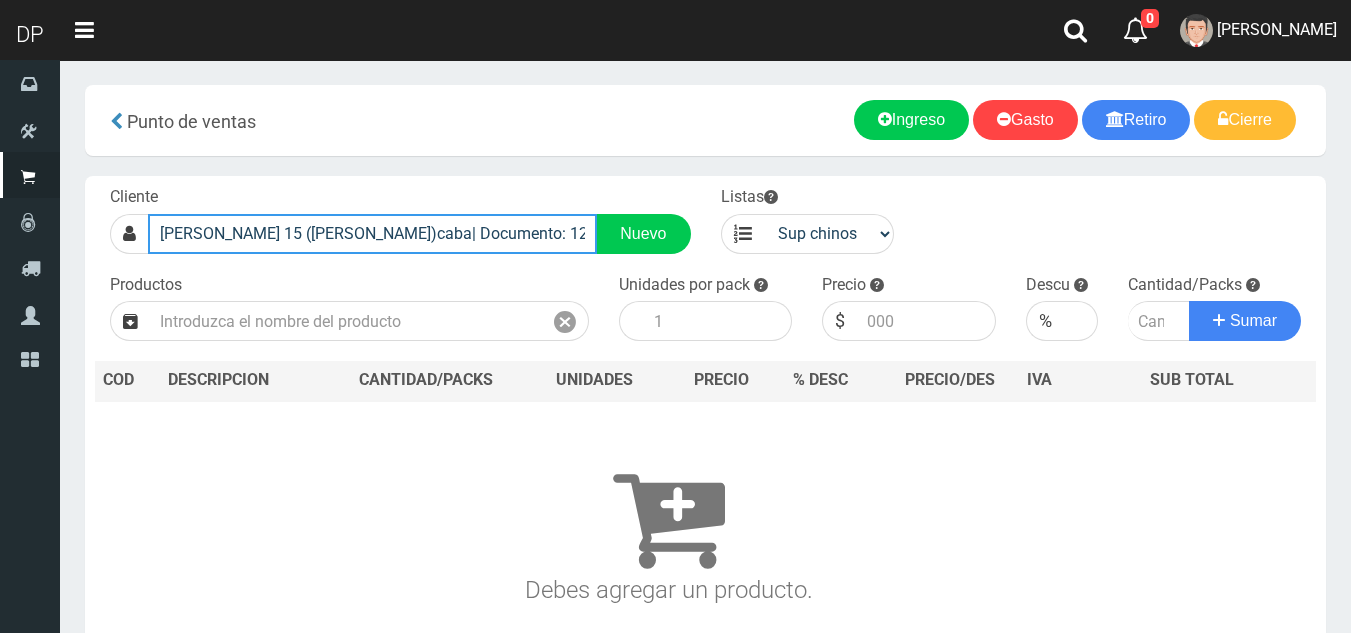 click on "mario bravo 15 (almadro)caba| Documento: 123154 | Teléfono: 50272266" at bounding box center [372, 234] 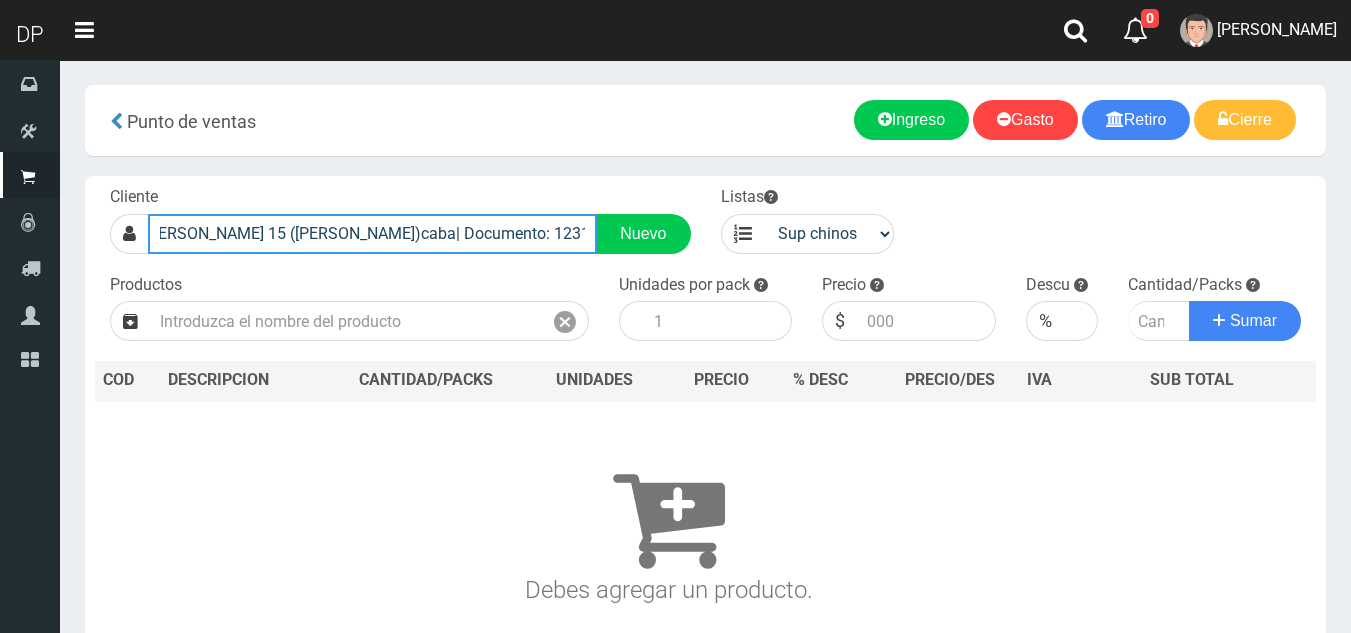 scroll, scrollTop: 0, scrollLeft: 0, axis: both 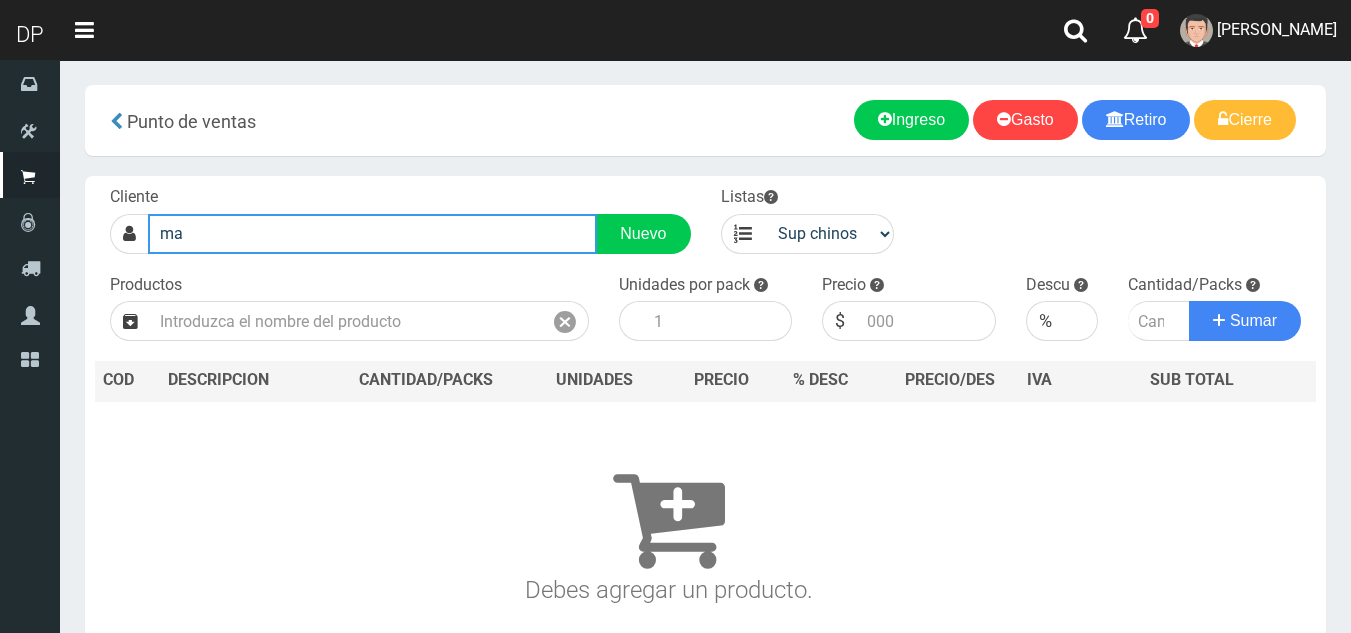 type on "m" 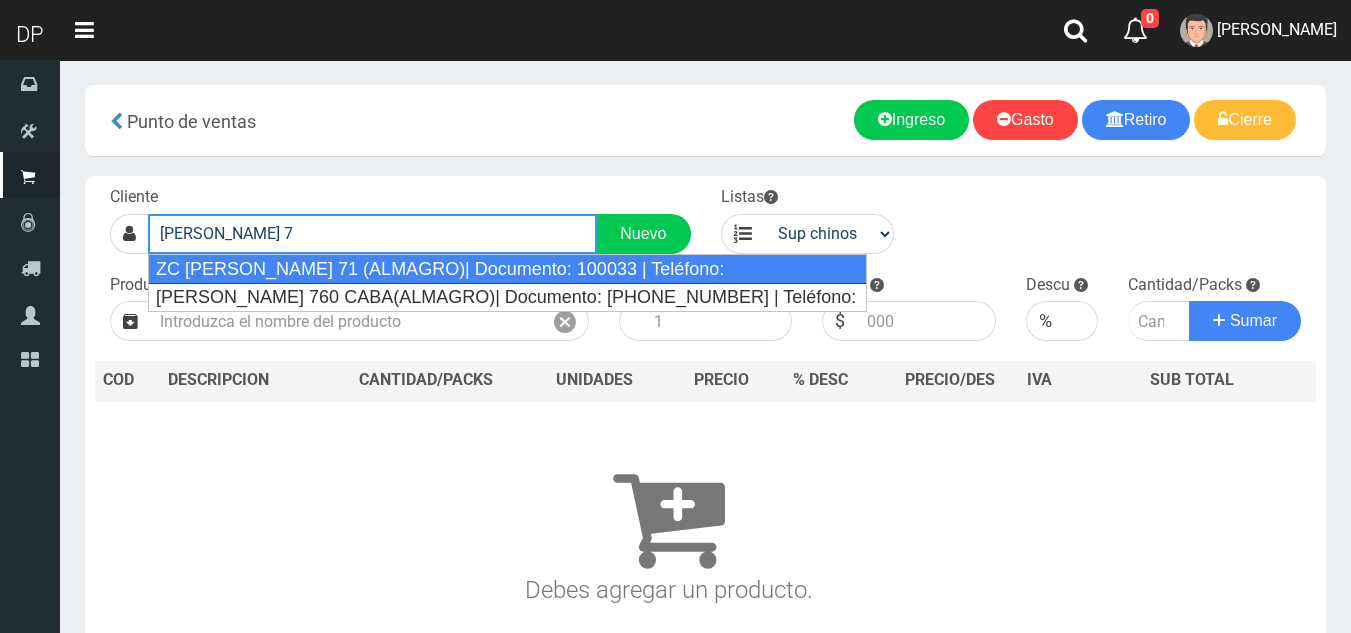 click on "ZC JERONIMO SALGUERO 71 (ALMAGRO)| Documento: 100033 | Teléfono:" at bounding box center (507, 269) 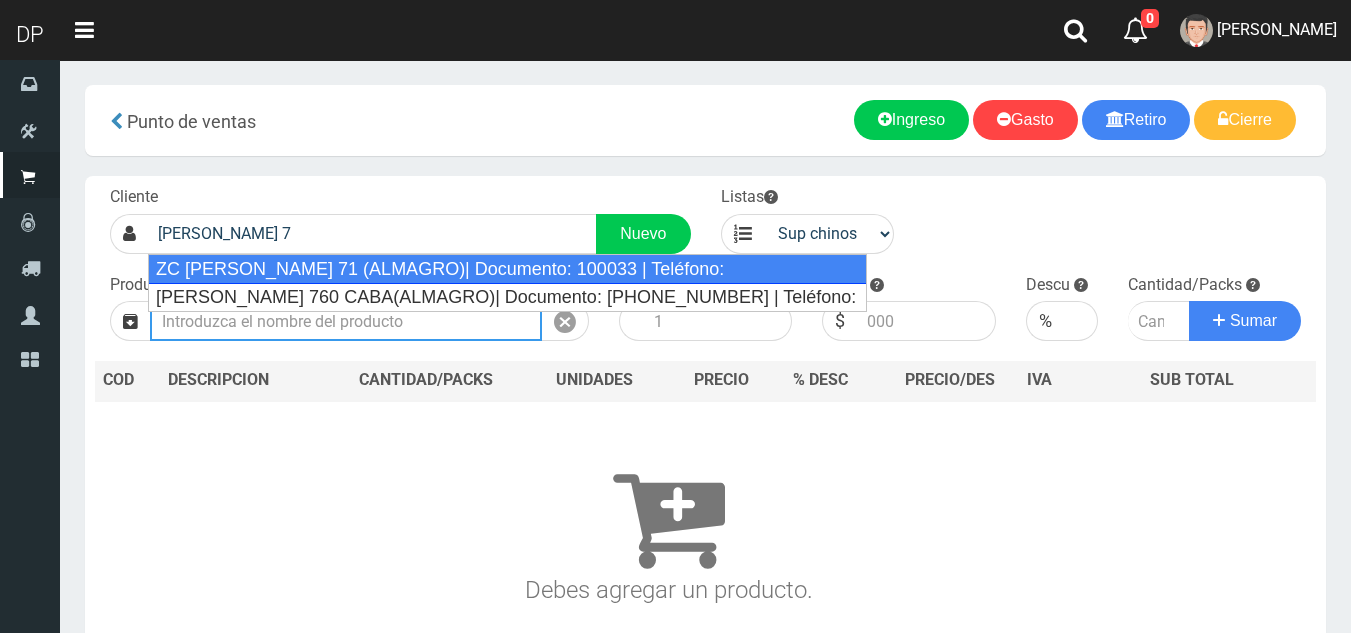 type on "ZC JERONIMO SALGUERO 71 (ALMAGRO)| Documento: 100033 | Teléfono:" 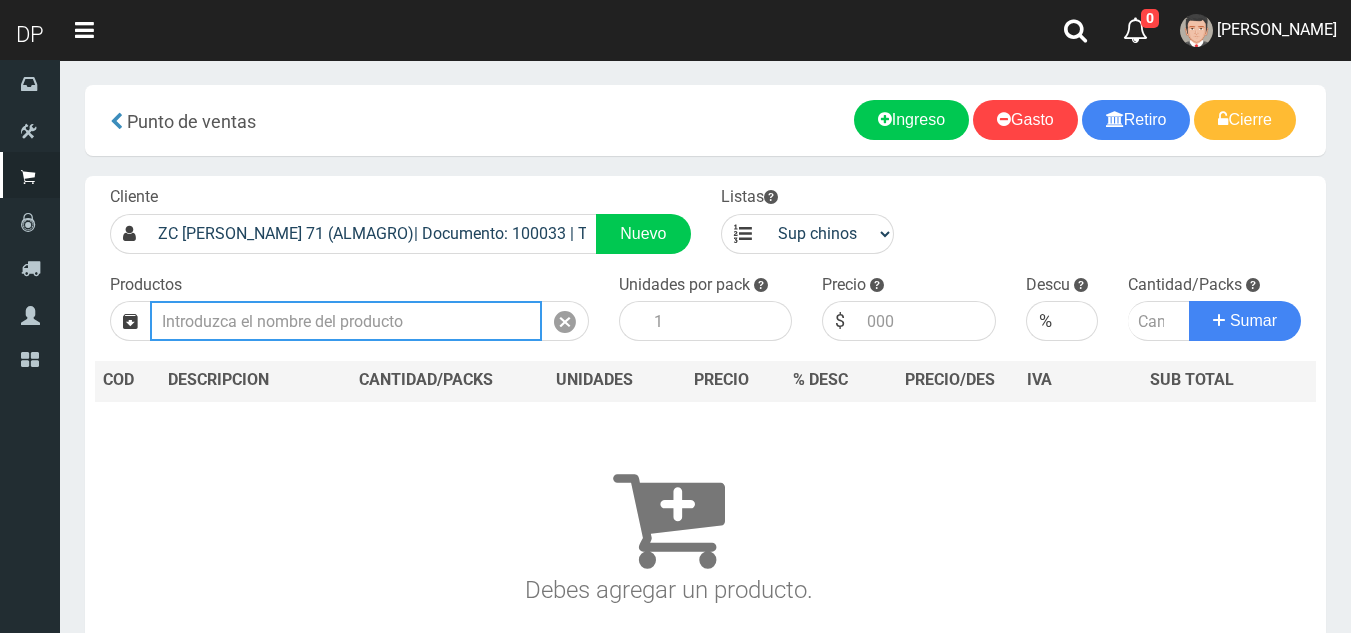 click at bounding box center (346, 321) 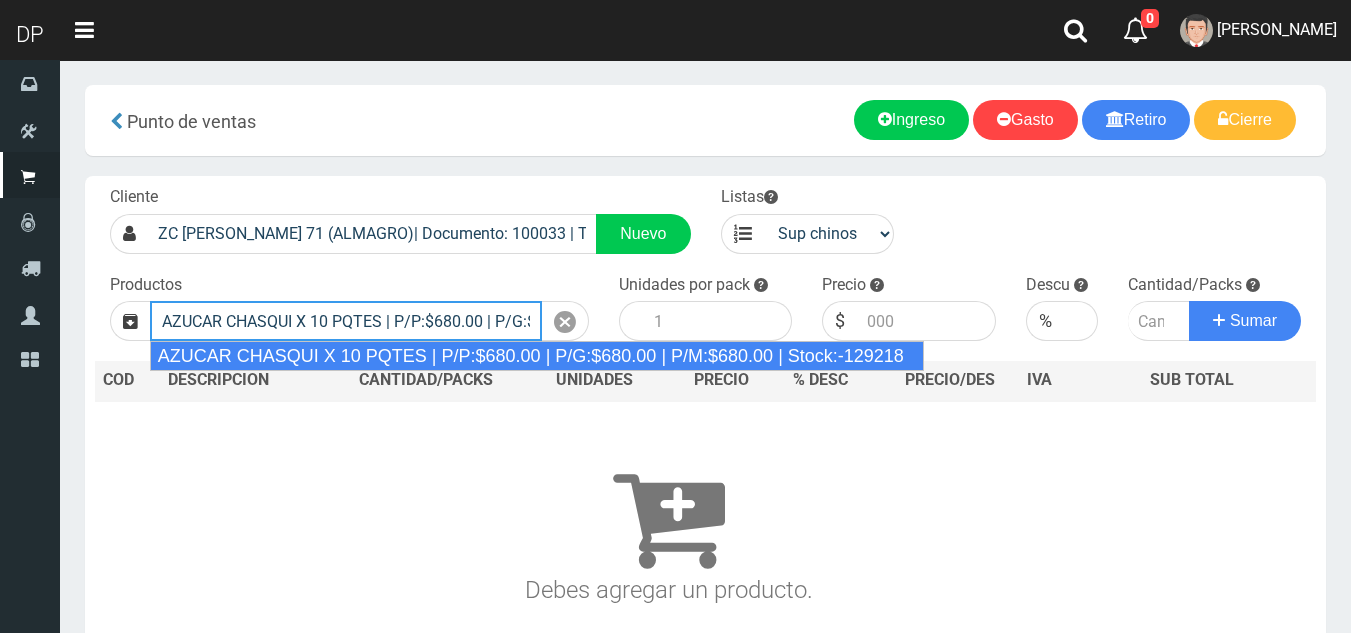 type on "AZUCAR CHASQUI X 10 PQTES | P/P:$680.00 | P/G:$680.00 | P/M:$680.00 | Stock:-129218" 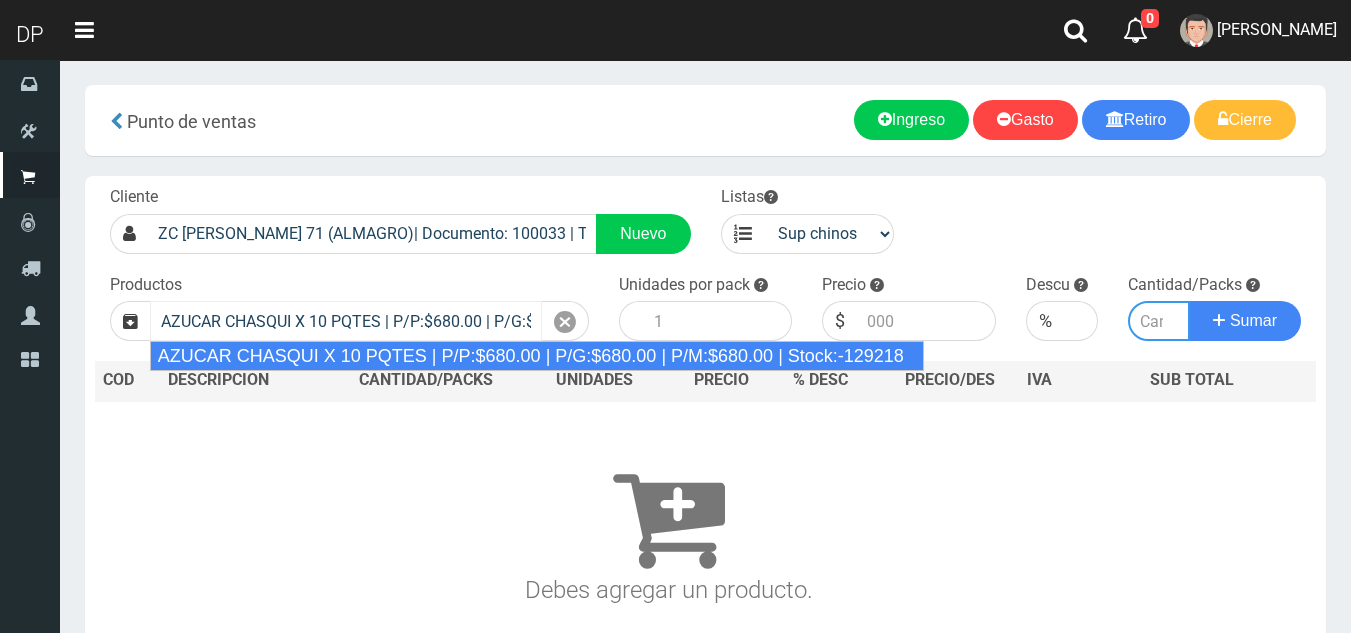 type on "10" 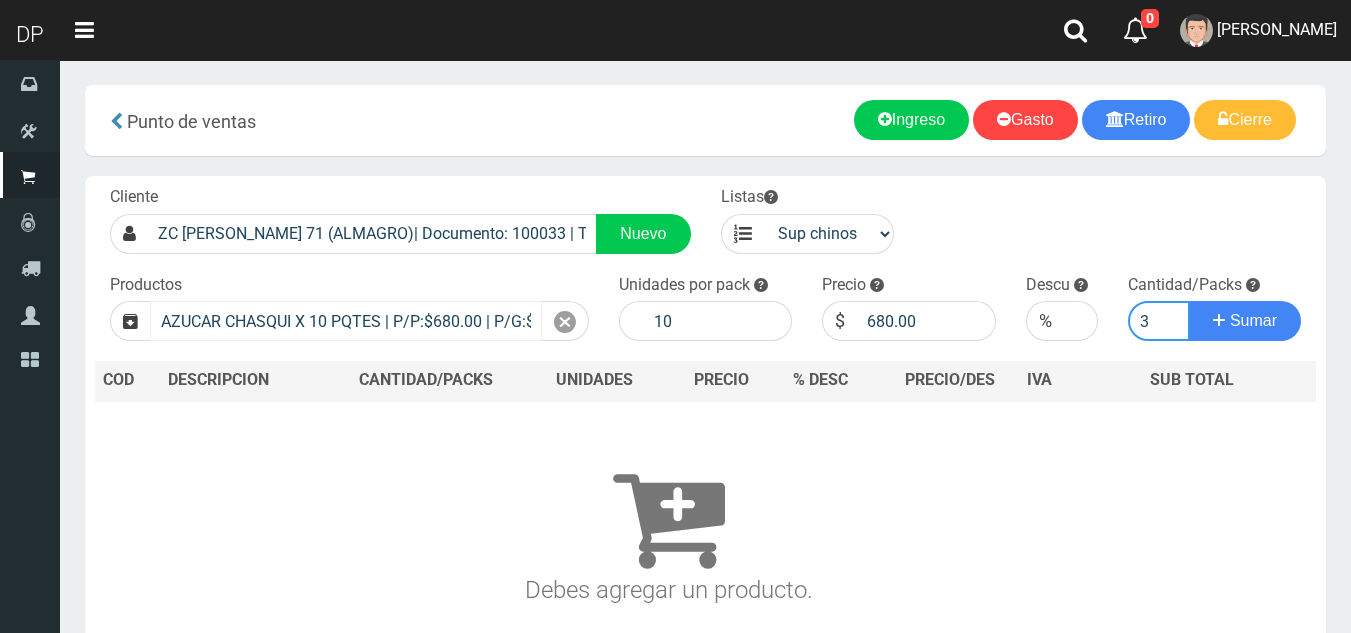 type on "3" 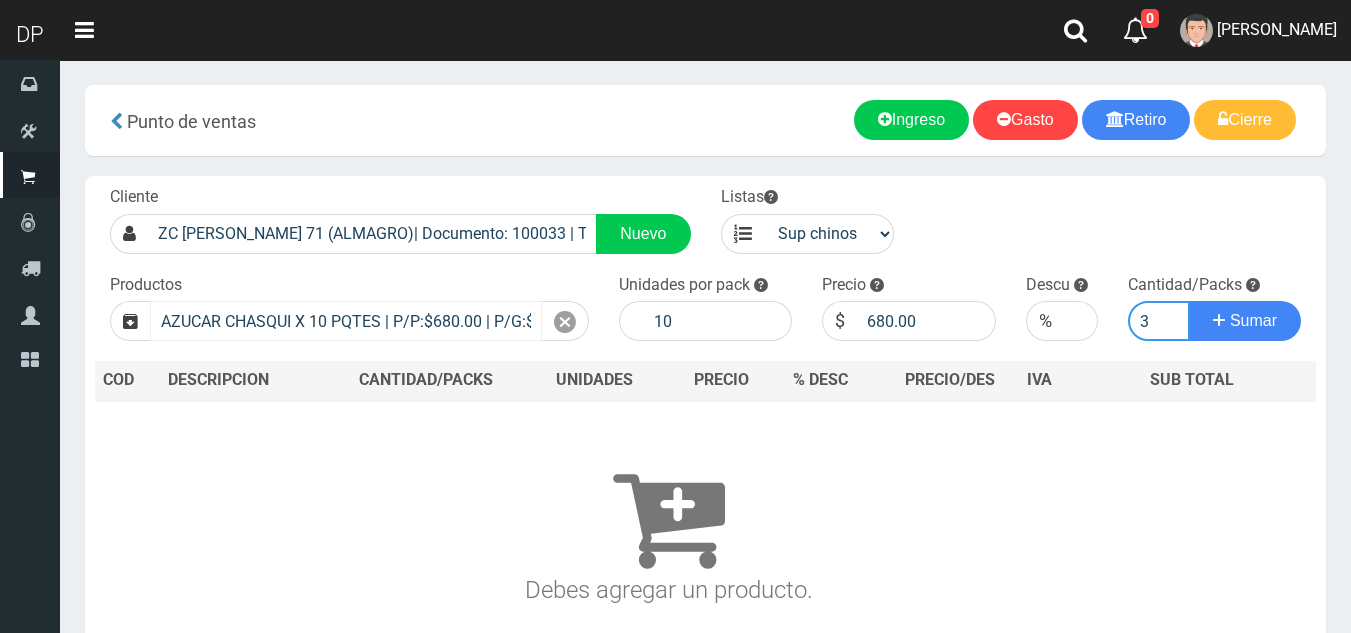 click on "Sumar" at bounding box center (1245, 321) 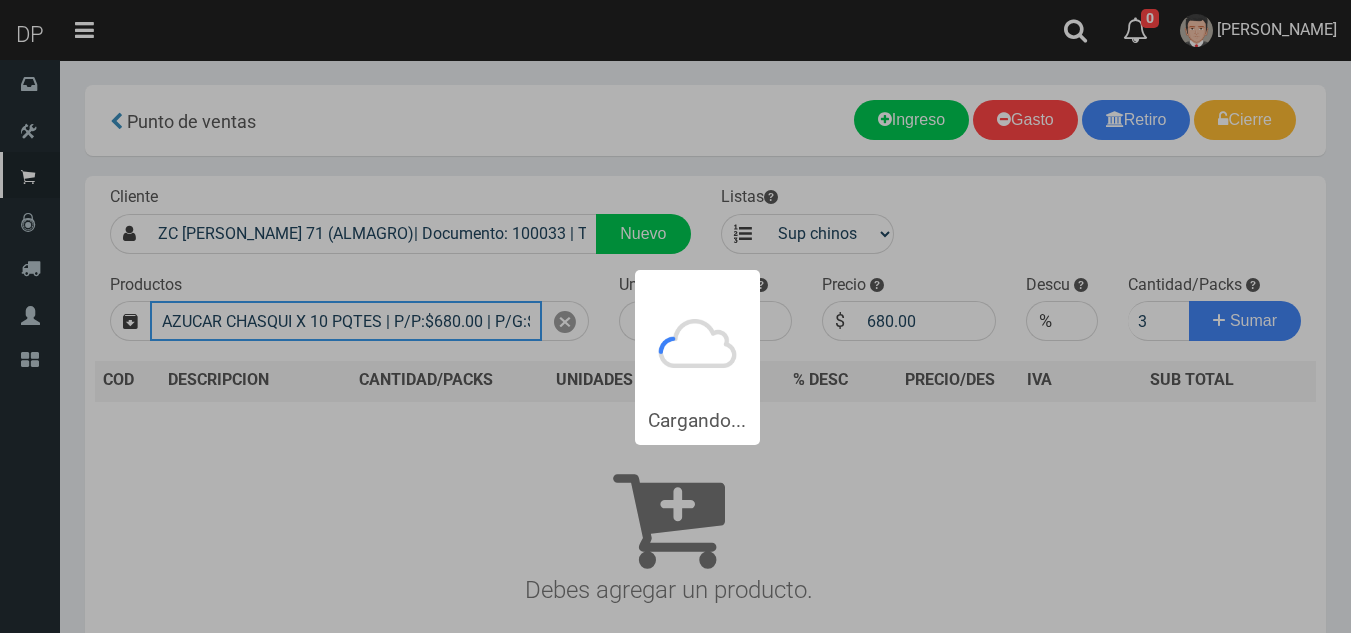 type 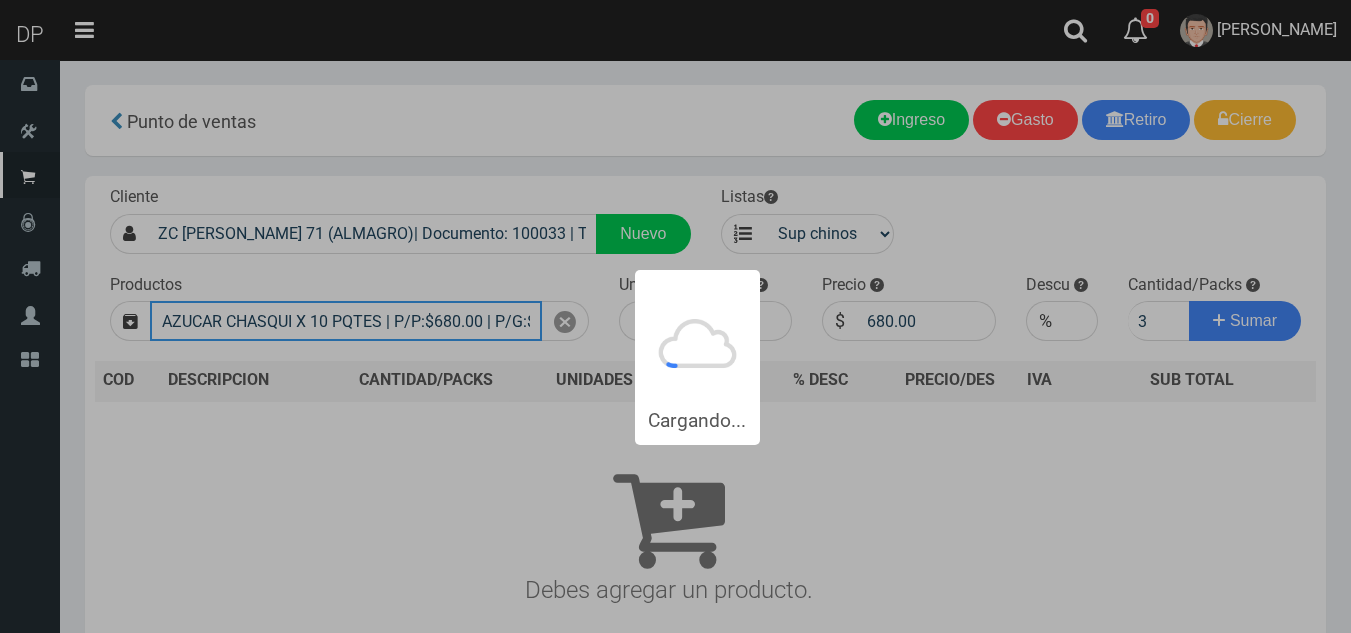 type 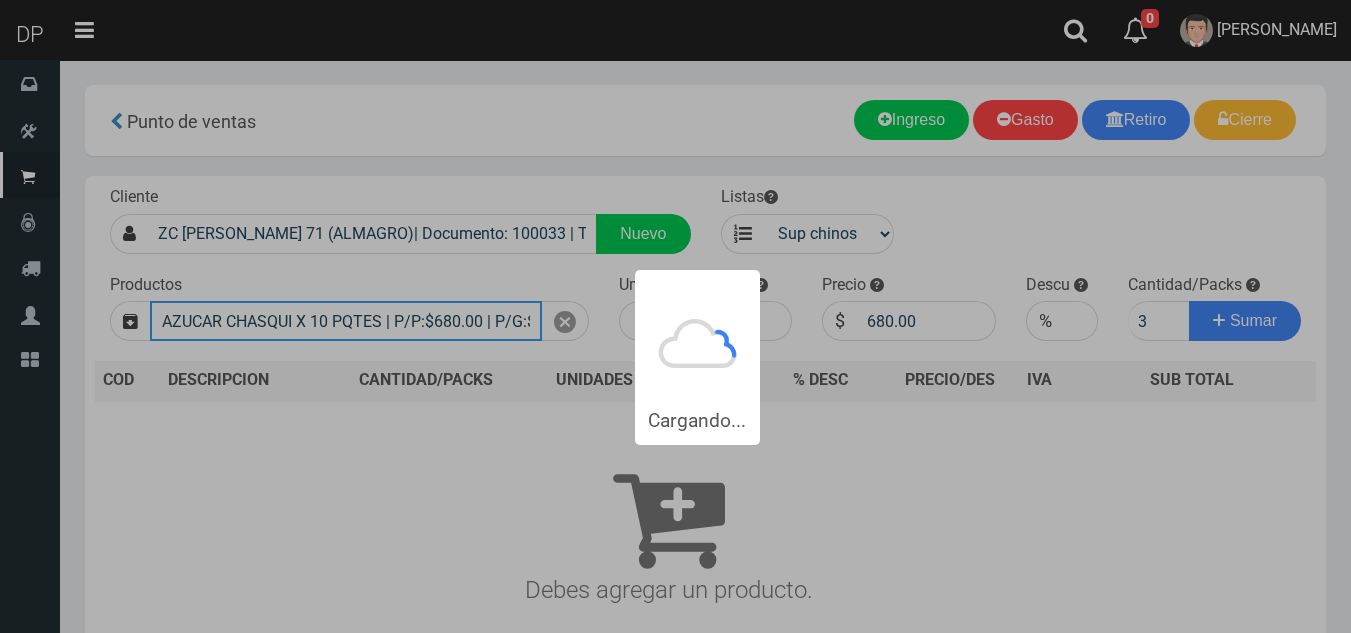 type 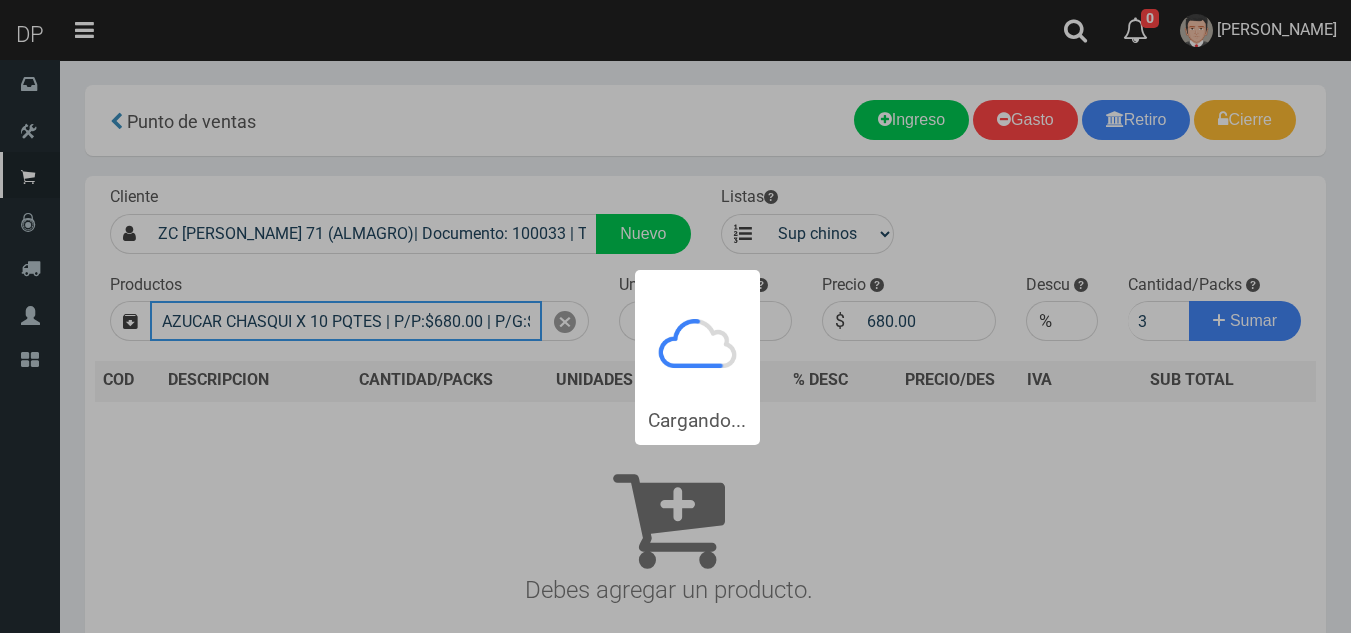 type 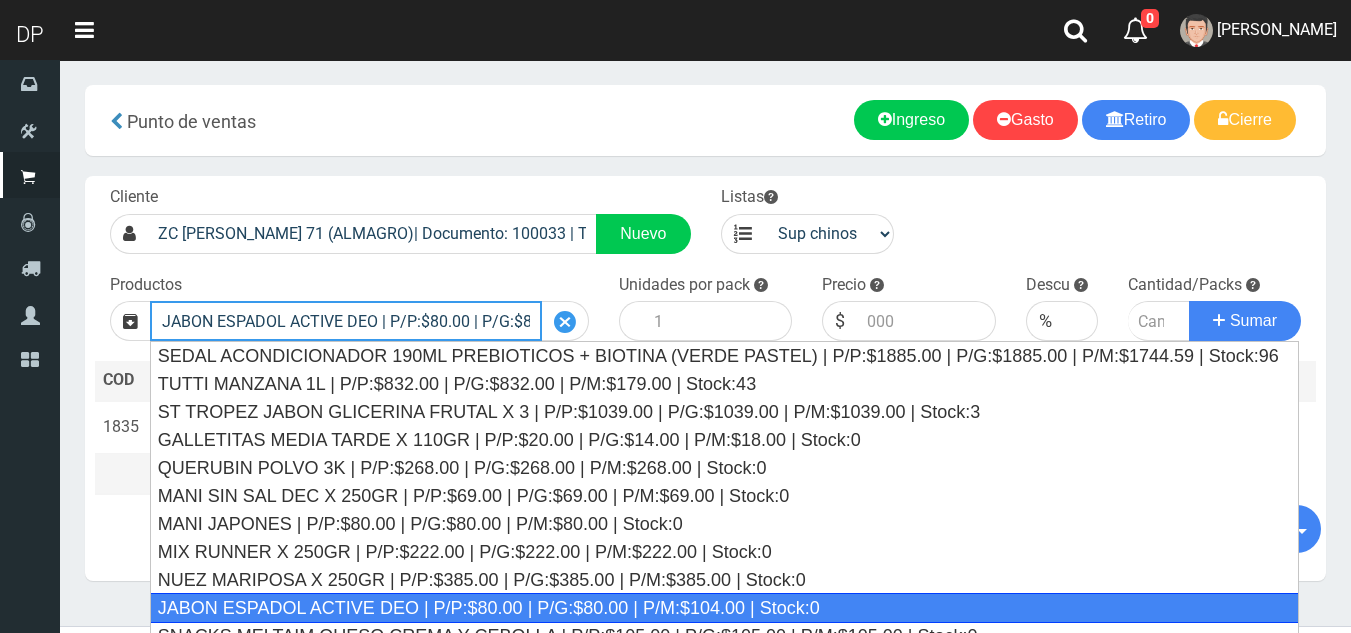 type on "JABON ESPADOL ACTIVE DEO | P/P:$80.00 | P/G:$80.00 | P/M:$104.00 | Stock:0" 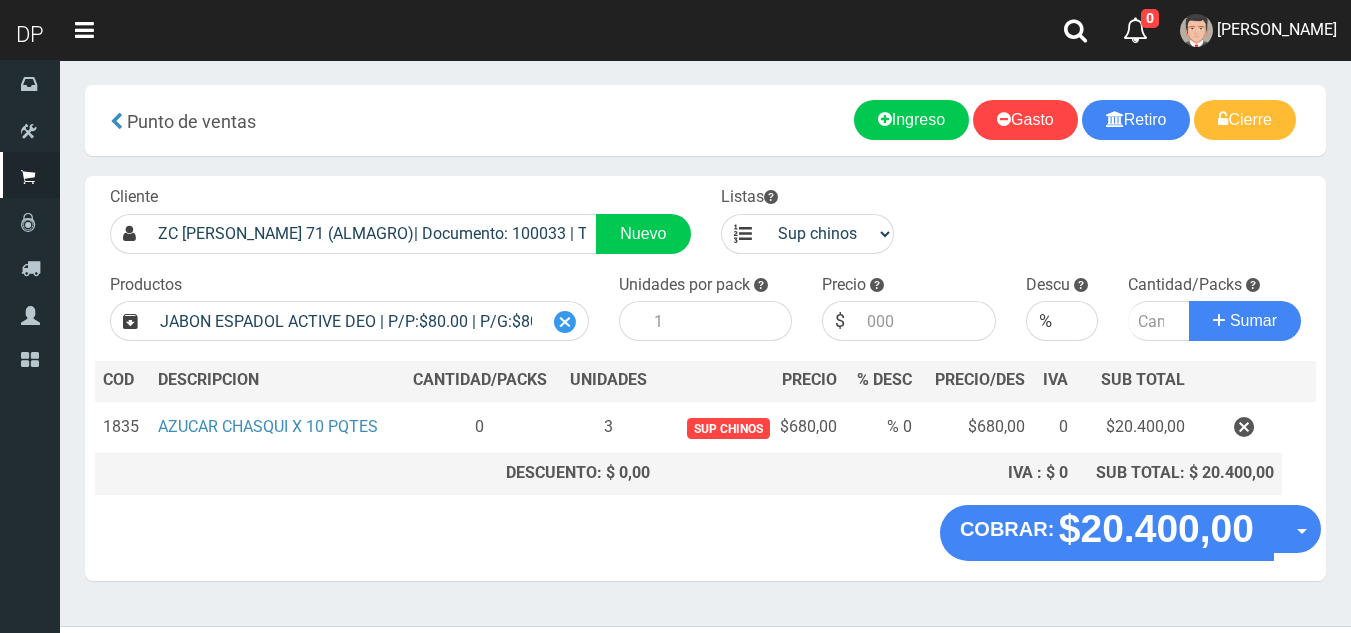 click at bounding box center [565, 322] 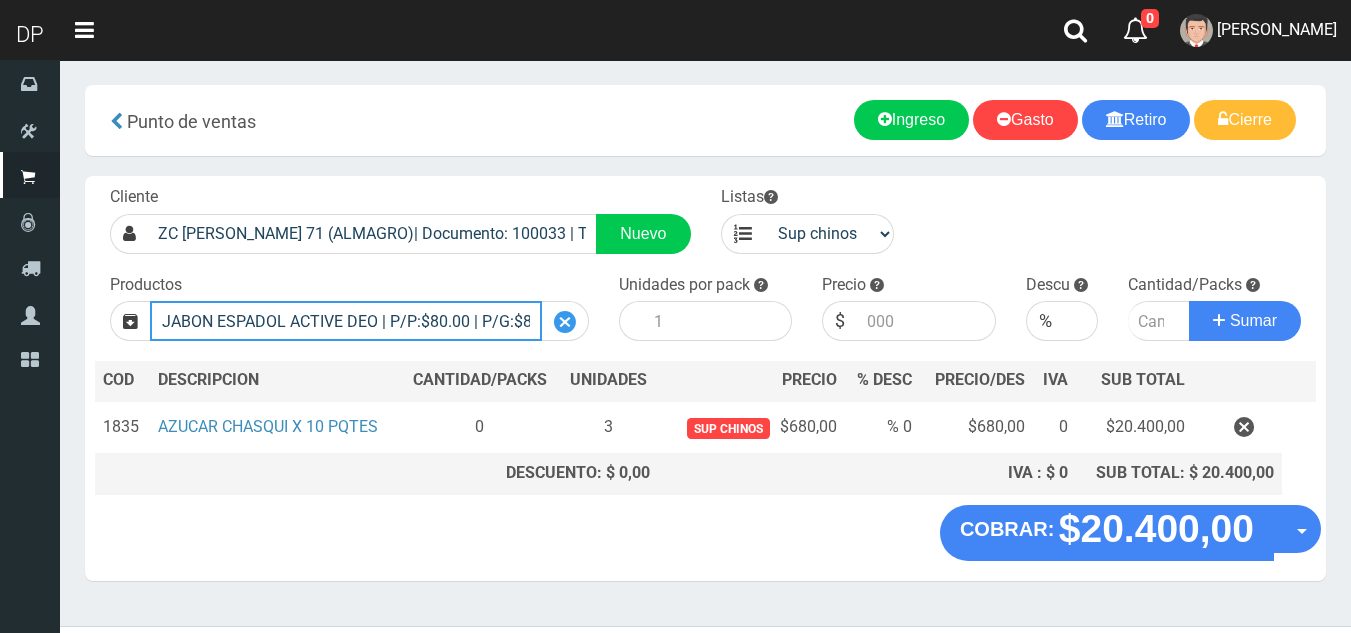 type 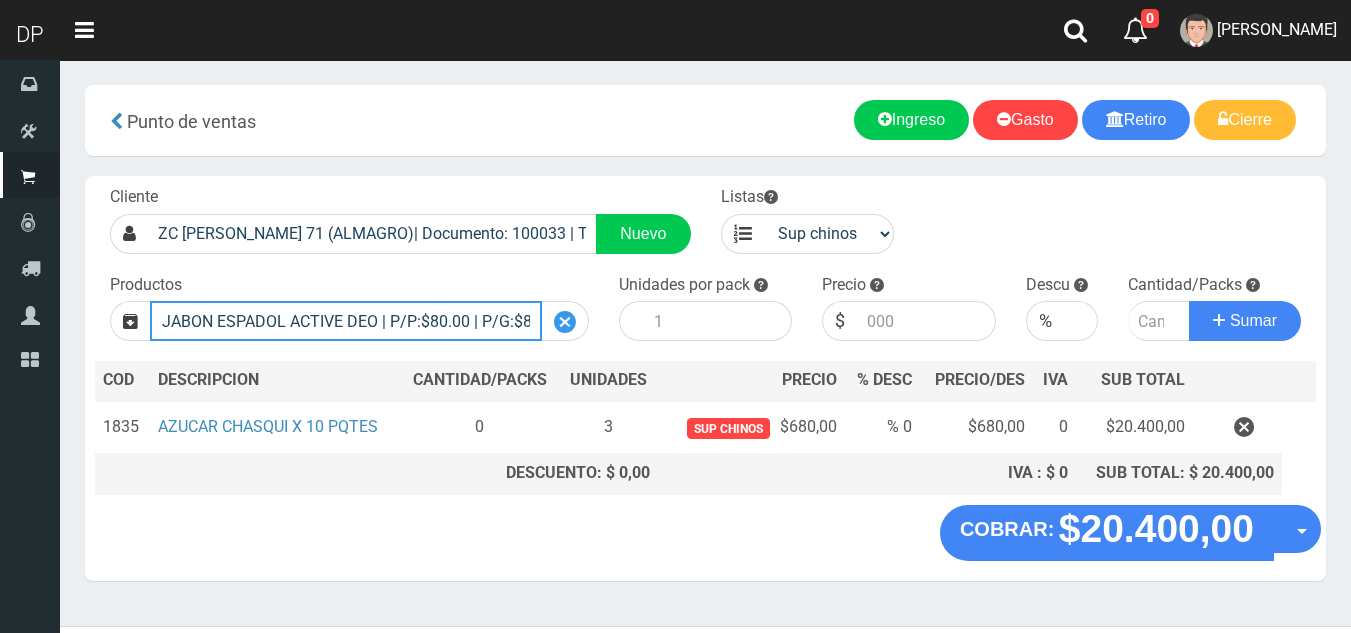 type 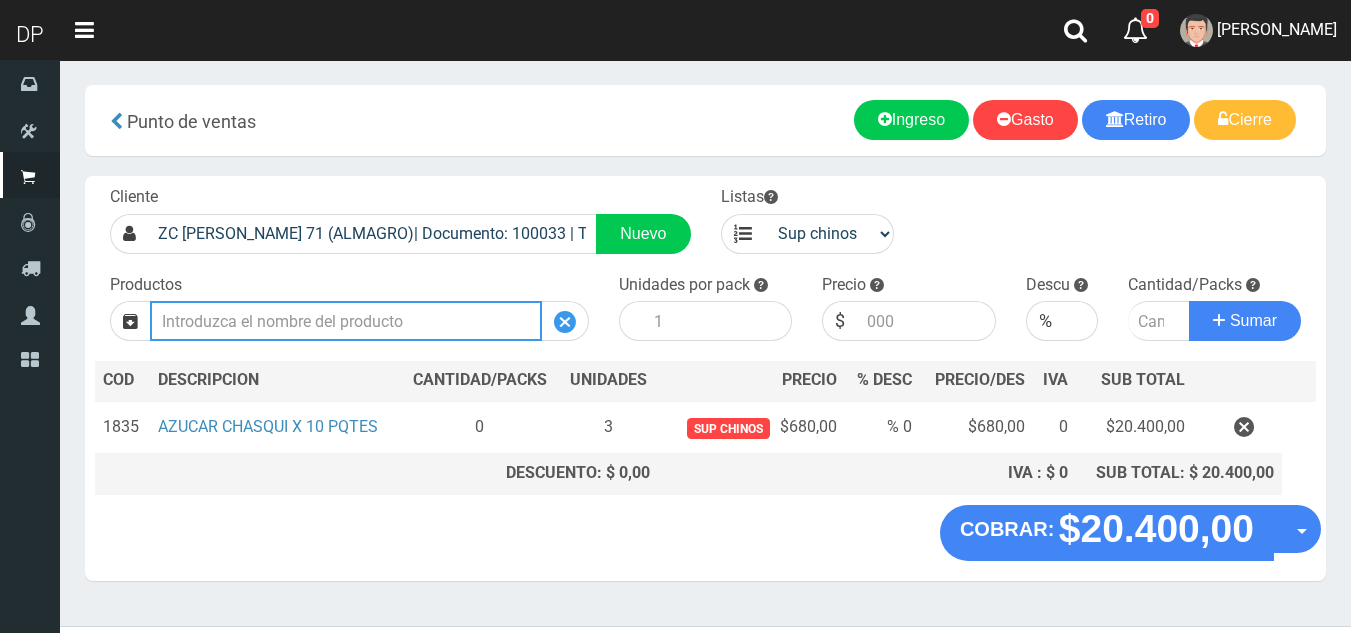 scroll, scrollTop: 0, scrollLeft: 0, axis: both 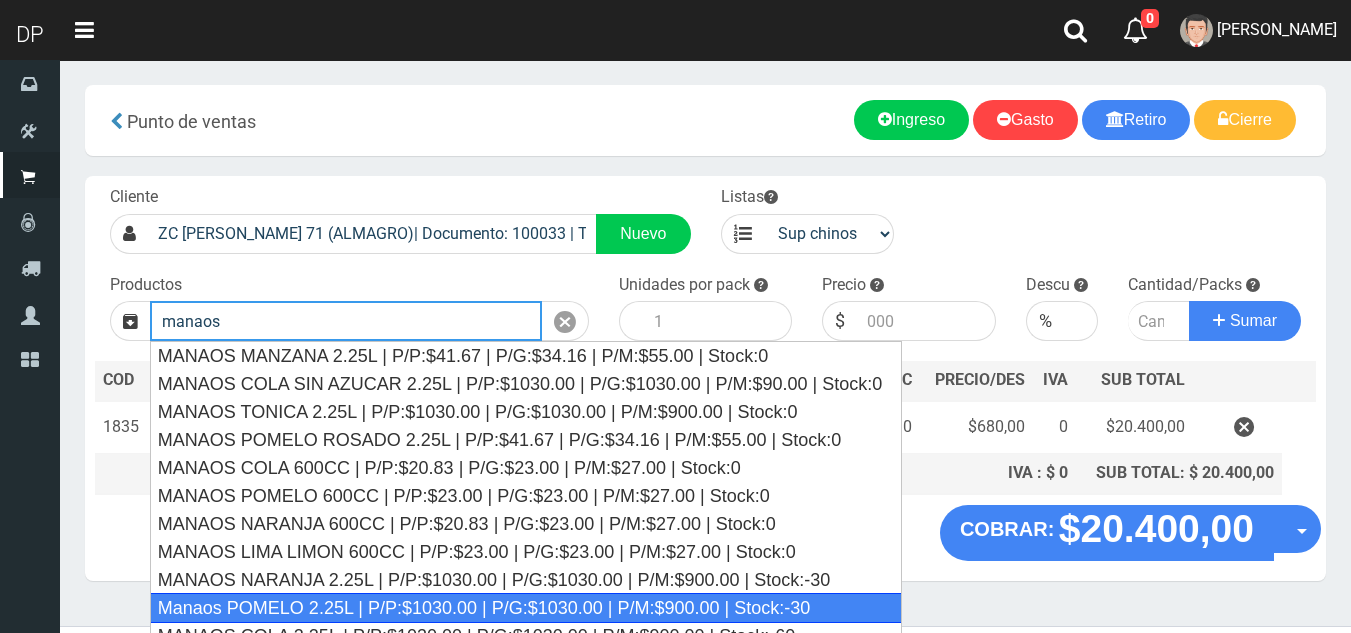 click on "Manaos POMELO 2.25L | P/P:$1030.00 | P/G:$1030.00 | P/M:$900.00 | Stock:-30" at bounding box center [526, 608] 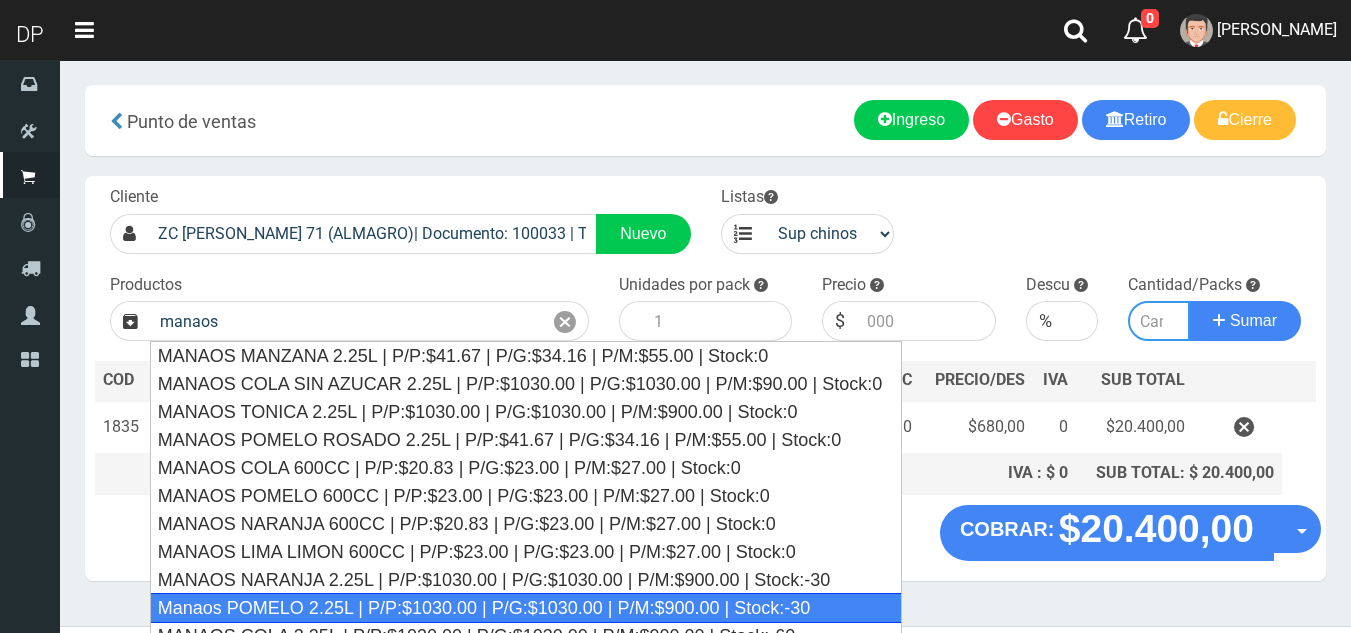 type on "Manaos POMELO 2.25L | P/P:$1030.00 | P/G:$1030.00 | P/M:$900.00 | Stock:-30" 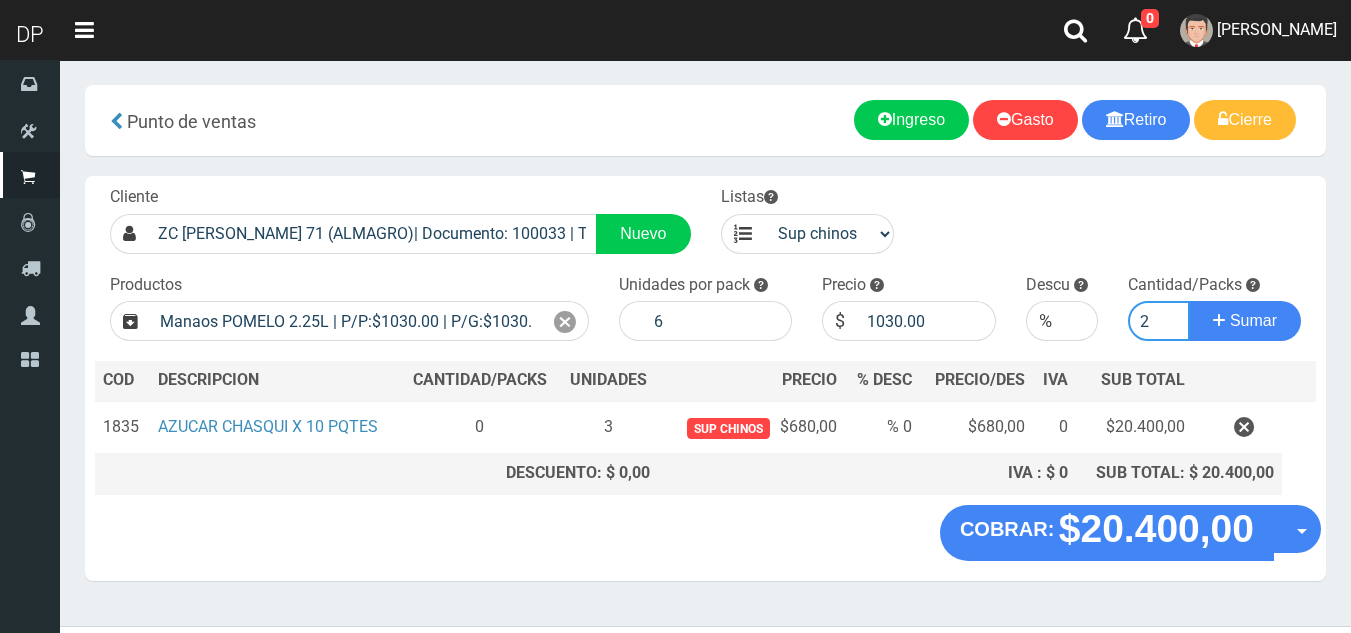 type on "2" 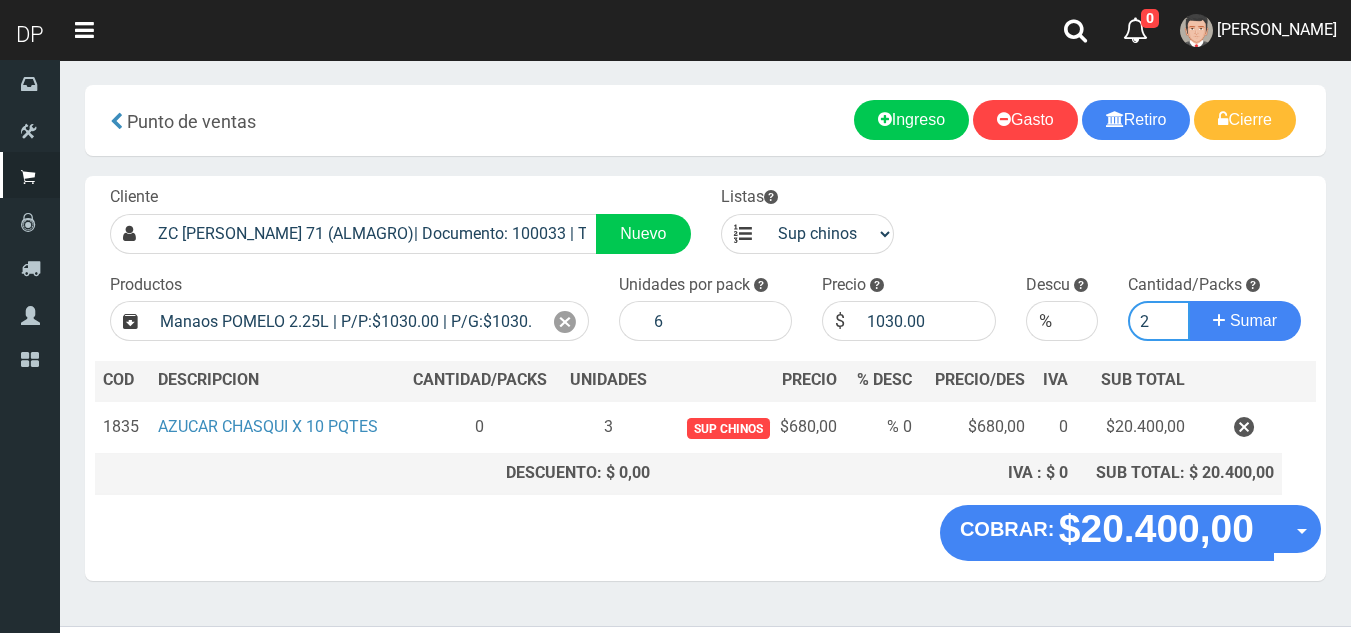 click on "Sumar" at bounding box center (1245, 321) 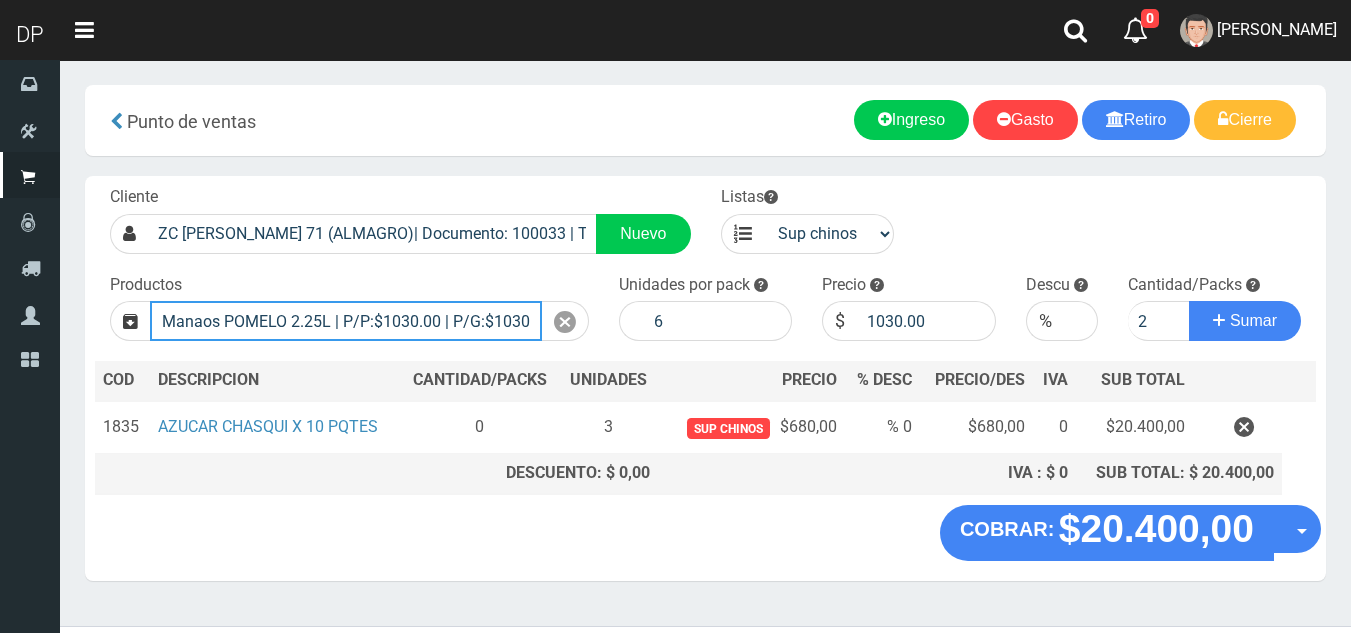 type 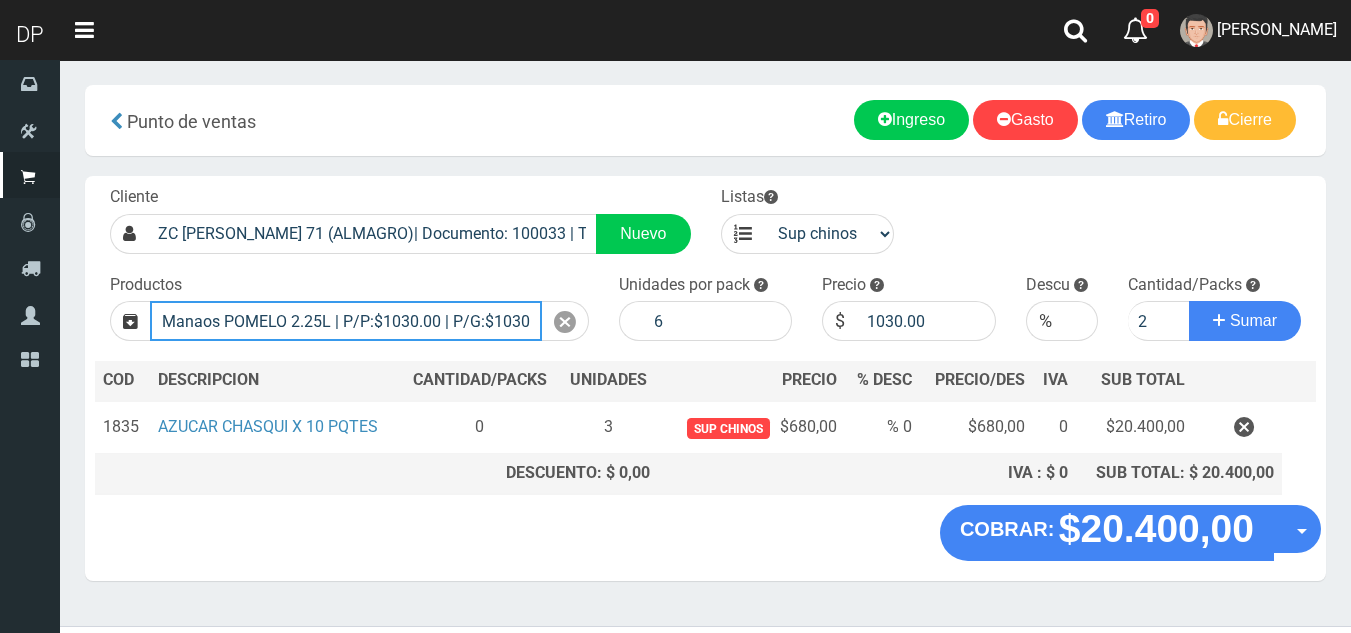 type 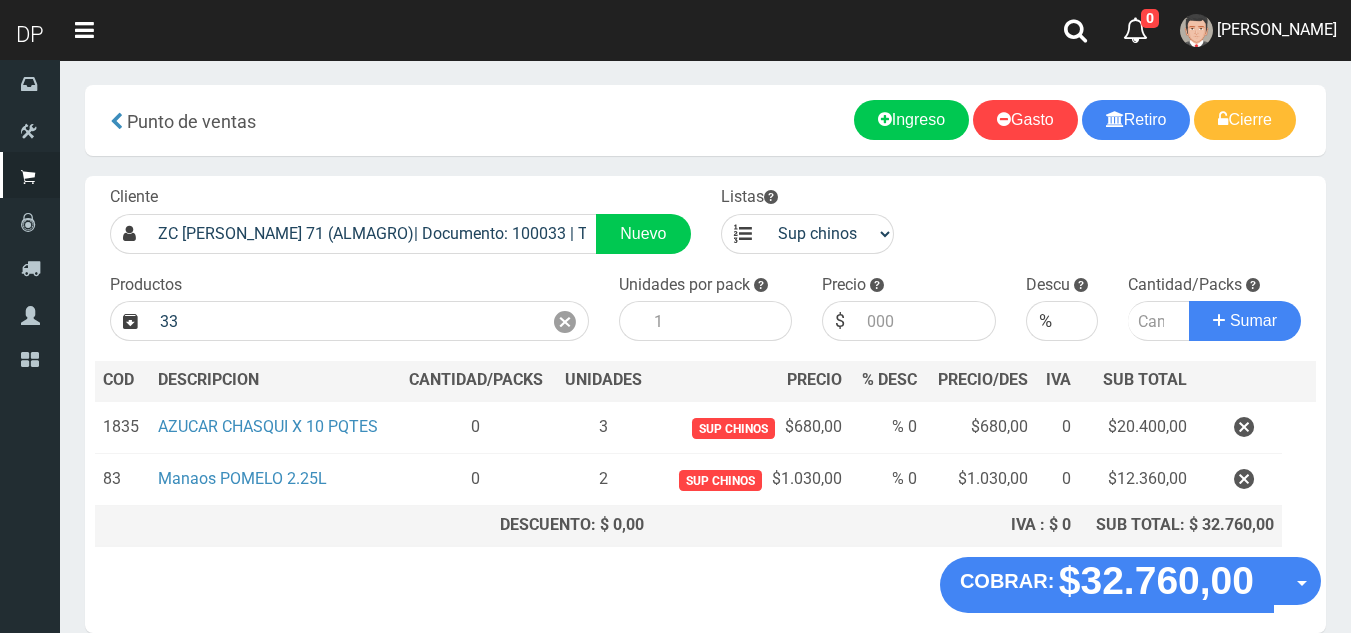 click on "×" at bounding box center [381, 543] 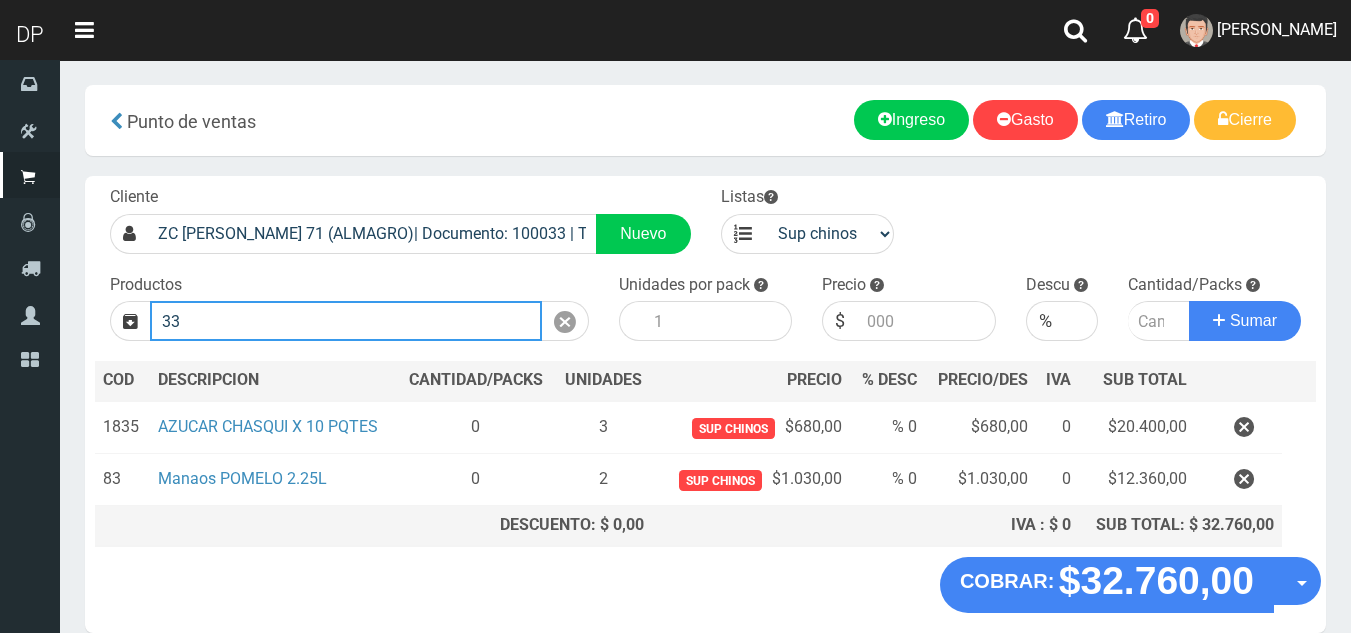 click on "33" at bounding box center (346, 321) 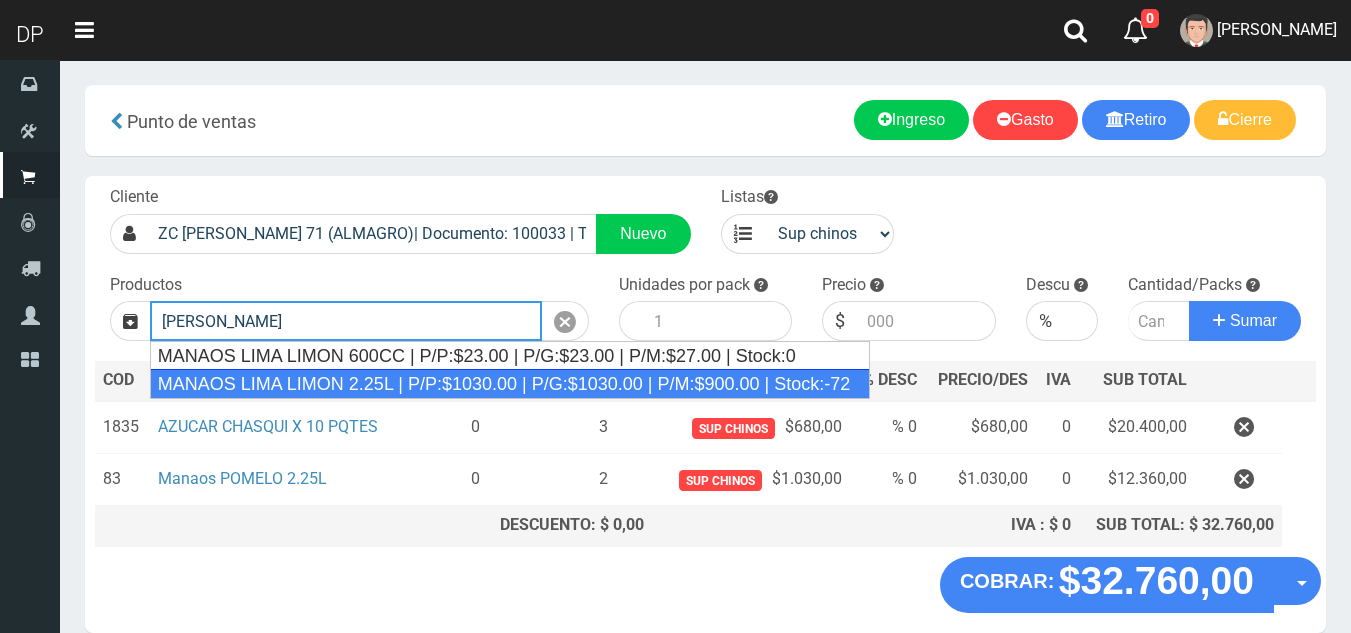 click on "MANAOS LIMA LIMON 2.25L | P/P:$1030.00 | P/G:$1030.00 | P/M:$900.00 | Stock:-72" at bounding box center [510, 384] 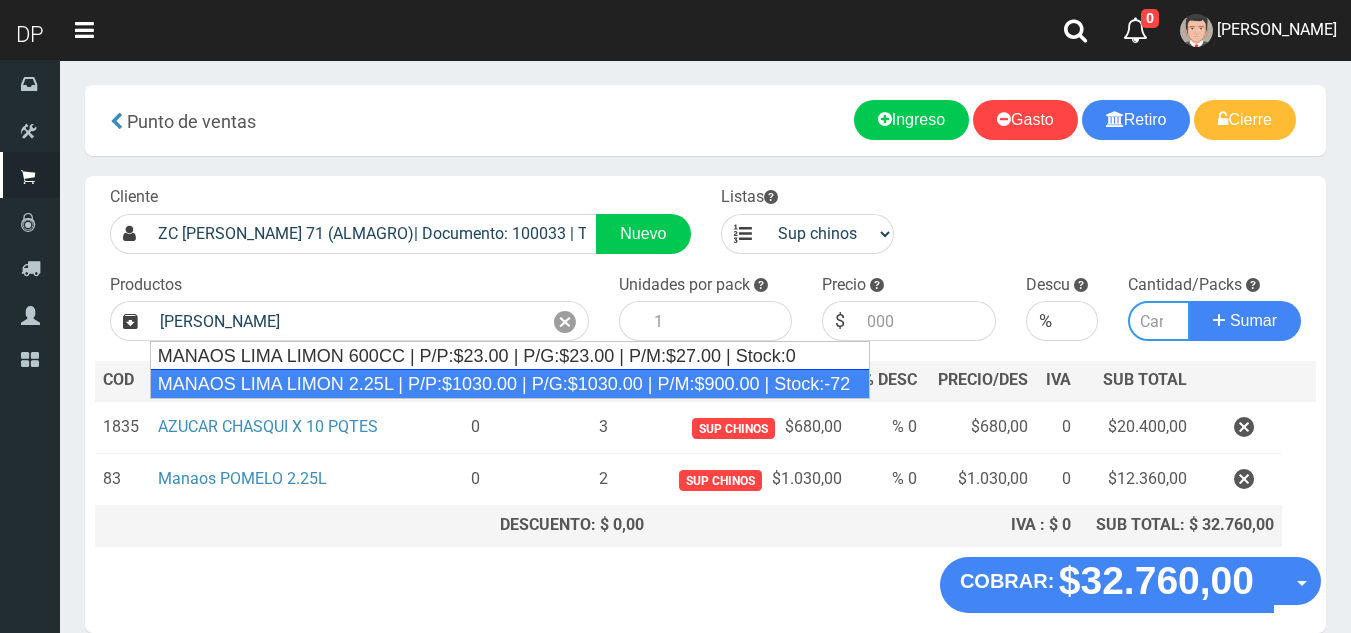 type on "MANAOS LIMA LIMON 2.25L | P/P:$1030.00 | P/G:$1030.00 | P/M:$900.00 | Stock:-72" 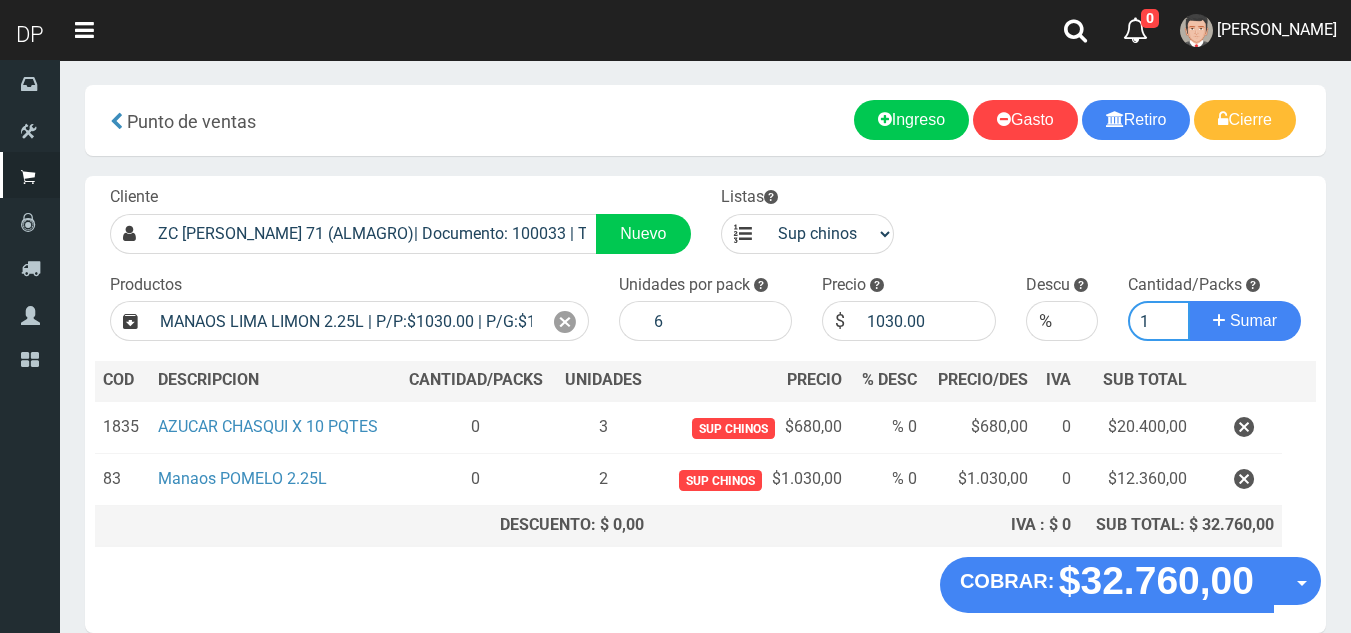 type on "1" 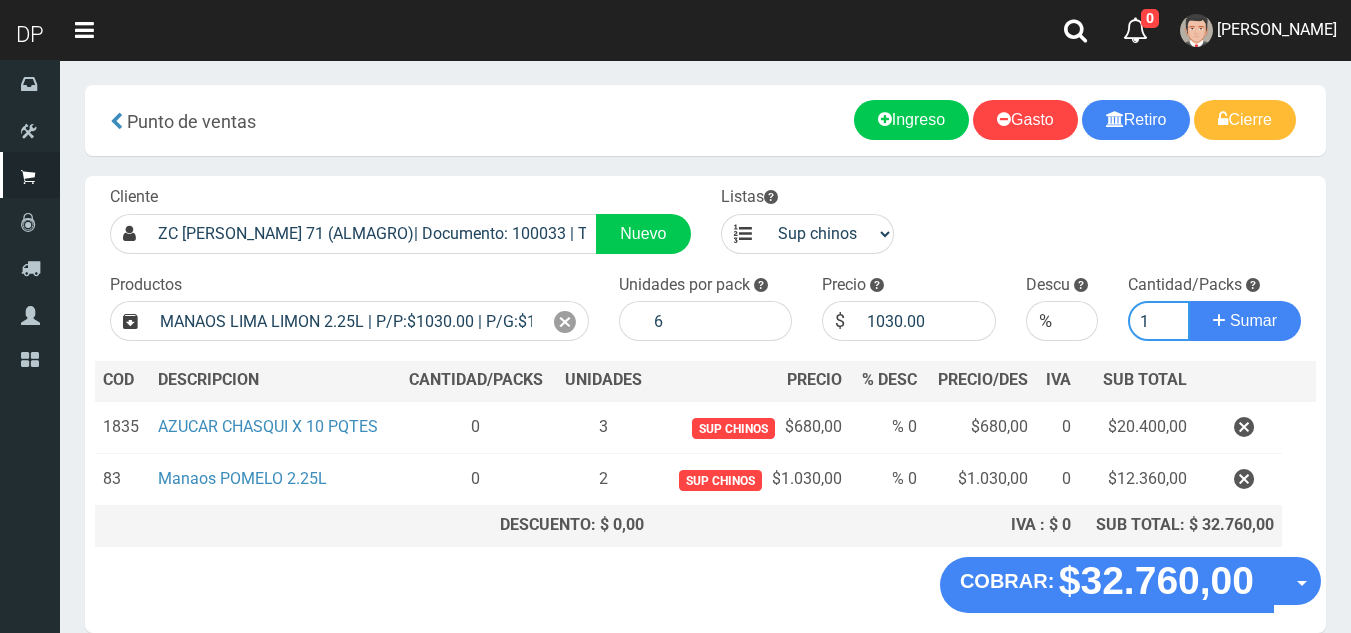 click on "Sumar" at bounding box center (1245, 321) 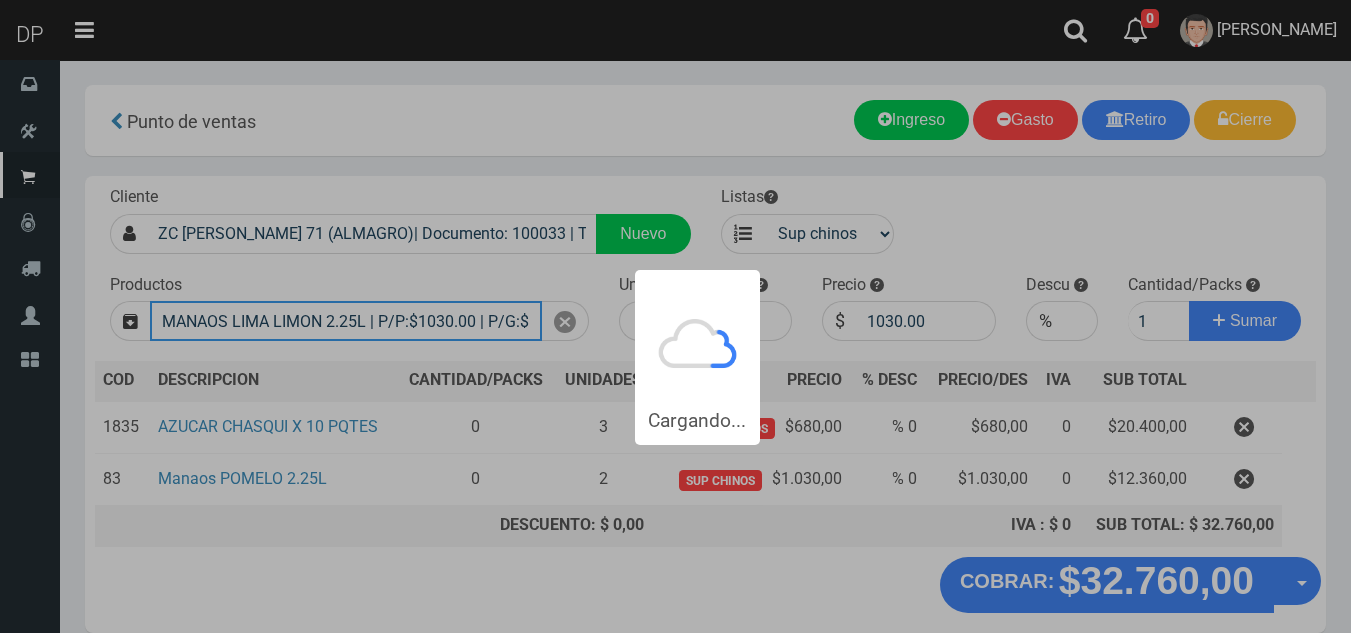 type 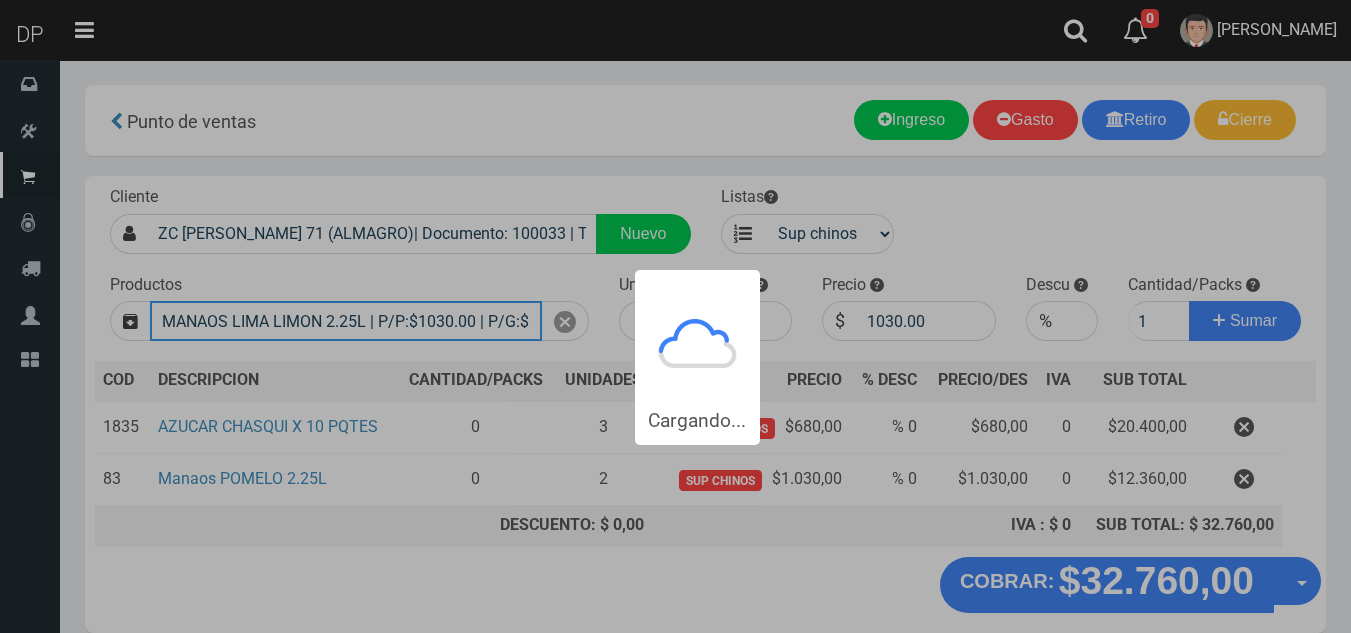 type 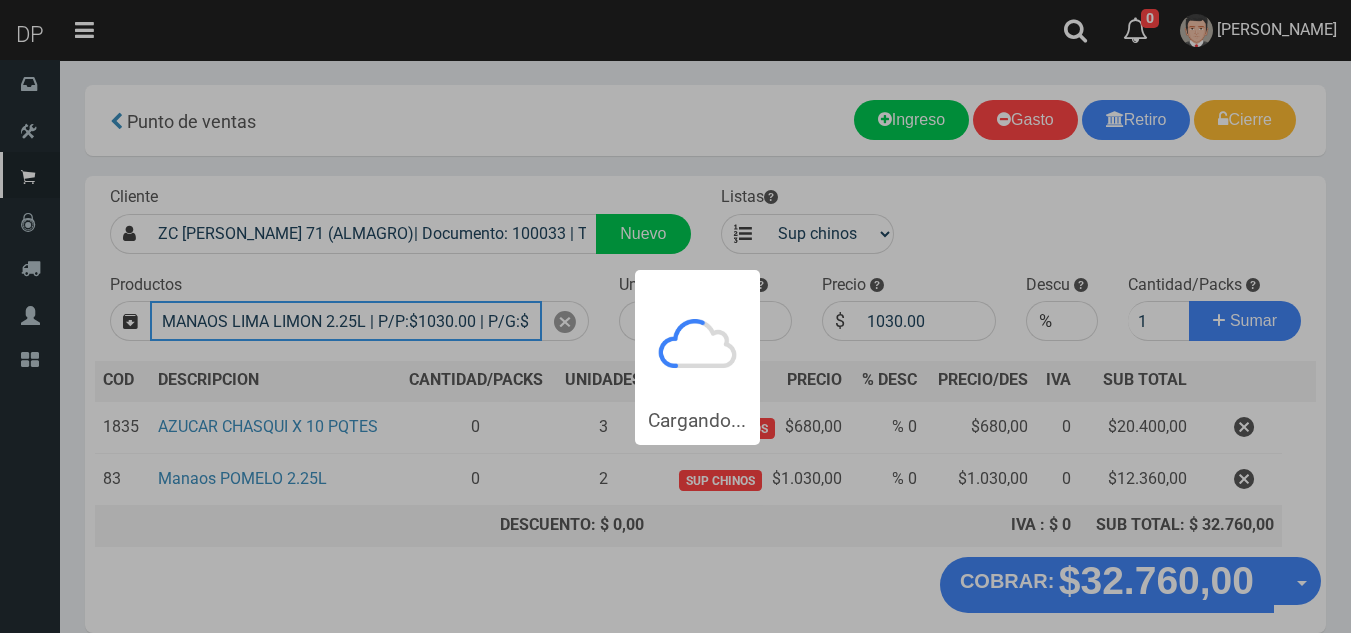 type 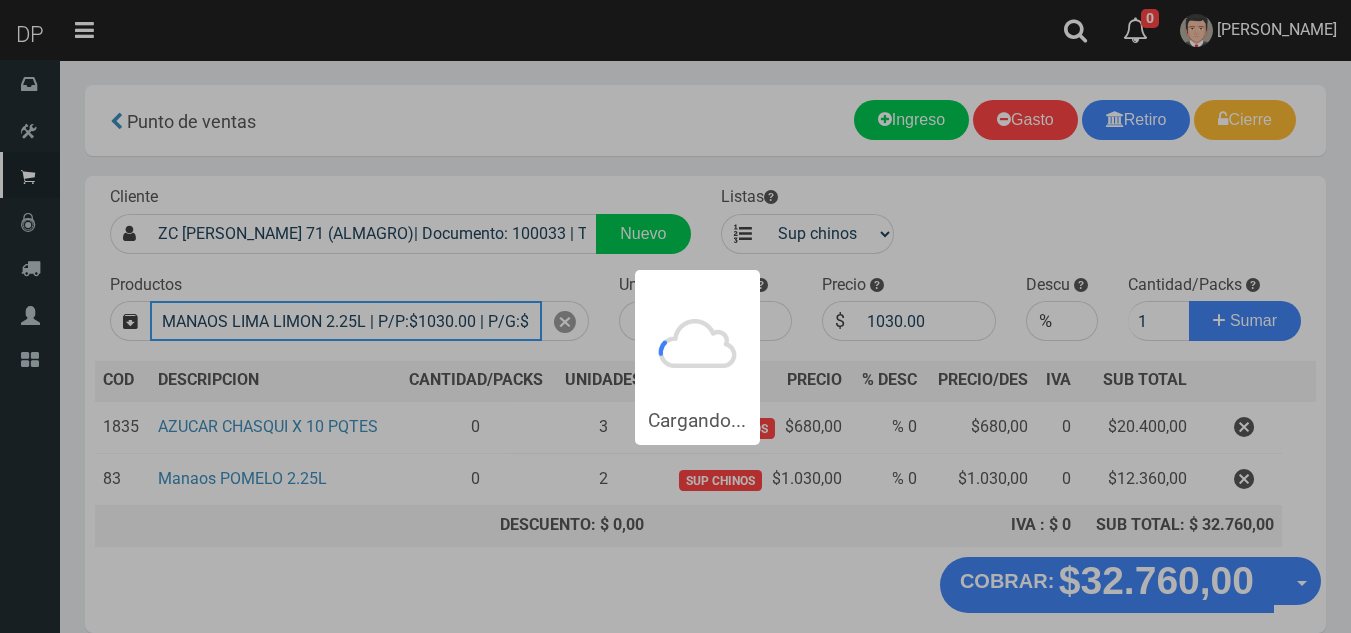 type 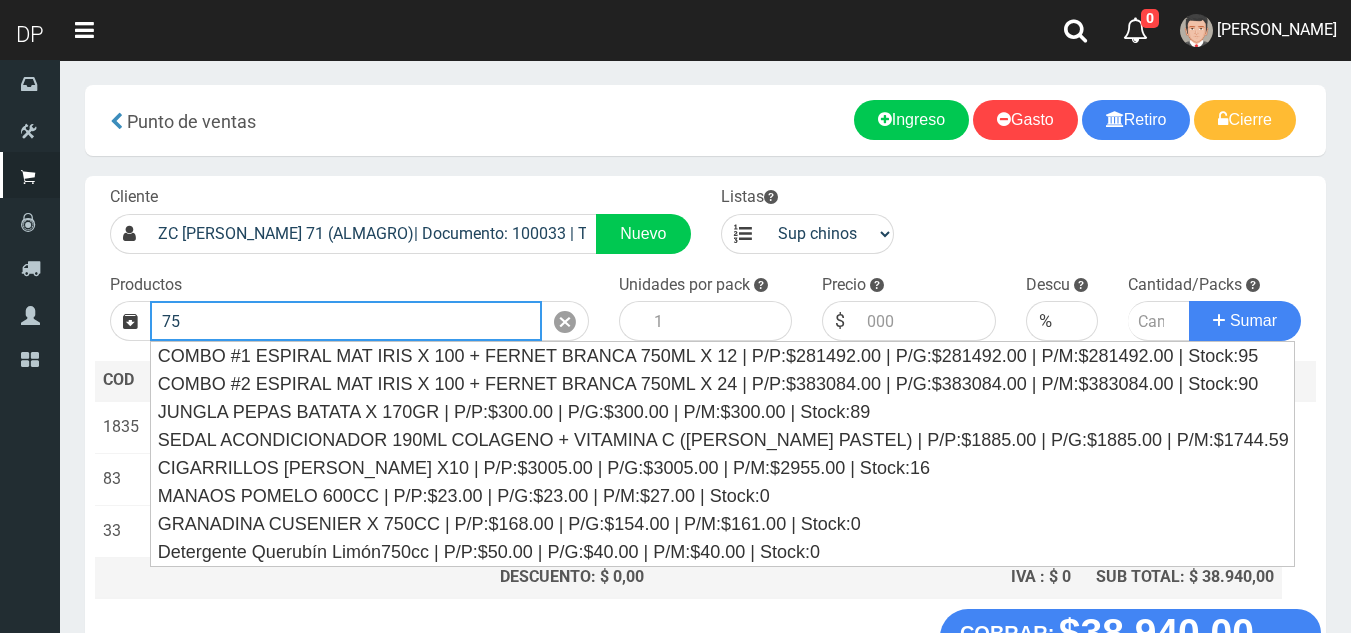 type on "7" 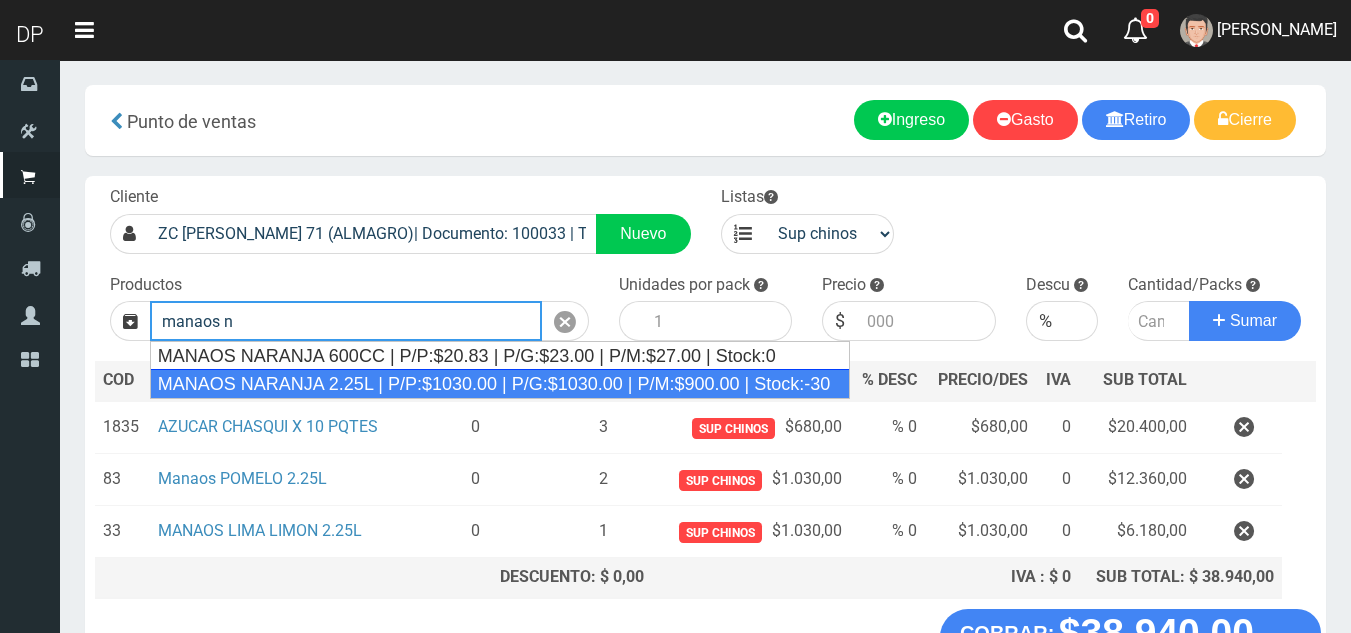 click on "MANAOS NARANJA 2.25L | P/P:$1030.00 | P/G:$1030.00 | P/M:$900.00 | Stock:-30" at bounding box center (500, 384) 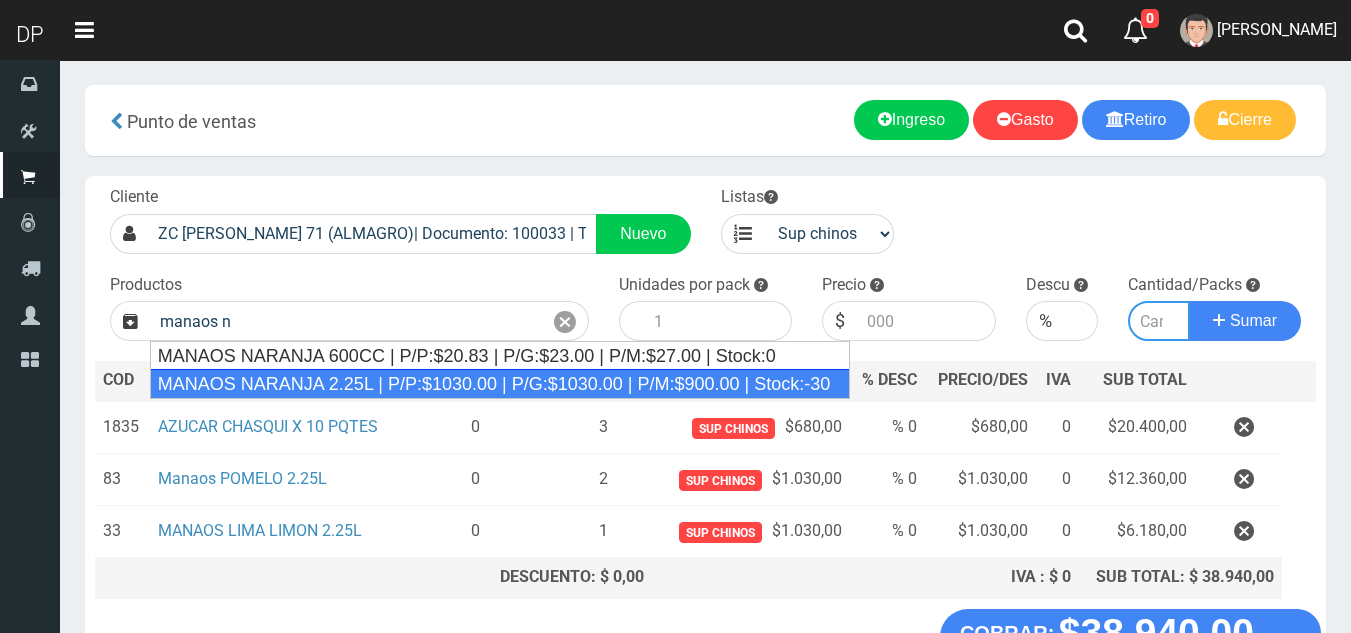type on "MANAOS NARANJA 2.25L | P/P:$1030.00 | P/G:$1030.00 | P/M:$900.00 | Stock:-30" 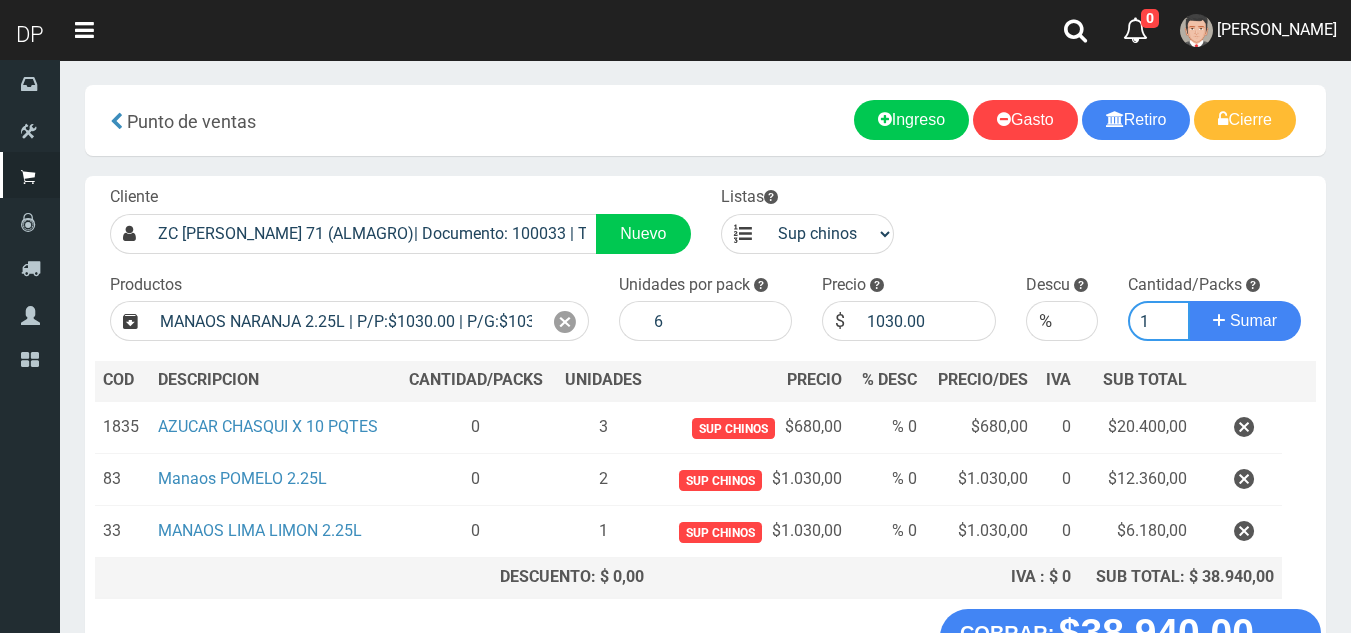 type on "1" 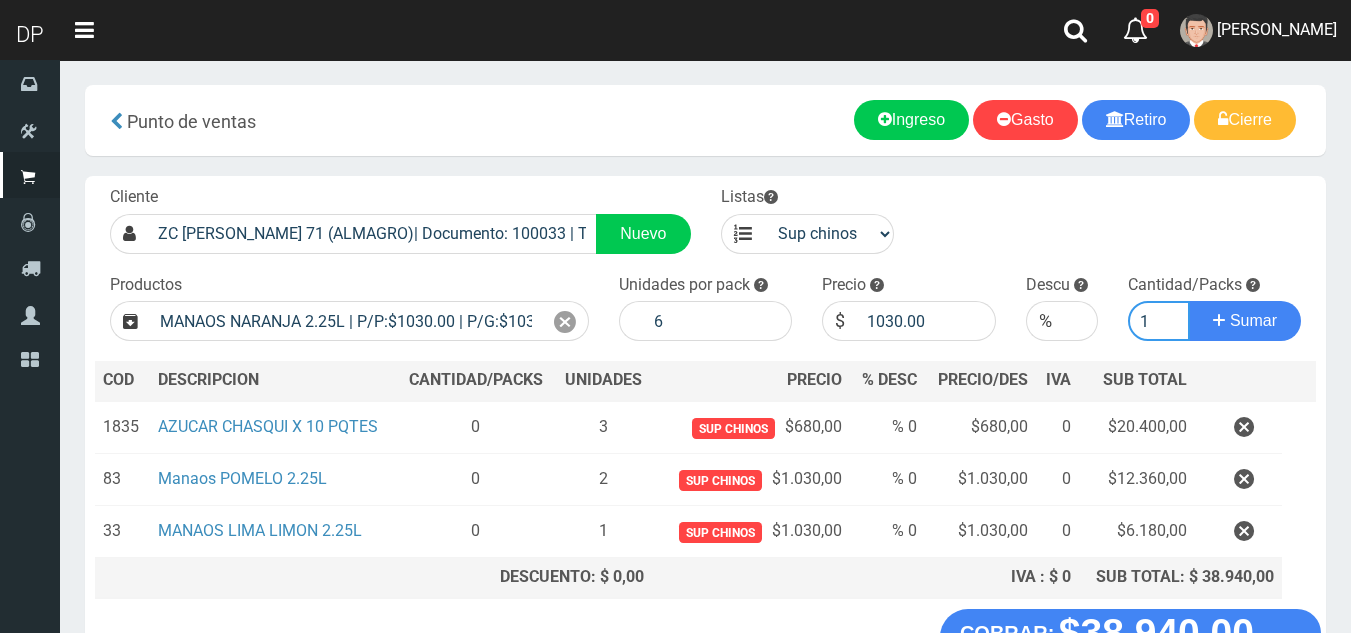 click on "Sumar" at bounding box center [1245, 321] 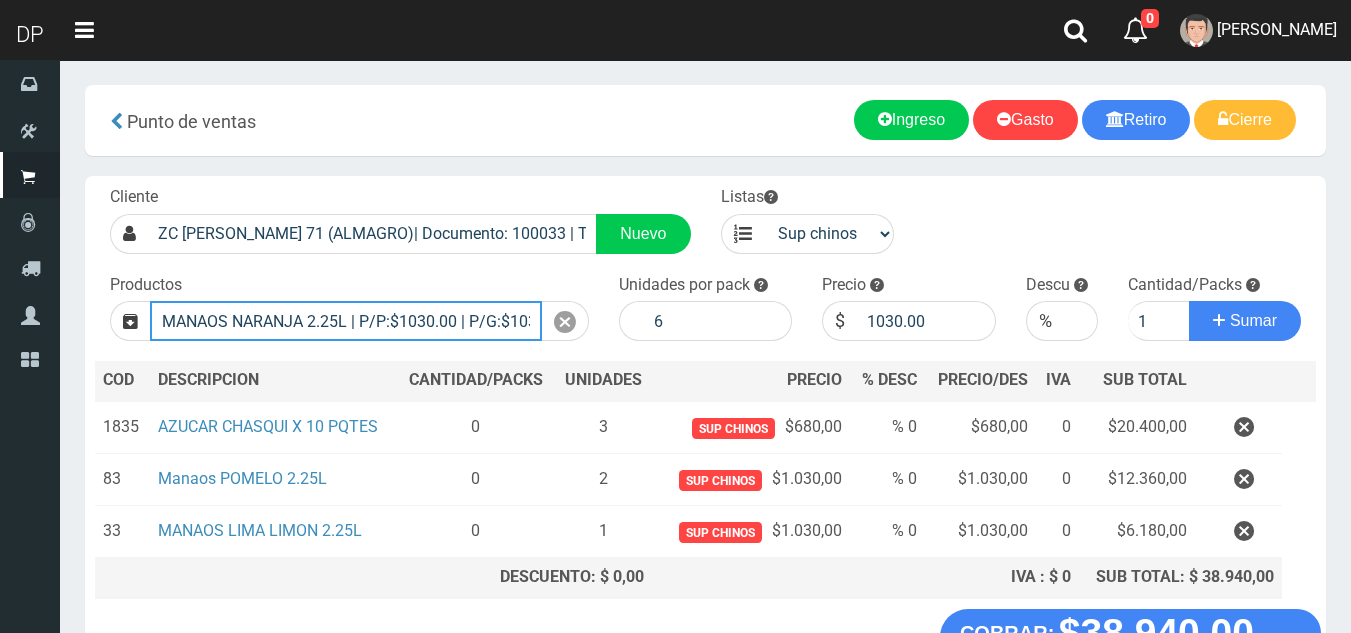 type 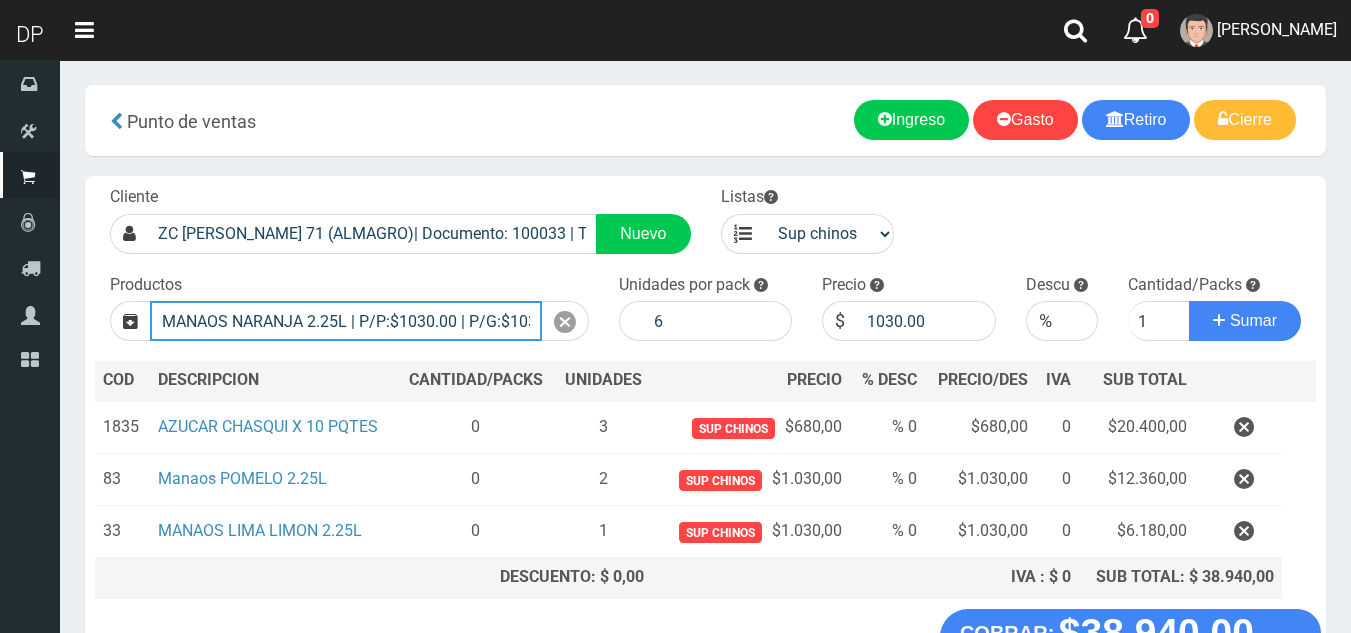 type 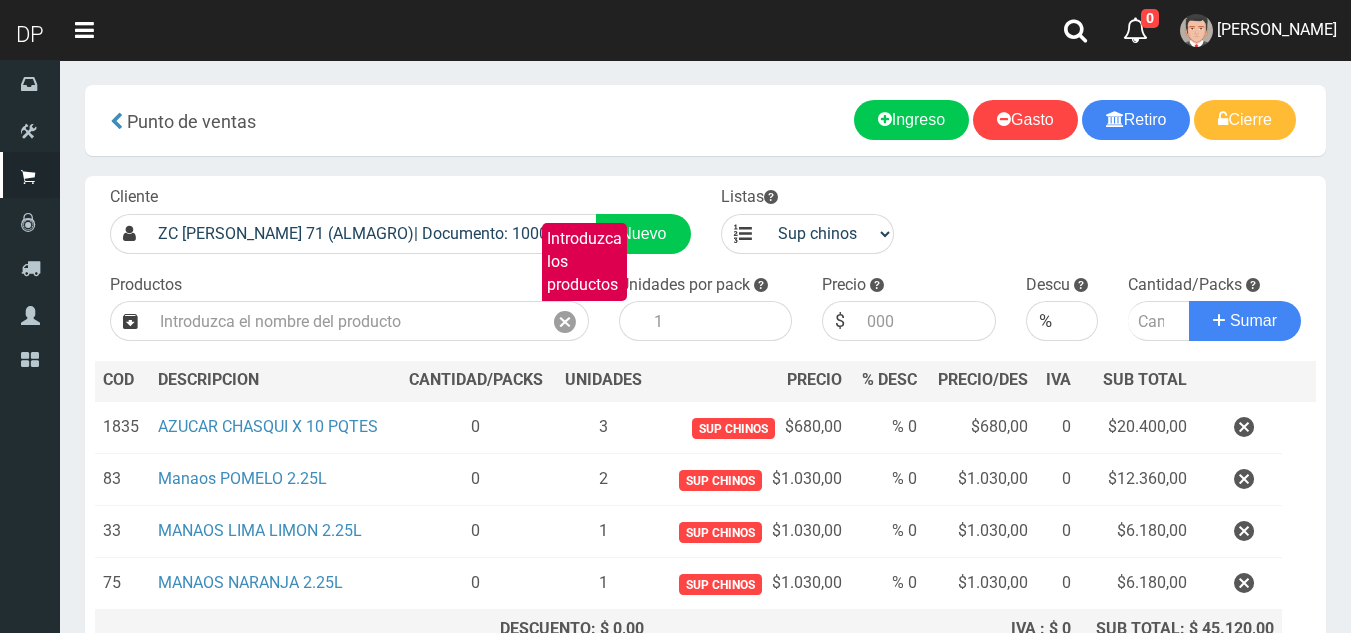 click on "Productos
Introduzca los productos" at bounding box center (349, 308) 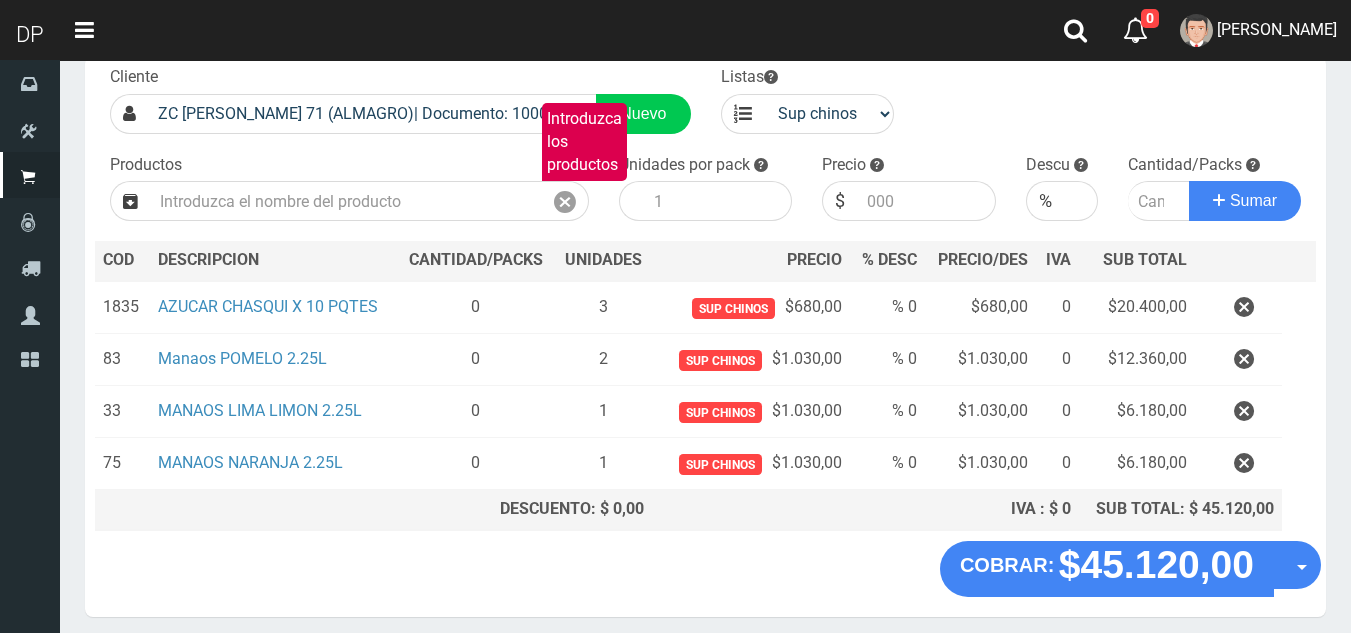 scroll, scrollTop: 160, scrollLeft: 0, axis: vertical 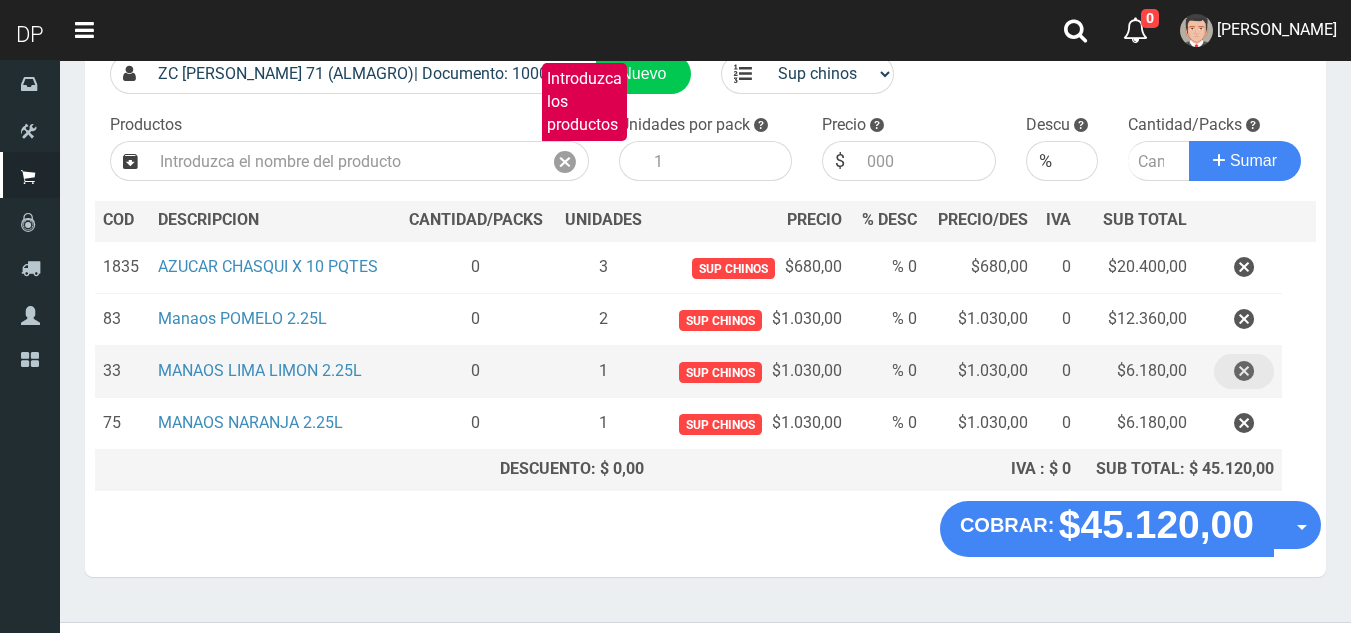 click at bounding box center (1244, 371) 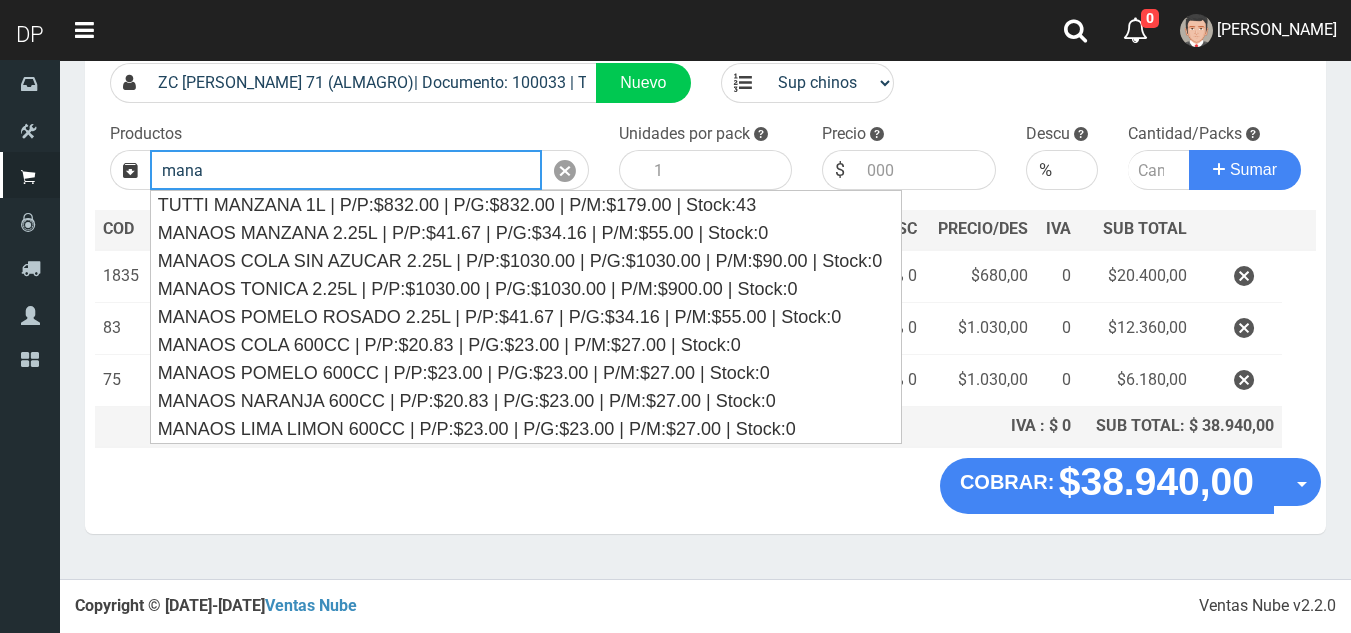 scroll, scrollTop: 143, scrollLeft: 0, axis: vertical 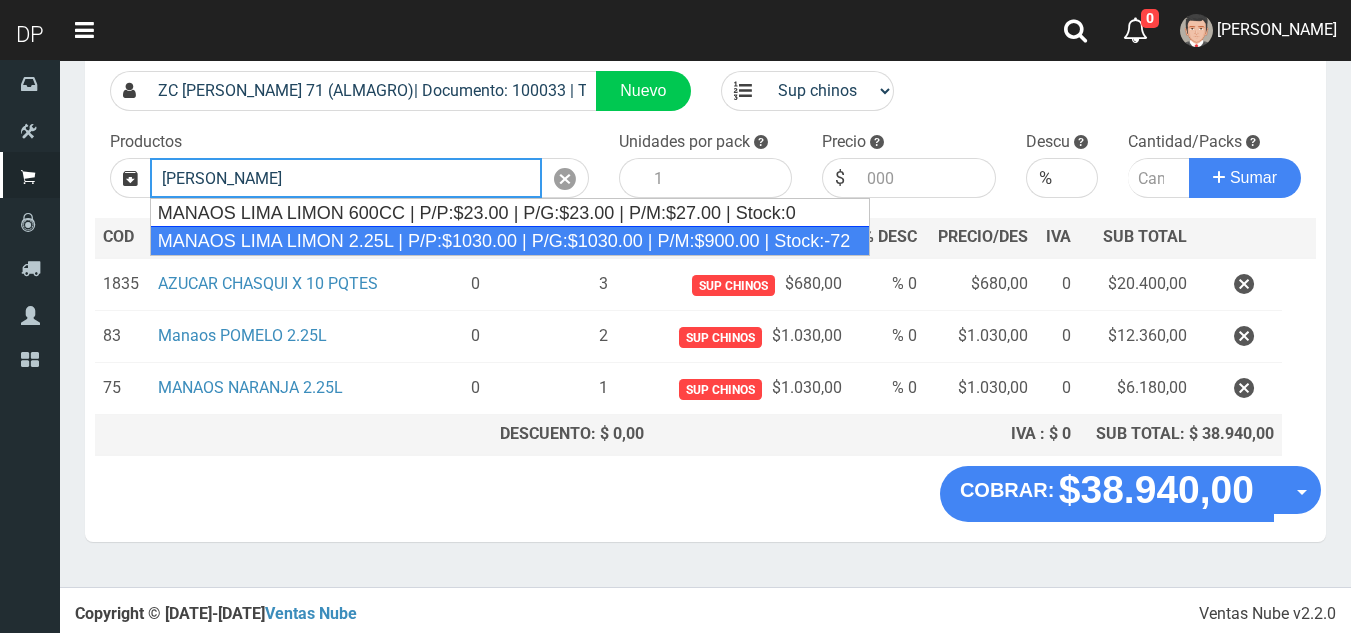 click on "MANAOS LIMA LIMON 2.25L | P/P:$1030.00 | P/G:$1030.00 | P/M:$900.00 | Stock:-72" at bounding box center (510, 241) 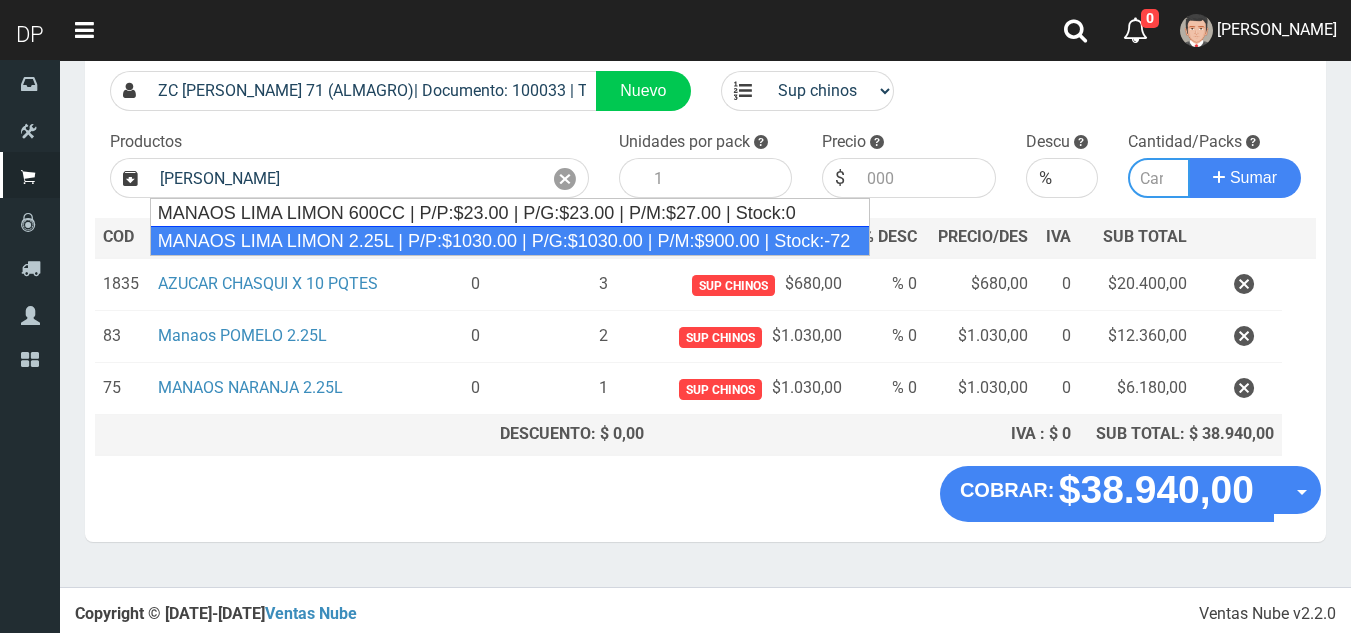 type on "MANAOS LIMA LIMON 2.25L | P/P:$1030.00 | P/G:$1030.00 | P/M:$900.00 | Stock:-72" 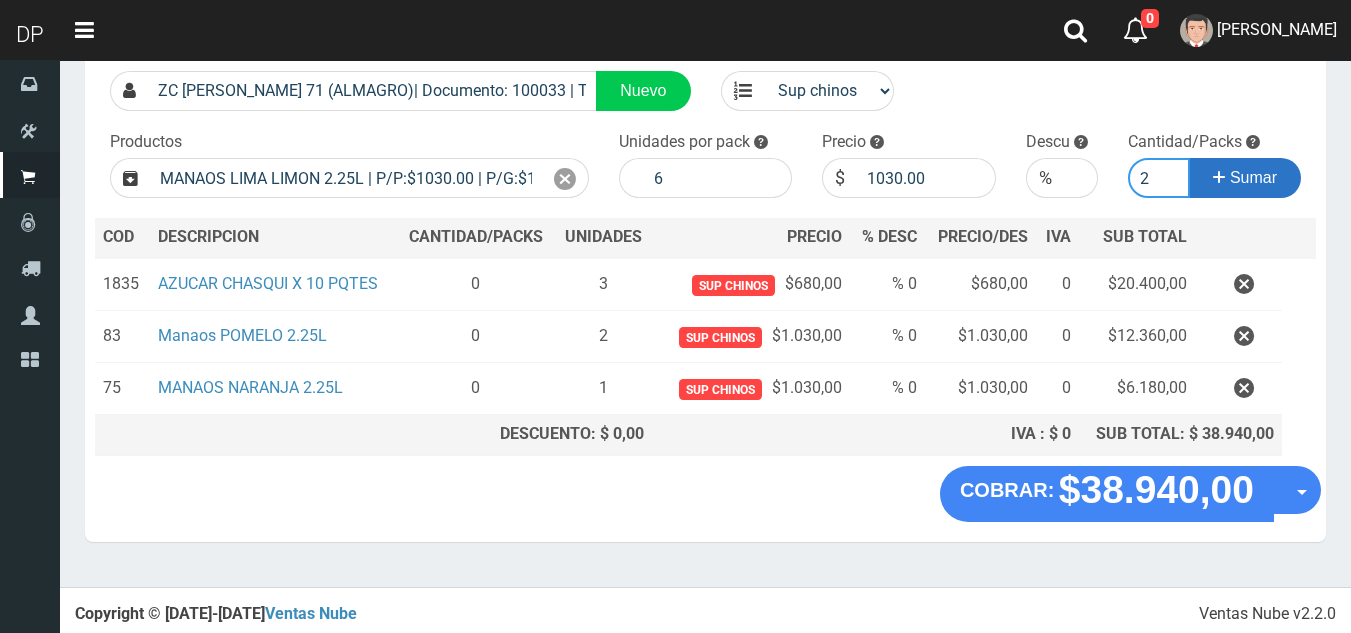 type on "2" 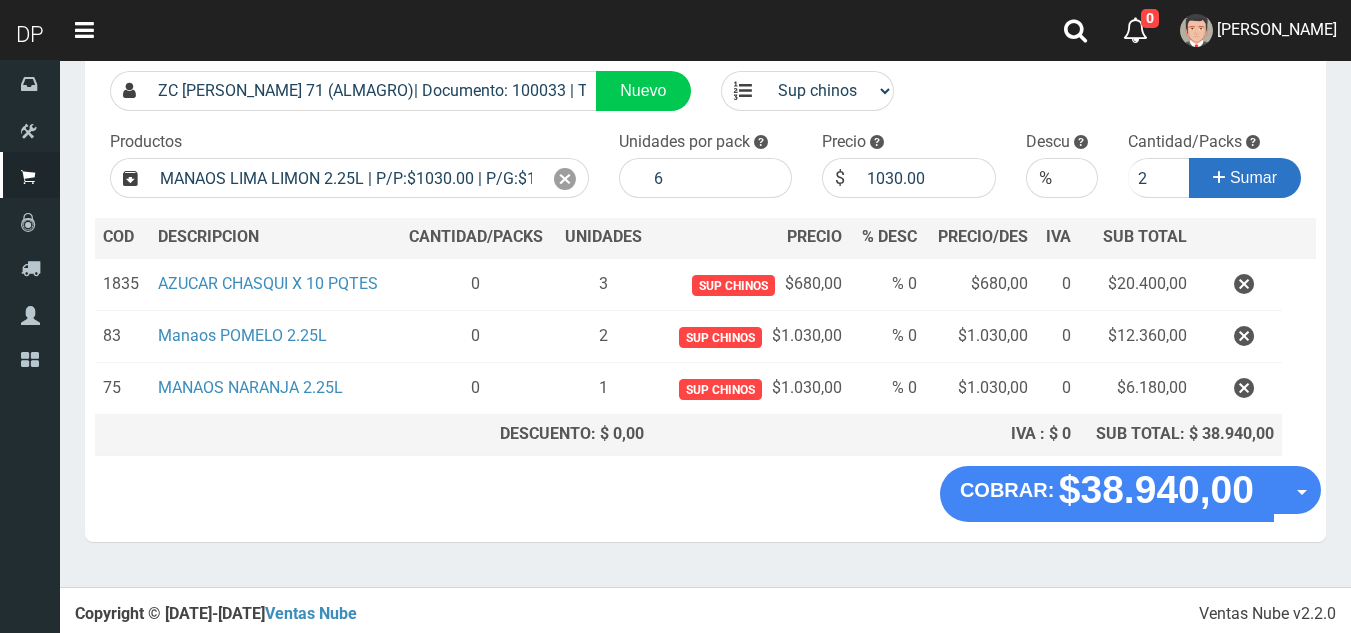 click on "Sumar" at bounding box center [1253, 177] 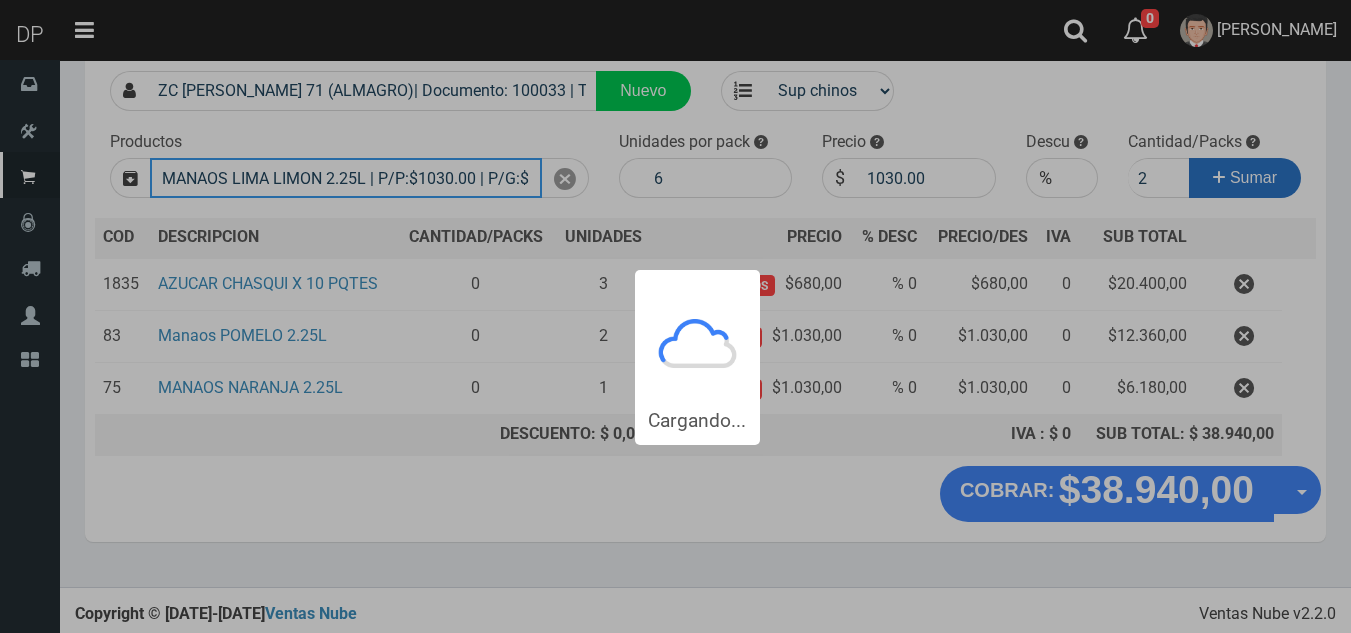 type 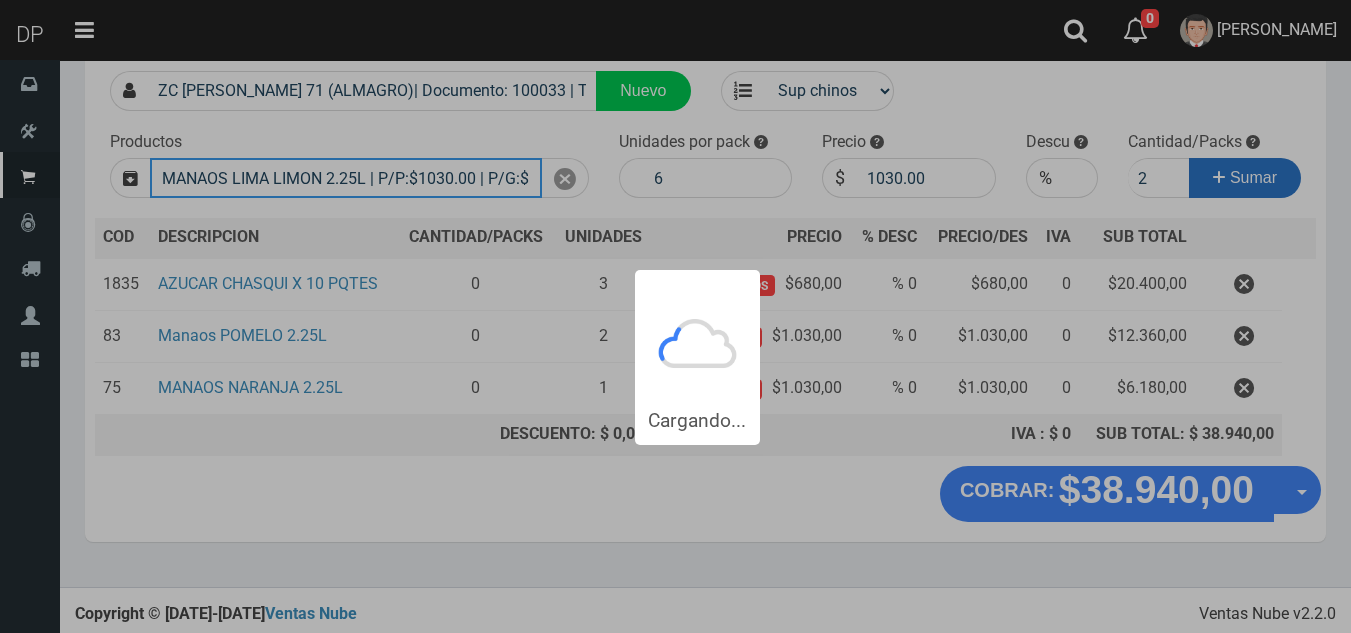 type 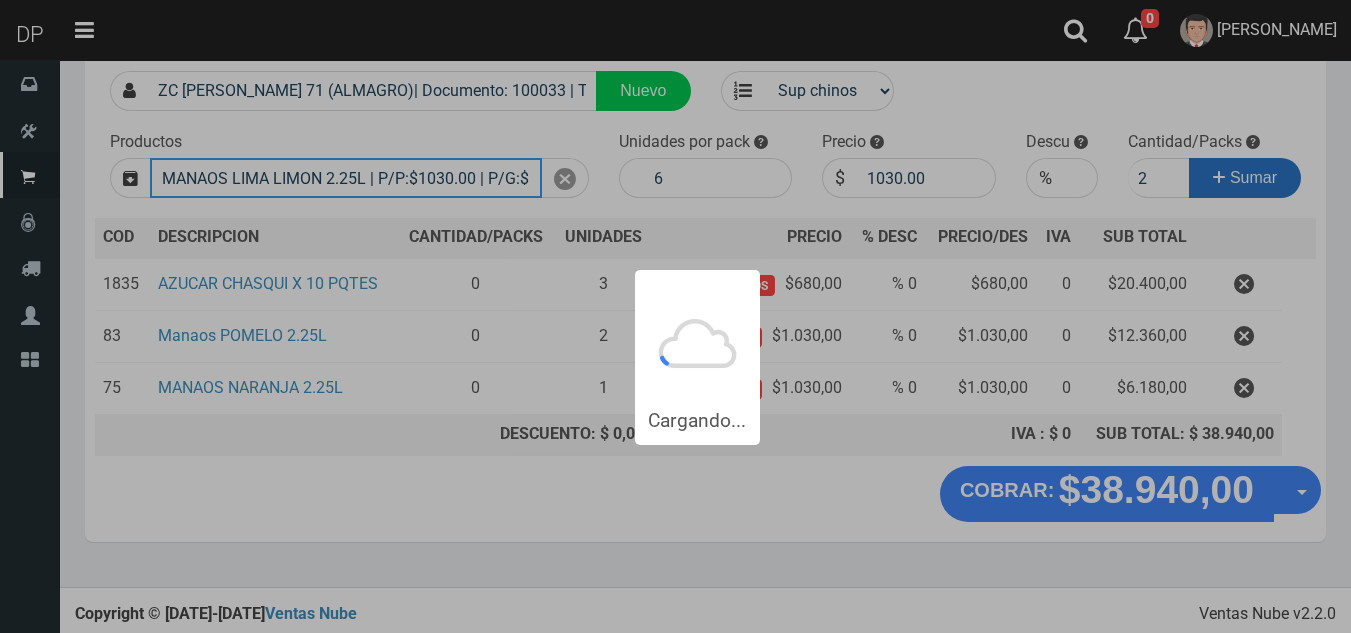type 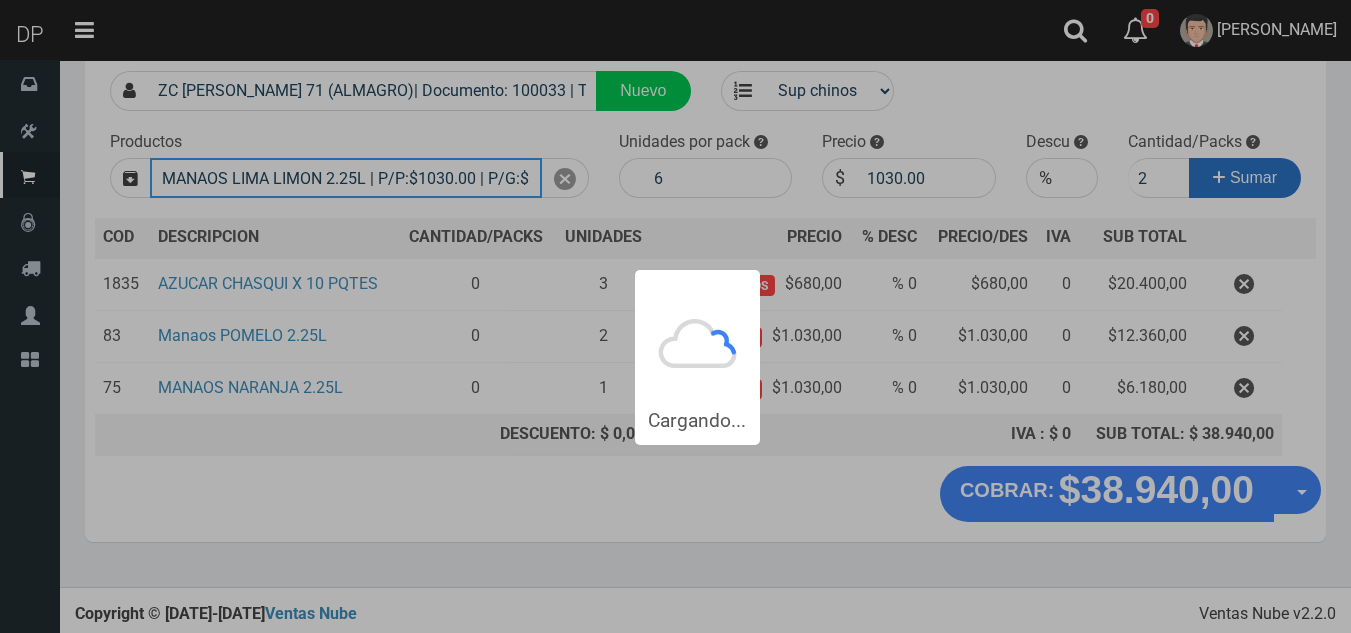 type 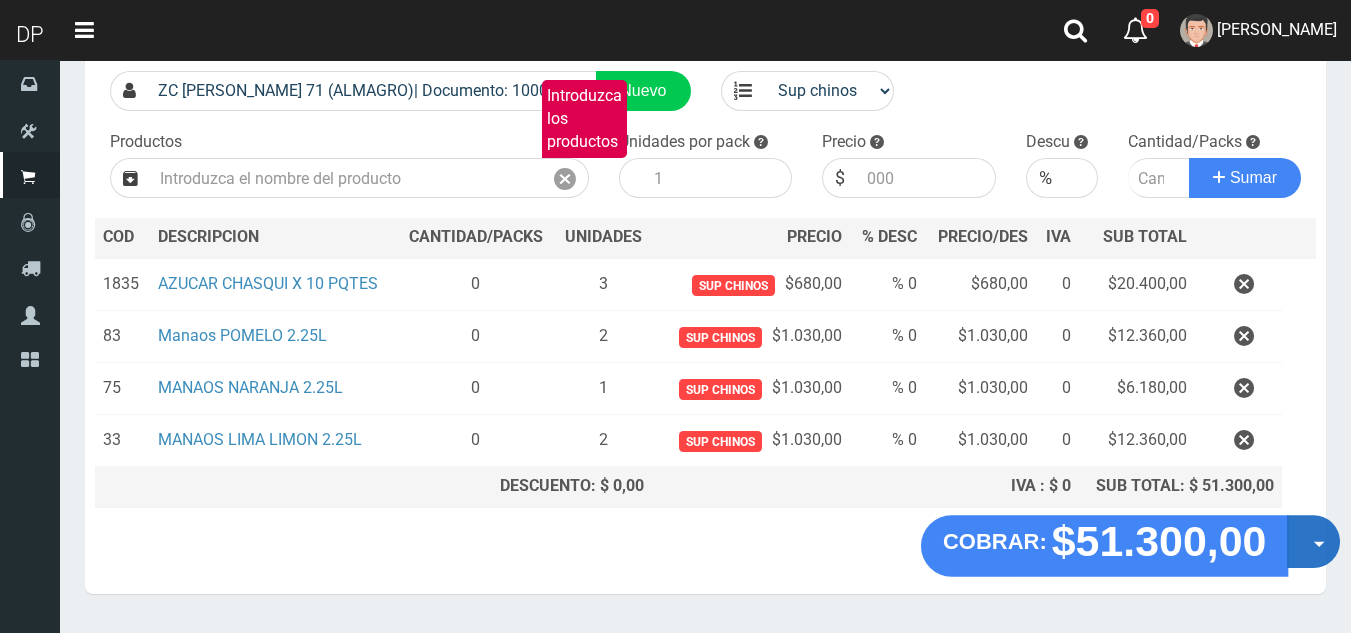 click on "Opciones" at bounding box center (1313, 541) 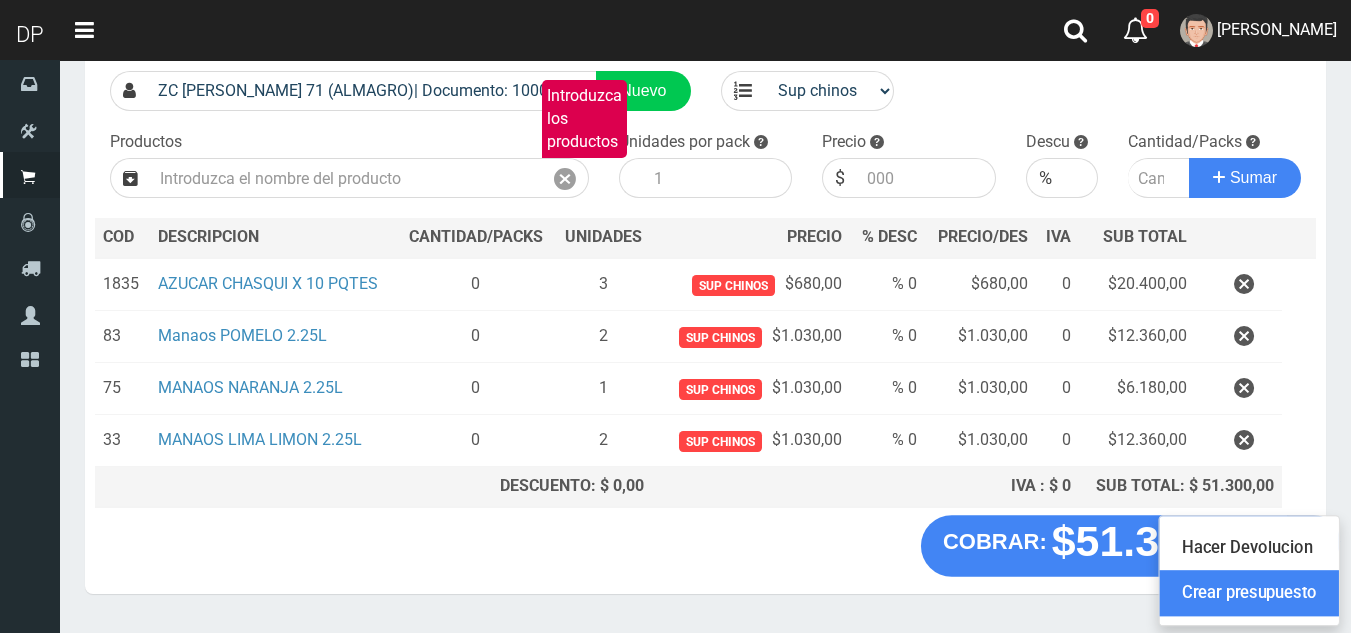click on "Crear presupuesto" at bounding box center (1249, 594) 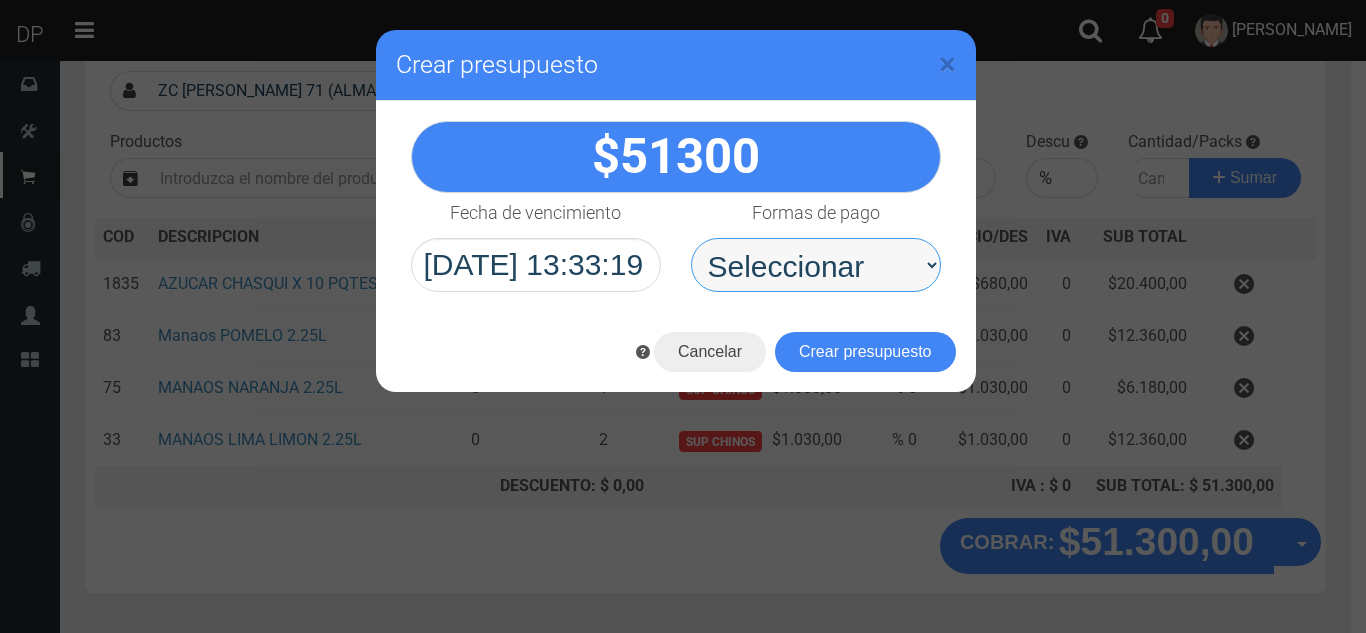click on "Seleccionar
Efectivo
Tarjeta de Crédito
Depósito
Débito" at bounding box center [816, 265] 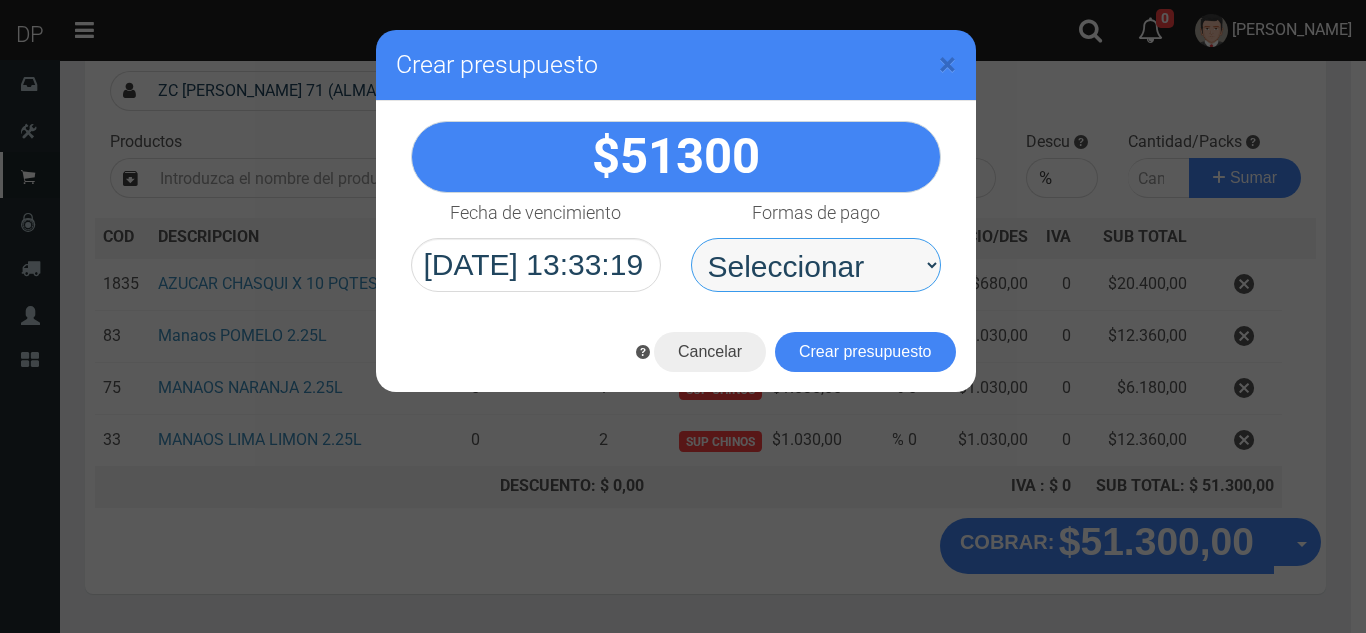 select on "Efectivo" 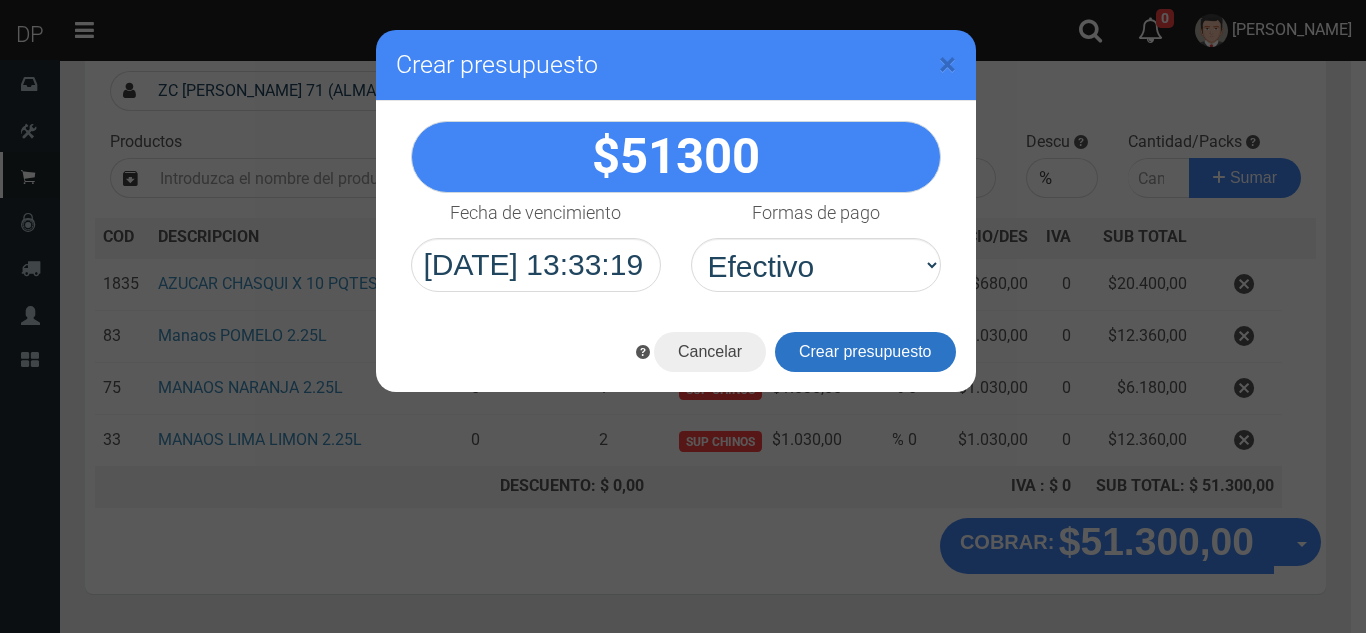 click on "Crear presupuesto" at bounding box center [865, 352] 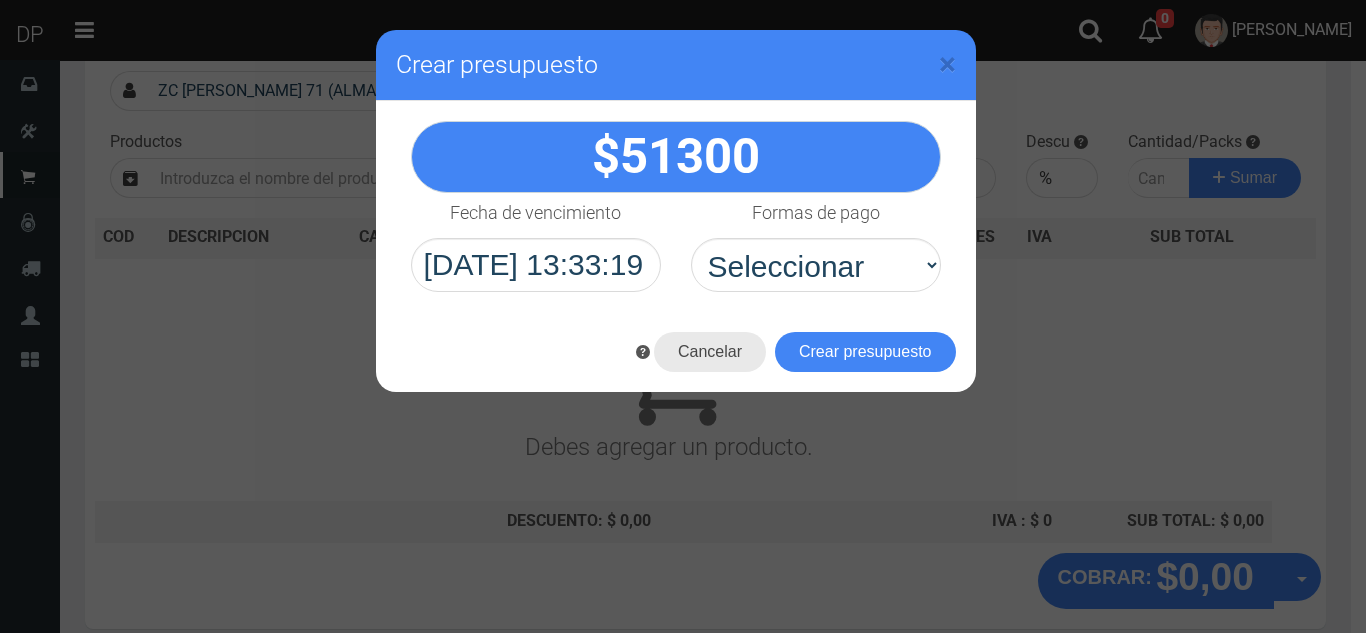 click on "Cancelar" at bounding box center [710, 352] 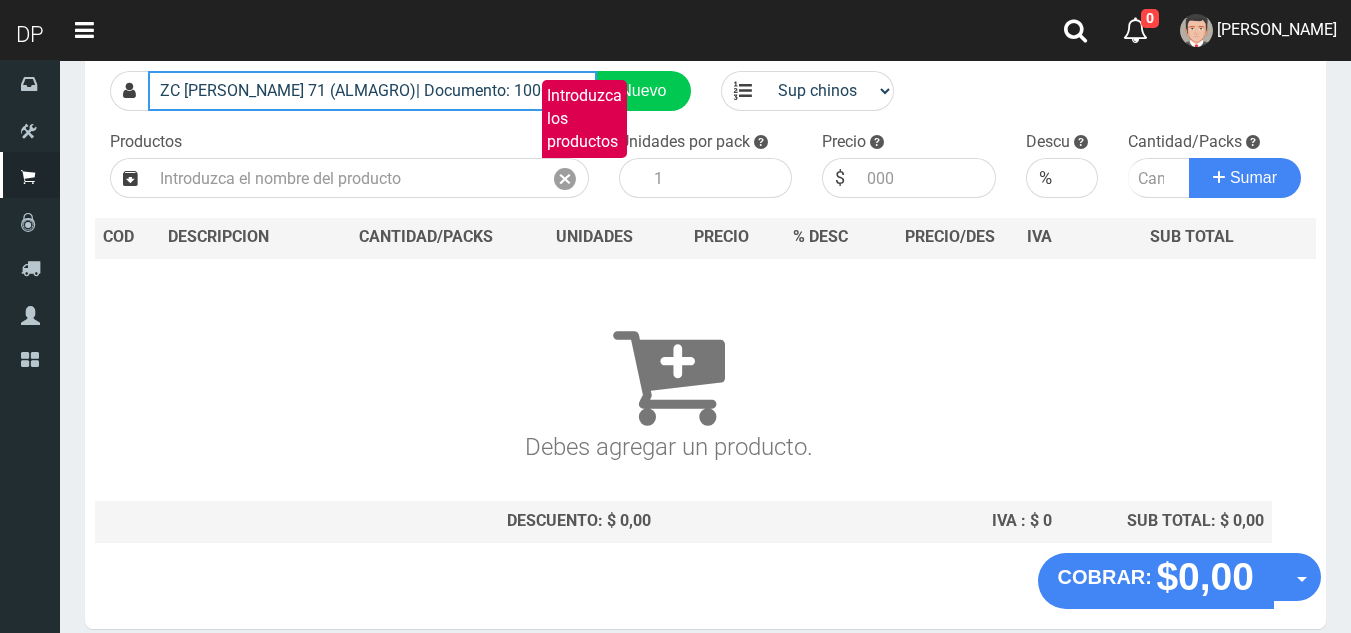 click on "ZC JERONIMO SALGUERO 71 (ALMAGRO)| Documento: 100033 | Teléfono:" at bounding box center [372, 91] 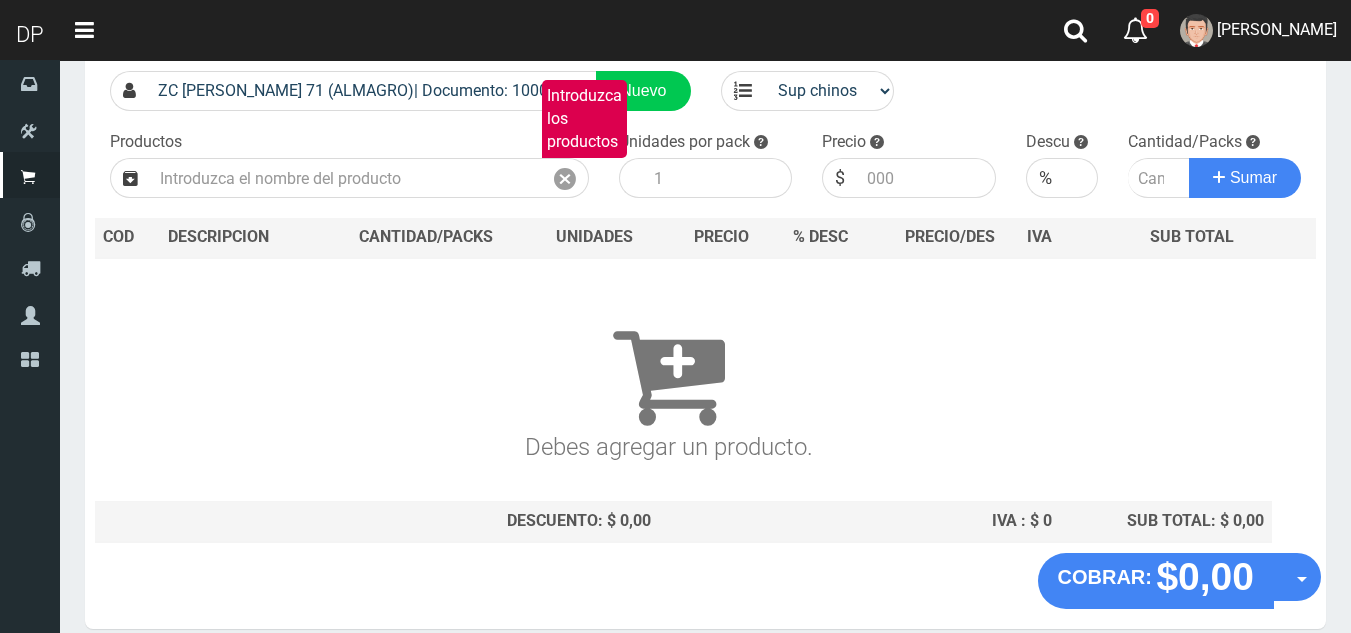 click on "Introduzca los productos" at bounding box center (584, 119) 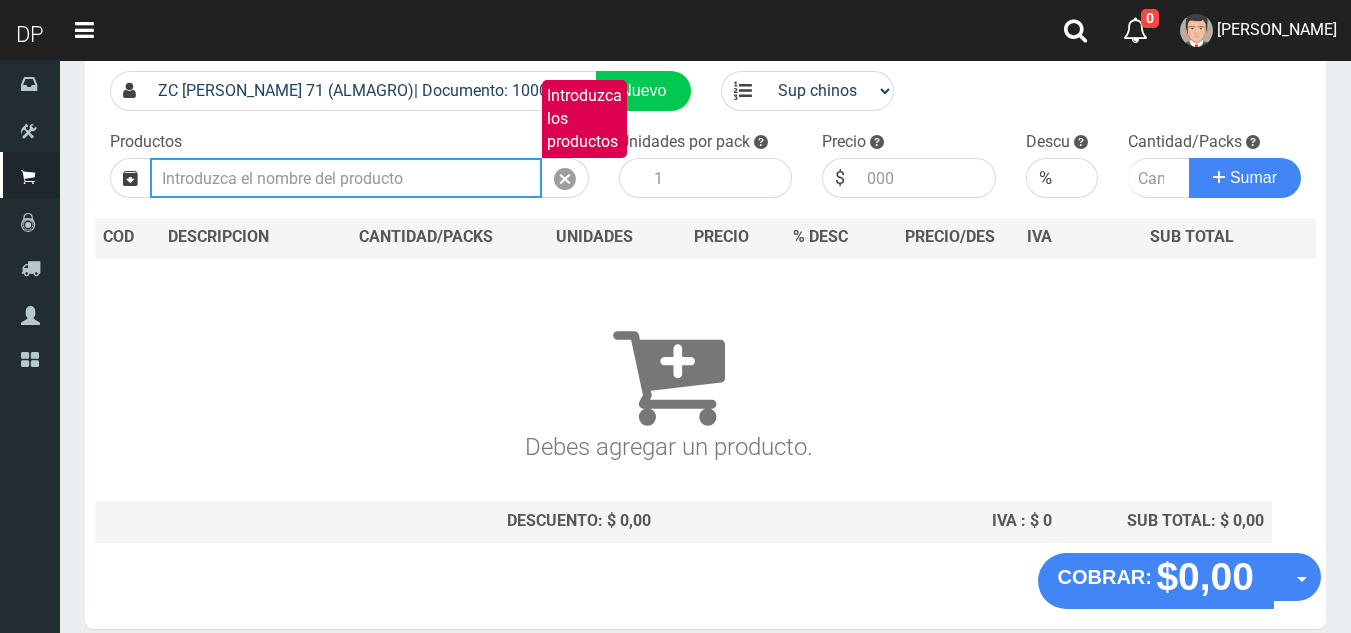 click on "Introduzca los productos" at bounding box center (346, 178) 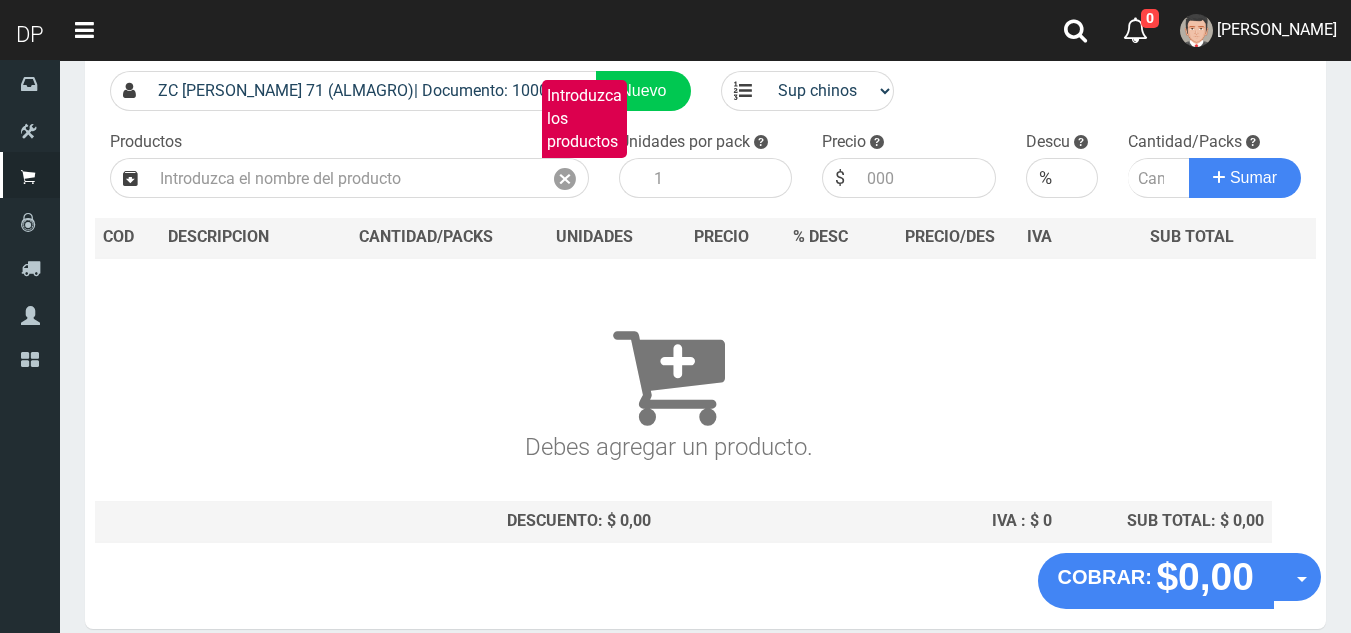 click on "Introduzca los productos" at bounding box center [584, 119] 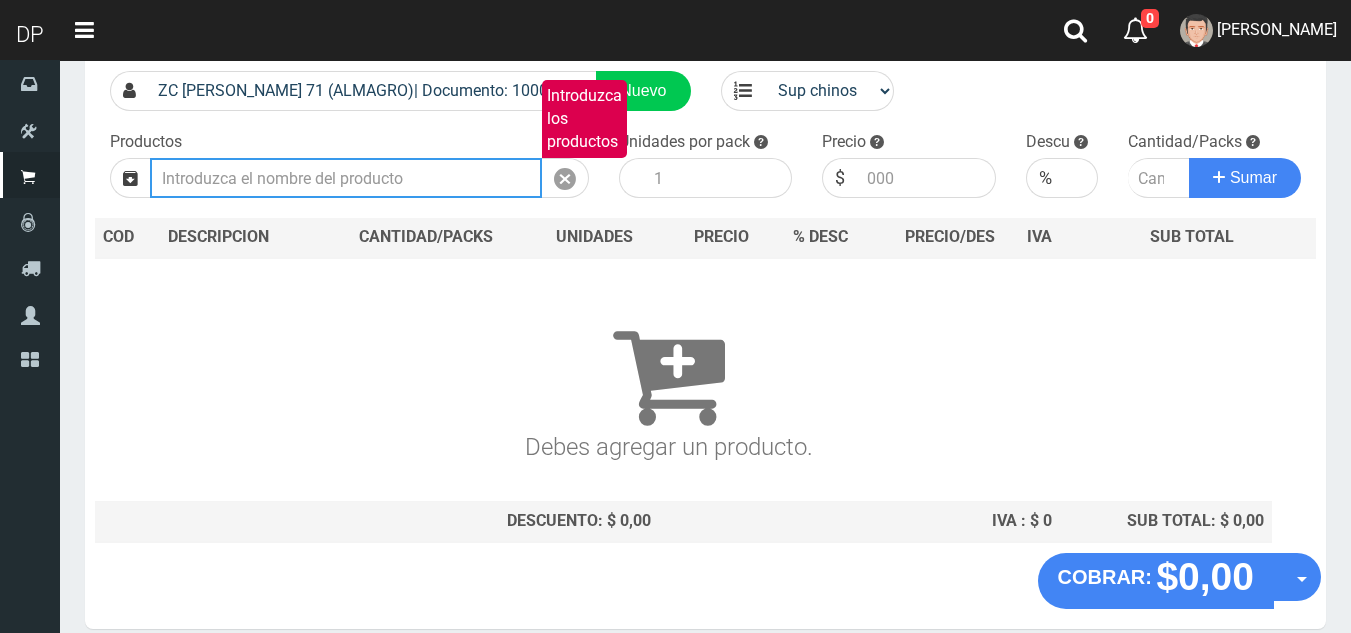 click on "Introduzca los productos" at bounding box center (346, 178) 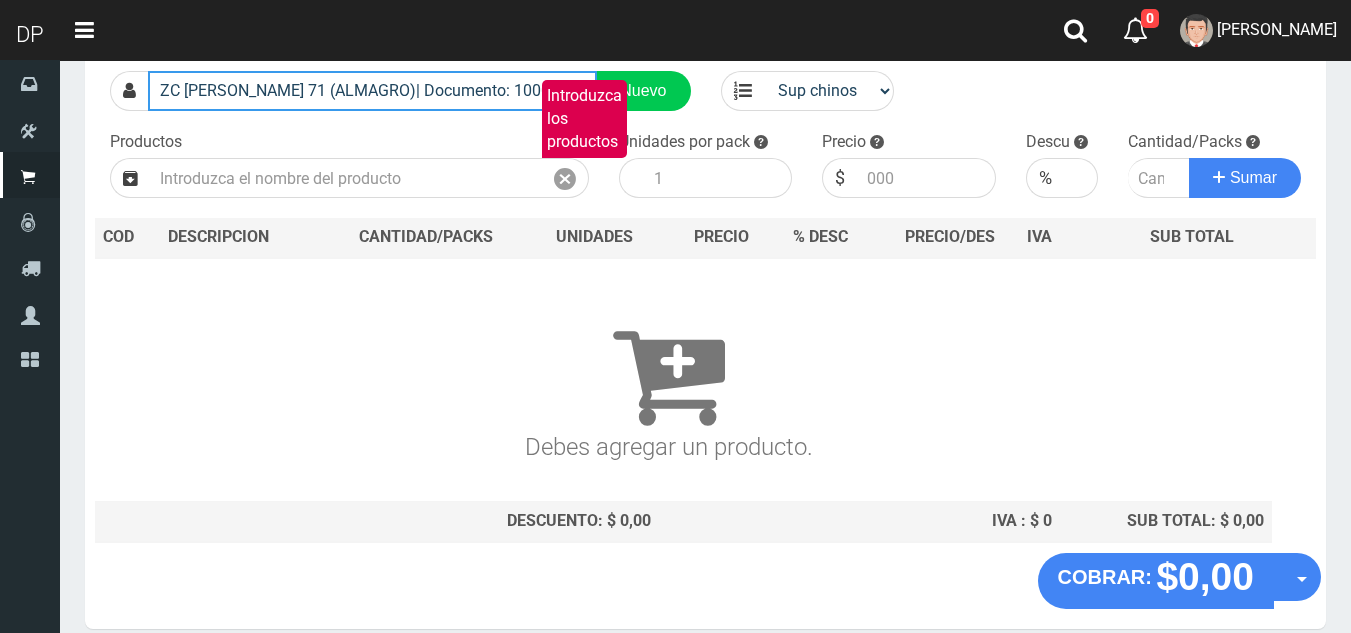 click on "ZC JERONIMO SALGUERO 71 (ALMAGRO)| Documento: 100033 | Teléfono:" at bounding box center [372, 91] 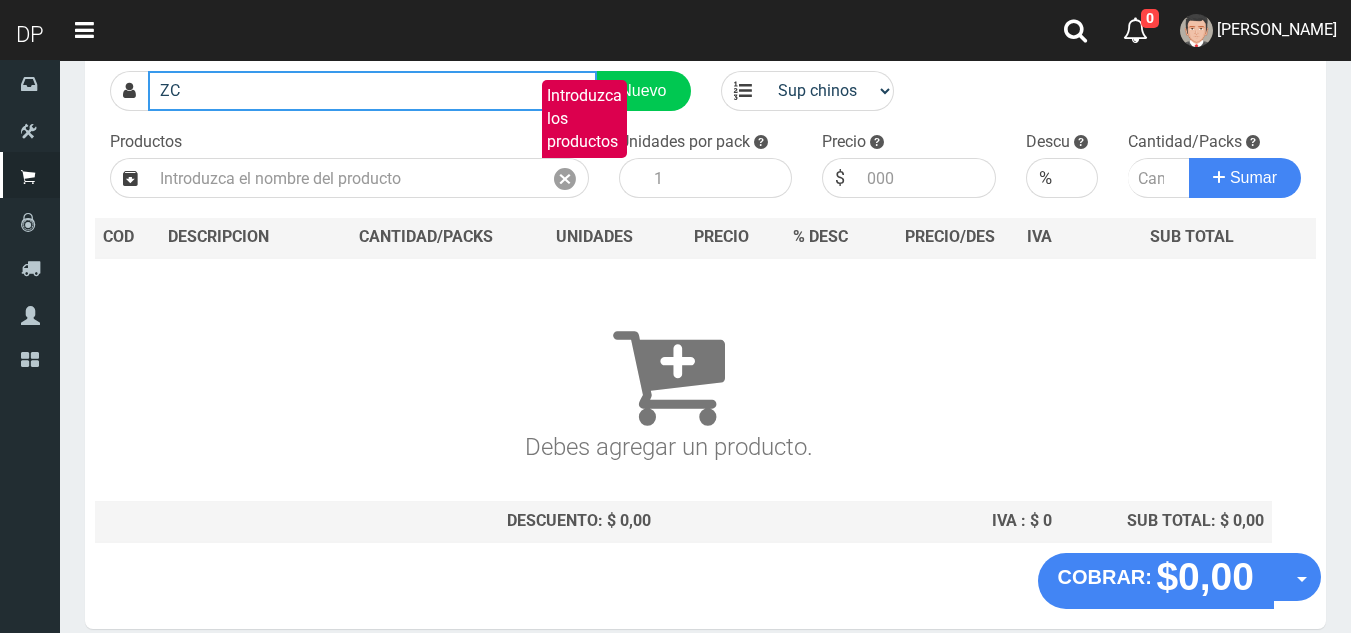 type on "Z" 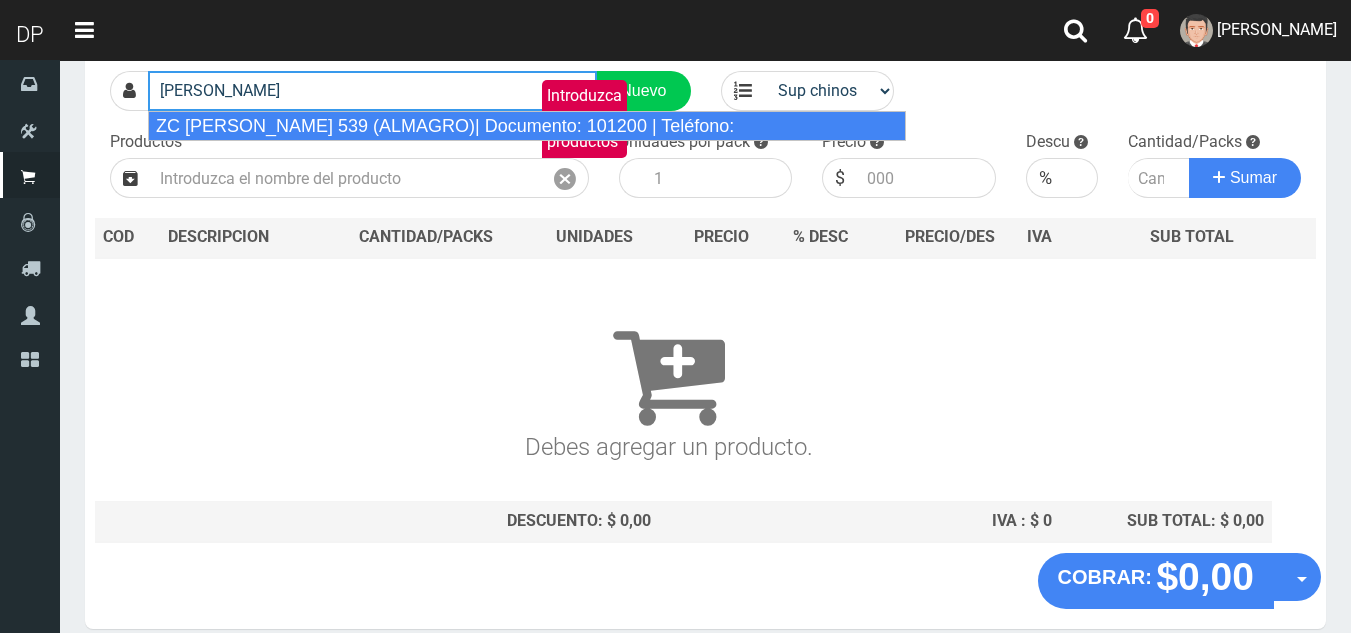 click on "ZC FRANCISCO ACUÑA DE FIGUEROA 539 (ALMAGRO)| Documento: 101200 | Teléfono:" at bounding box center [527, 126] 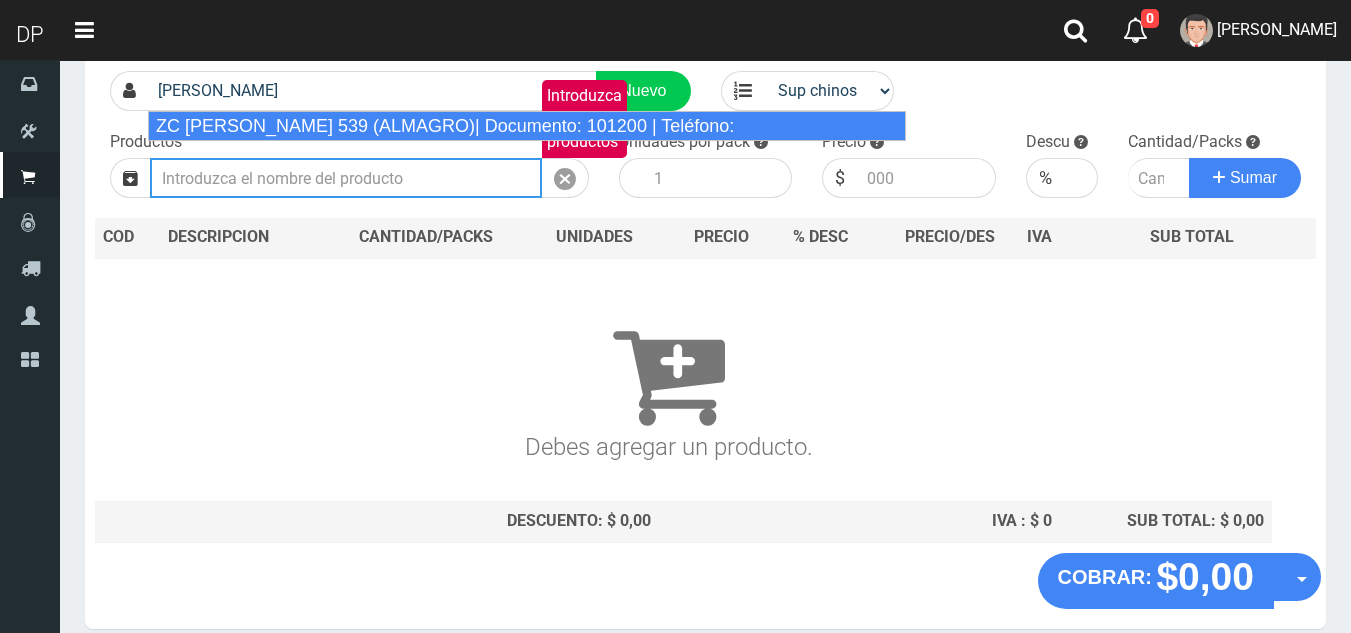 type on "ZC FRANCISCO ACUÑA DE FIGUEROA 539 (ALMAGRO)| Documento: 101200 | Teléfono:" 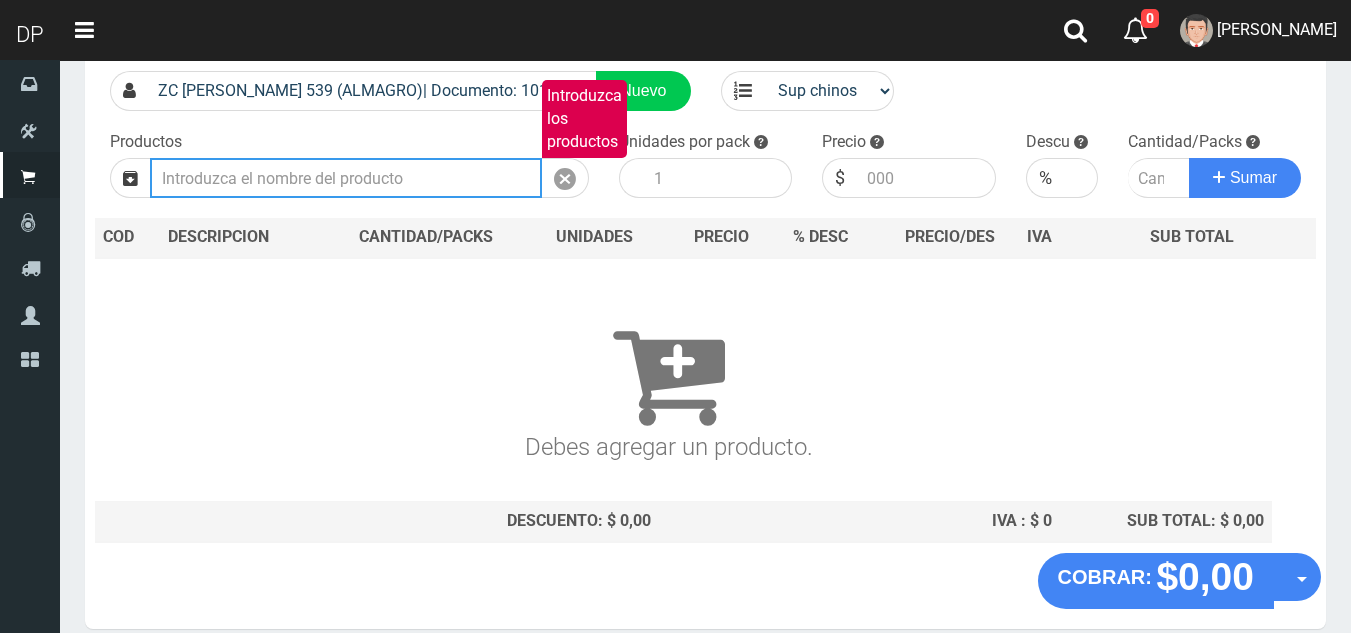 click on "Introduzca los productos" at bounding box center [346, 178] 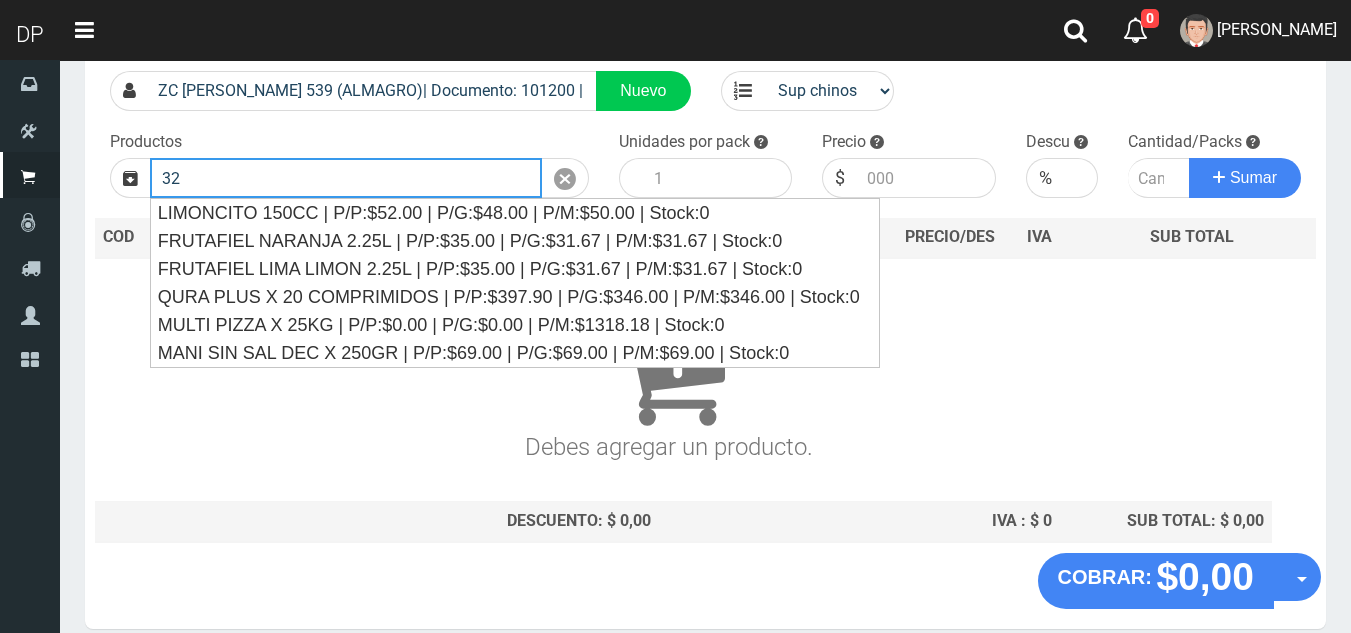 type on "3" 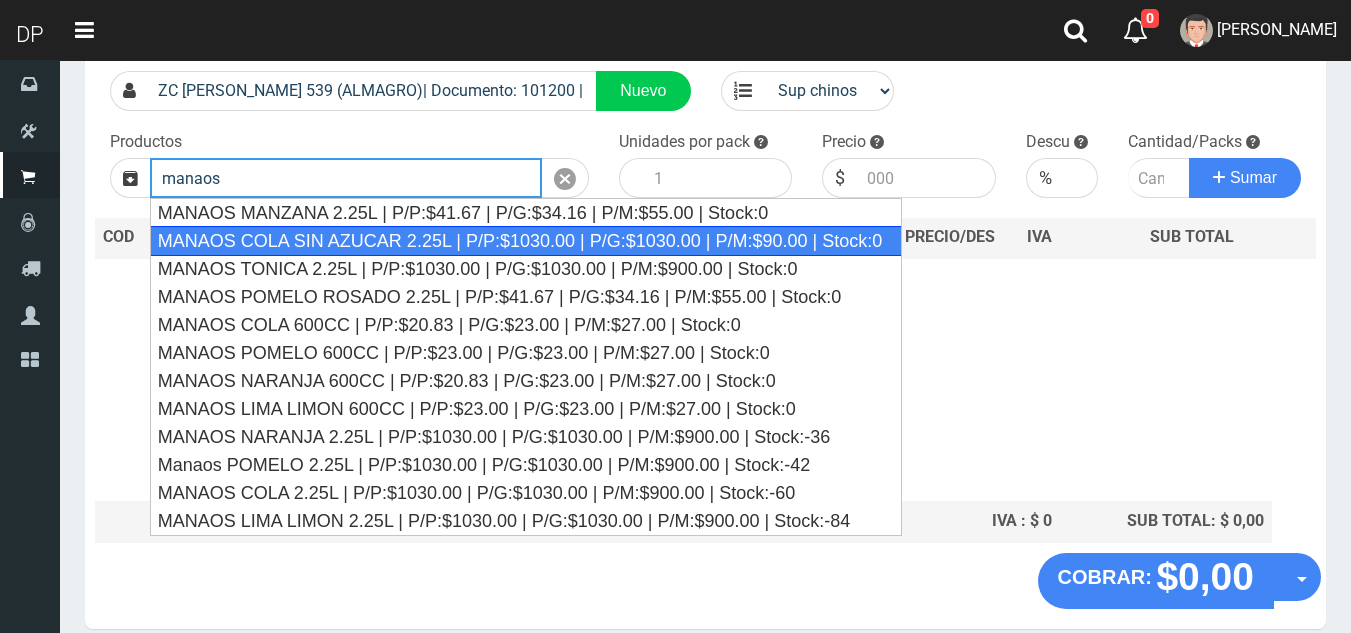 click on "MANAOS COLA SIN AZUCAR 2.25L | P/P:$1030.00 | P/G:$1030.00 | P/M:$90.00 | Stock:0" at bounding box center [526, 241] 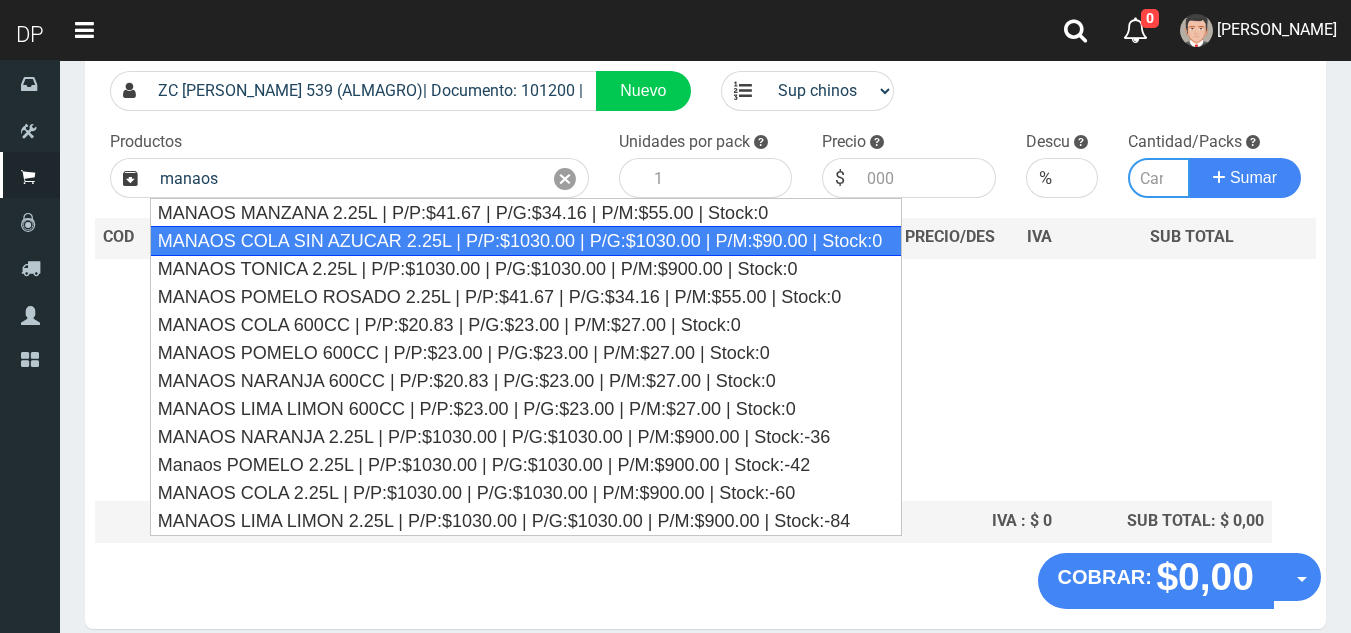 type on "MANAOS COLA SIN AZUCAR 2.25L | P/P:$1030.00 | P/G:$1030.00 | P/M:$90.00 | Stock:0" 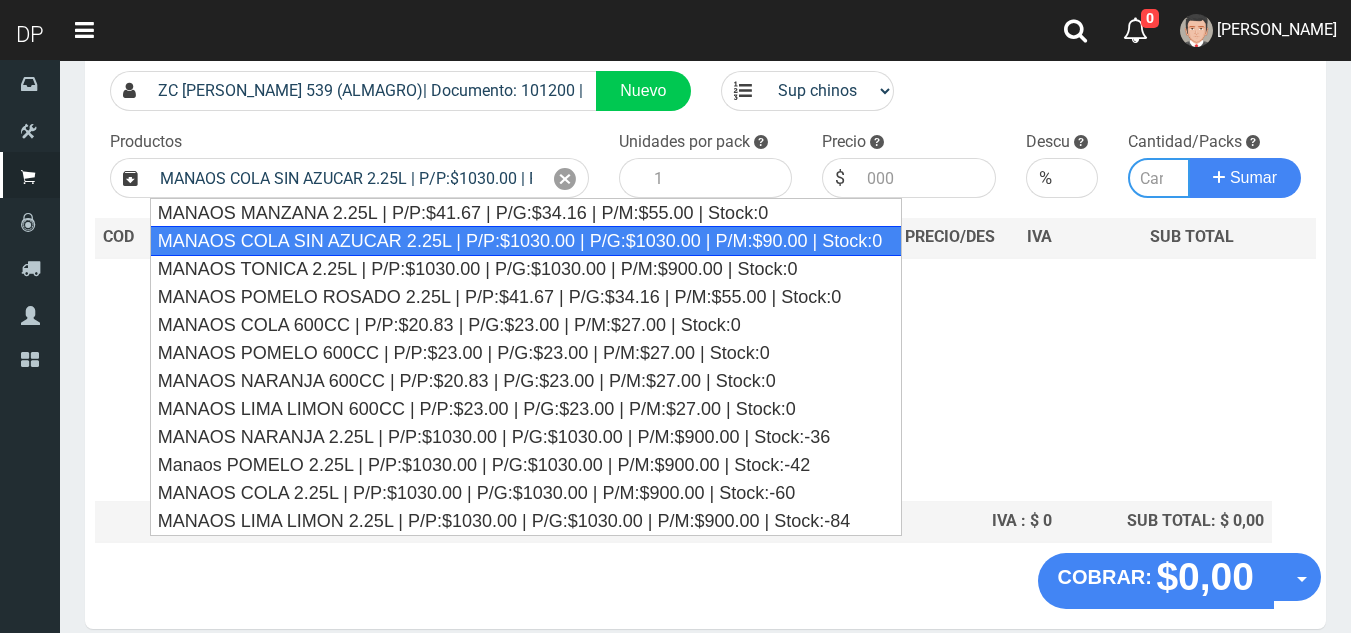 type on "6" 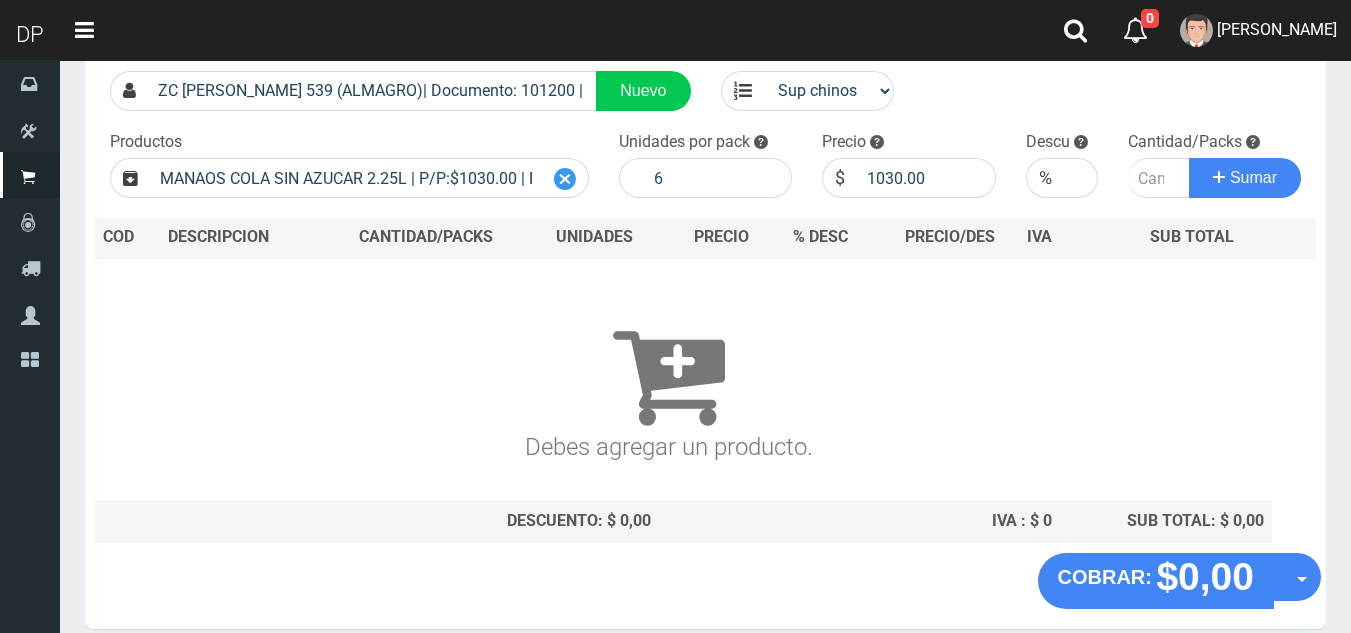click at bounding box center [565, 179] 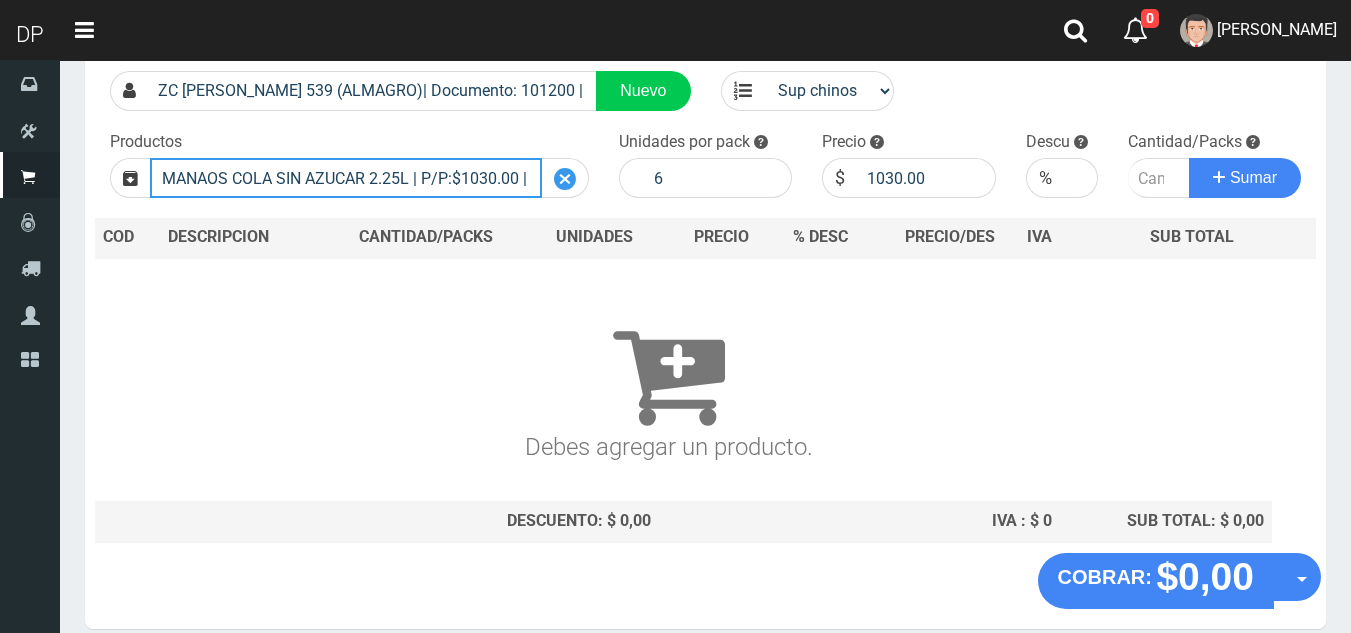type 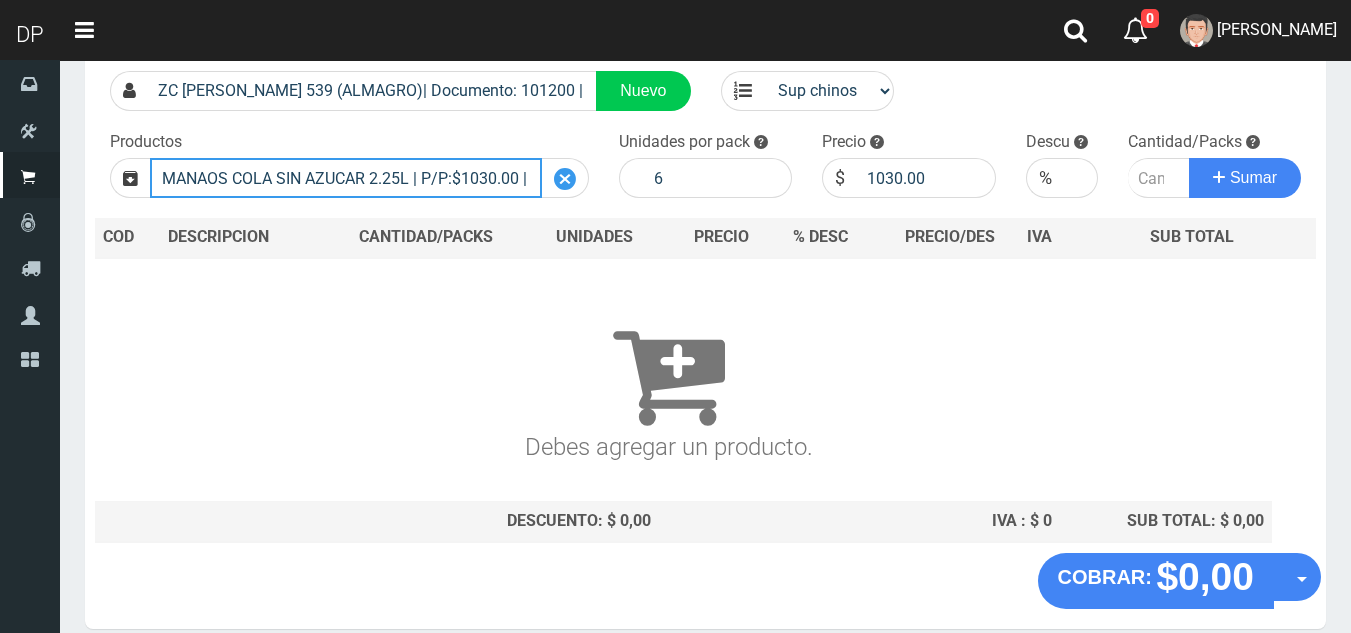 type 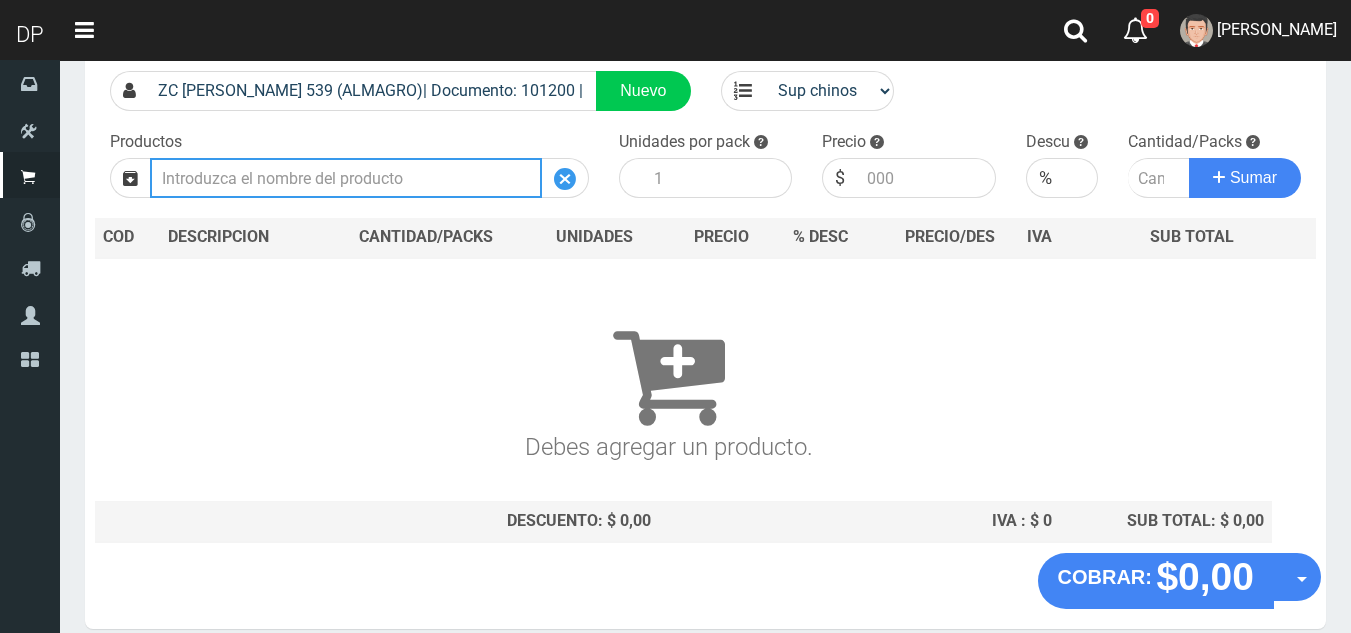 scroll, scrollTop: 0, scrollLeft: 0, axis: both 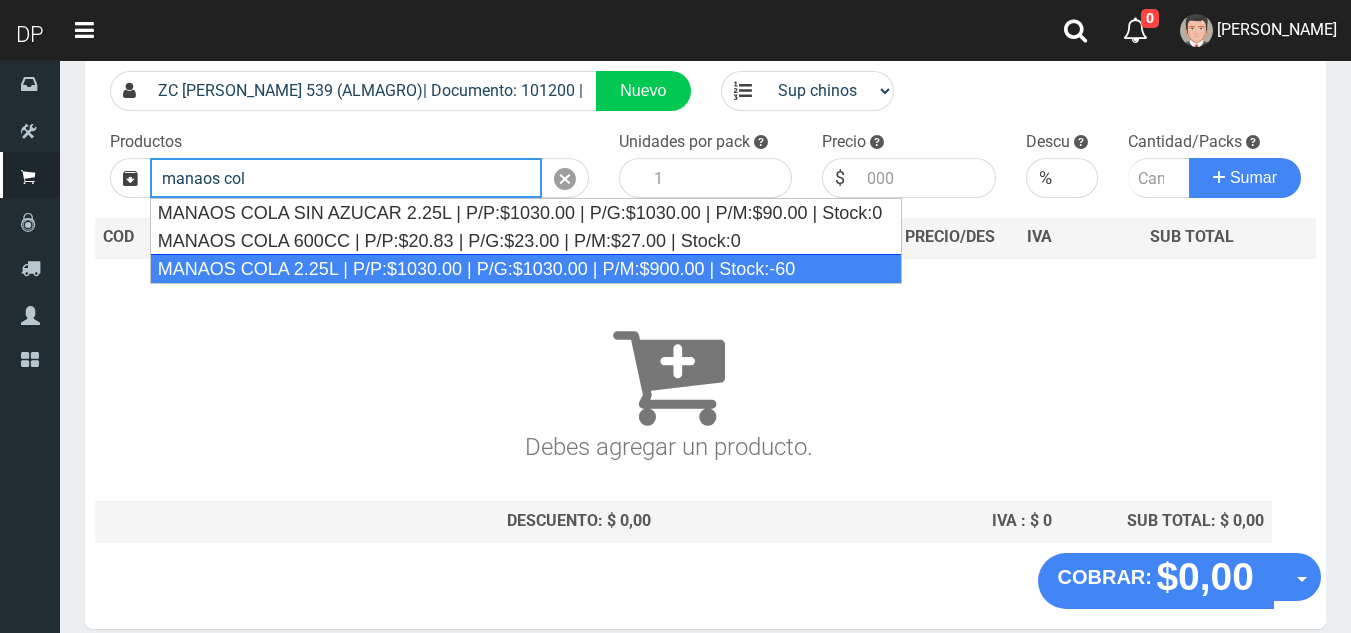 click on "MANAOS COLA 2.25L | P/P:$1030.00 | P/G:$1030.00 | P/M:$900.00 | Stock:-60" at bounding box center [526, 269] 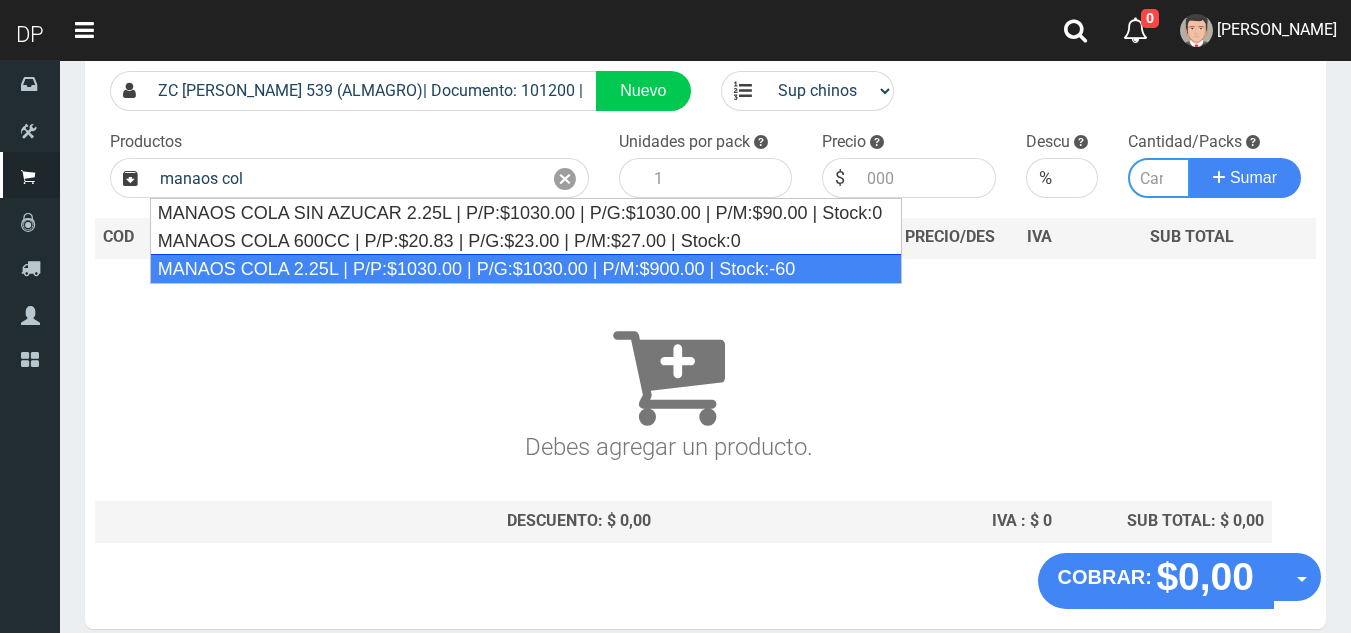 type on "MANAOS COLA 2.25L | P/P:$1030.00 | P/G:$1030.00 | P/M:$900.00 | Stock:-60" 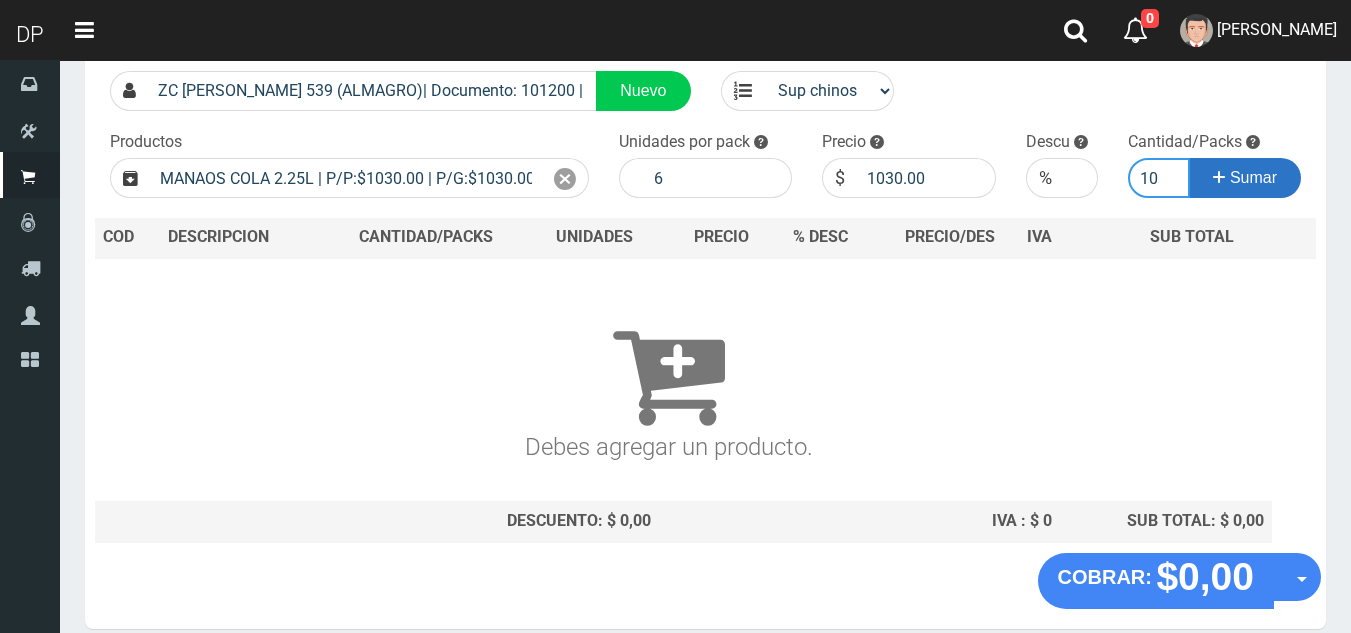 type on "10" 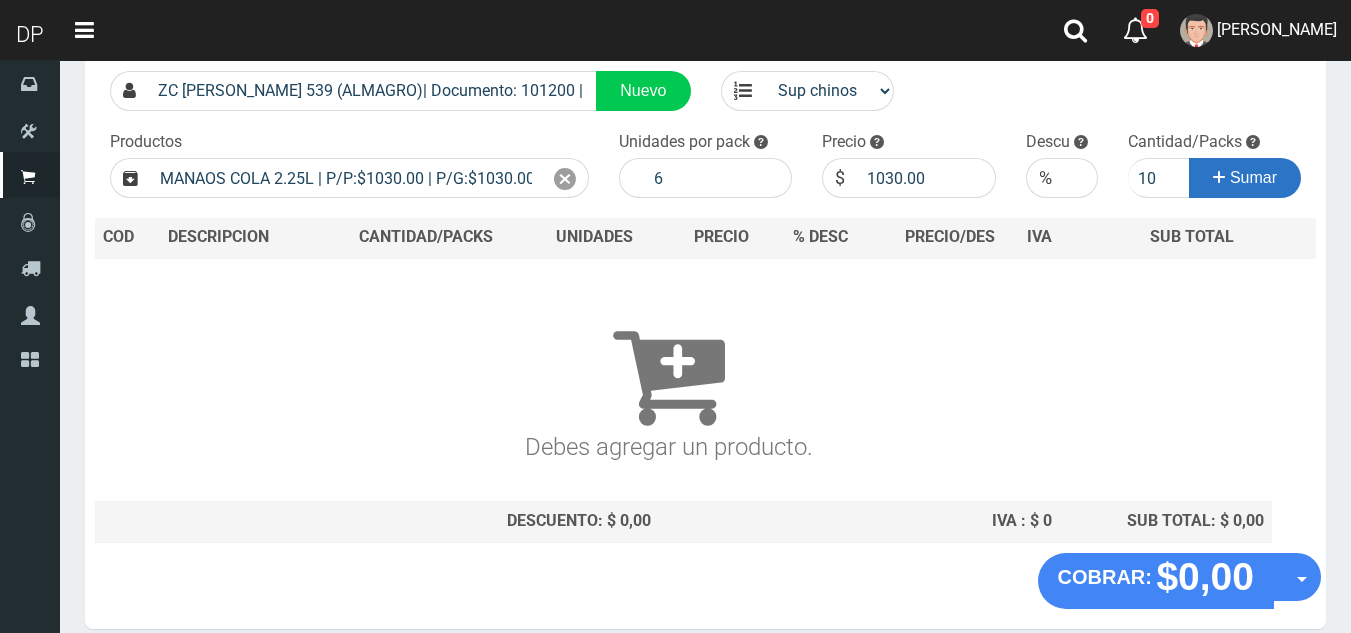 click on "Sumar" at bounding box center [1253, 177] 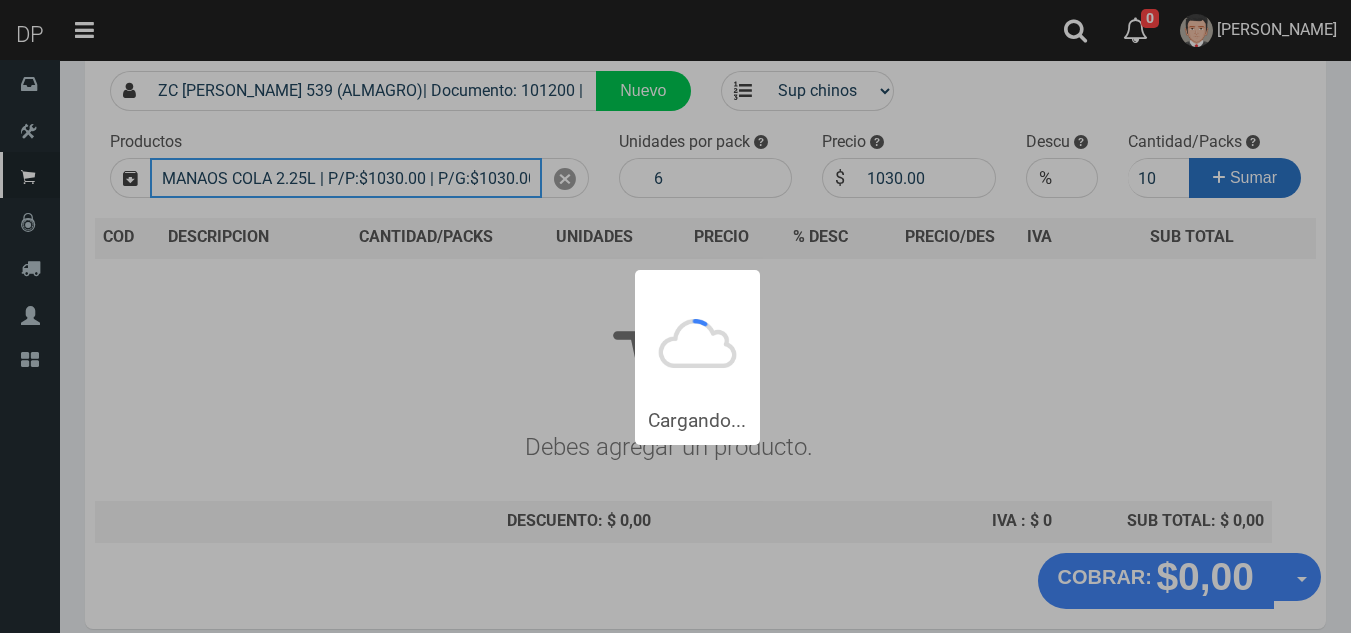 type 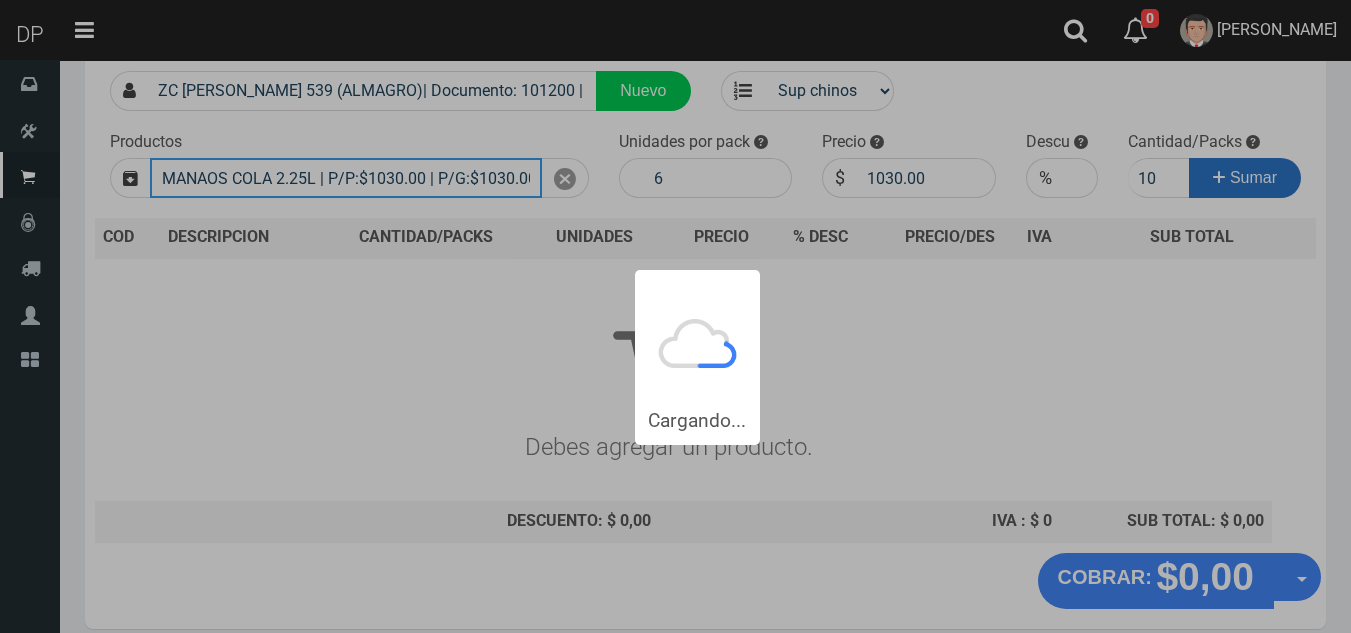 type 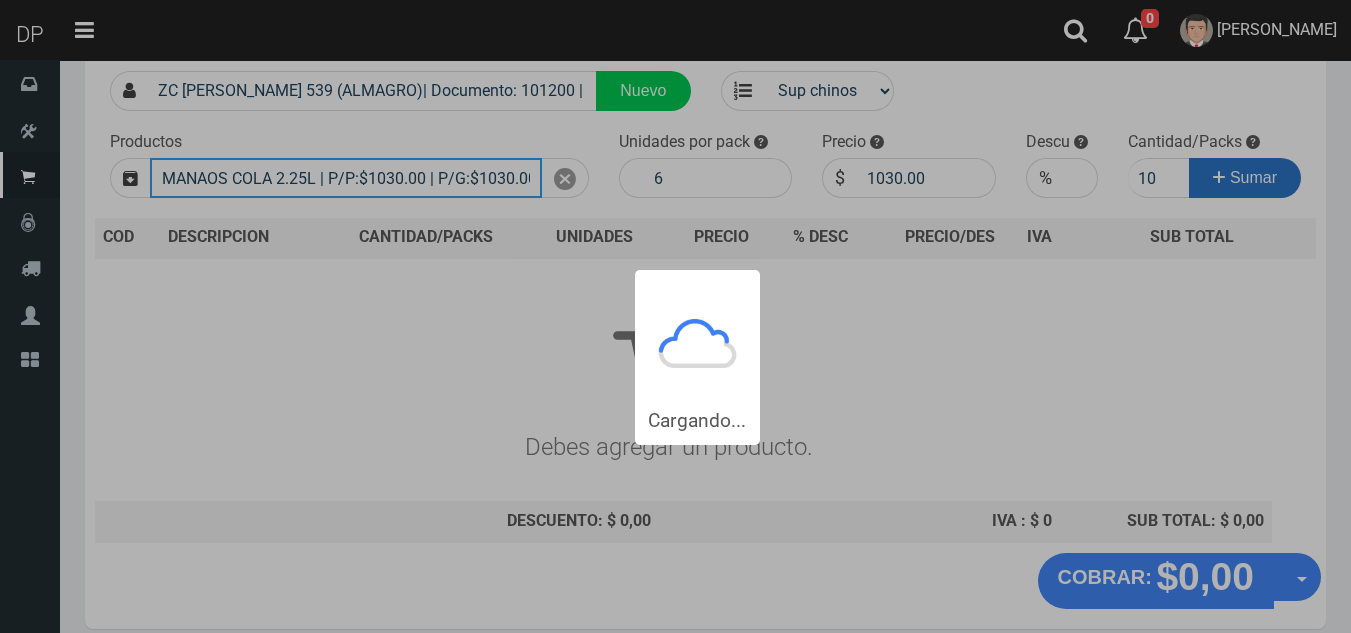 type 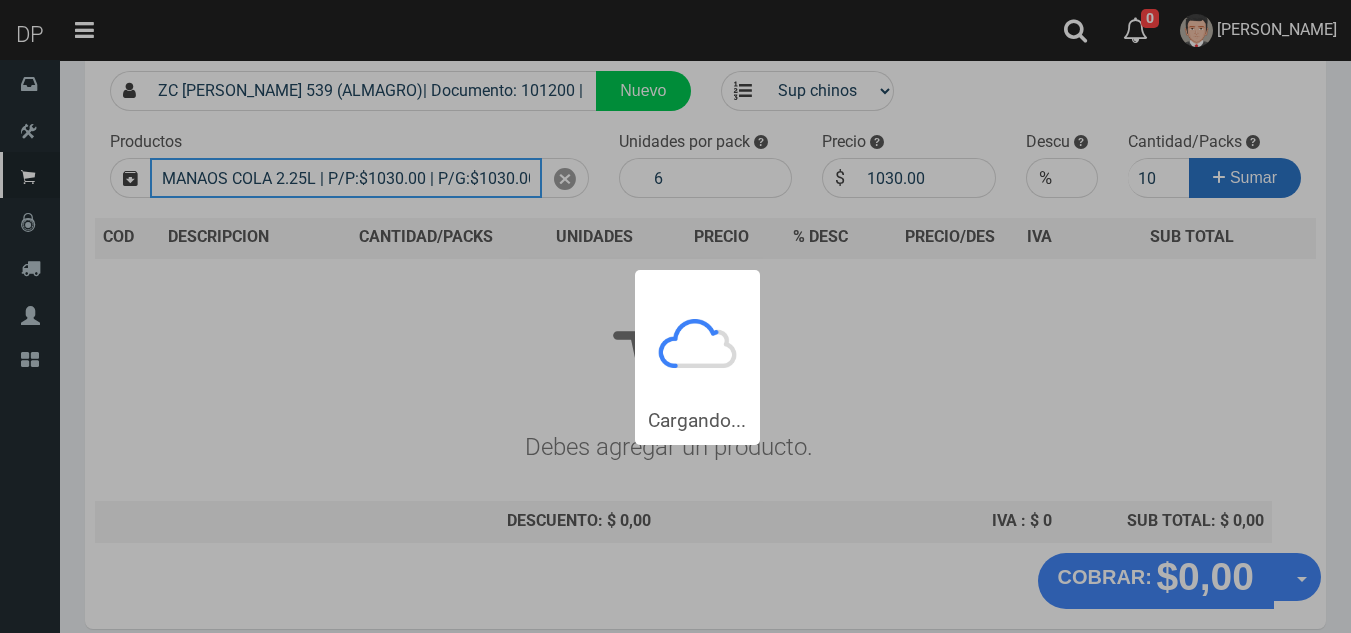 type 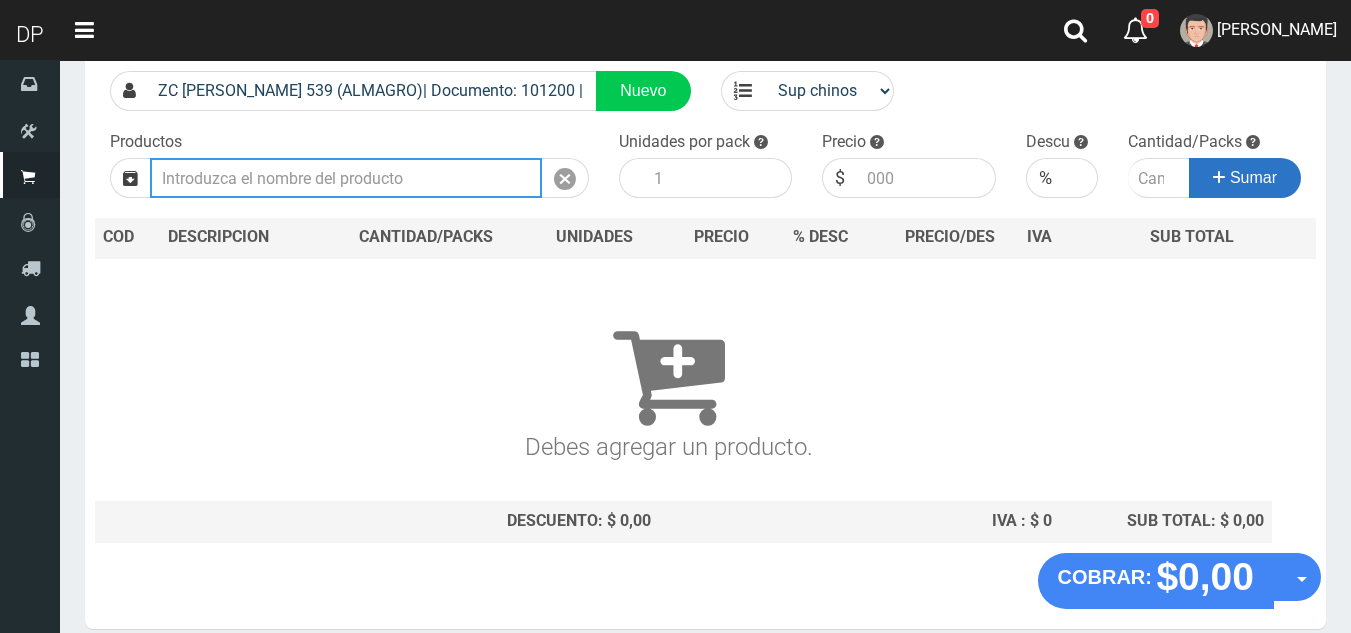 scroll, scrollTop: 39, scrollLeft: 0, axis: vertical 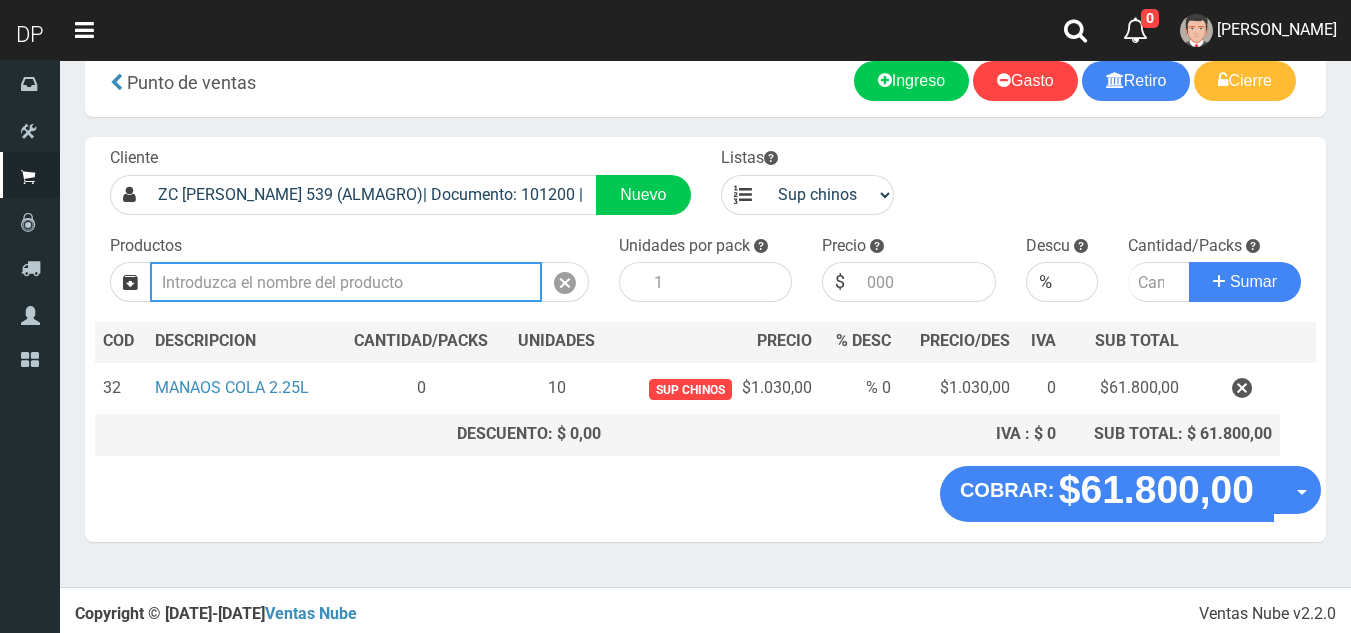click on "Introduzca los productos" at bounding box center (346, 282) 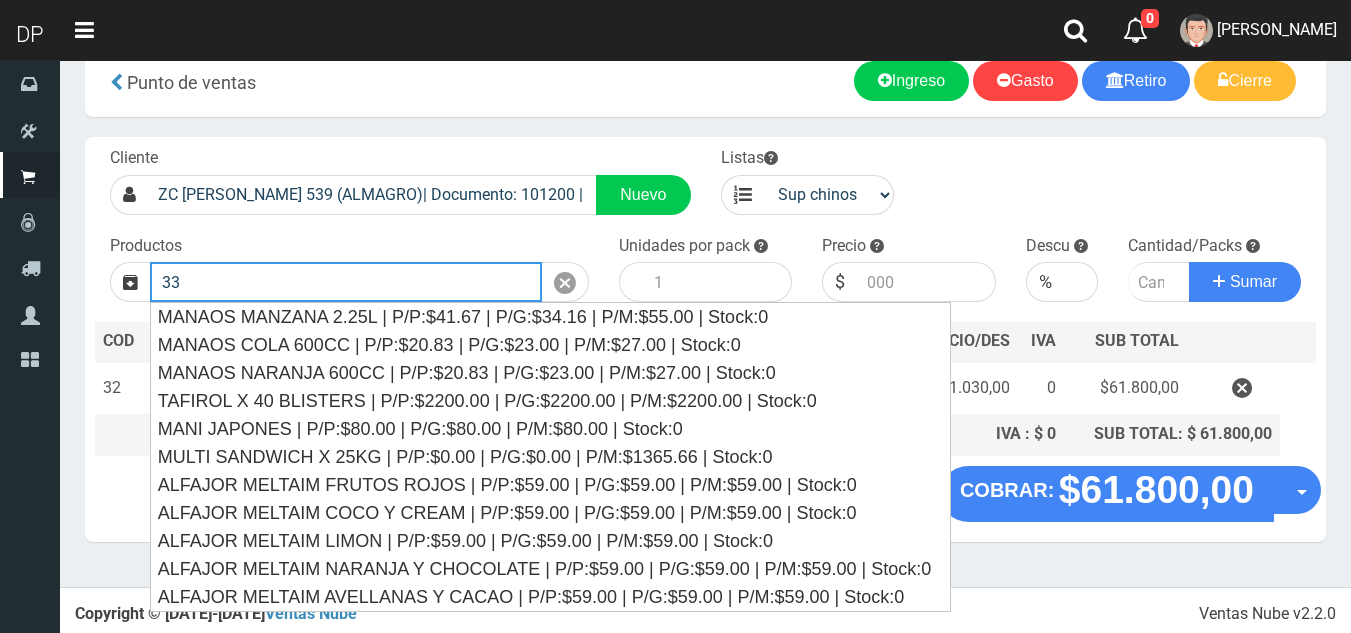 type on "3" 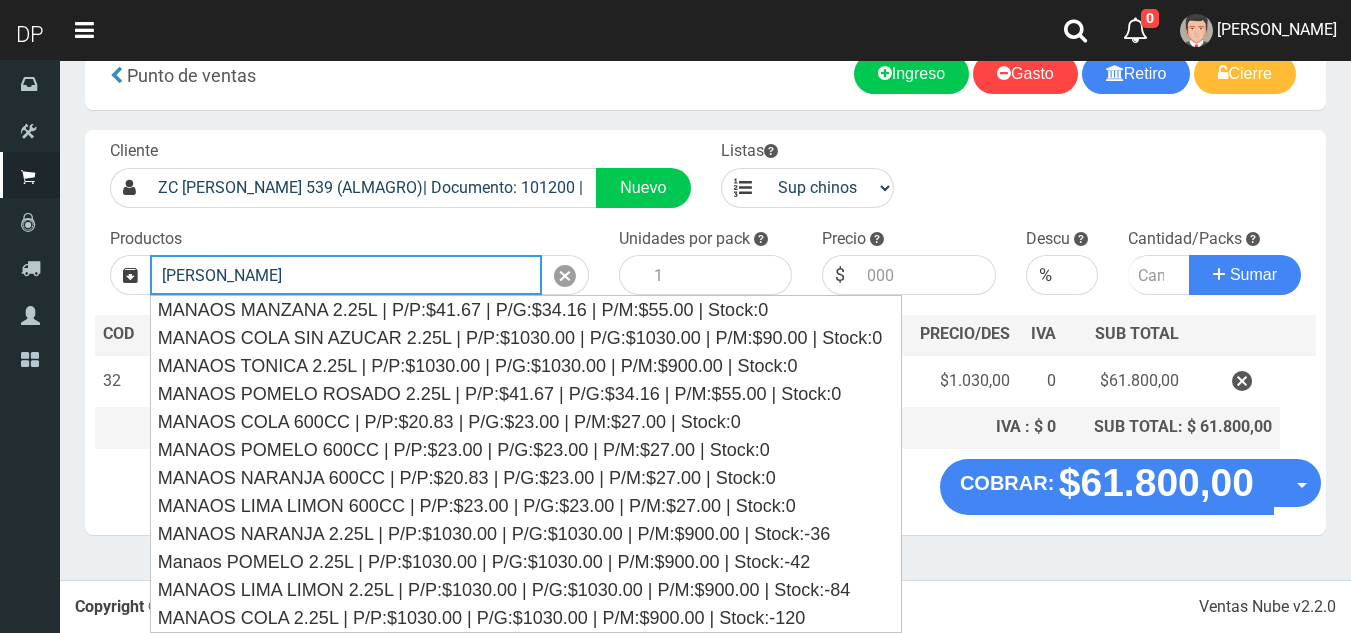 scroll, scrollTop: 39, scrollLeft: 0, axis: vertical 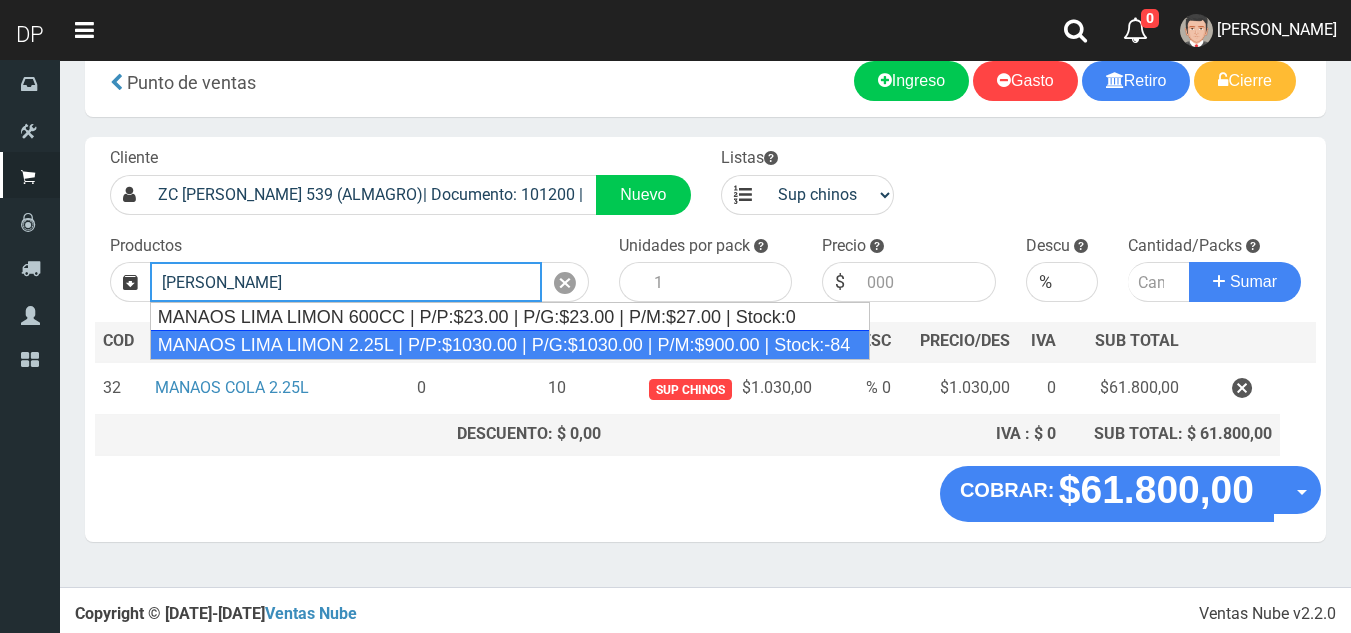 click on "MANAOS LIMA LIMON 2.25L | P/P:$1030.00 | P/G:$1030.00 | P/M:$900.00 | Stock:-84" at bounding box center (510, 345) 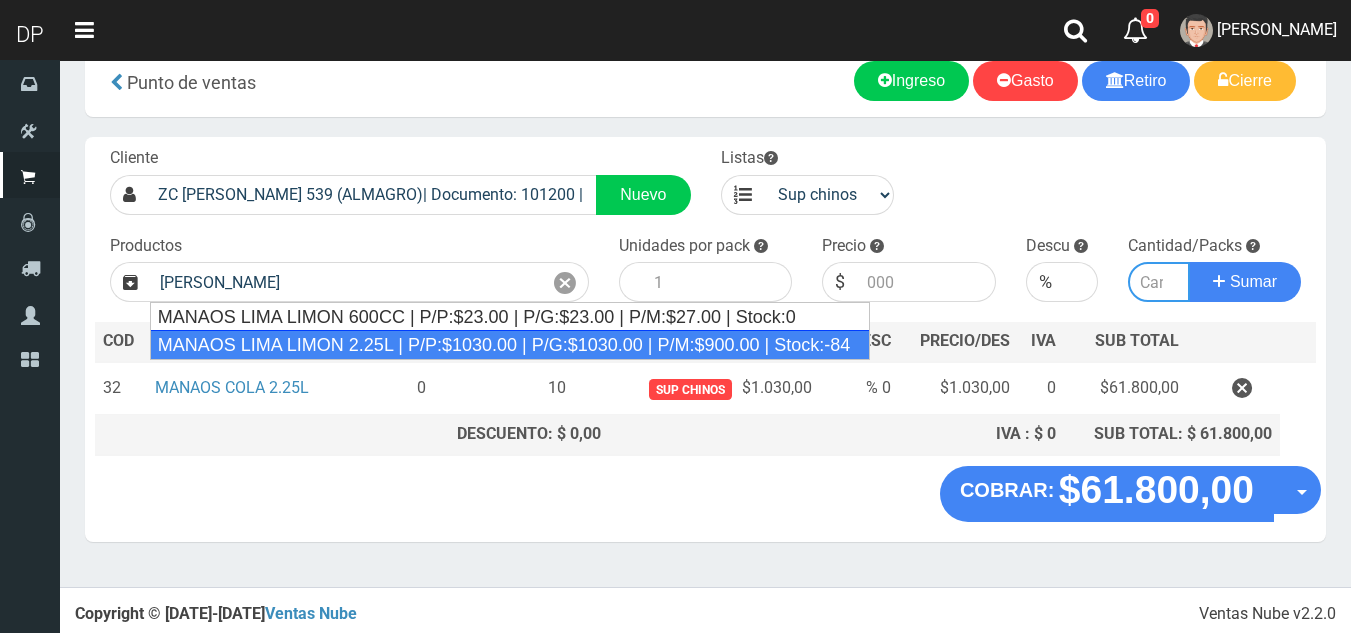 type on "MANAOS LIMA LIMON 2.25L | P/P:$1030.00 | P/G:$1030.00 | P/M:$900.00 | Stock:-84" 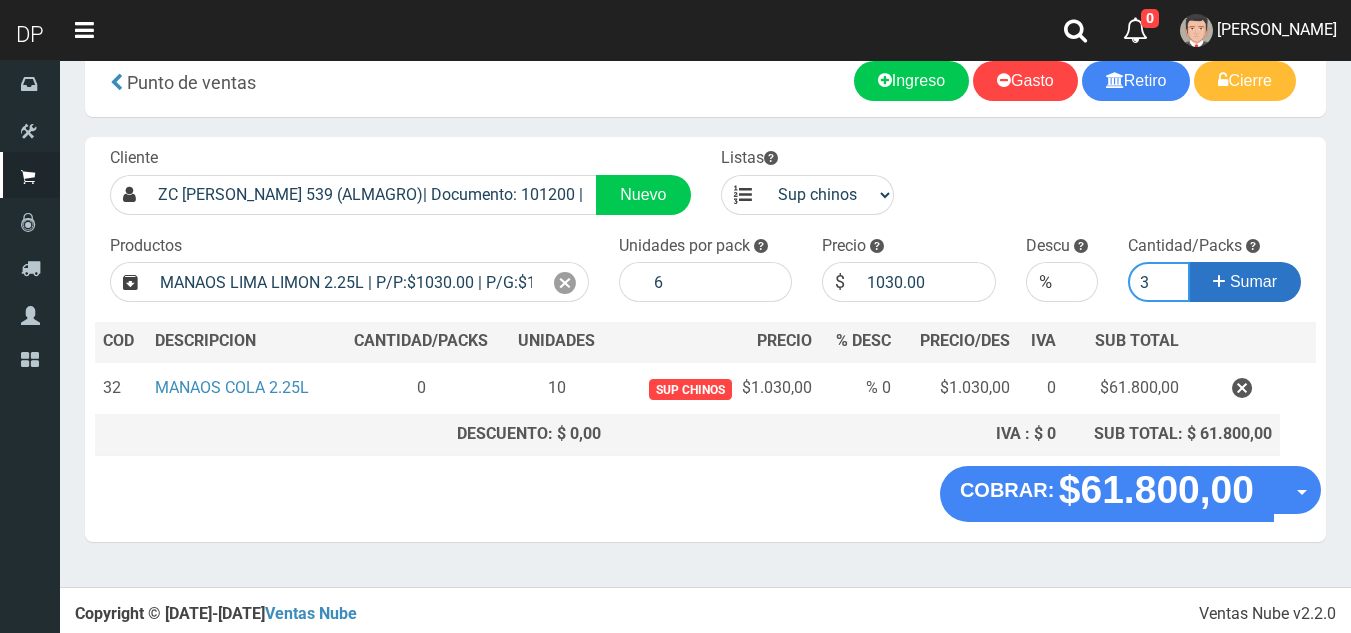 type on "3" 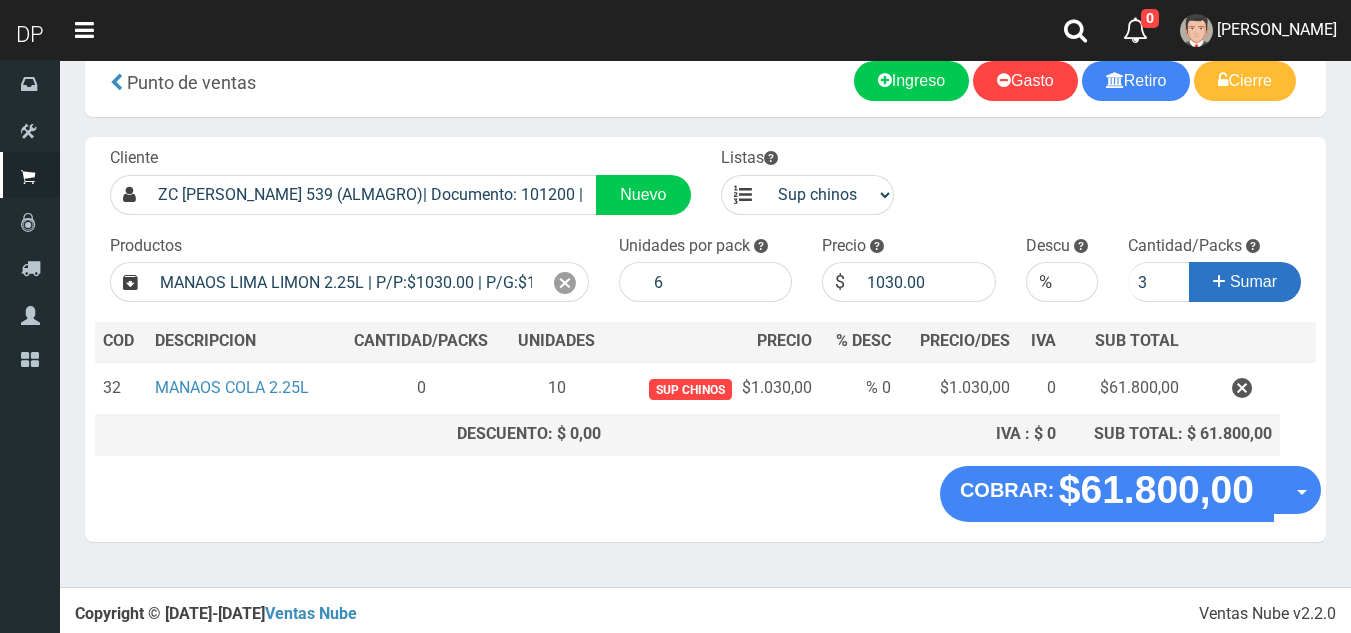 click on "Sumar" at bounding box center (1253, 281) 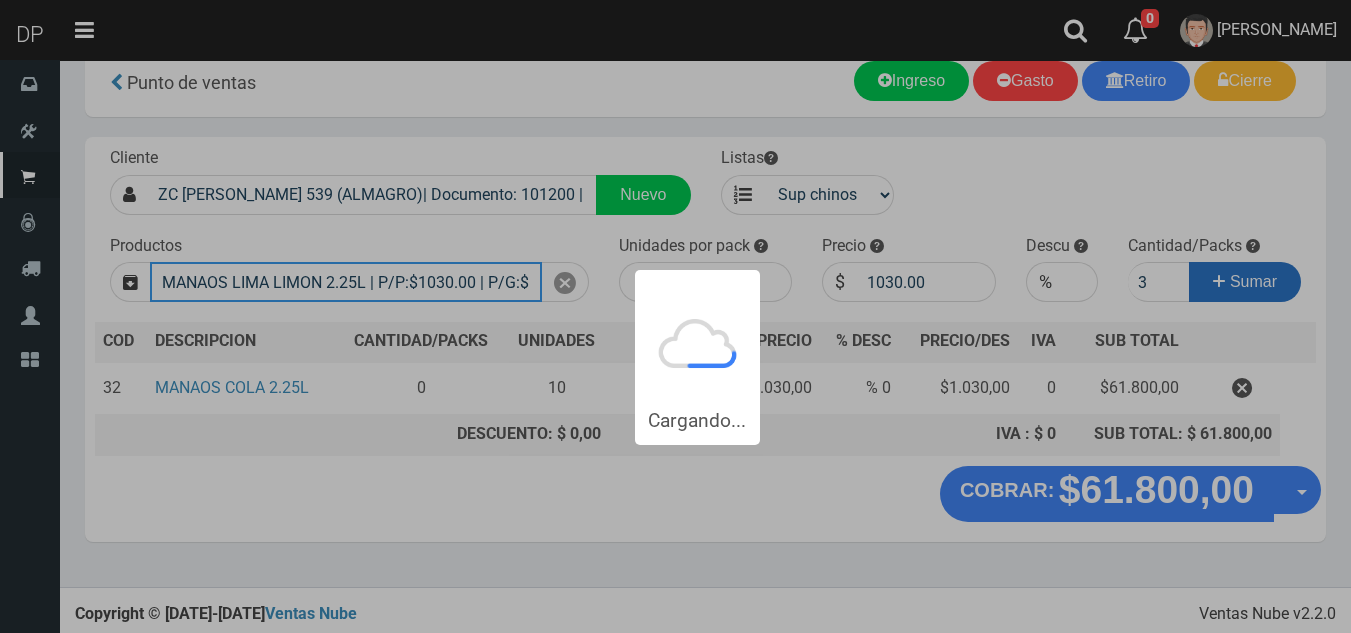 type 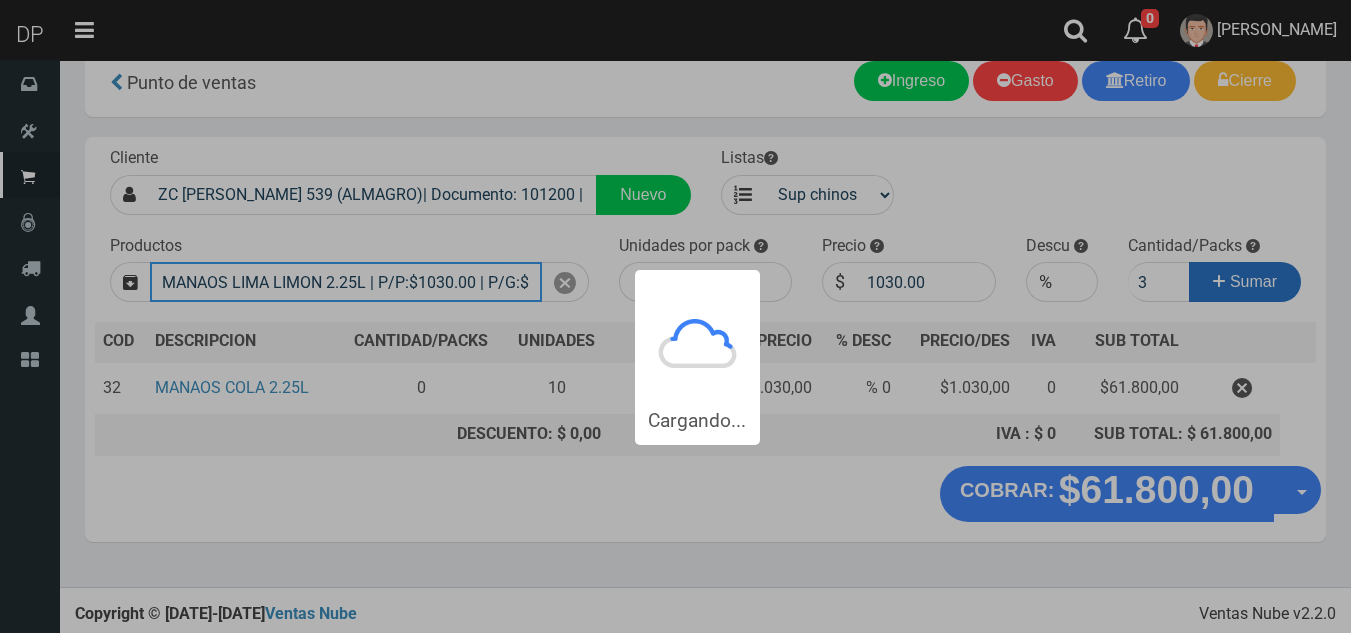 type 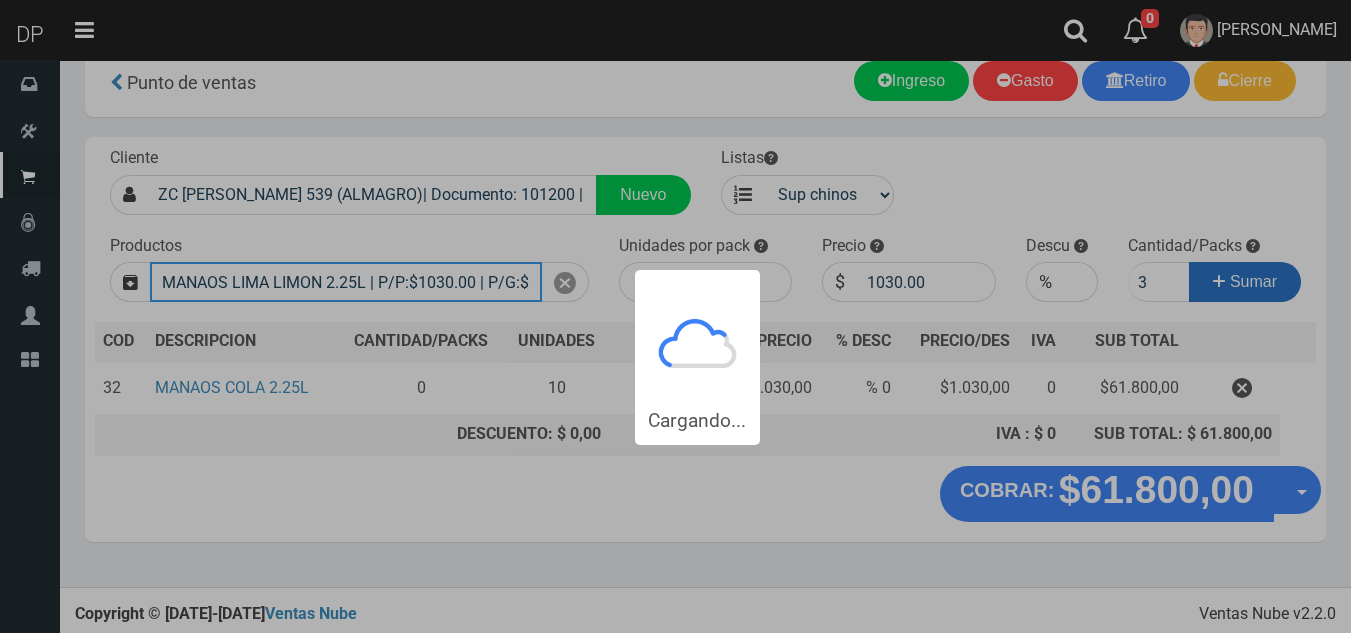 type 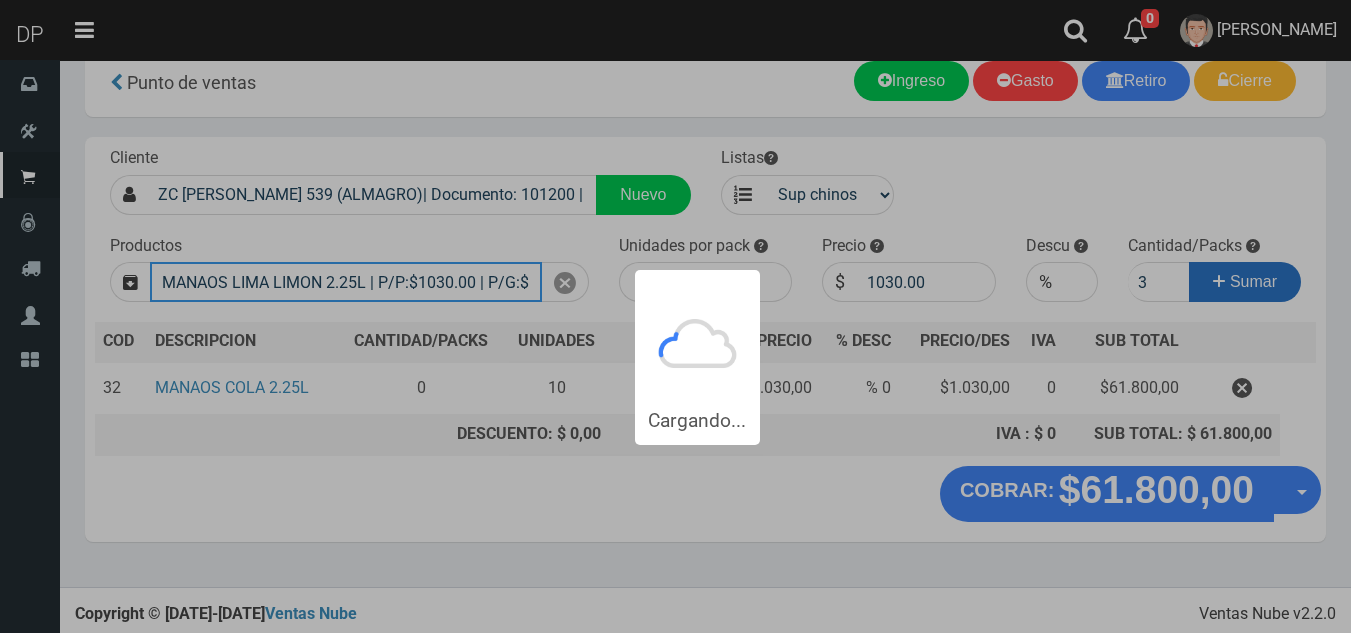 type 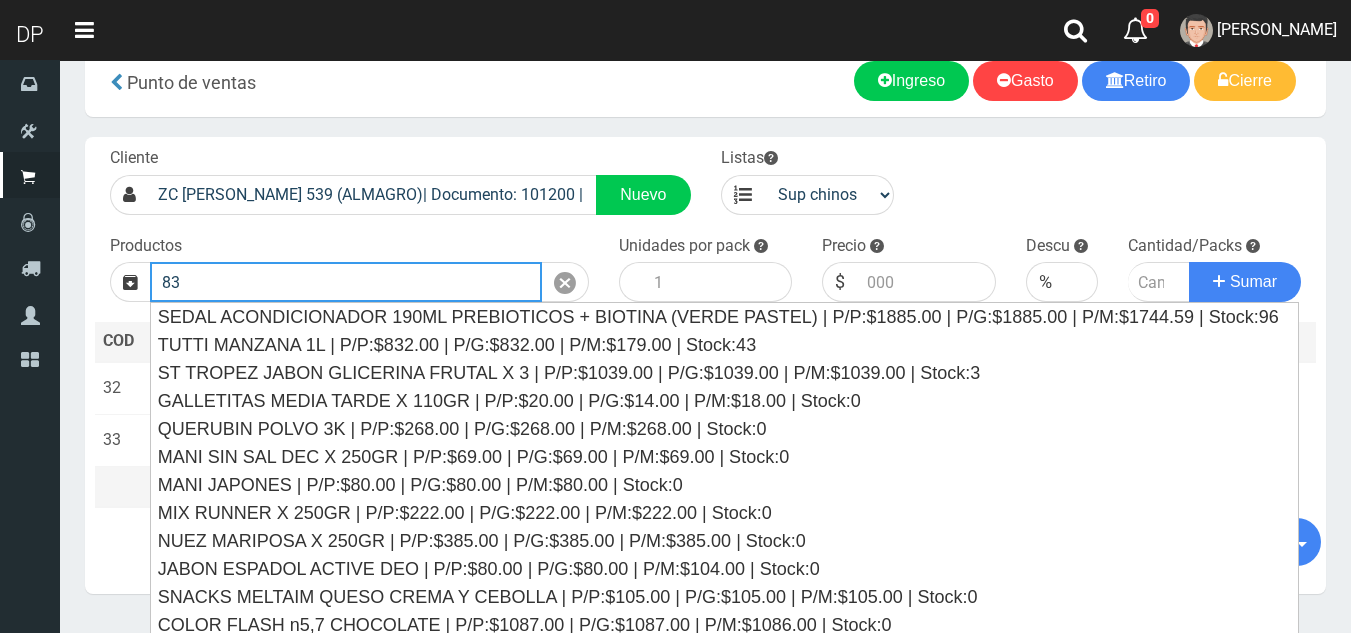 type on "8" 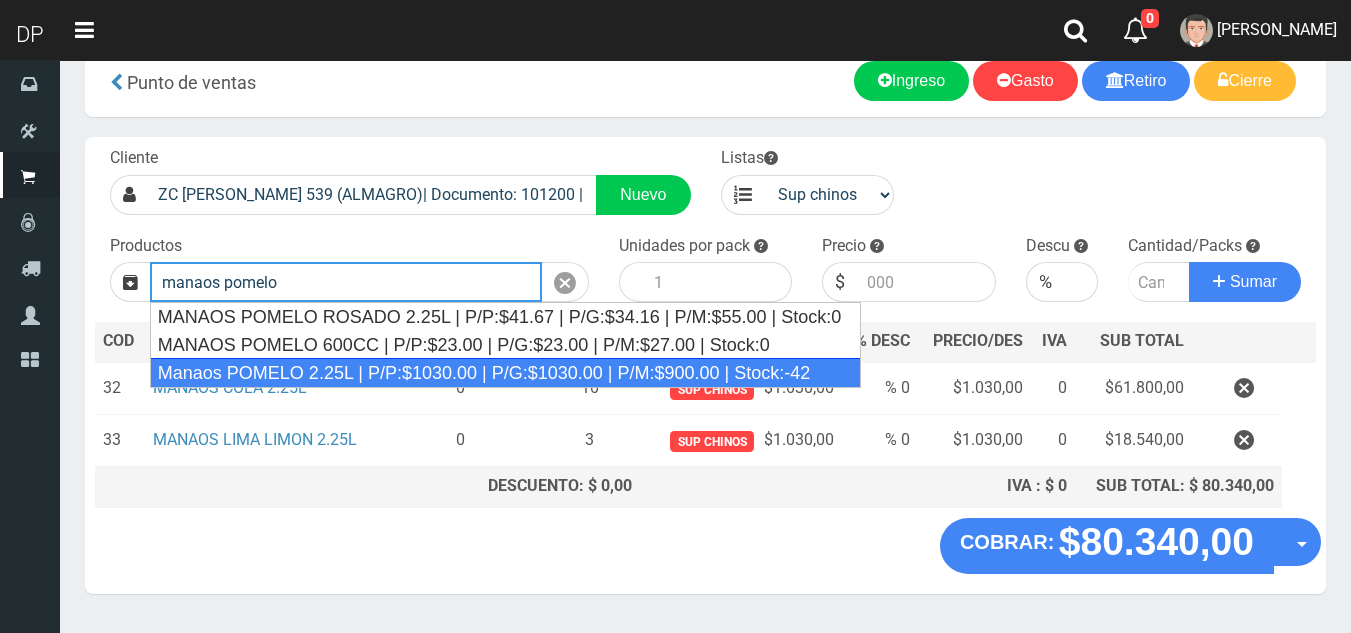 click on "Manaos POMELO 2.25L | P/P:$1030.00 | P/G:$1030.00 | P/M:$900.00 | Stock:-42" at bounding box center (506, 373) 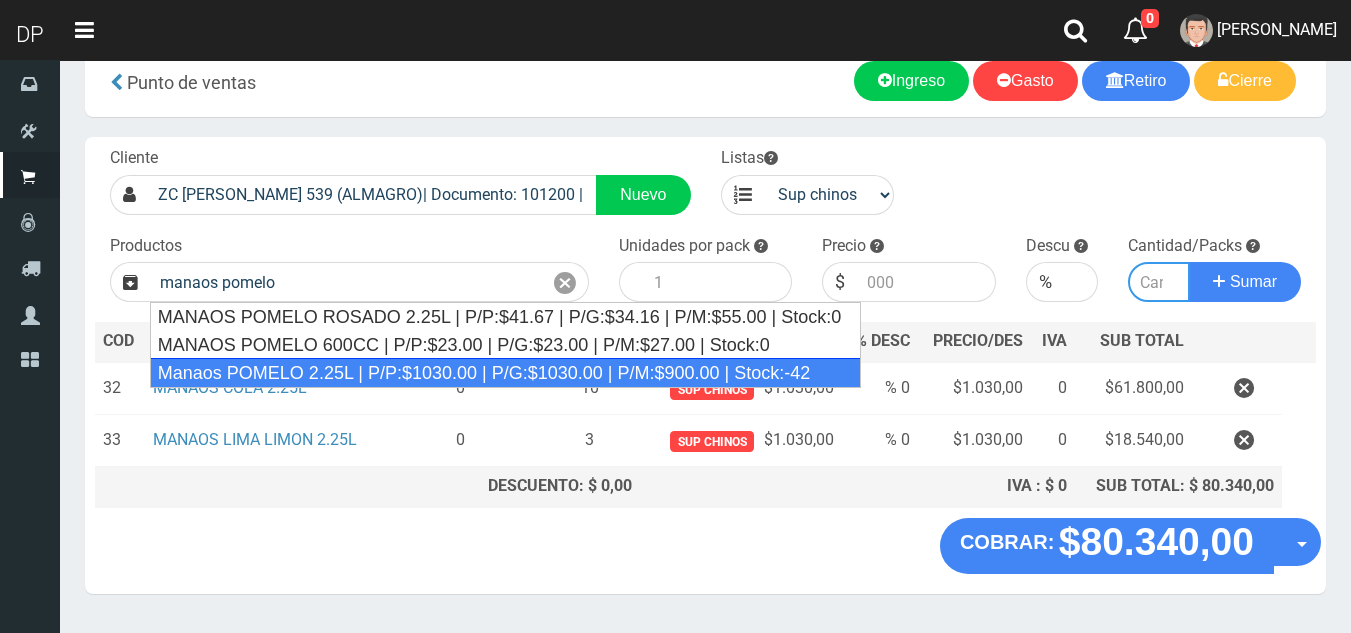 type on "Manaos POMELO 2.25L | P/P:$1030.00 | P/G:$1030.00 | P/M:$900.00 | Stock:-42" 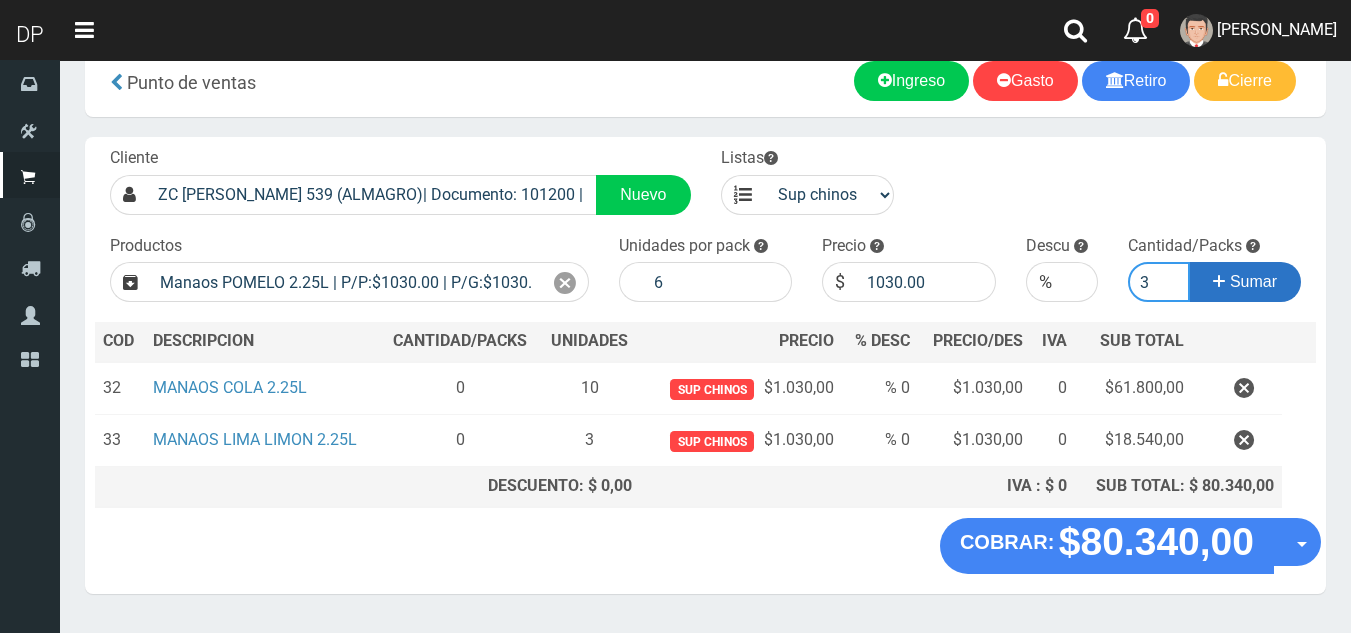 type on "3" 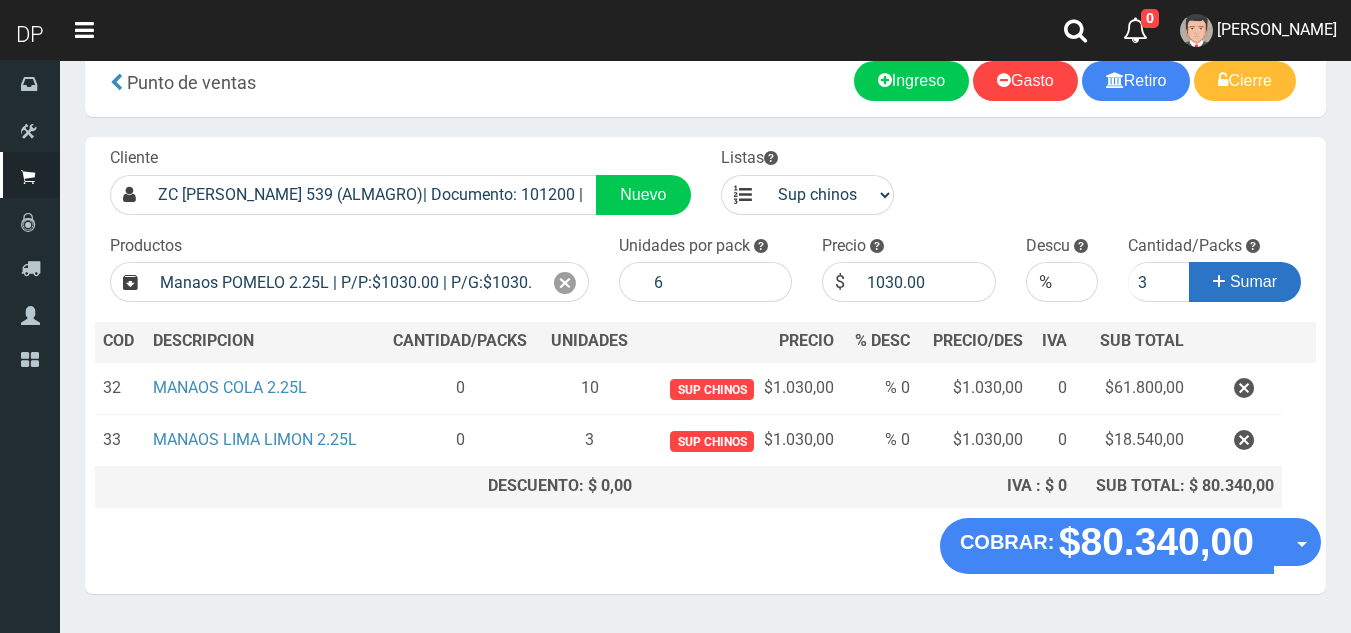 click on "Sumar" at bounding box center (1253, 281) 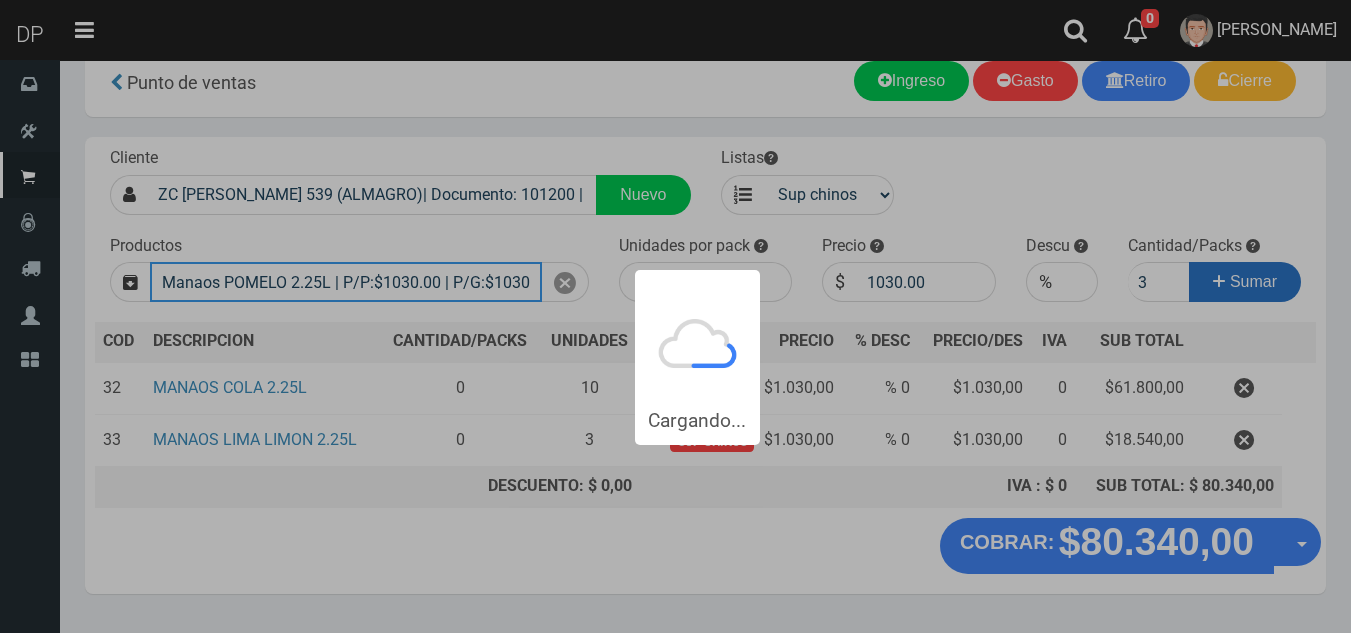 type 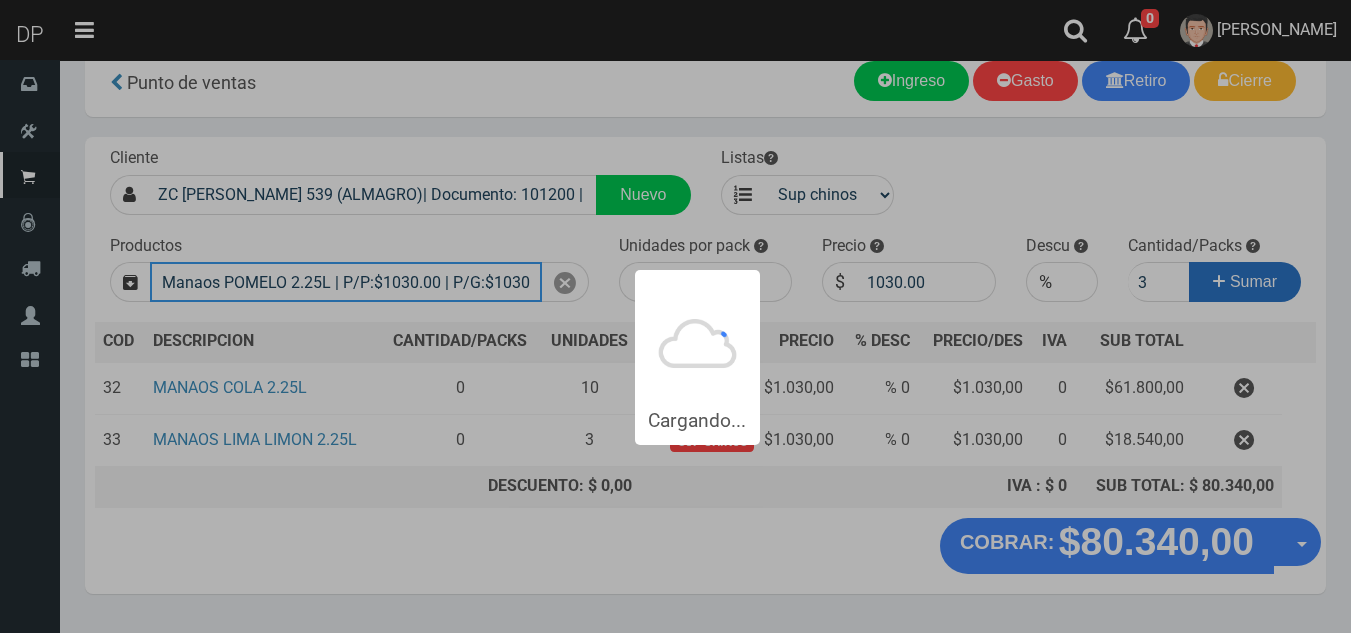 type 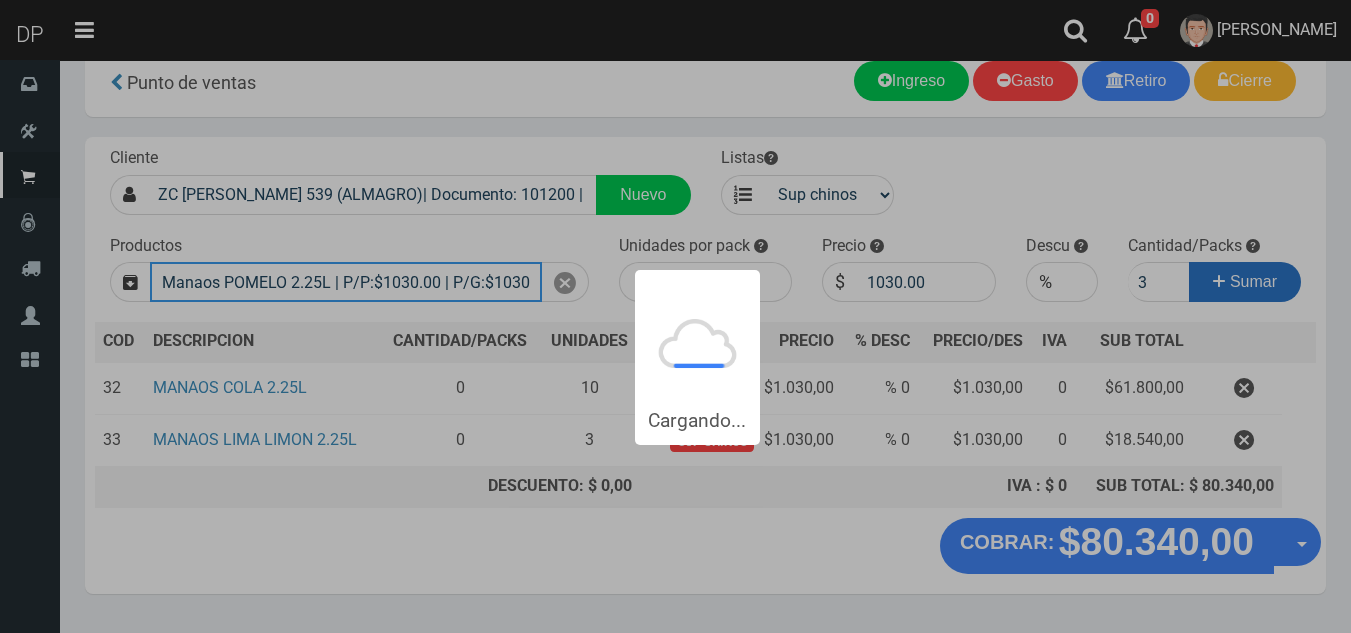 type 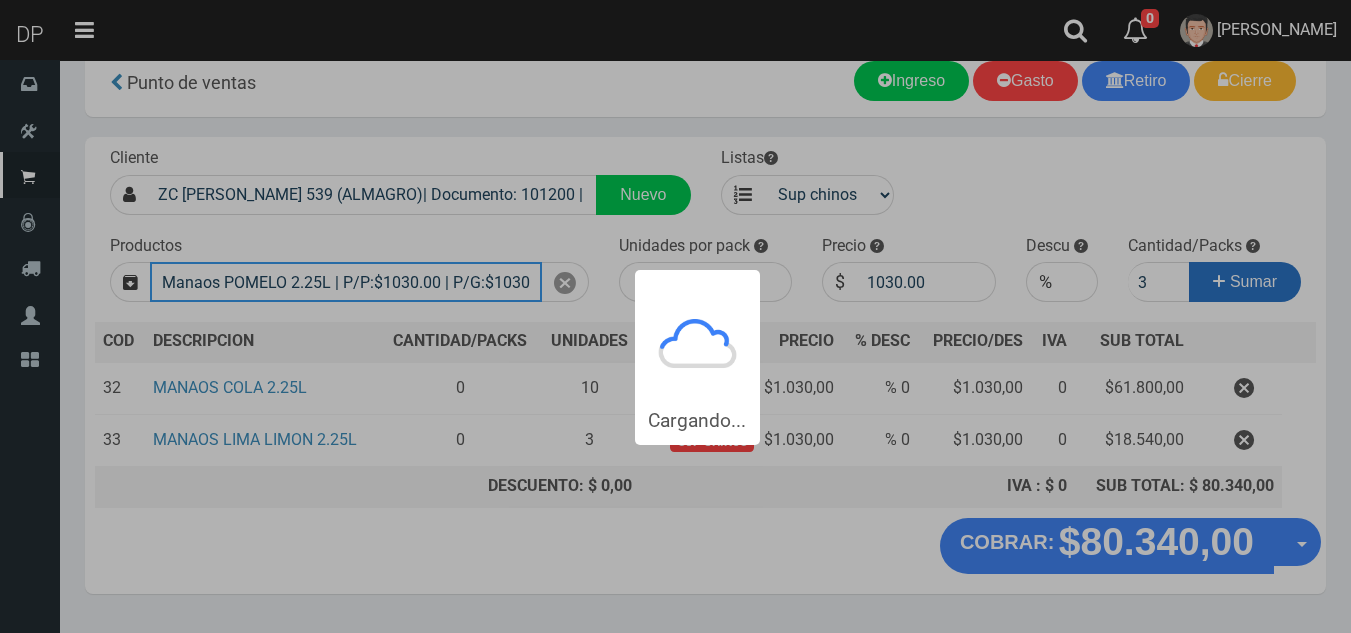 type 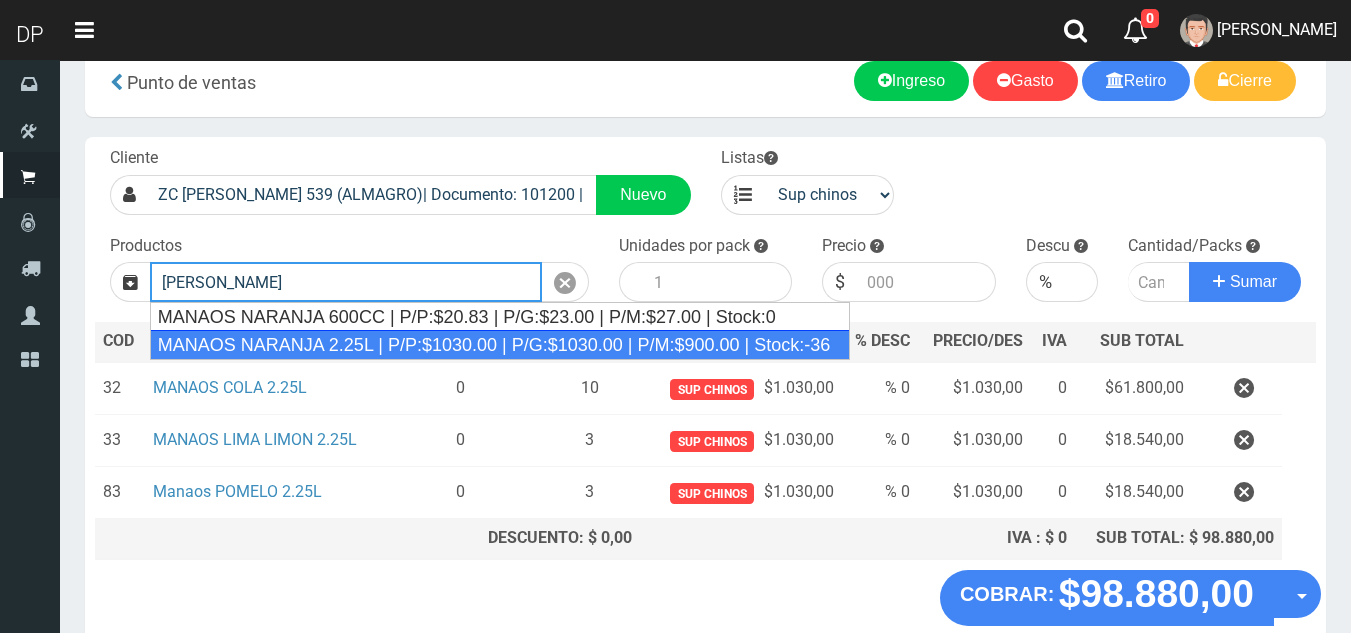 click on "MANAOS NARANJA 2.25L | P/P:$1030.00 | P/G:$1030.00 | P/M:$900.00 | Stock:-36" at bounding box center (500, 345) 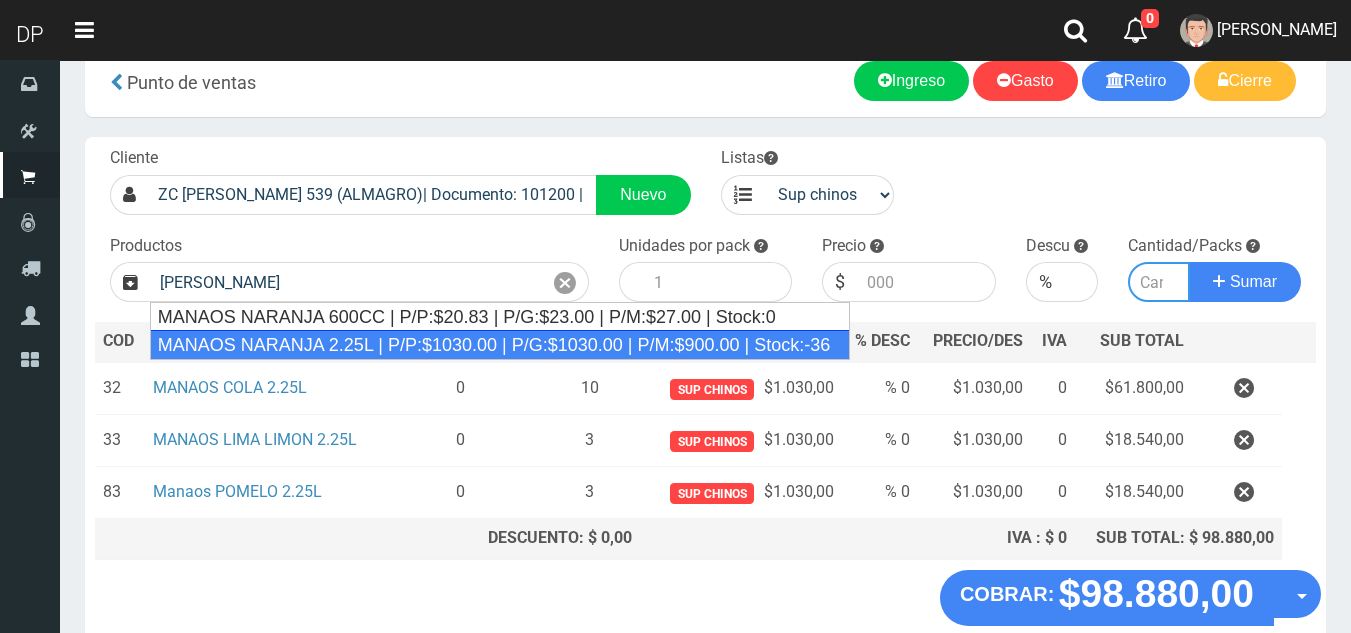 type on "MANAOS NARANJA 2.25L | P/P:$1030.00 | P/G:$1030.00 | P/M:$900.00 | Stock:-36" 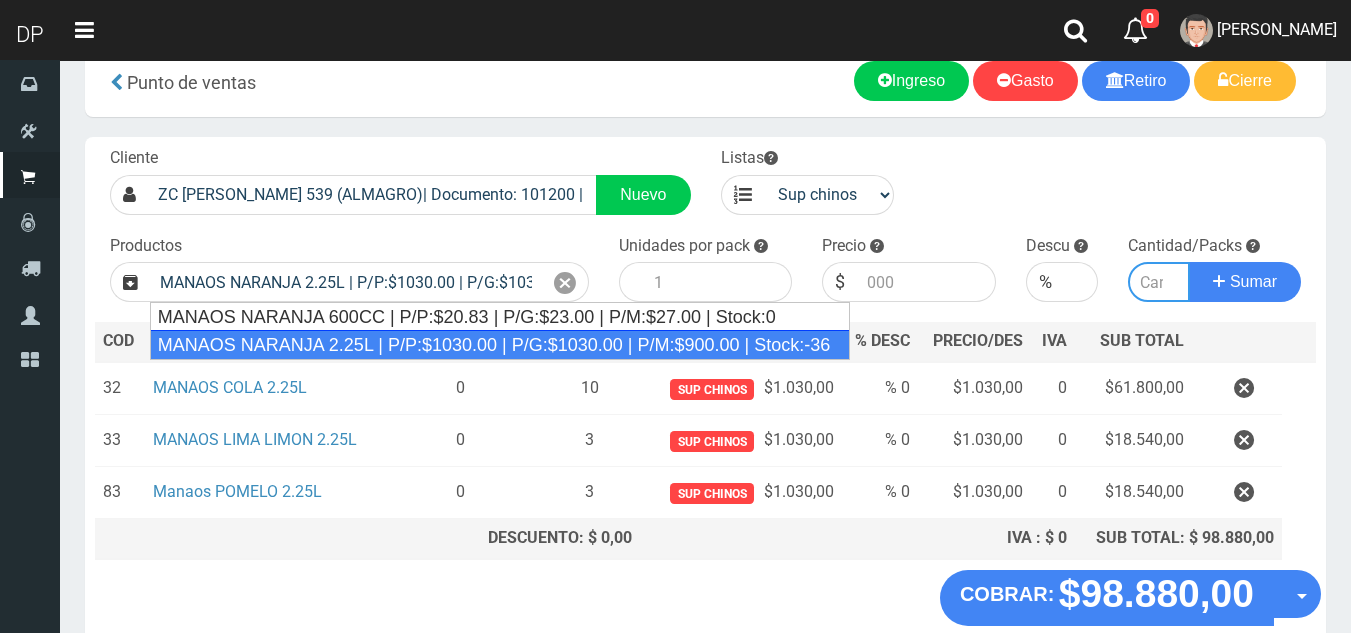 type on "6" 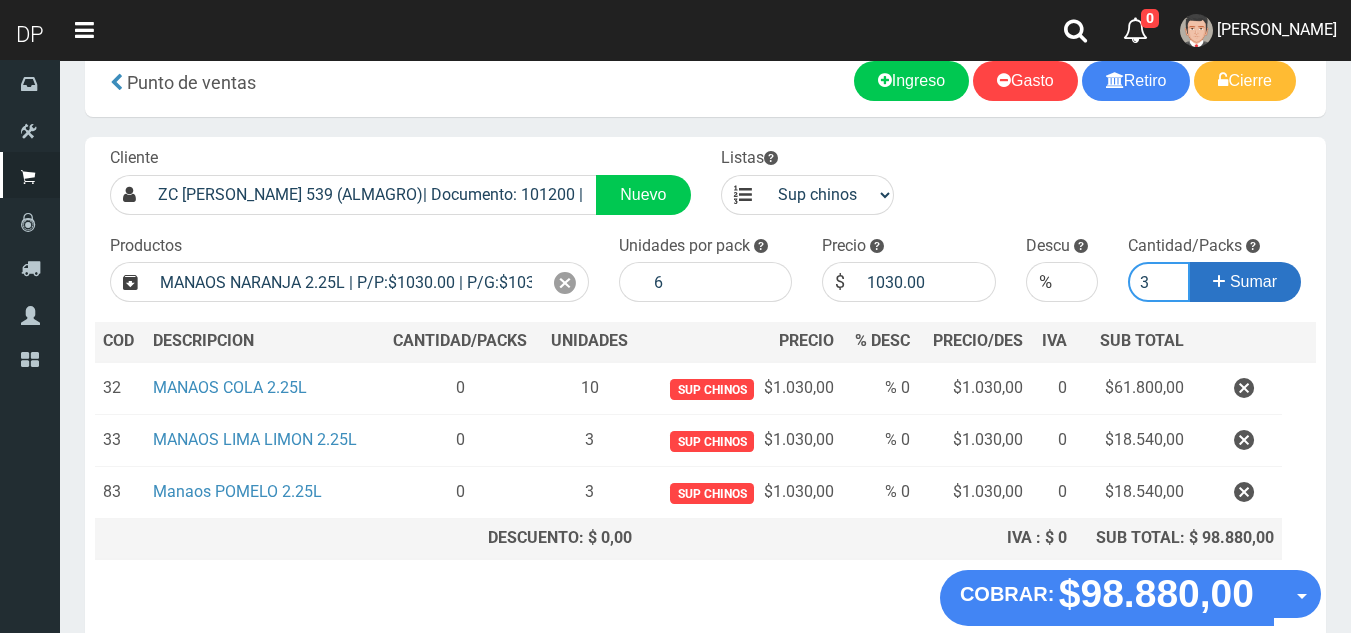 type on "3" 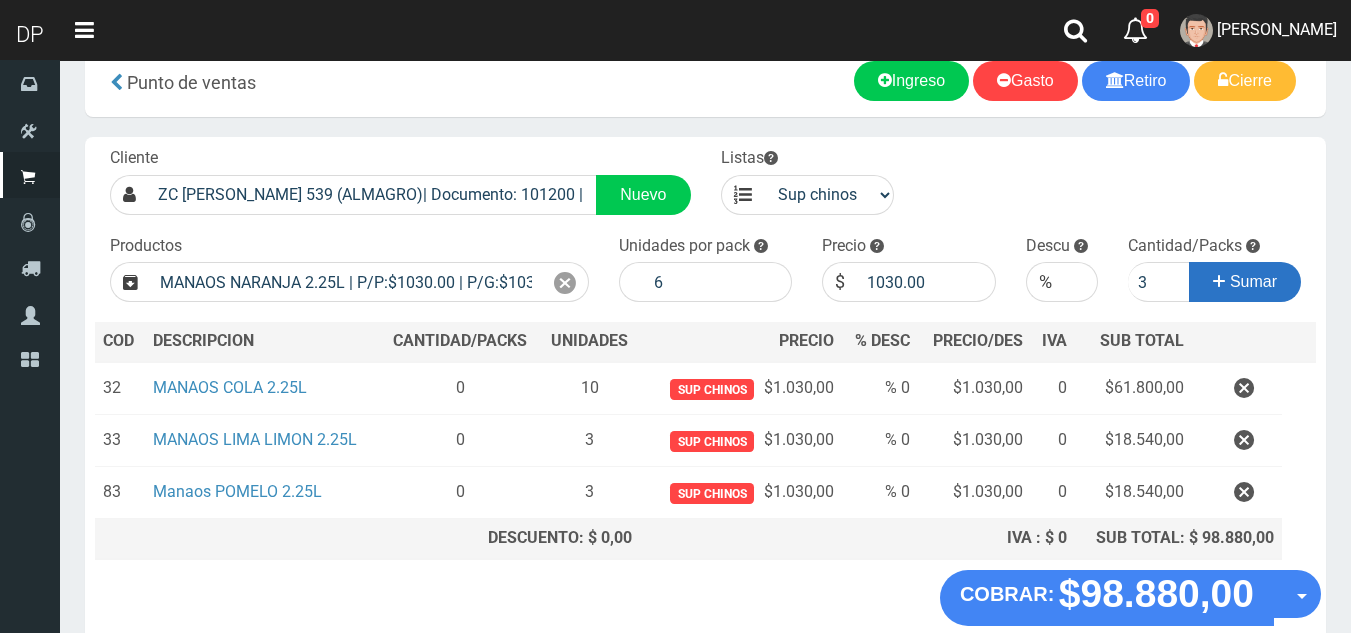 click on "Sumar" at bounding box center [1253, 281] 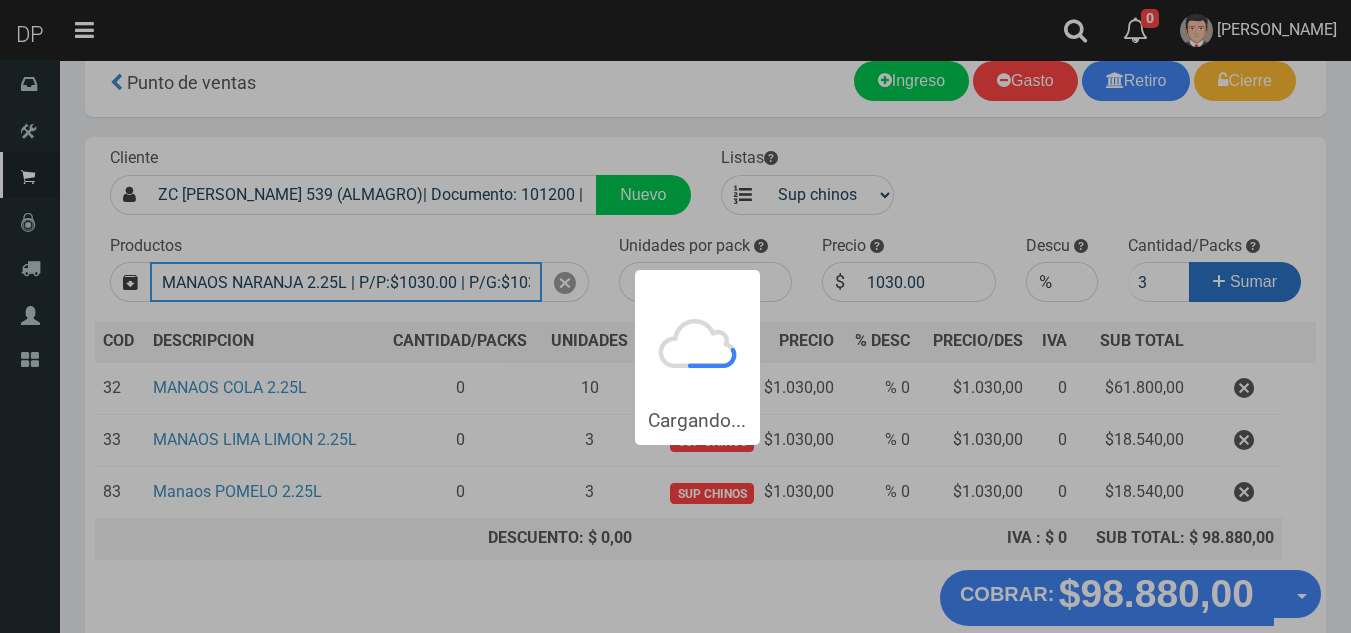 type 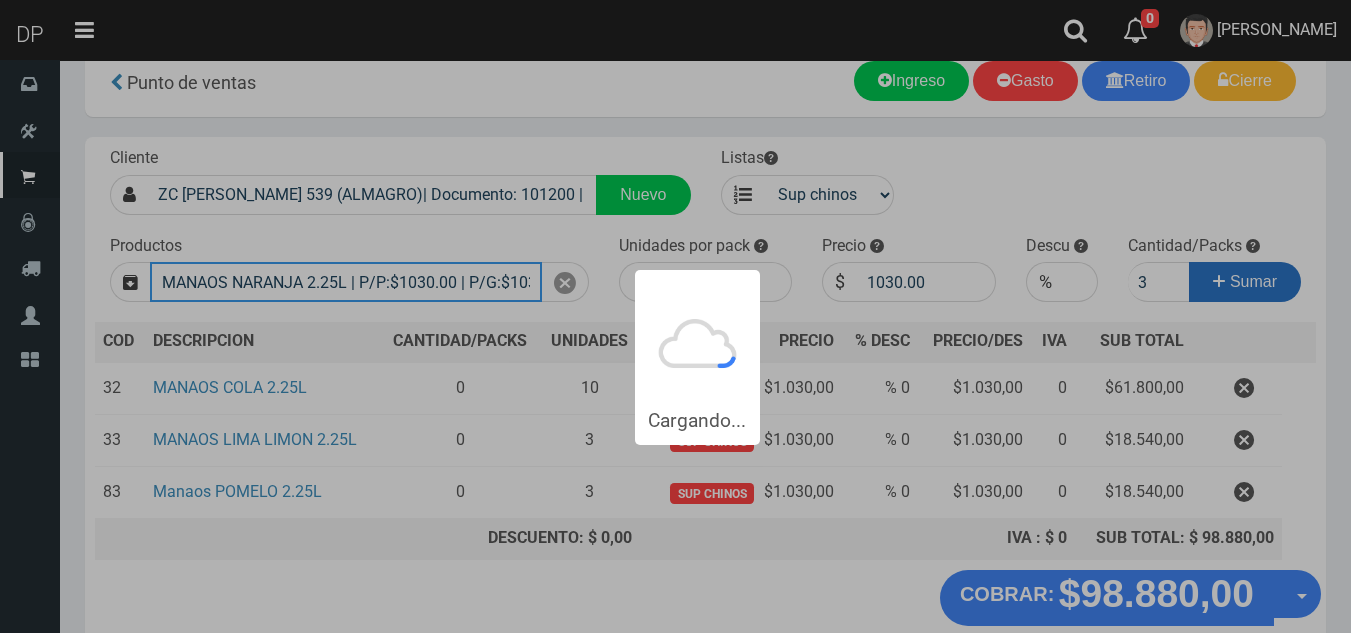 type 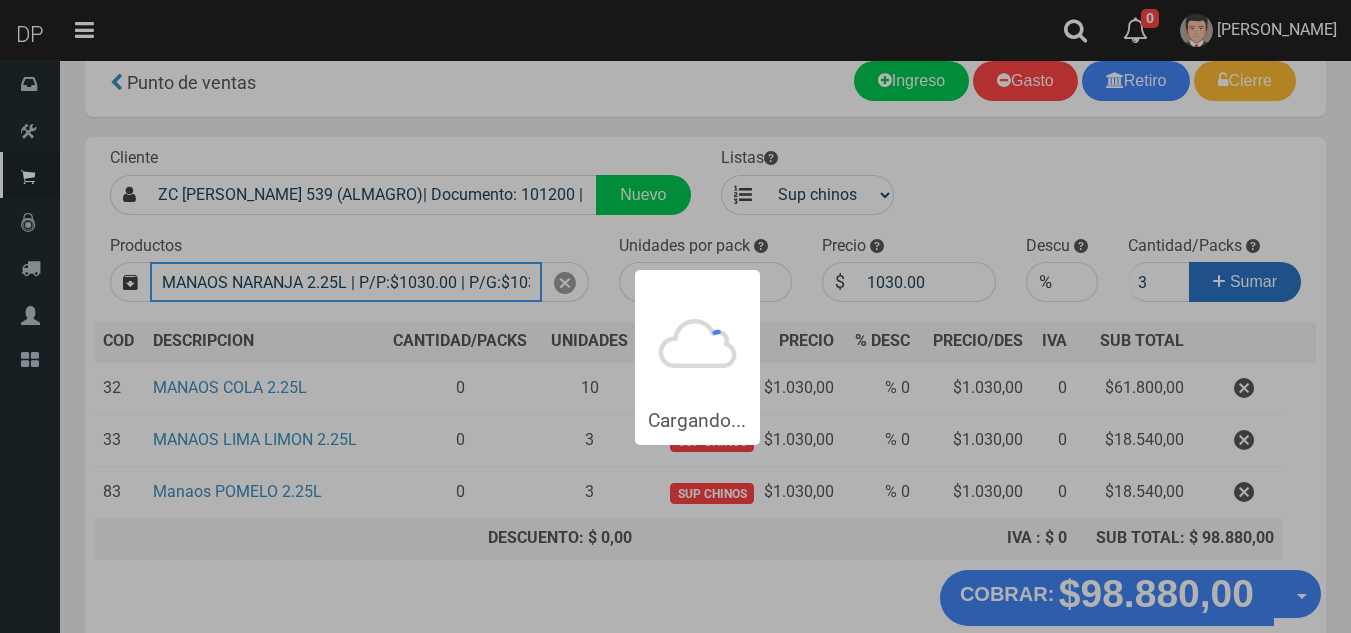 type 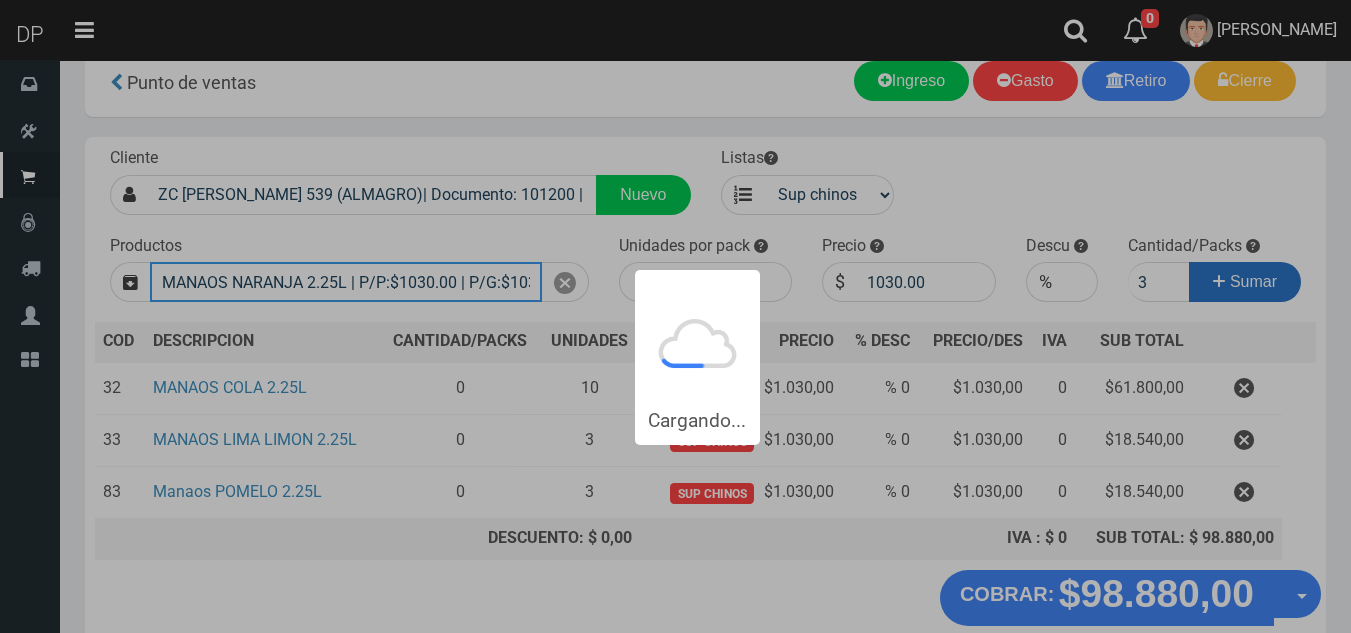 type 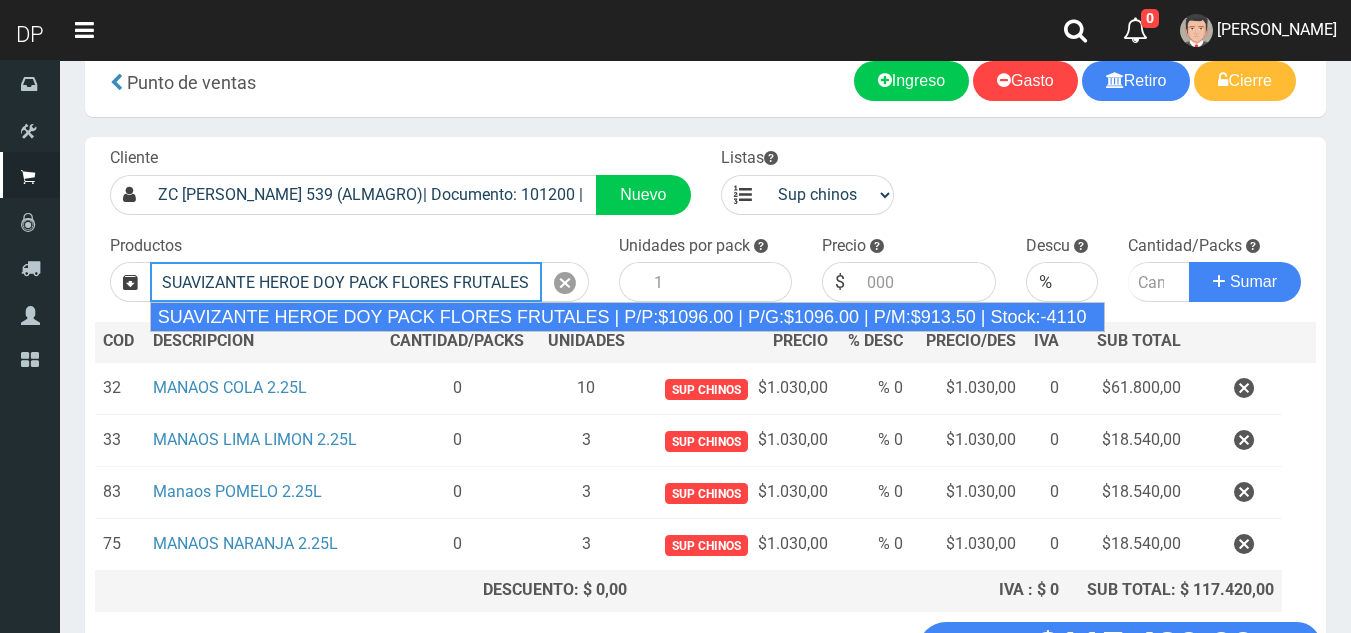 type on "SUAVIZANTE HEROE DOY PACK FLORES FRUTALES | P/P:$1096.00 | P/G:$1096.00 | P/M:$913.50 | Stock:-4110" 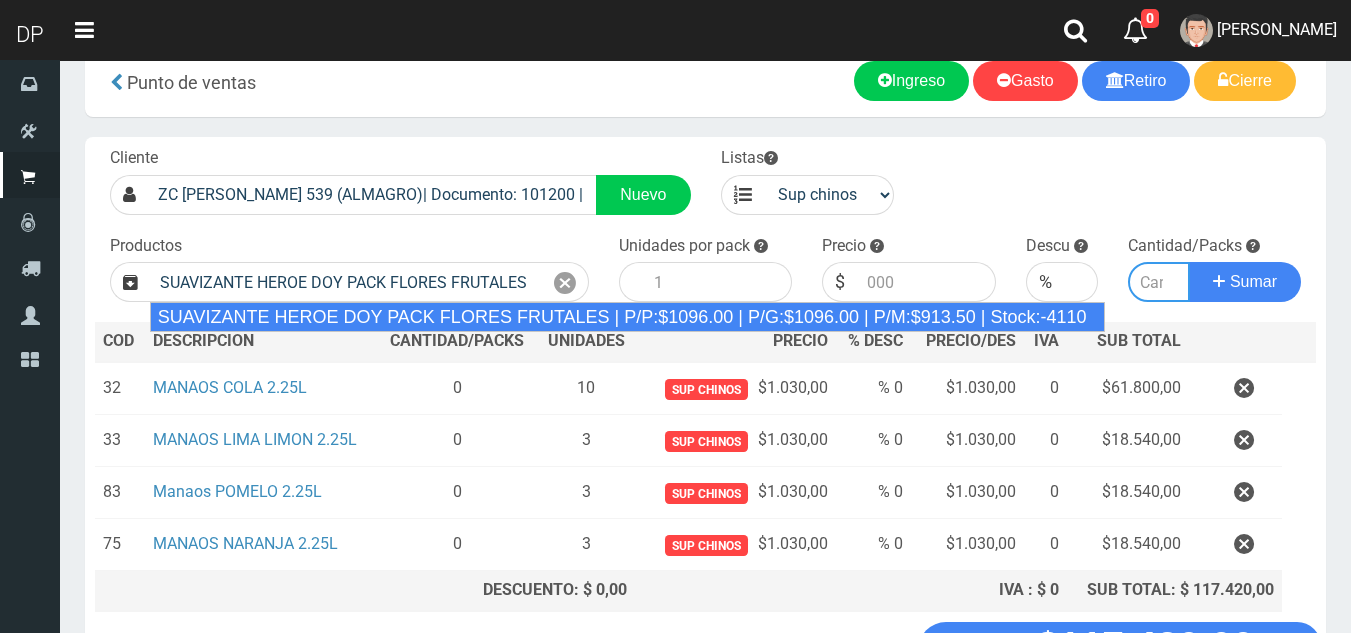 type on "12" 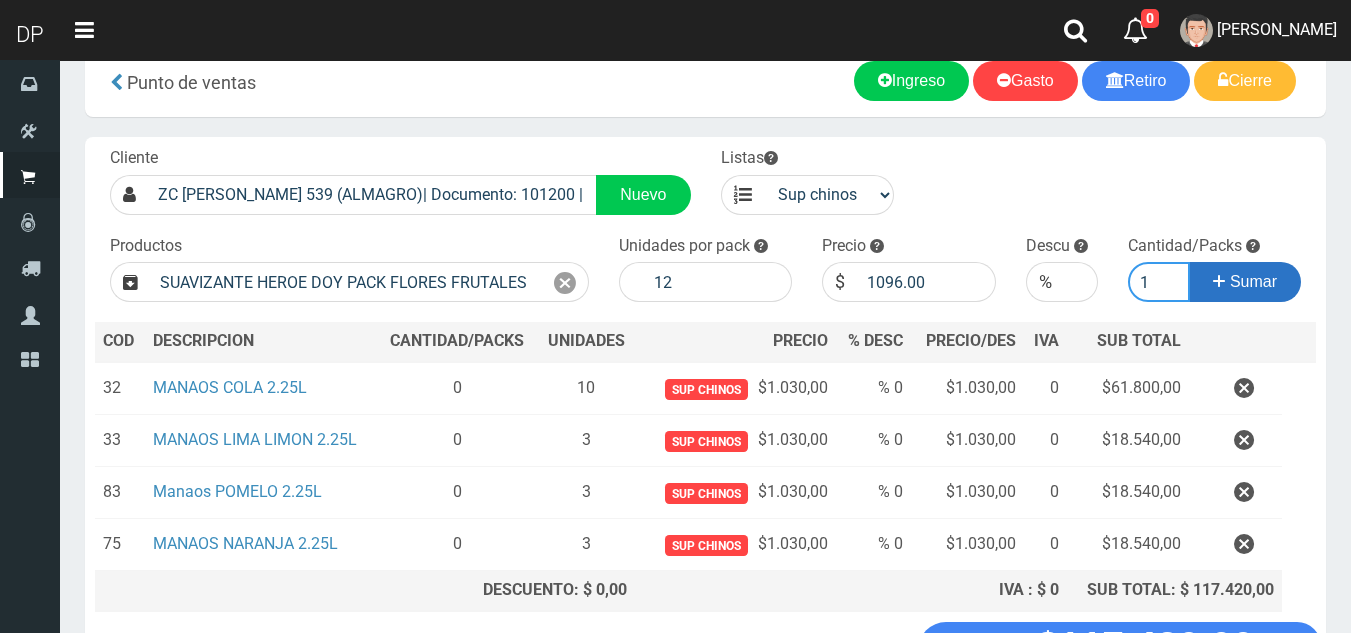 type on "1" 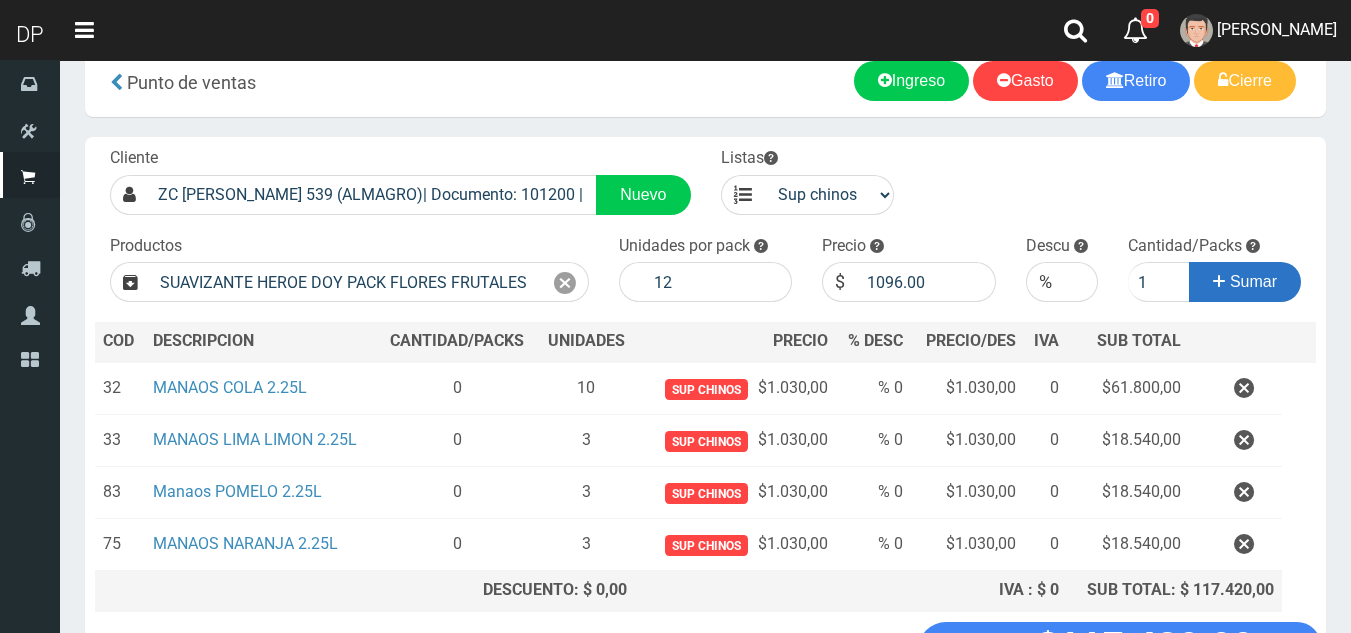 click at bounding box center (1219, 281) 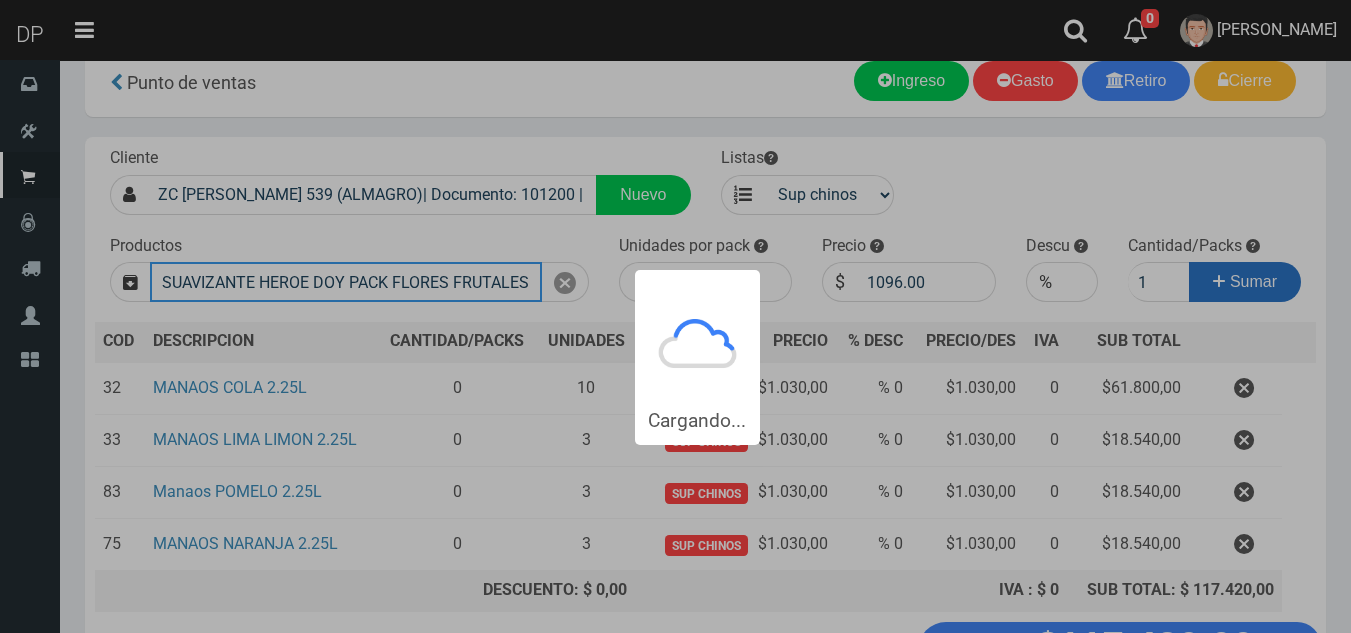 type 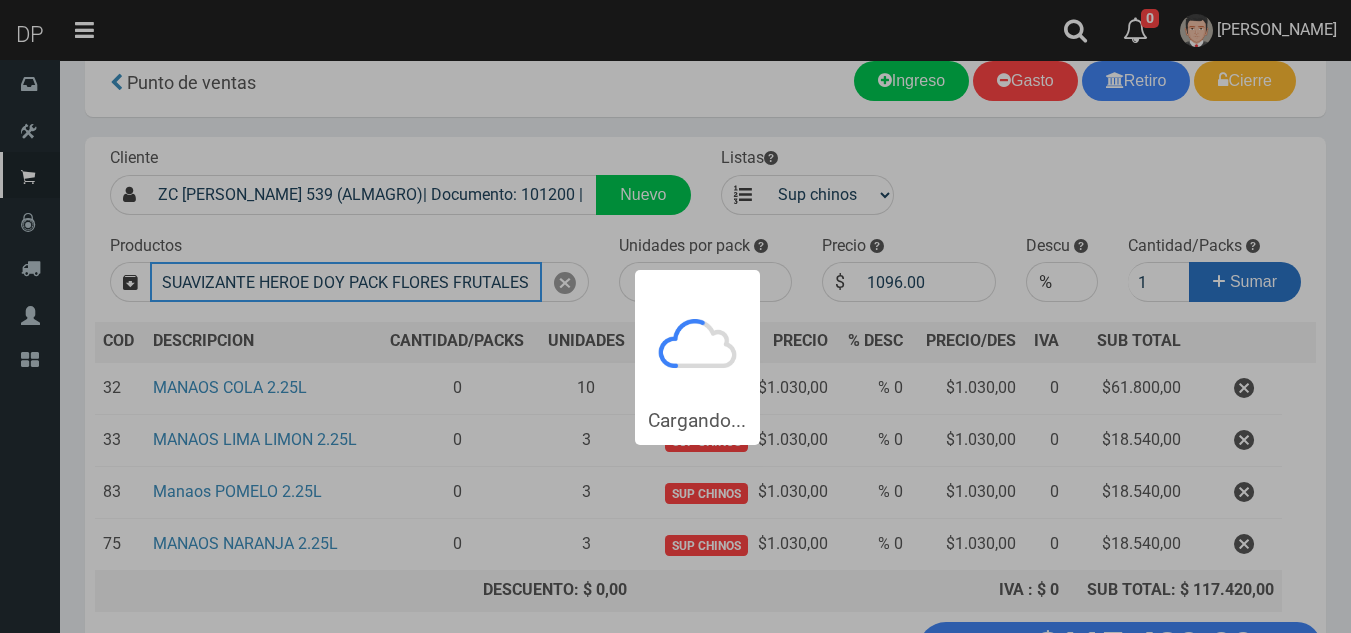 type 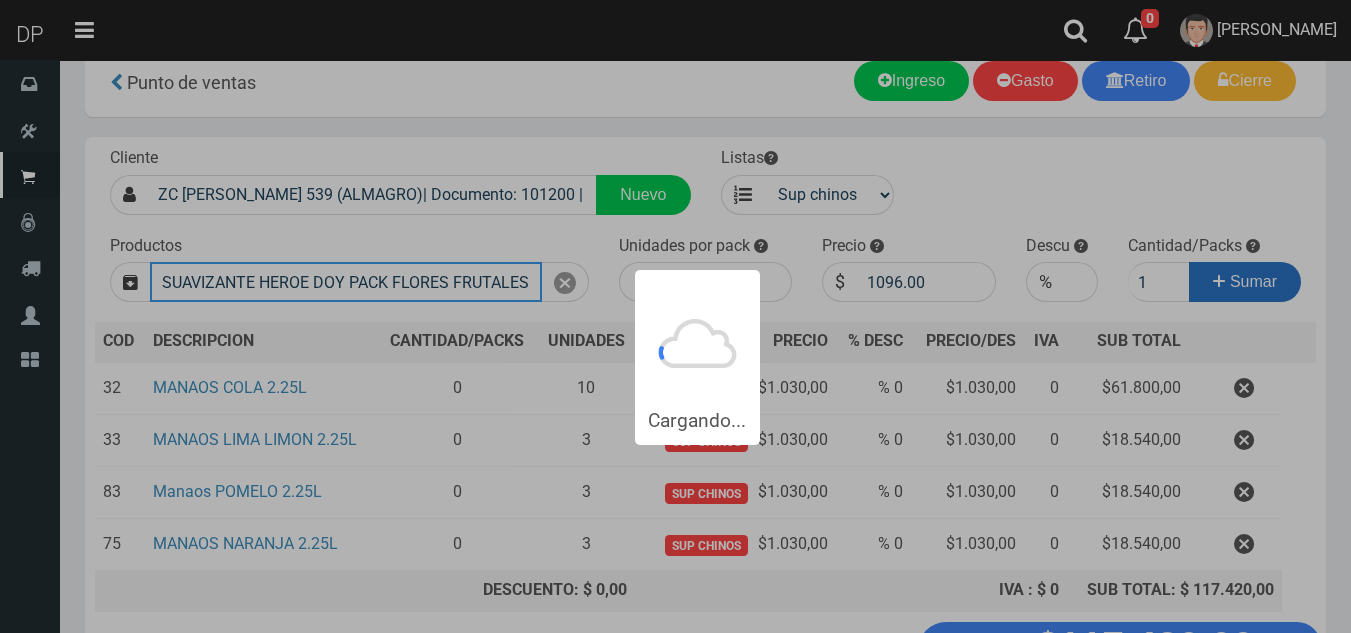 type 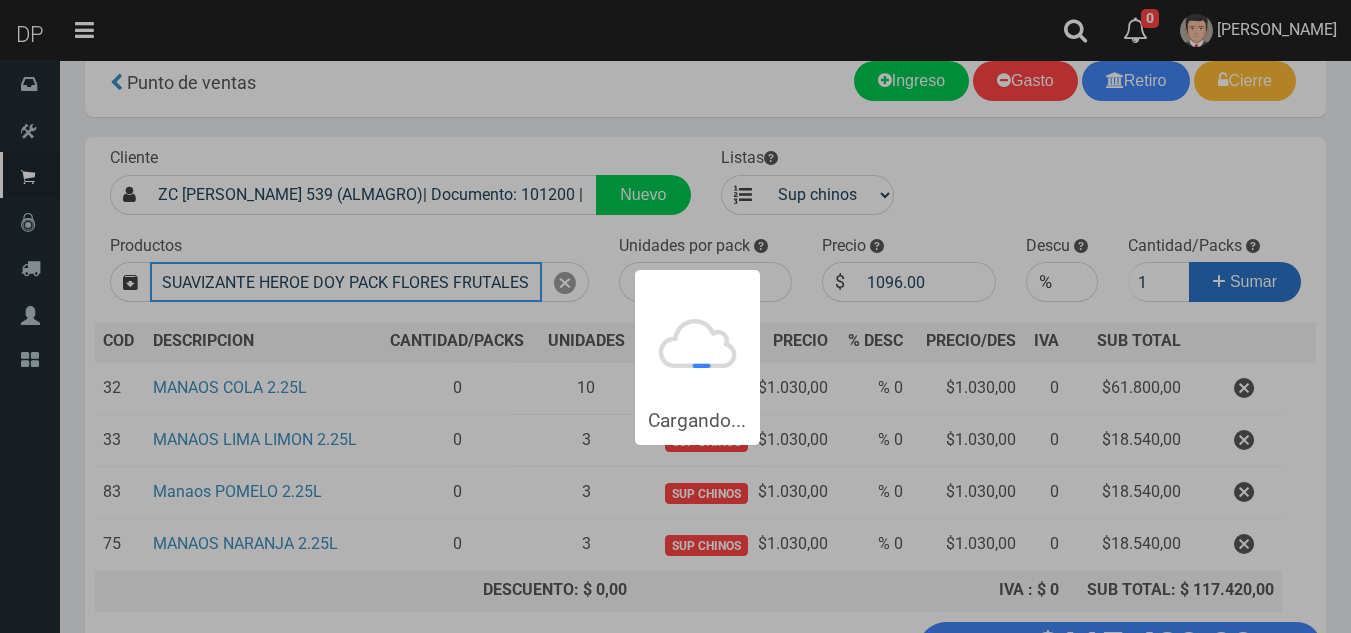 type 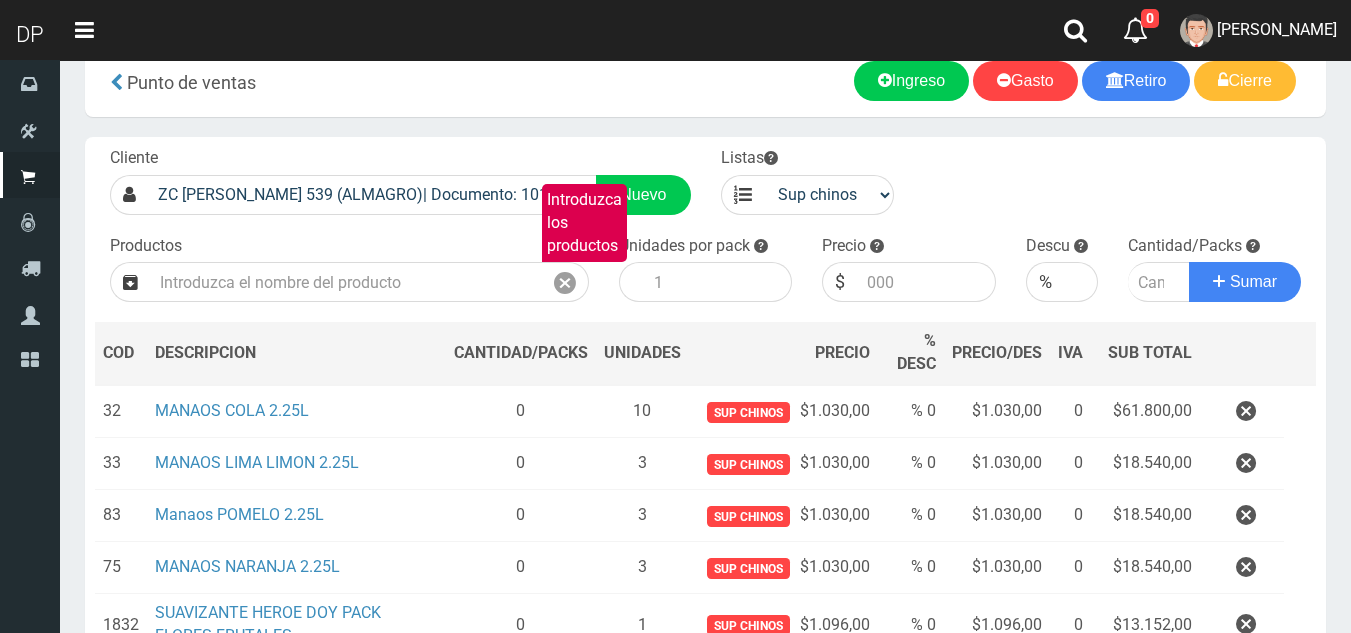 click on "Cliente
ZC FRANCISCO ACUÑA DE FIGUEROA 539 (ALMAGRO)| Documento: 101200 | Teléfono:
Nuevo
Listas
venta publico
Sup chinos
reventas" at bounding box center [705, 434] 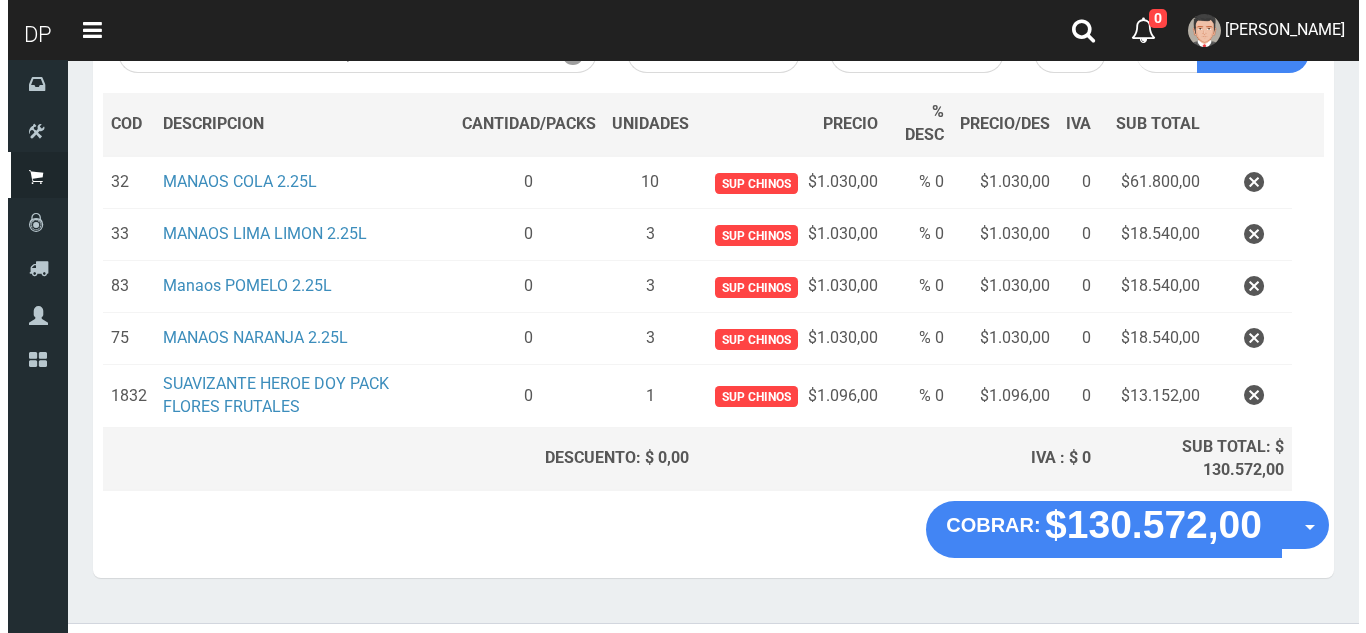 scroll, scrollTop: 304, scrollLeft: 0, axis: vertical 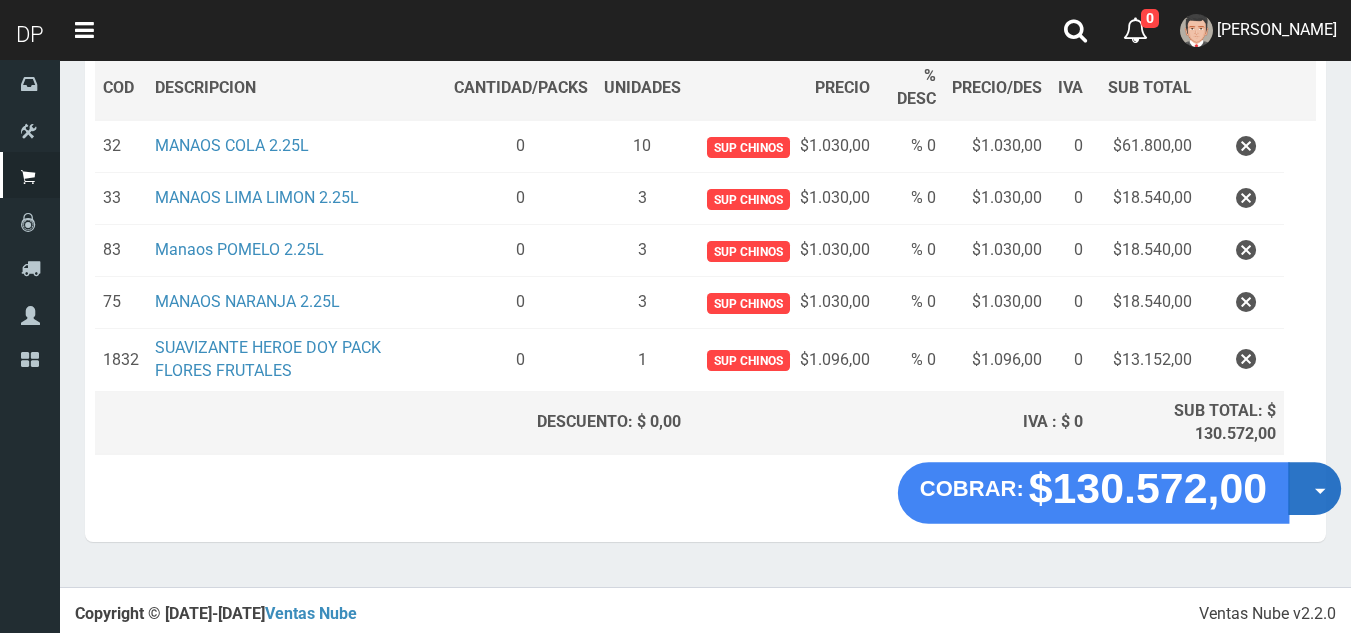 click on "Opciones" at bounding box center (1314, 489) 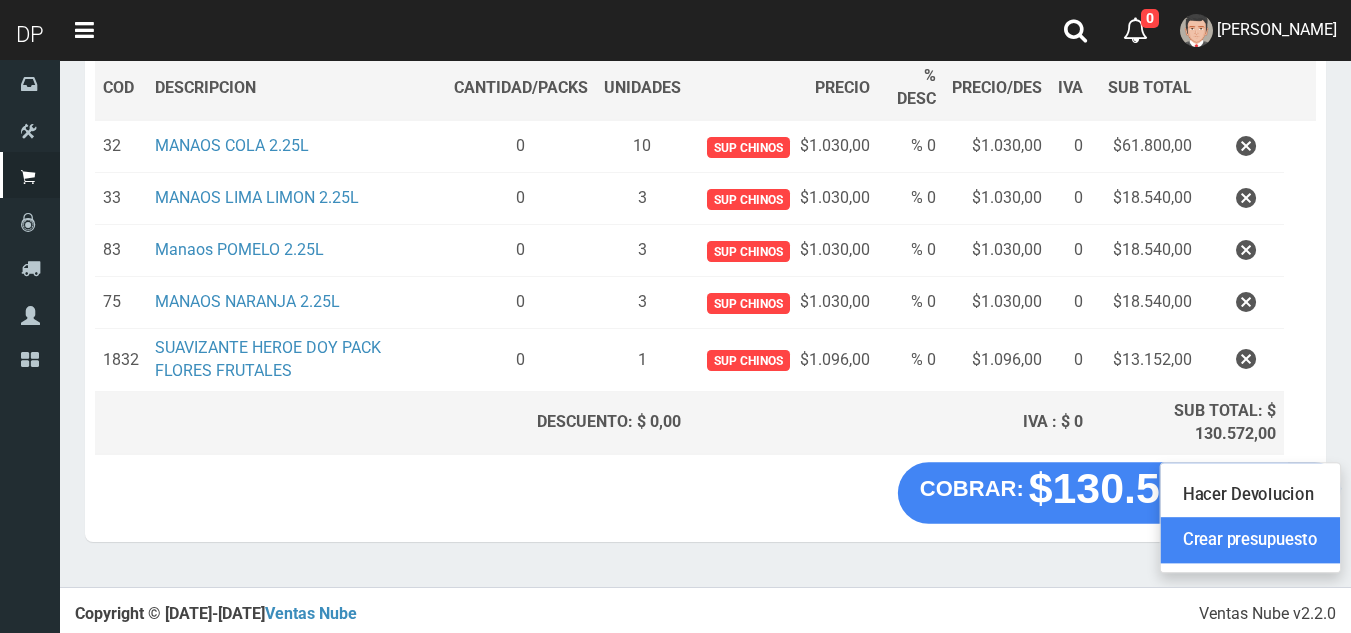 click on "Crear presupuesto" at bounding box center (1250, 541) 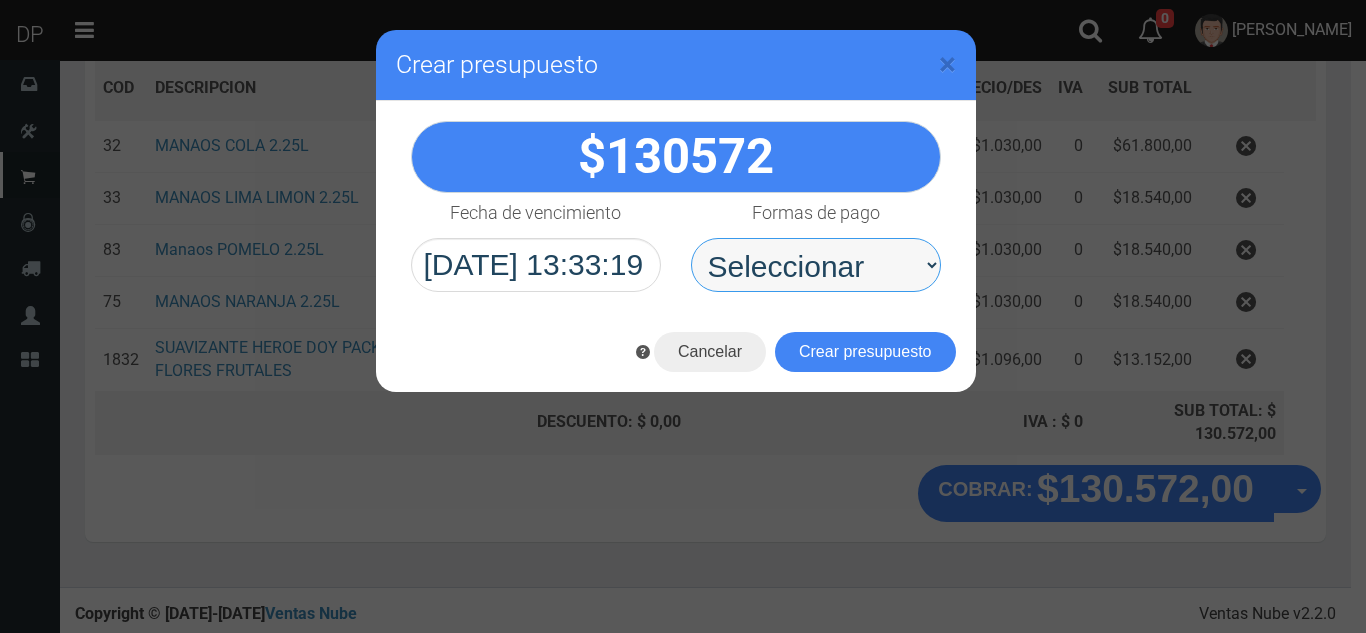 click on "Seleccionar
Efectivo
Tarjeta de Crédito
Depósito
Débito" at bounding box center [816, 265] 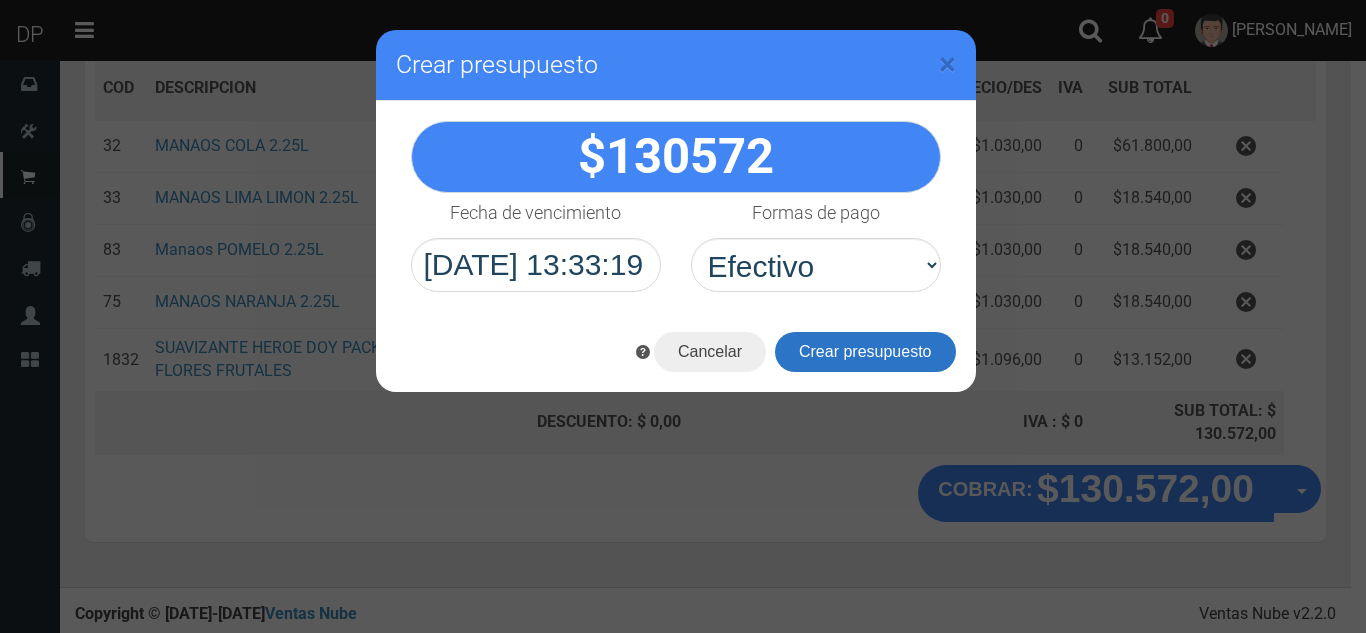 click on "Crear presupuesto" at bounding box center (865, 352) 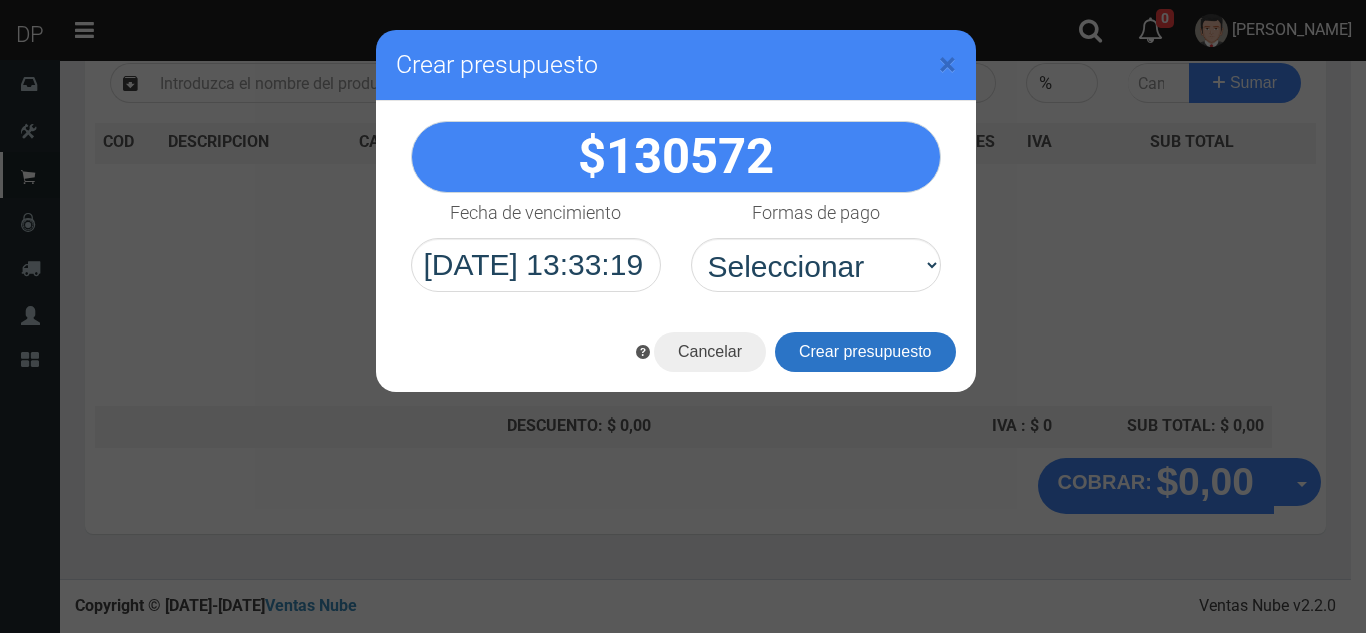 scroll, scrollTop: 230, scrollLeft: 0, axis: vertical 